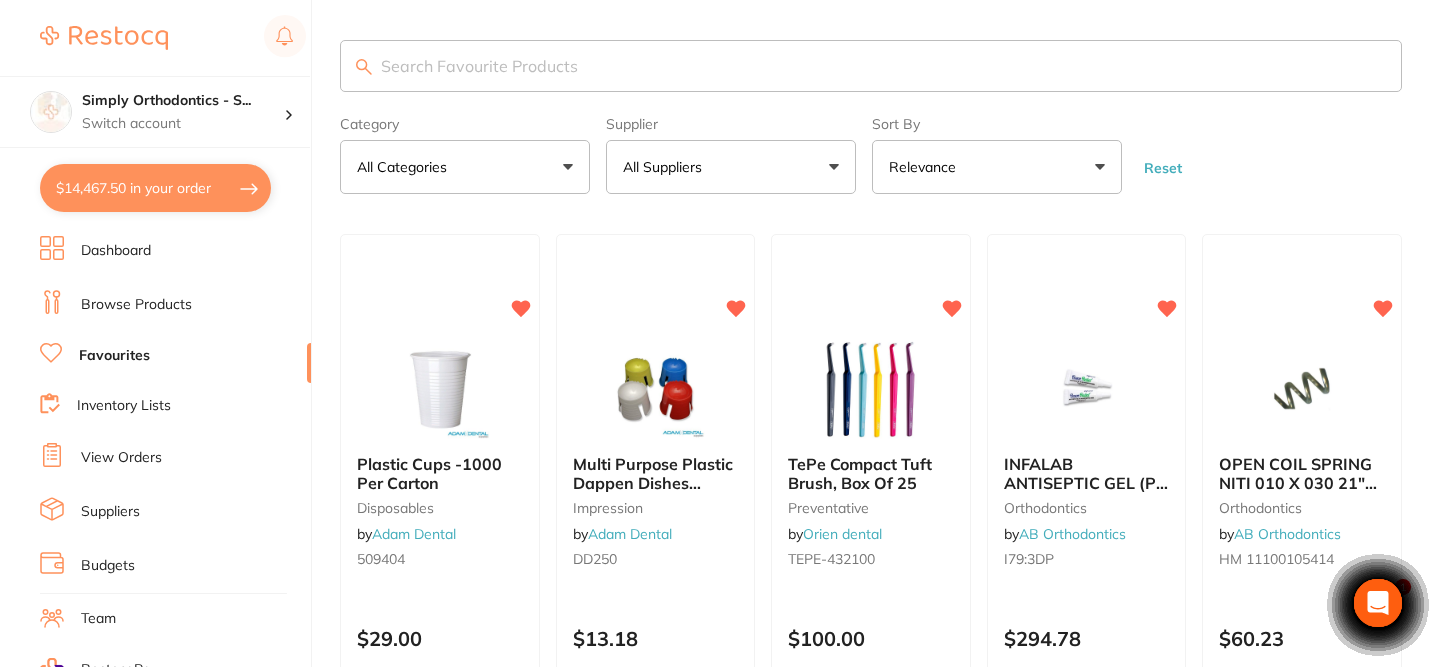 scroll, scrollTop: 0, scrollLeft: 0, axis: both 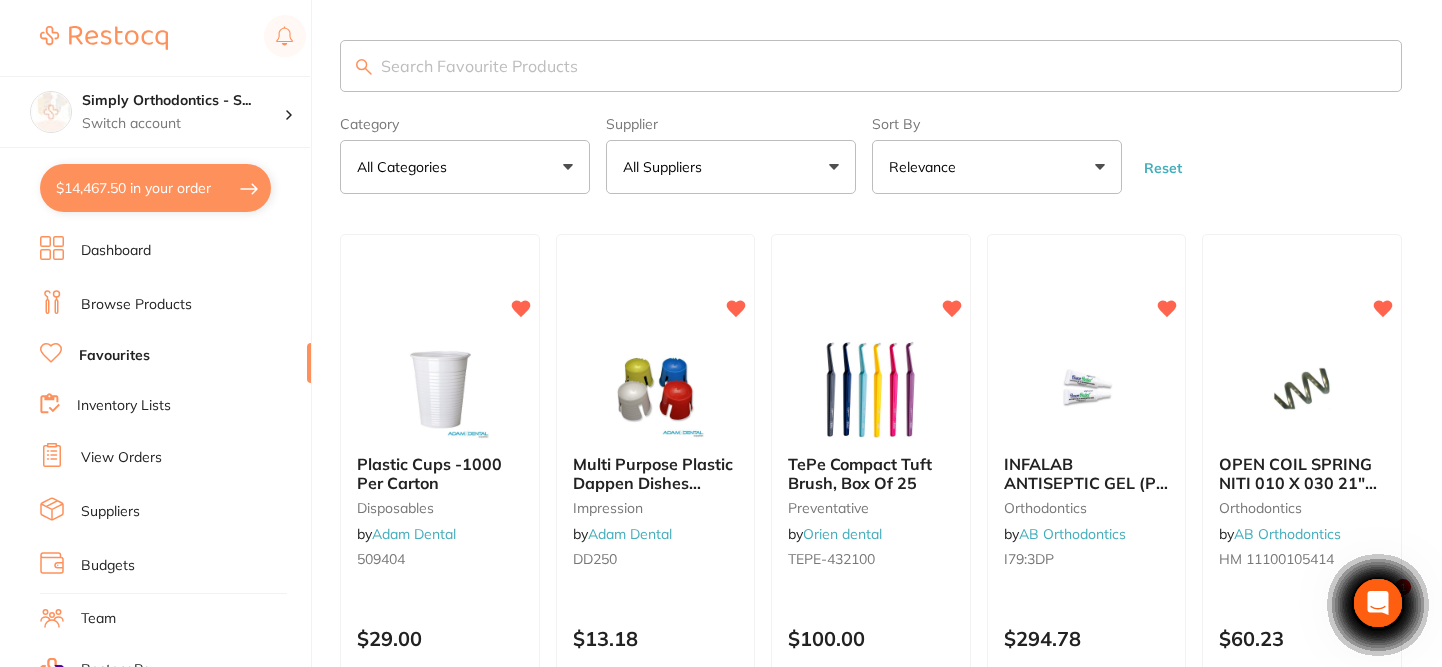 click on "All Suppliers" at bounding box center (731, 167) 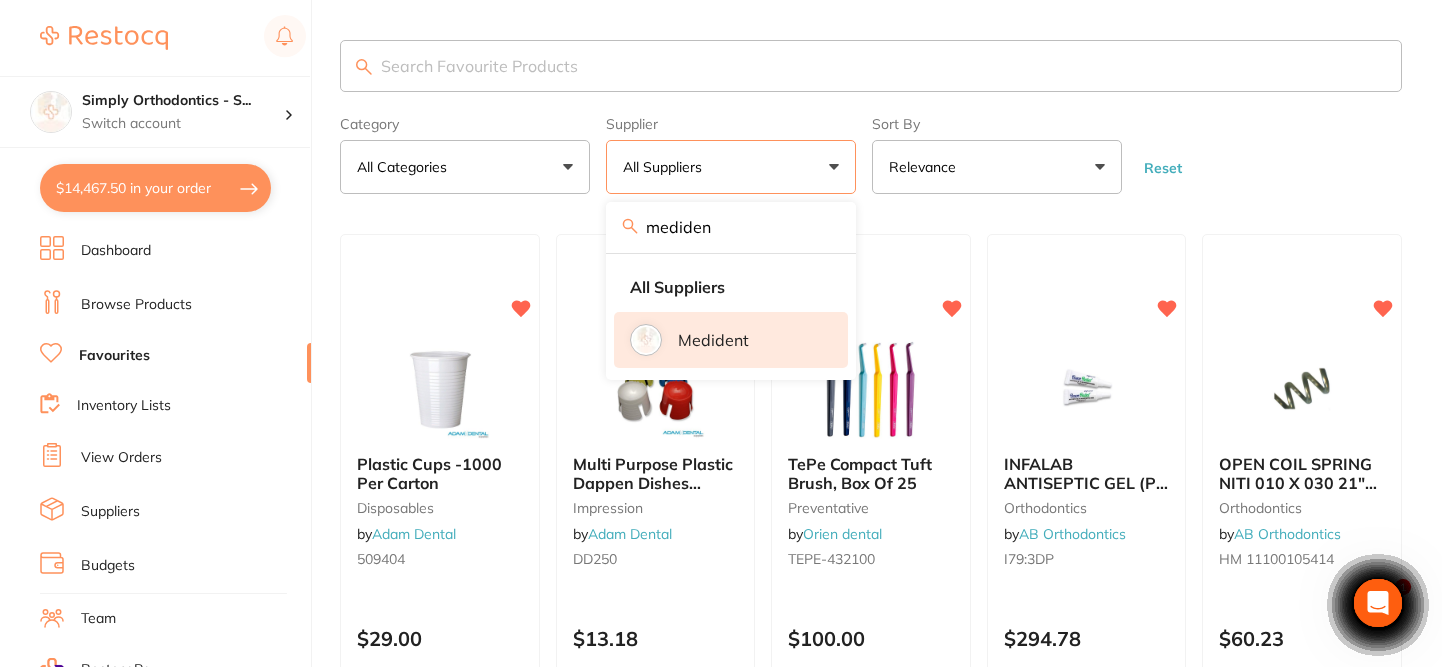 type on "mediden" 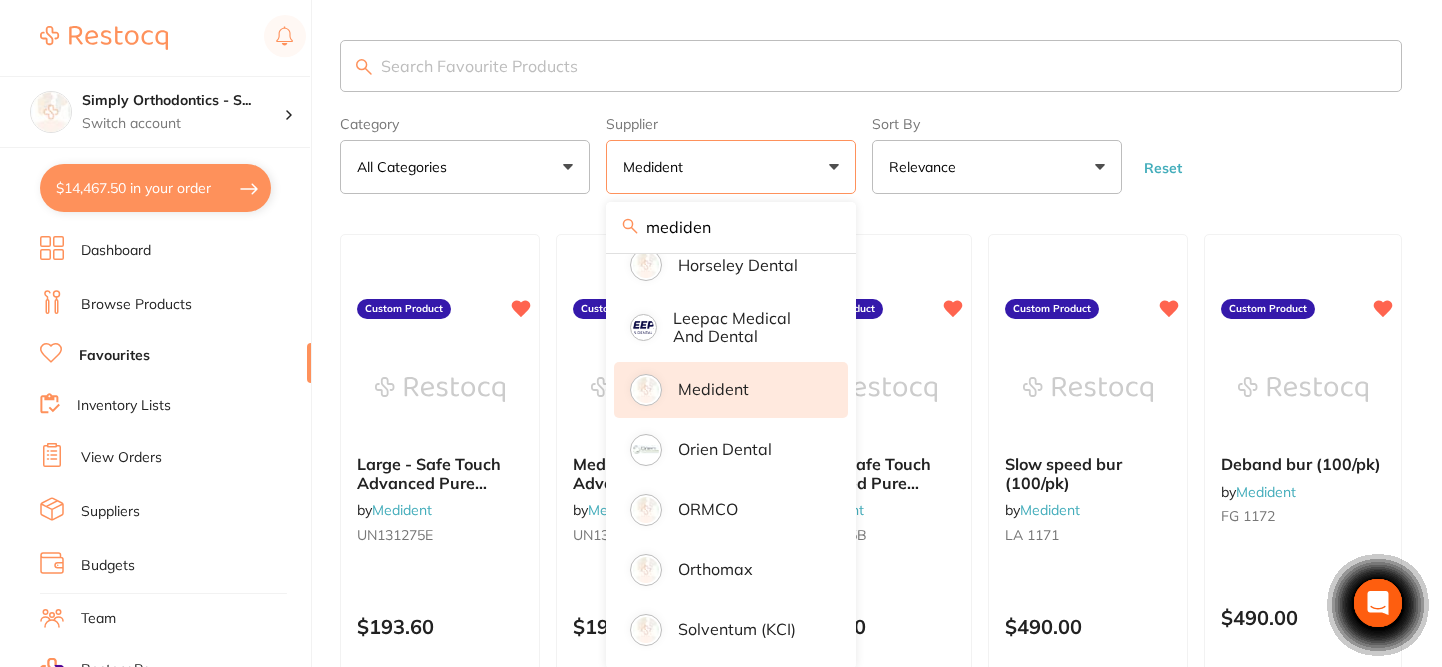 scroll, scrollTop: 391, scrollLeft: 0, axis: vertical 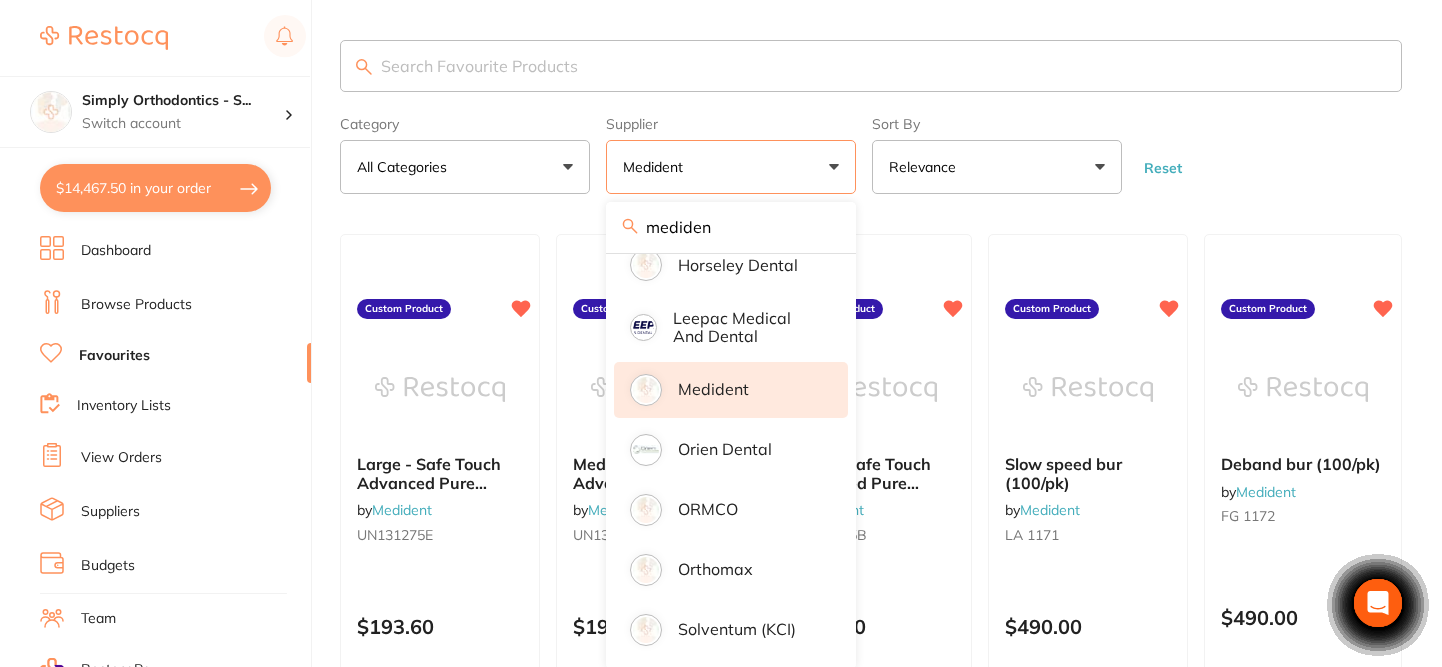 click on "Medident" at bounding box center (731, 390) 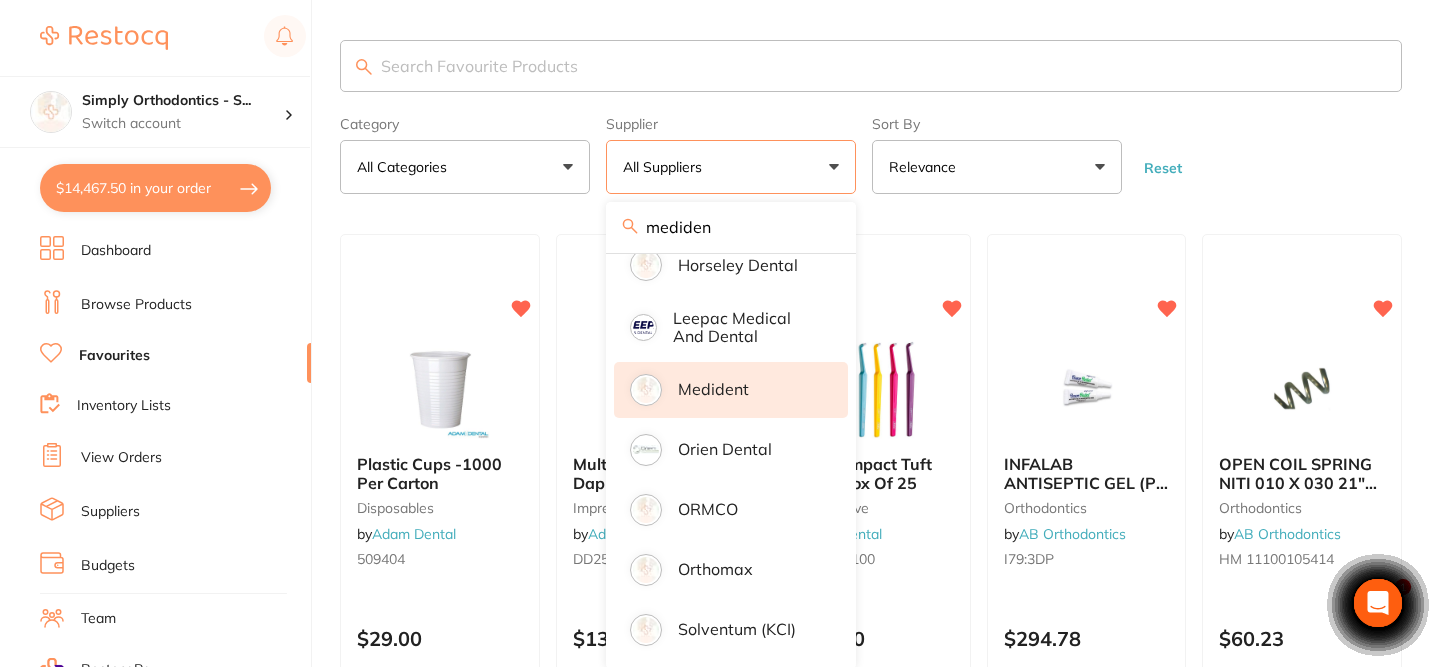 click on "Medident" at bounding box center (731, 390) 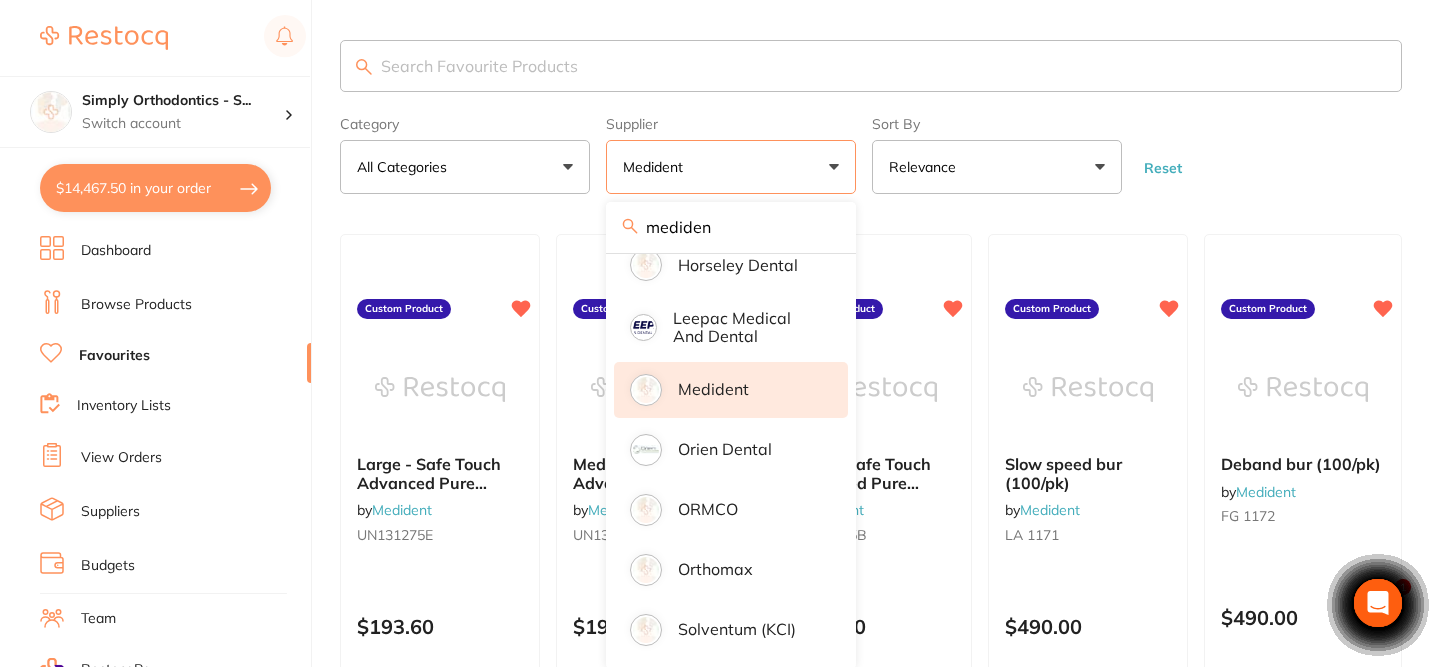 click on "Category All Categories All Categories Clear Category   false    All Categories Category All Categories Supplier Medident mediden All Suppliers AB Orthodontics Adam Dental American Orthodontics Erskine Dental Henry Schein Halas Horseley Dental Leepac Medical and Dental Medident Orien dental ORMCO Orthomax Solventum (KCI) Clear Supplier   true    Medident Supplier mediden All Suppliers AB Orthodontics Adam Dental American Orthodontics Erskine Dental Henry Schein Halas Horseley Dental Leepac Medical and Dental Medident Orien dental ORMCO Orthomax Solventum (KCI) Sort By Relevance Highest Price Lowest Price On Sale Relevance Clear Sort By   false    Relevance Sort By Highest Price Lowest Price On Sale Relevance Reset" at bounding box center (871, 151) 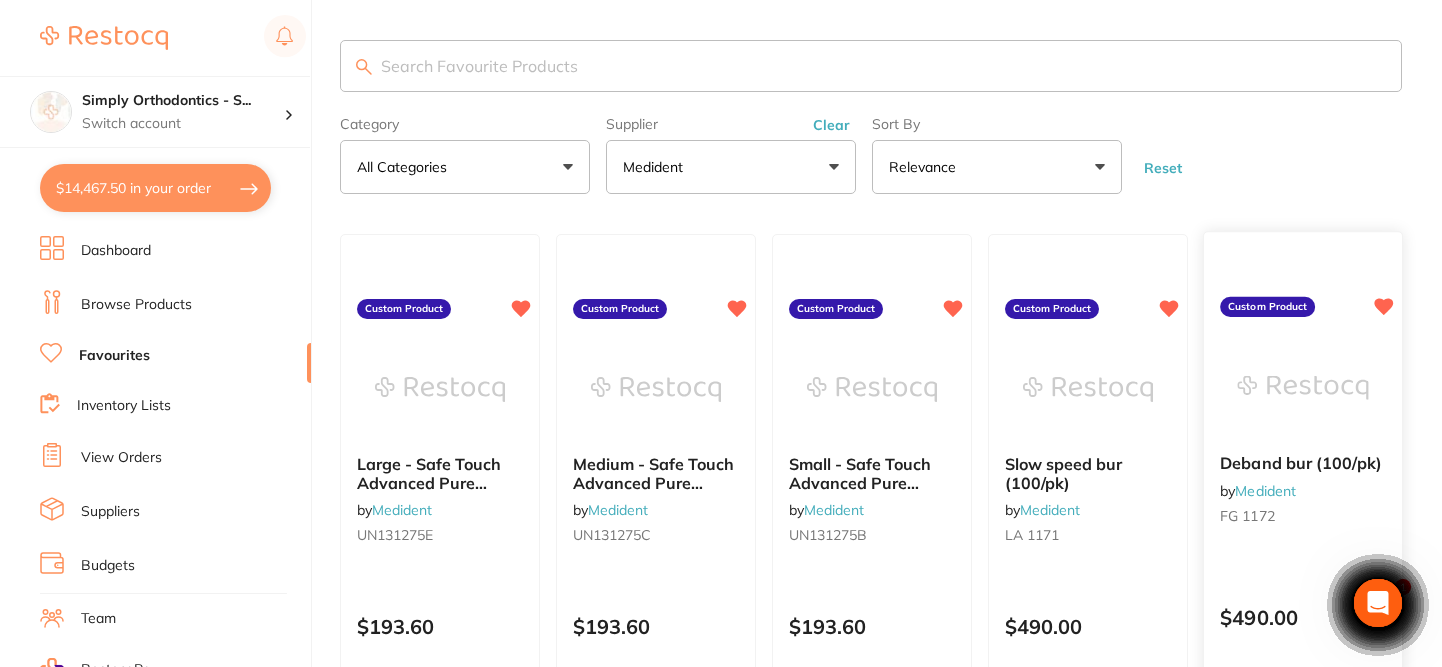 scroll, scrollTop: 0, scrollLeft: 0, axis: both 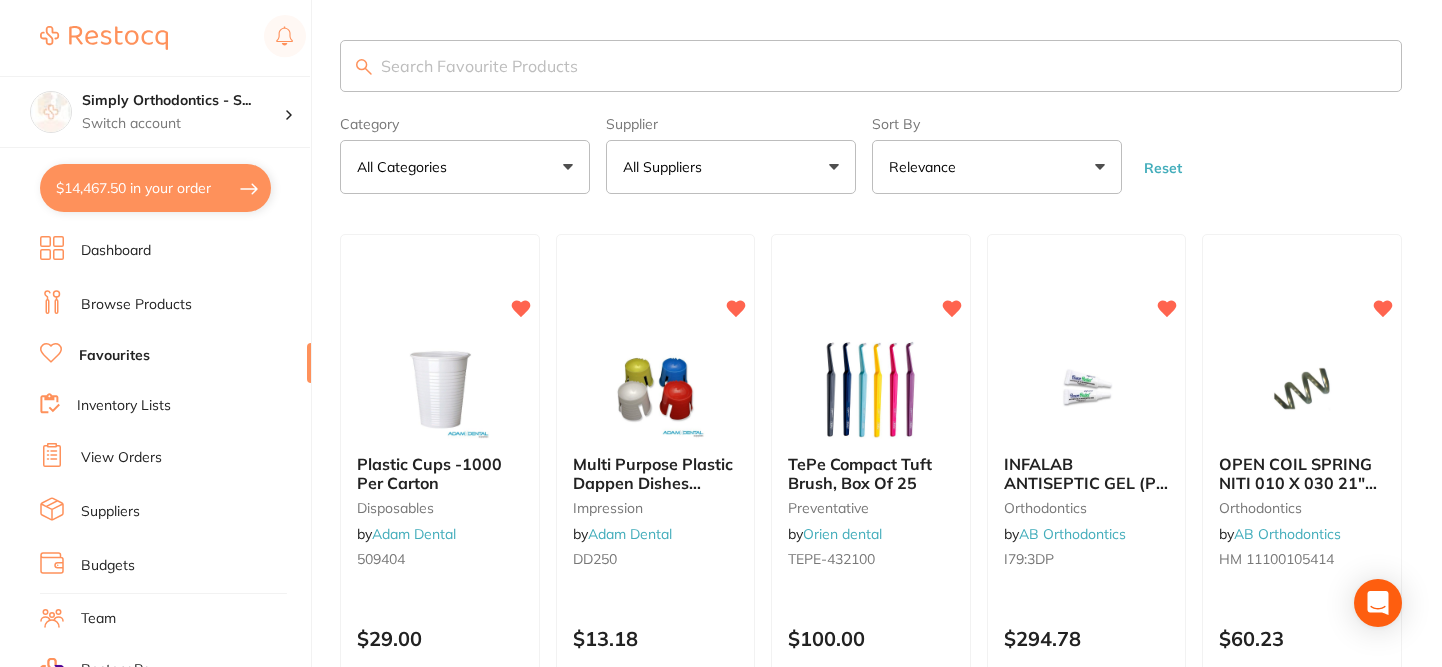 click on "All Suppliers" at bounding box center [731, 167] 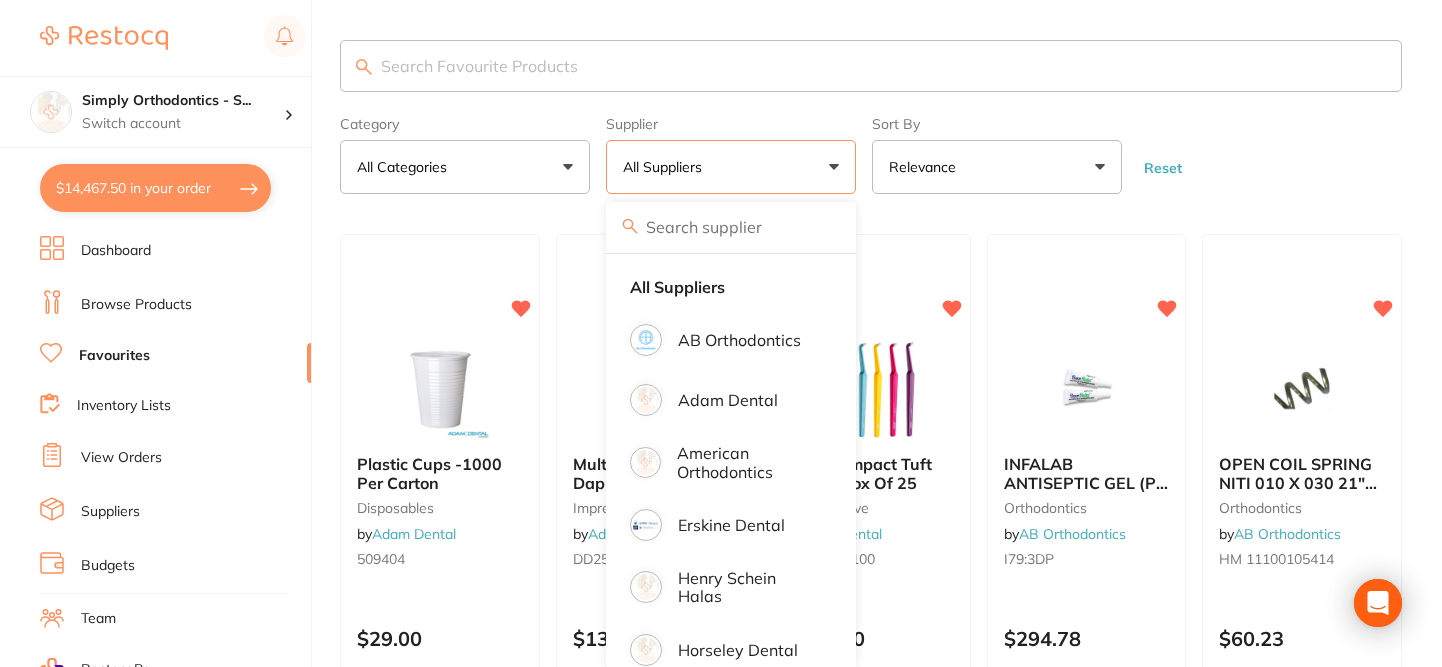 click on "All Suppliers" at bounding box center (731, 167) 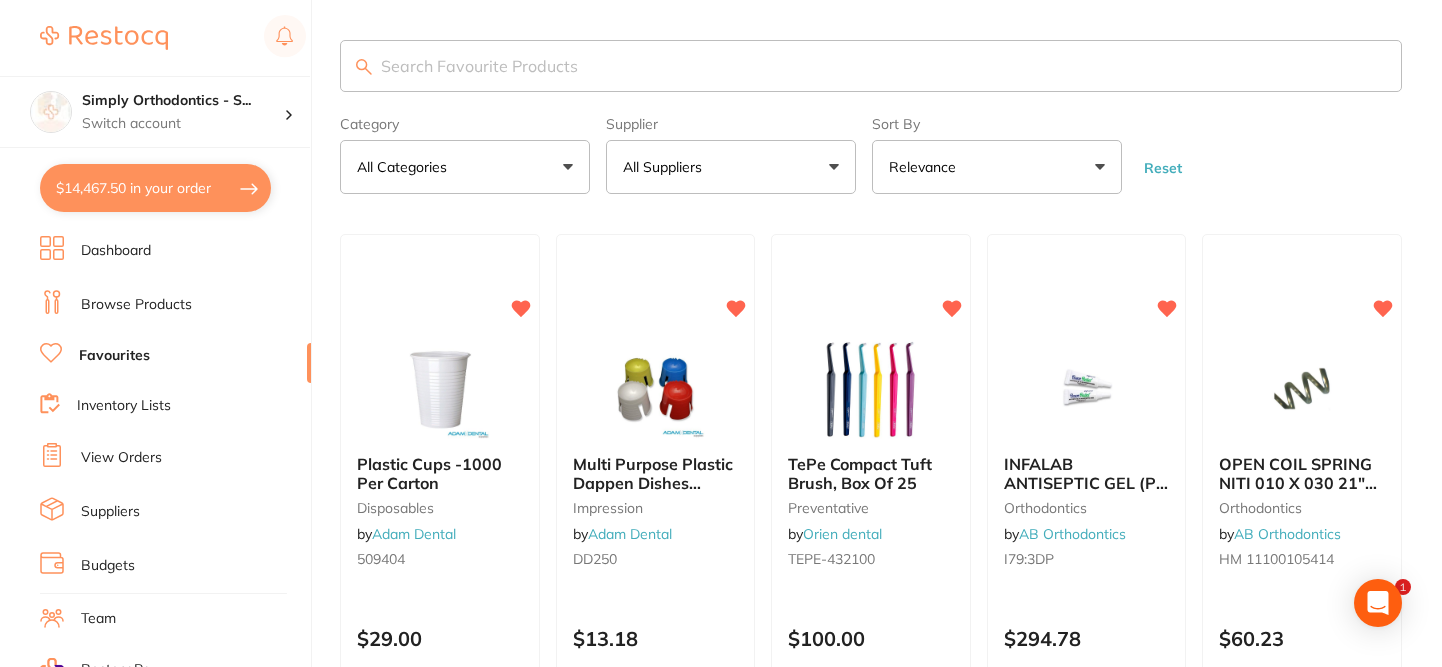 scroll, scrollTop: 0, scrollLeft: 0, axis: both 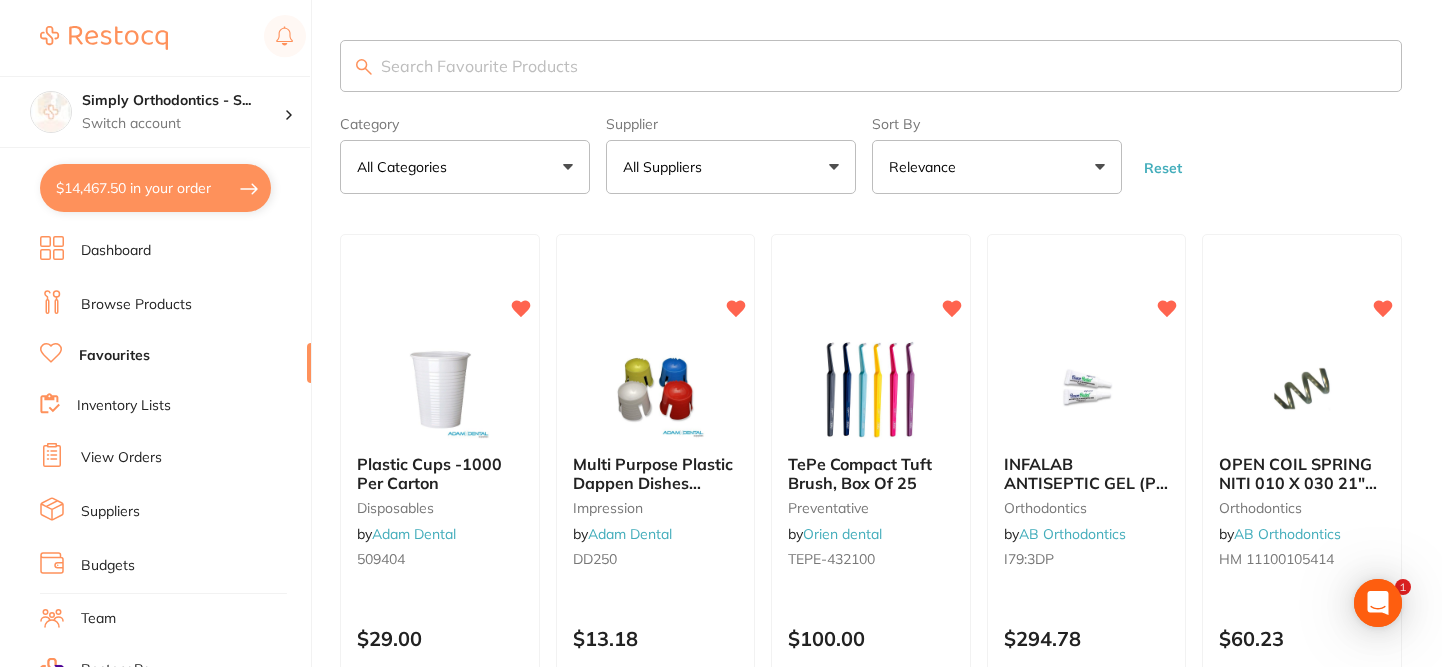 click on "All Suppliers" at bounding box center [731, 167] 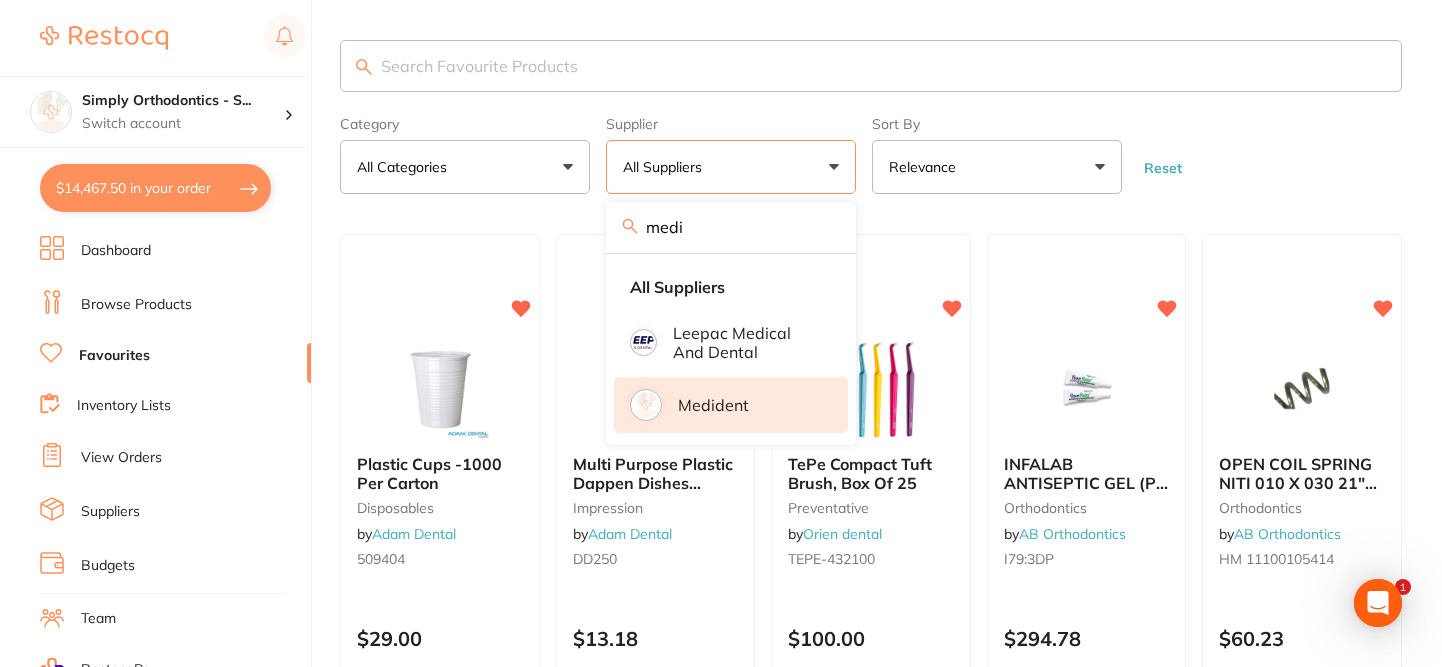 type on "medi" 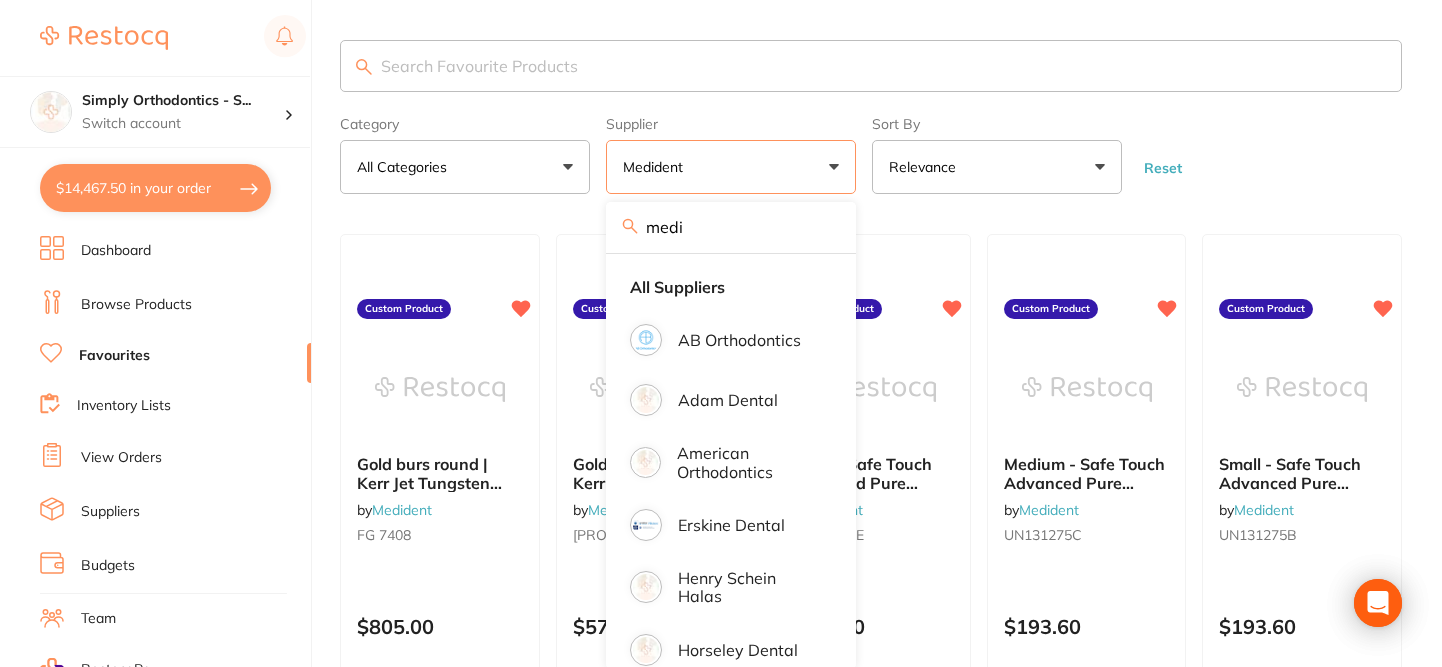 drag, startPoint x: 1434, startPoint y: 138, endPoint x: 1387, endPoint y: 177, distance: 61.073727 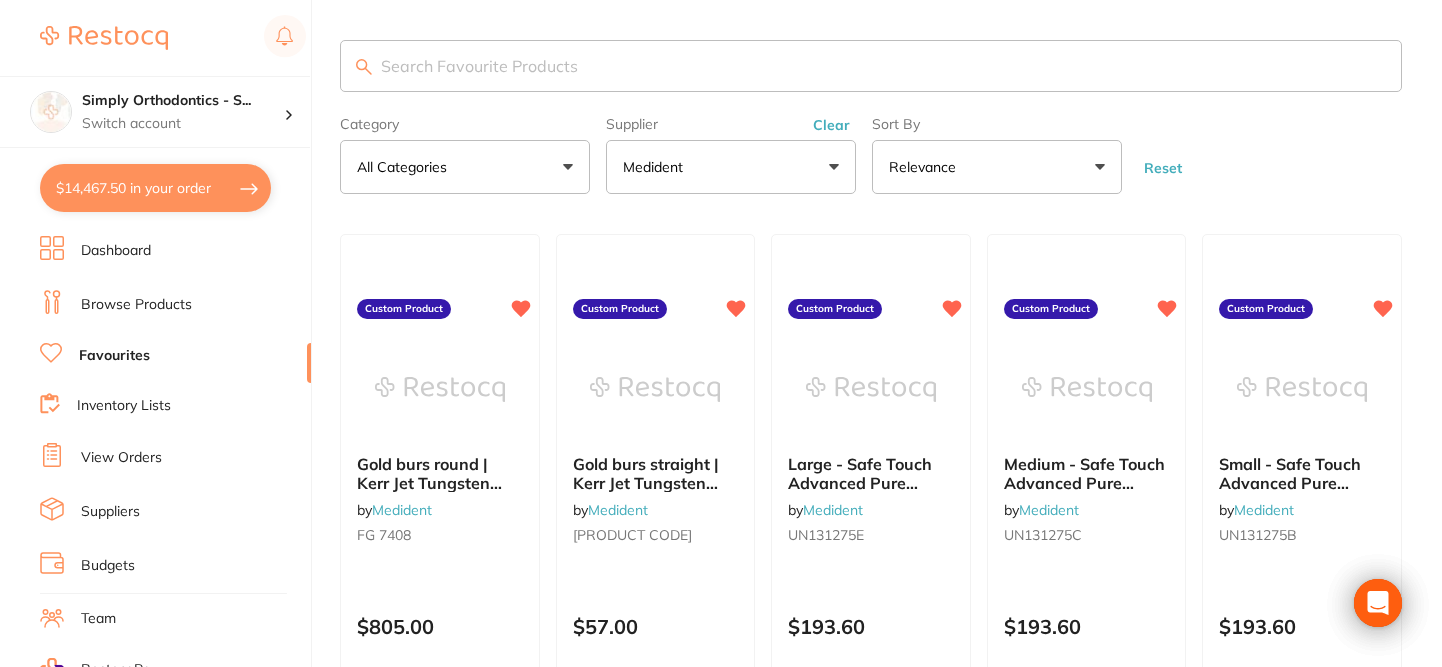 click on "Category All Categories All Categories Clear Category false All Categories Category All Categories Supplier Medident medi All Suppliers AB Orthodontics Adam Dental American Orthodontics Erskine Dental Henry Schein Halas Horseley Dental Leepac Medical and Dental Medident Orien dental ORMCO Orthomax Solventum (KCI) Clear Supplier false Medident Supplier medi All Suppliers AB Orthodontics Adam Dental American Orthodontics Erskine Dental Henry Schein Halas Horseley Dental Leepac Medical and Dental Medident Orien dental ORMCO Orthomax Solventum (KCI) Sort By Relevance Highest Price Lowest Price On Sale Relevance Clear Sort By false Relevance Sort By Highest Price Lowest Price On Sale Relevance Reset" at bounding box center [871, 151] 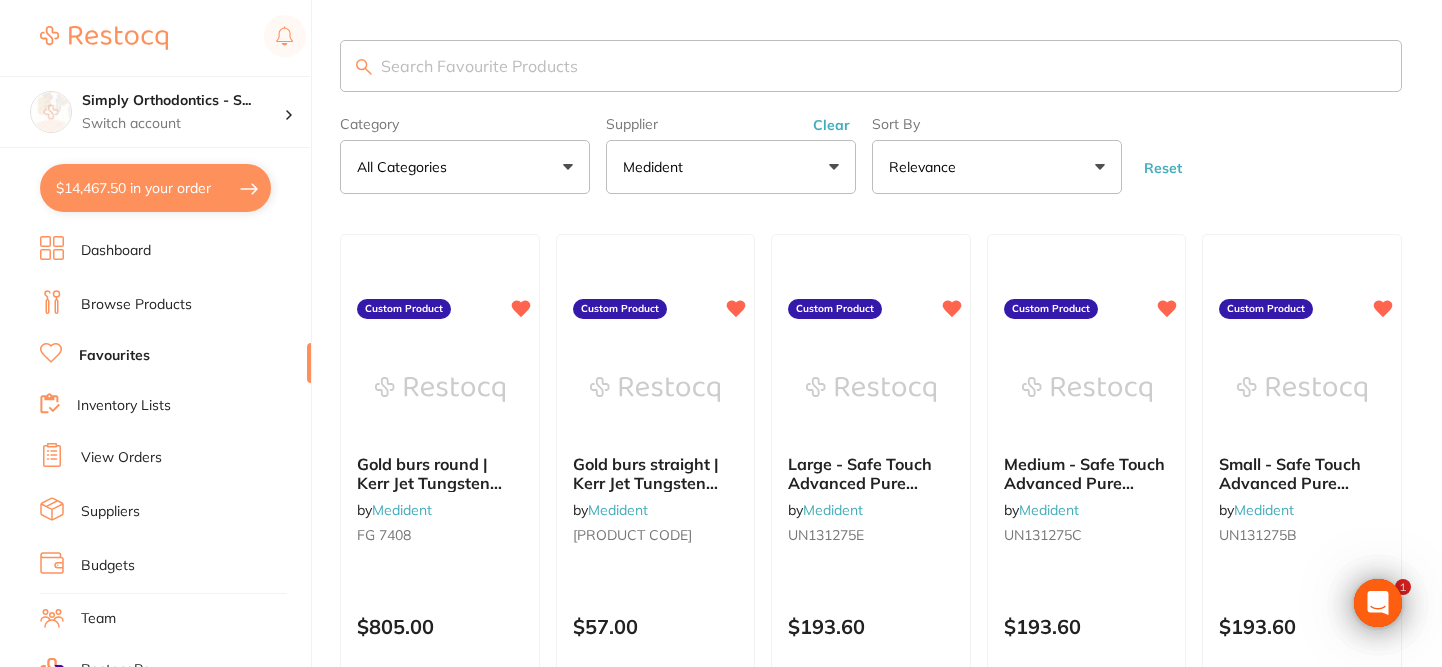 scroll, scrollTop: 0, scrollLeft: 0, axis: both 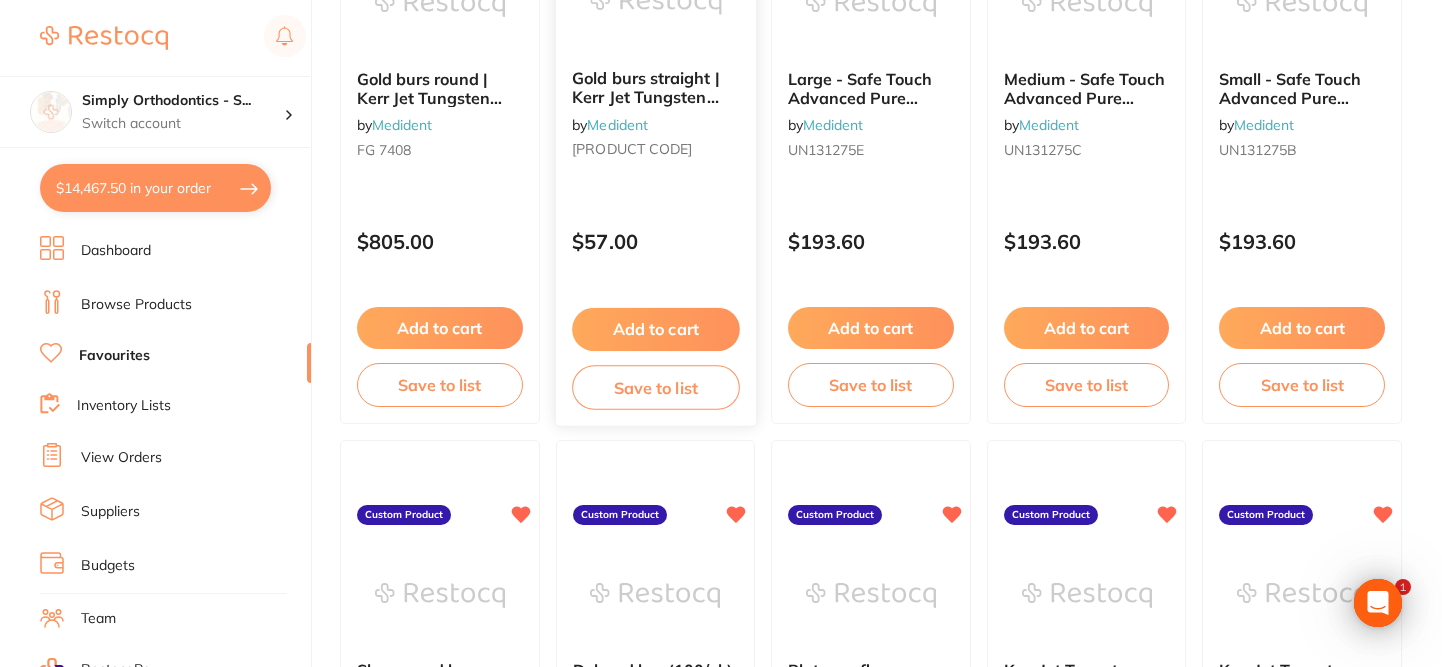 click on "Add to cart" at bounding box center (655, 329) 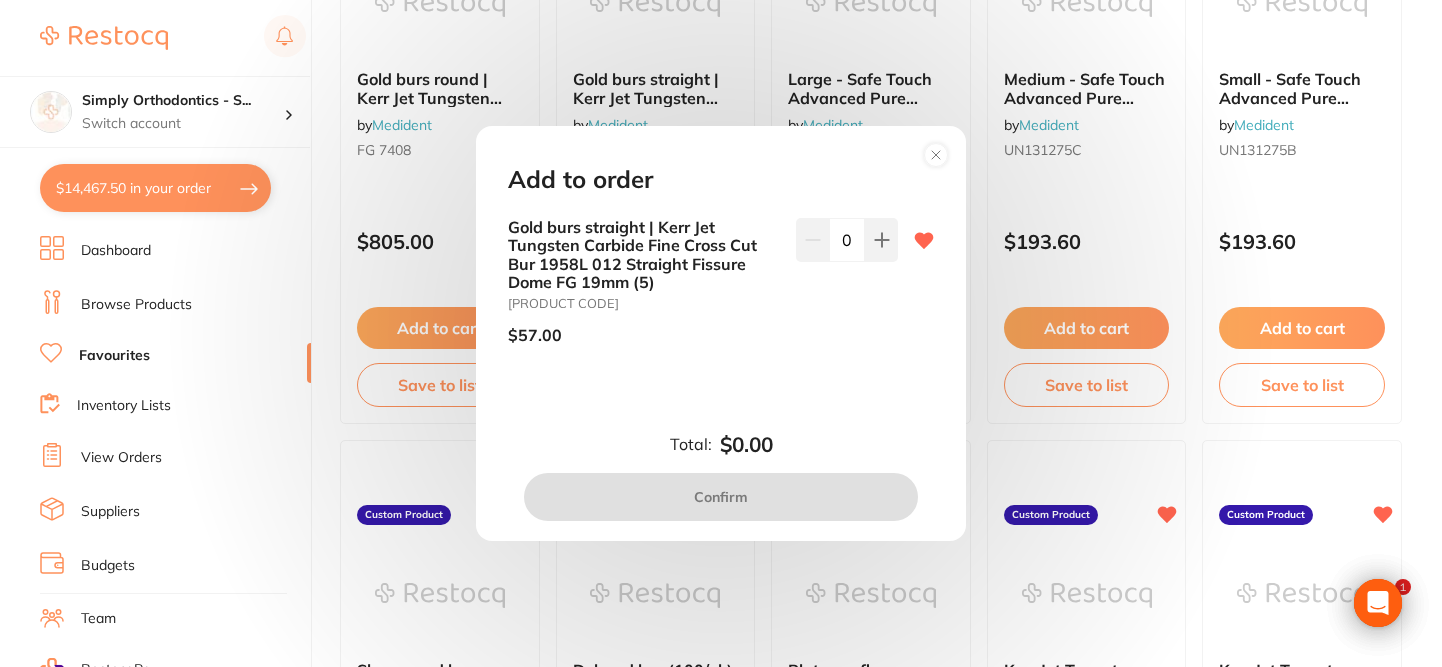 click on "Gold burs straight | Kerr Jet Tungsten Carbide Fine Cross Cut Bur 1958L 012 Straight Fissure Dome FG 19mm (5) FG 1958L $57.00     0" at bounding box center [721, 289] 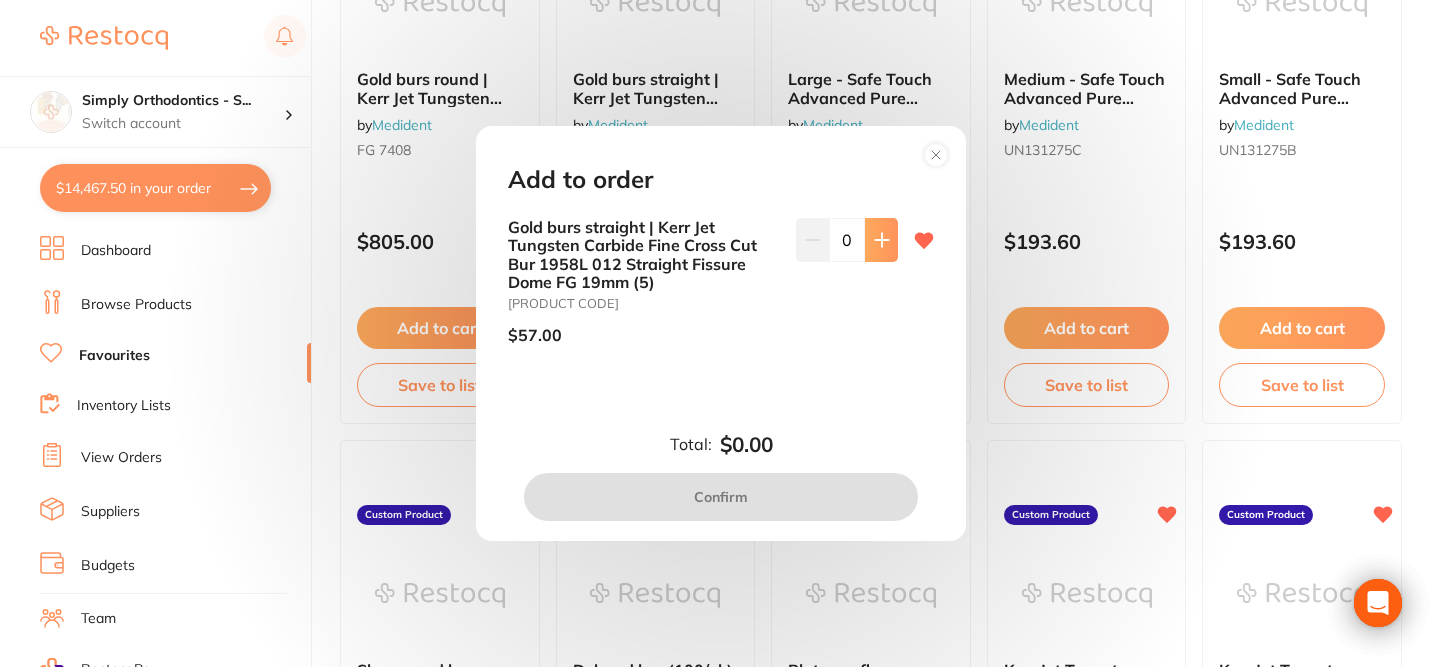 click at bounding box center (881, 240) 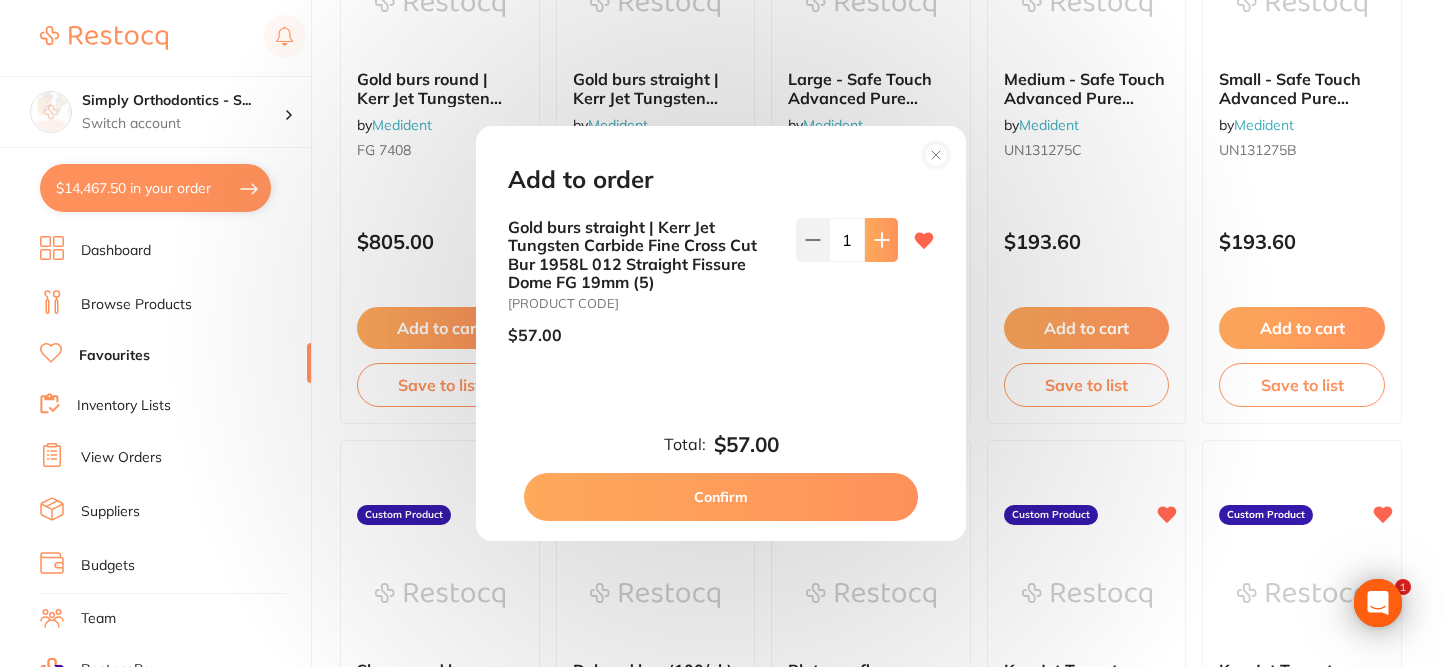 scroll, scrollTop: 0, scrollLeft: 0, axis: both 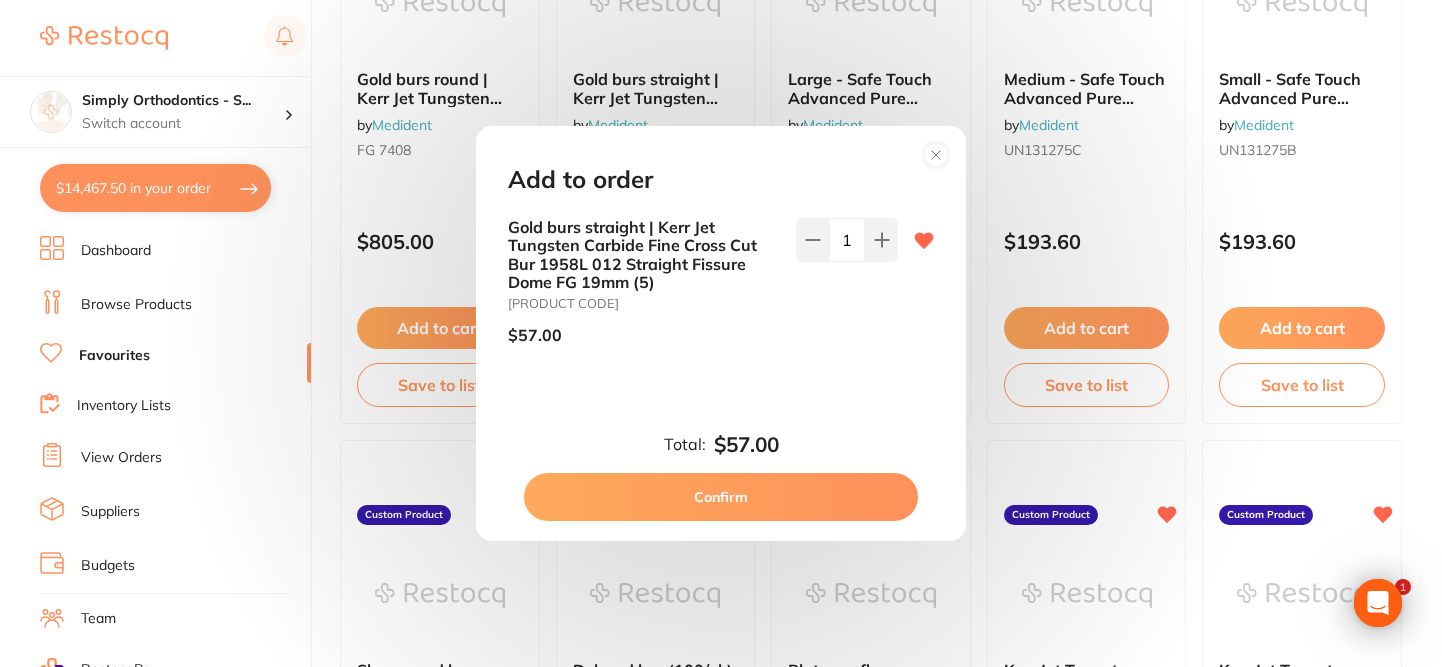 click on "Confirm" at bounding box center [721, 497] 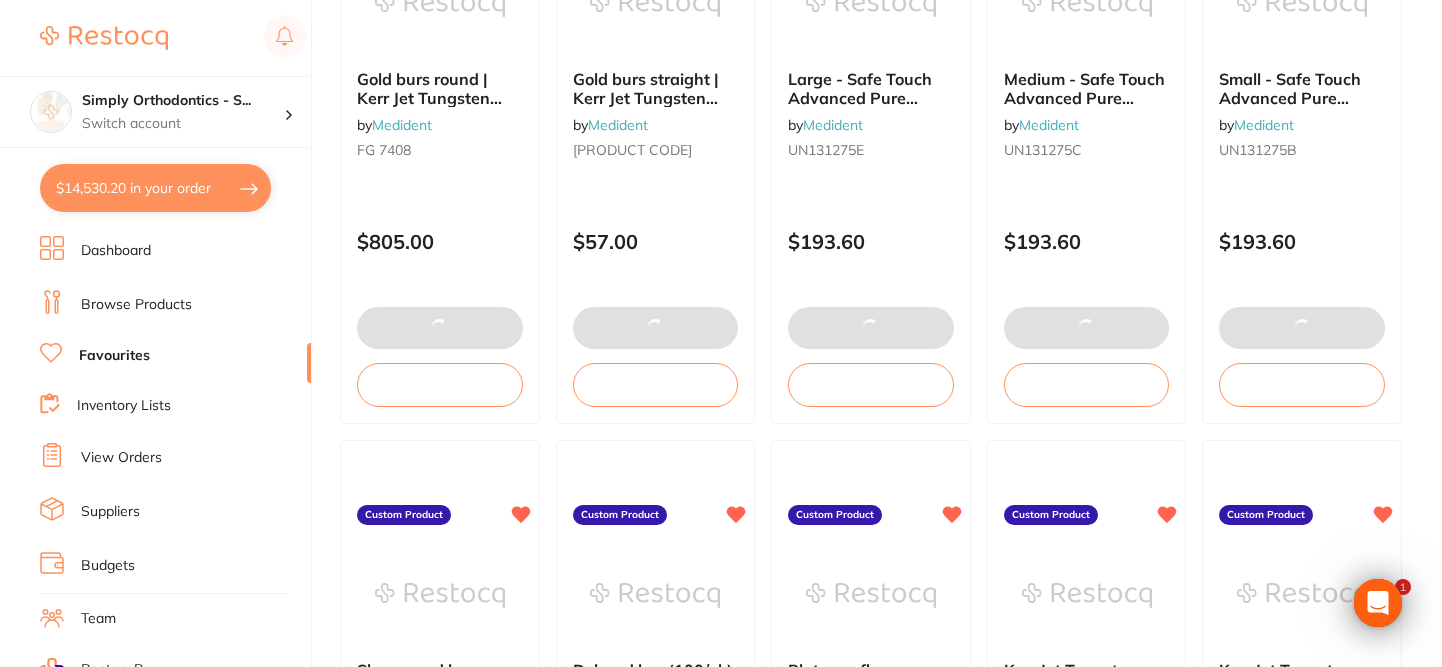 scroll, scrollTop: 0, scrollLeft: 0, axis: both 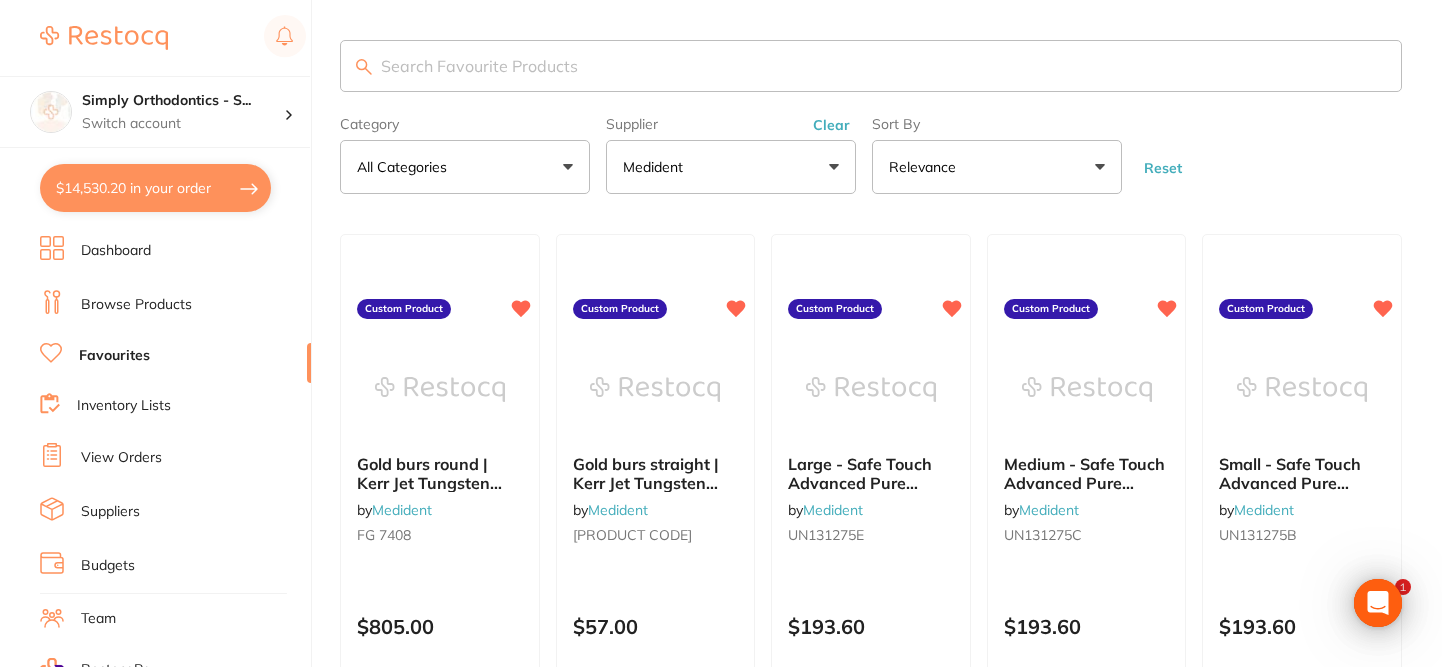 click on "Reset" at bounding box center (1163, 168) 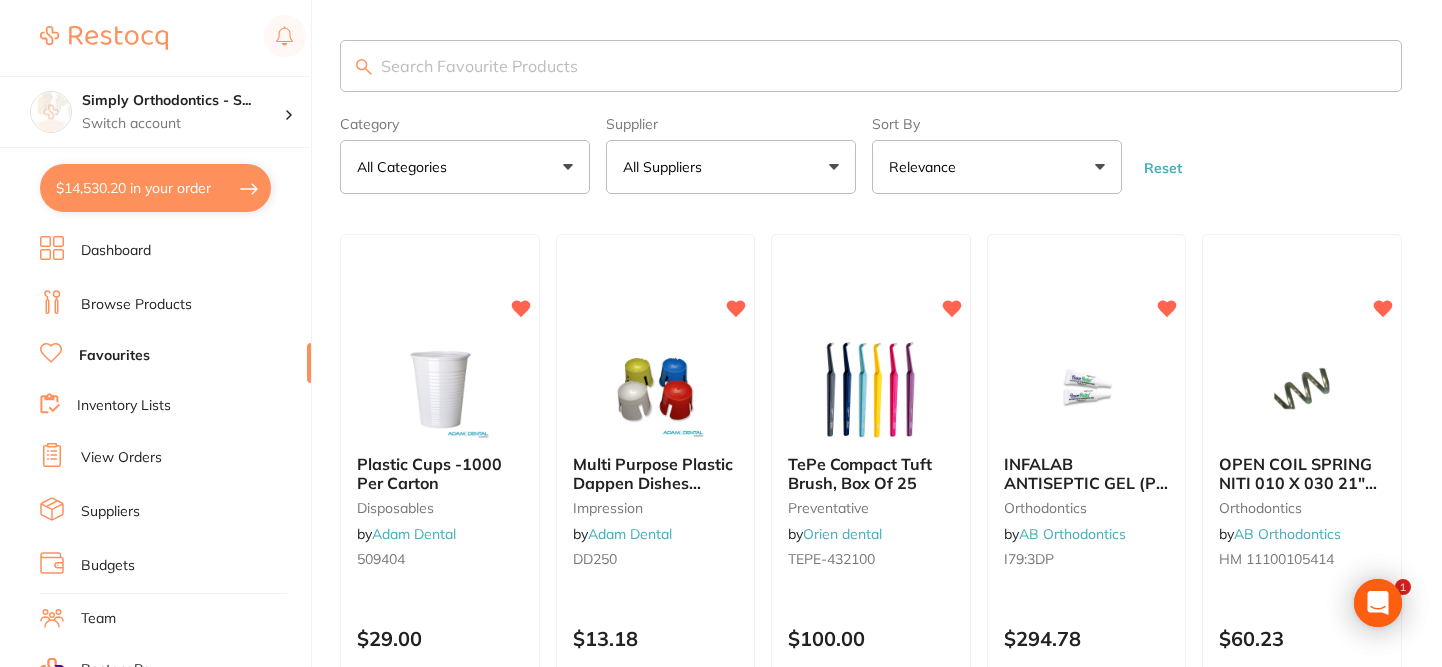click on "All Suppliers" at bounding box center (731, 167) 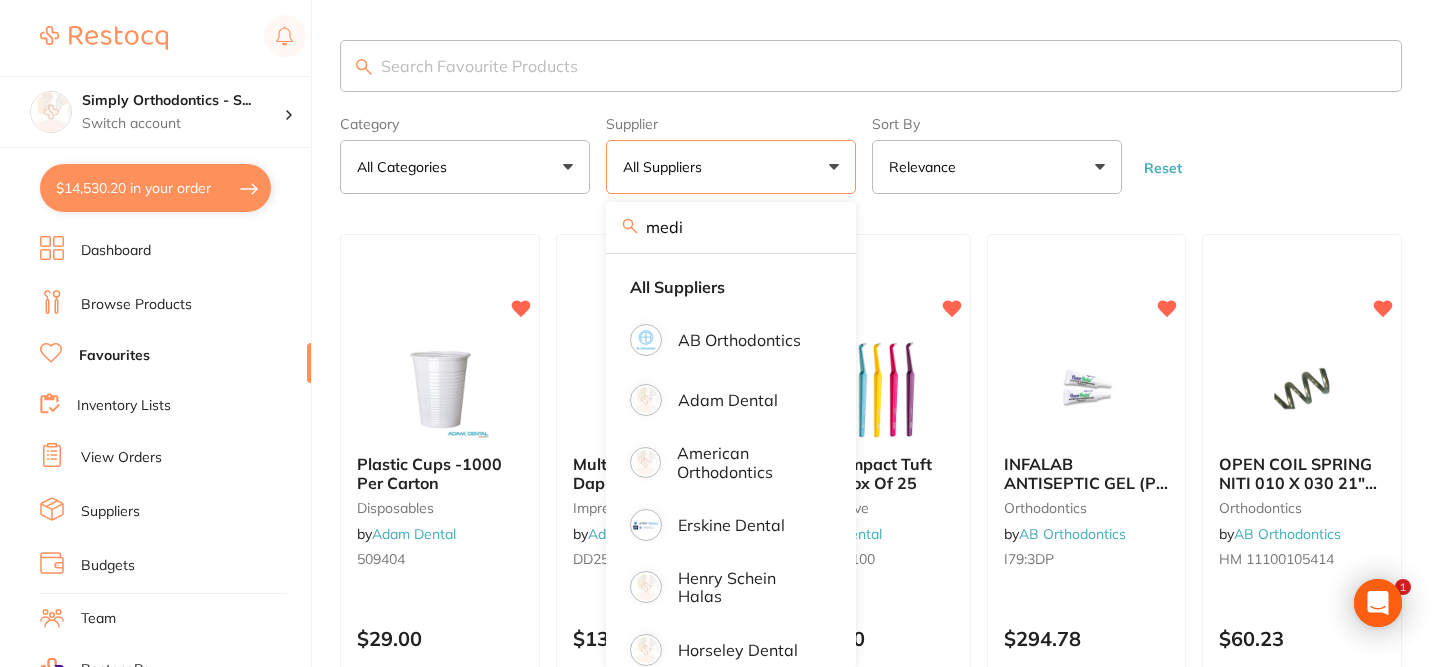 click on "All Suppliers" at bounding box center (731, 167) 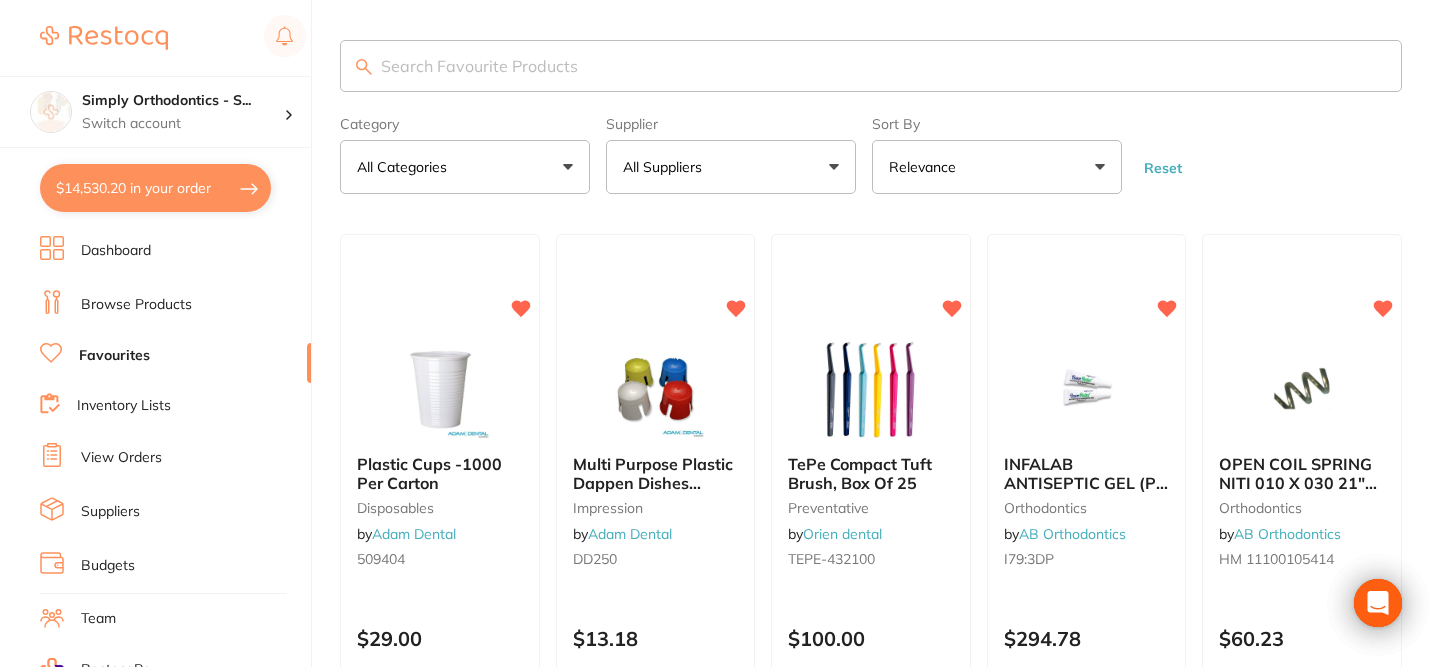 click on "All Suppliers" at bounding box center (731, 167) 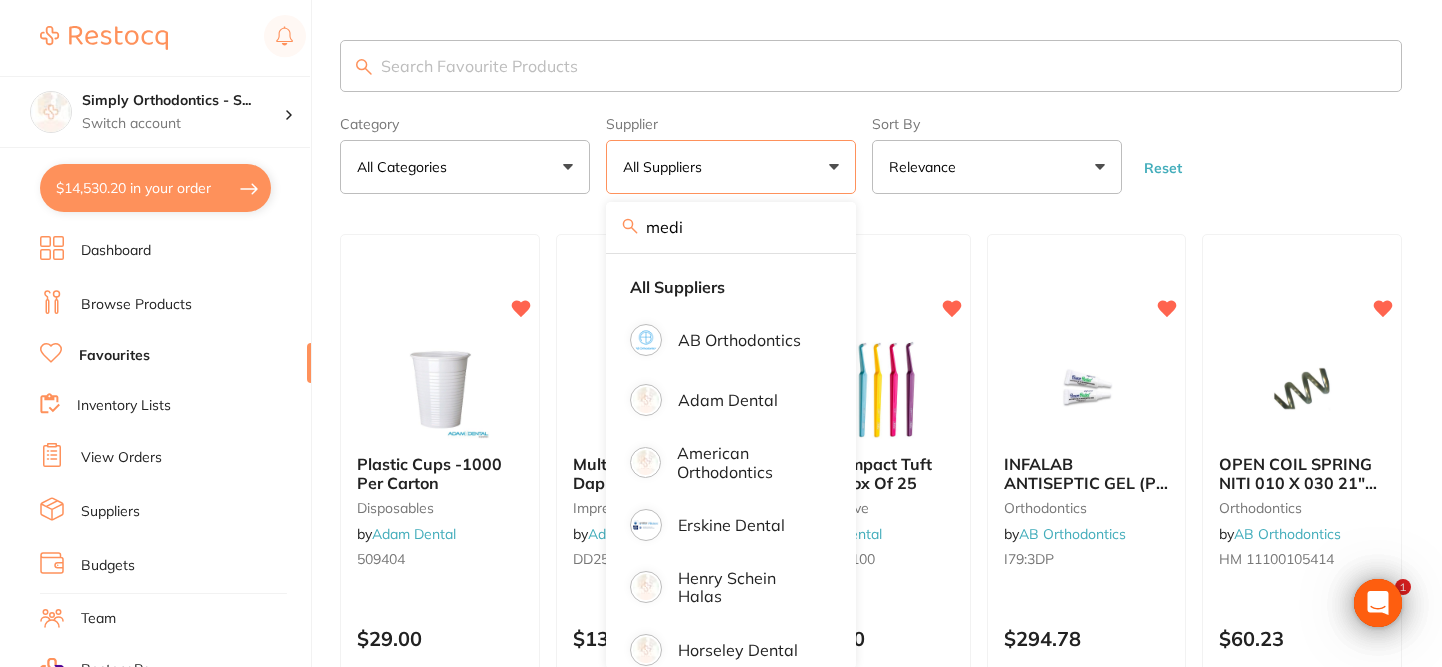 scroll, scrollTop: 0, scrollLeft: 0, axis: both 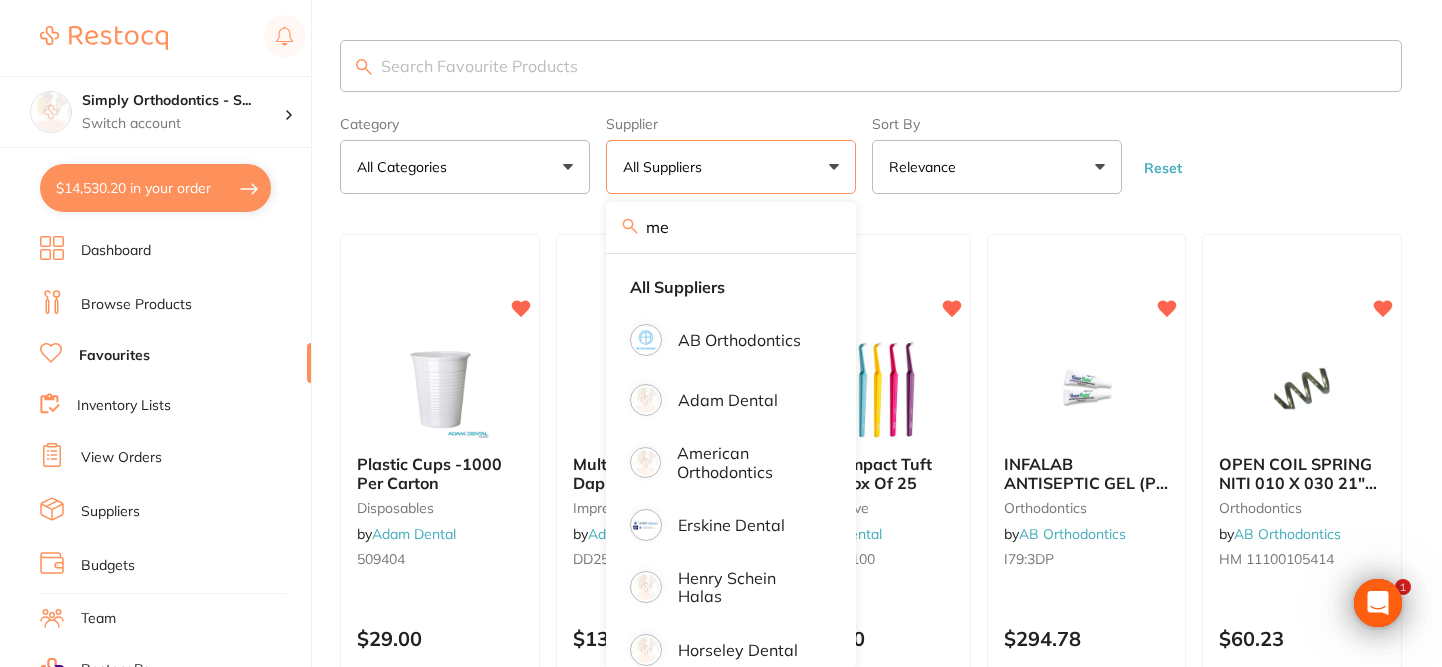 type on "m" 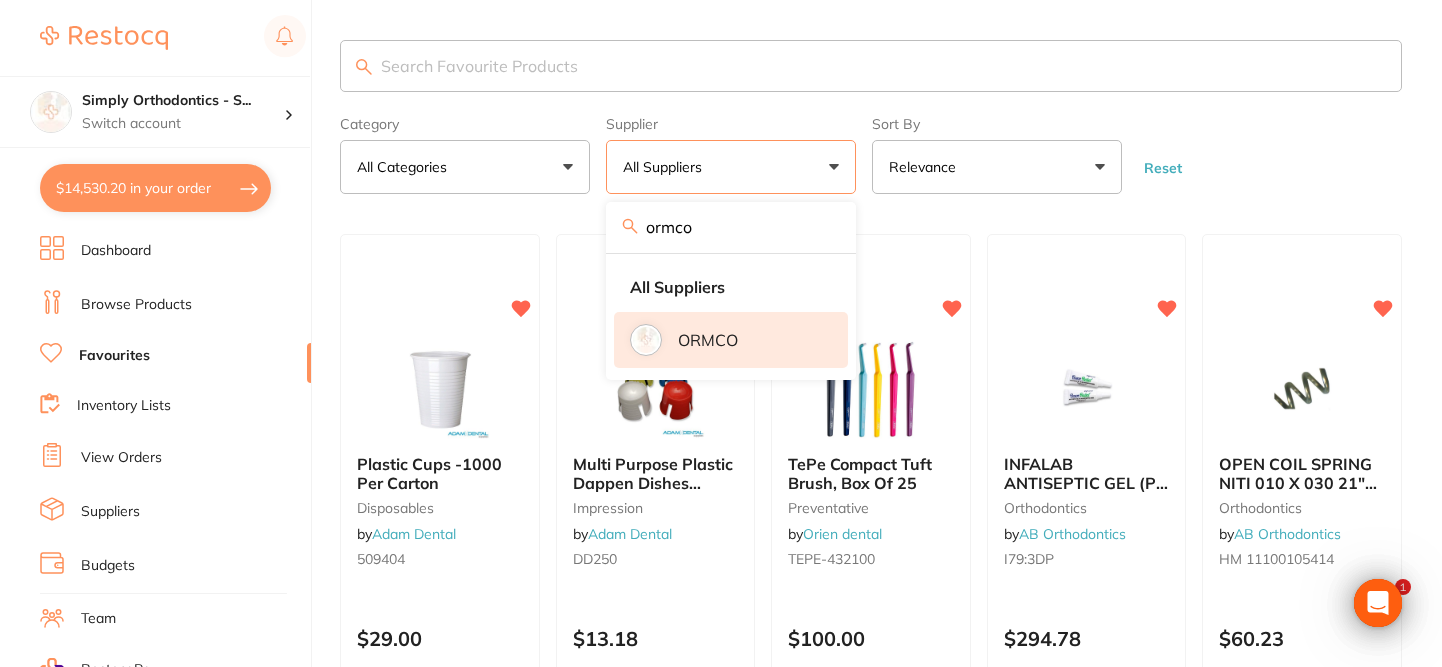 type on "ormco" 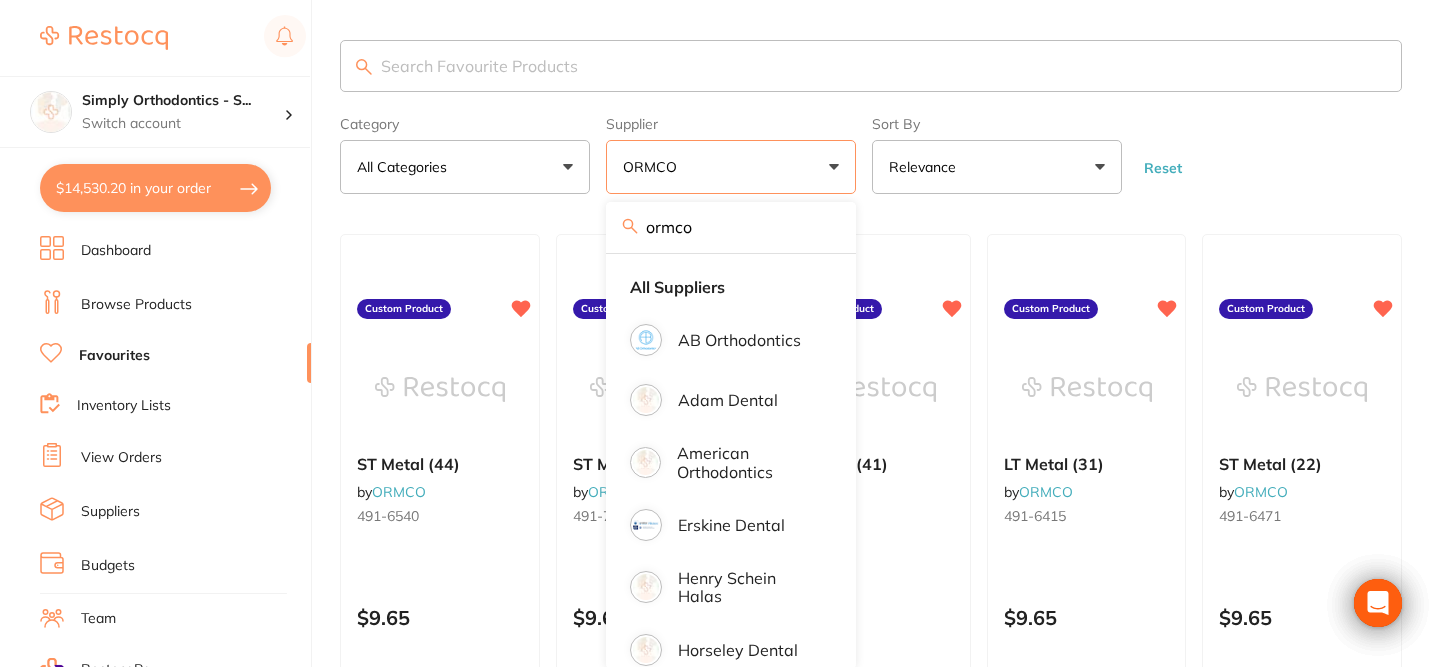 click on "Category All Categories All Categories Clear Category false All Categories Category All Categories Supplier ORMCO ormco All Suppliers AB Orthodontics Adam Dental American Orthodontics Erskine Dental Henry Schein Halas Horseley Dental Leepac Medical and Dental Medident Orien dental ORMCO Orthomax Solventum (KCI) Clear Supplier true ORMCO Supplier ormco All Suppliers AB Orthodontics Adam Dental American Orthodontics Erskine Dental Henry Schein Halas Horseley Dental Leepac Medical and Dental Medident Orien dental ORMCO Orthomax Solventum (KCI) Sort By Relevance Highest Price Lowest Price On Sale Relevance Clear Sort By false Relevance Sort By Highest Price Lowest Price On Sale Relevance Reset" at bounding box center [871, 151] 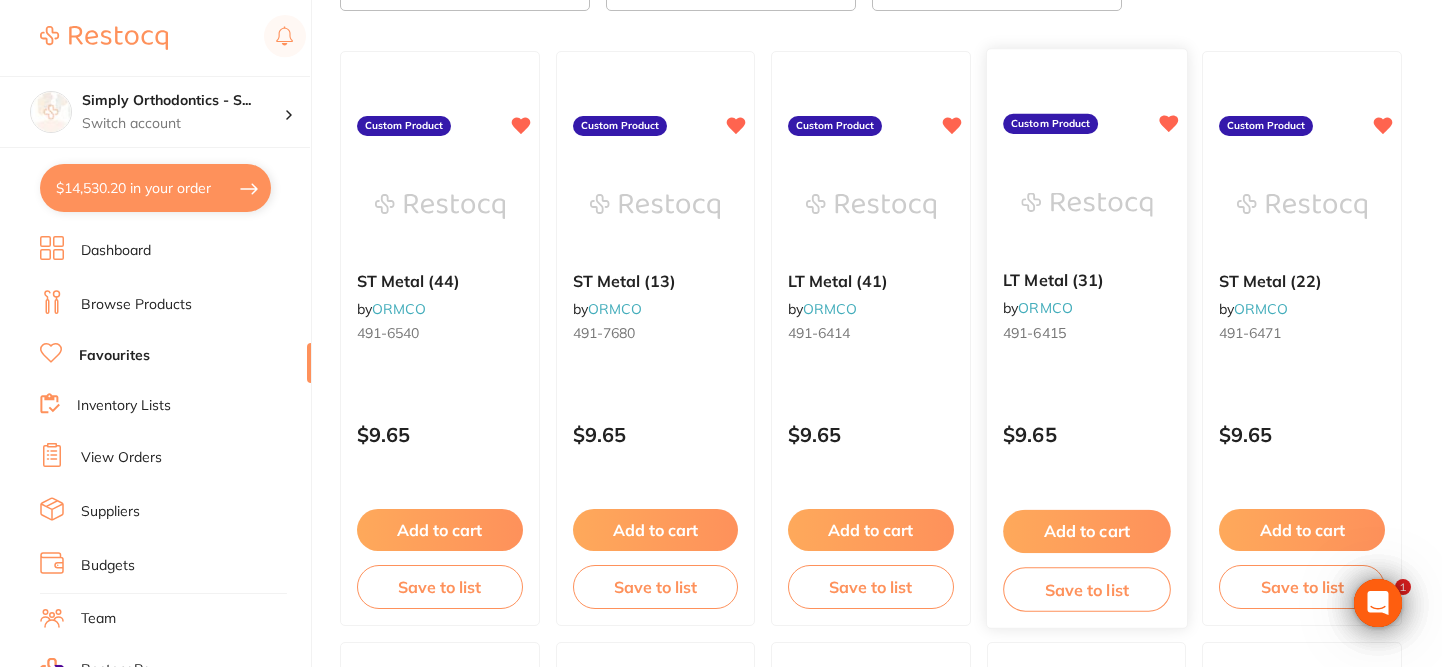 scroll, scrollTop: 0, scrollLeft: 0, axis: both 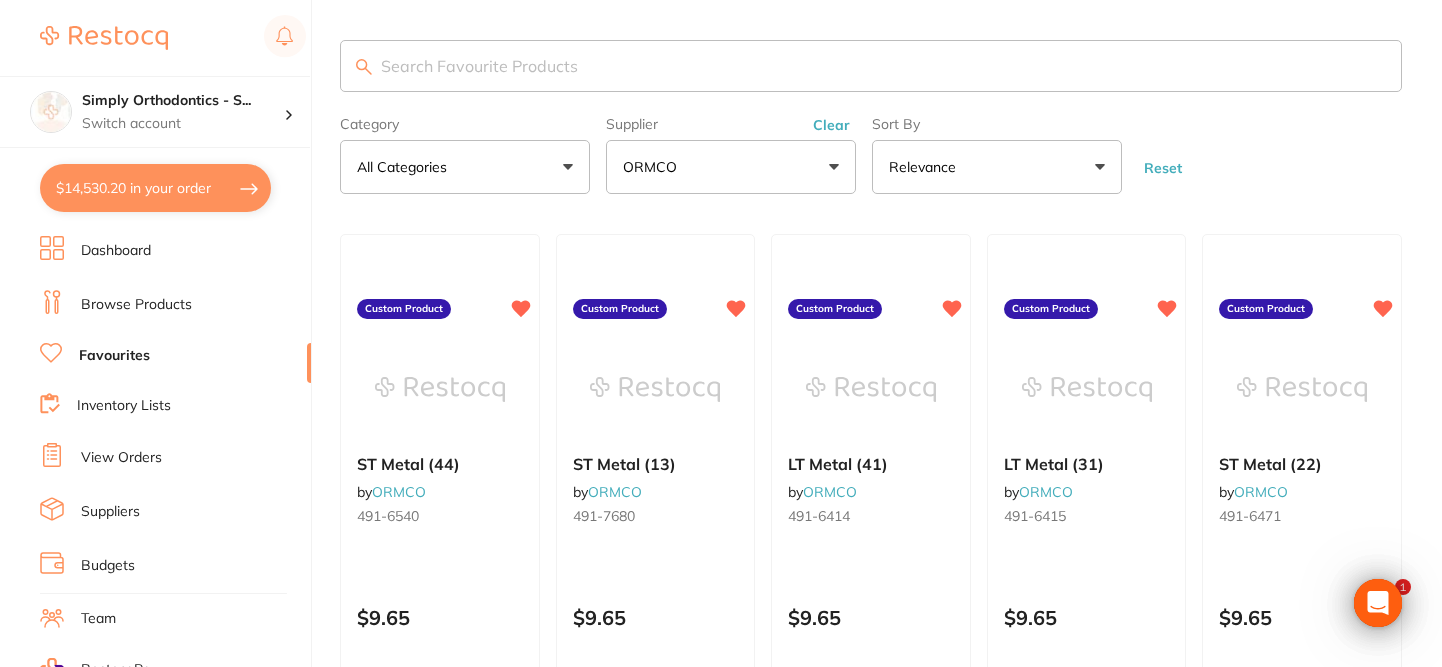 click at bounding box center [871, 66] 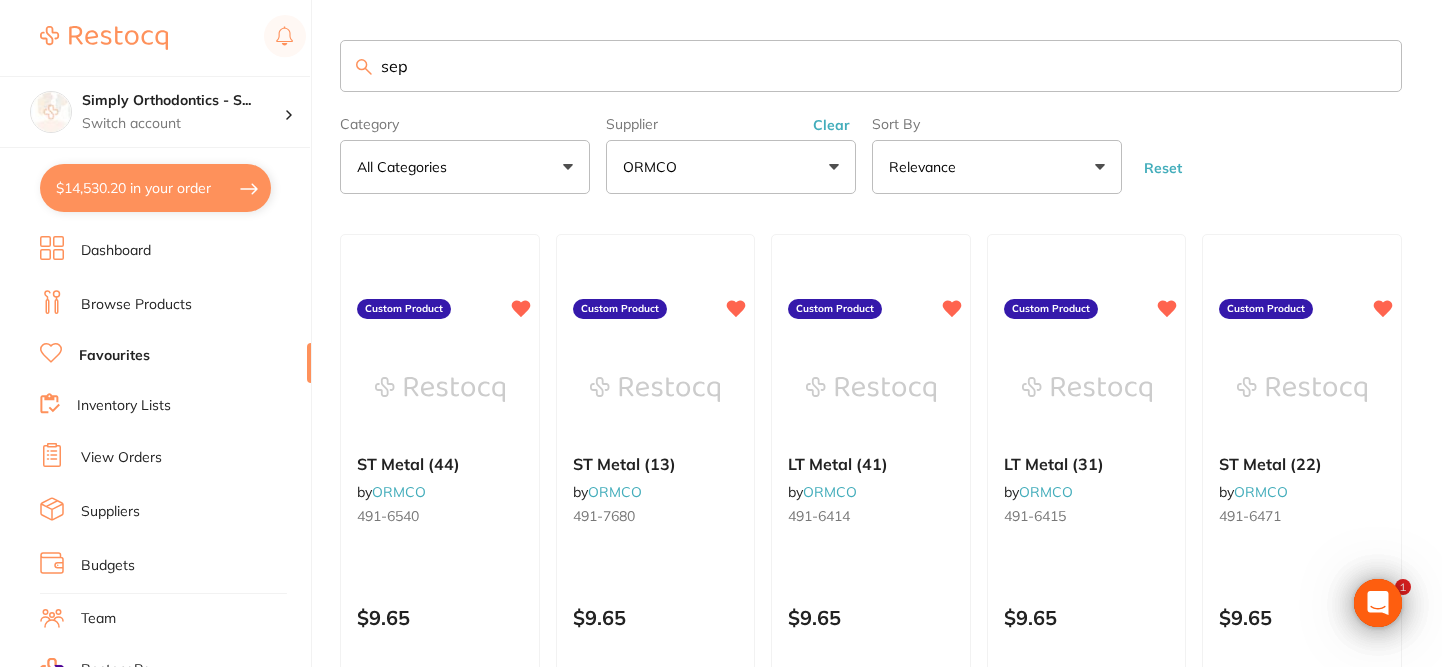 type on "sep" 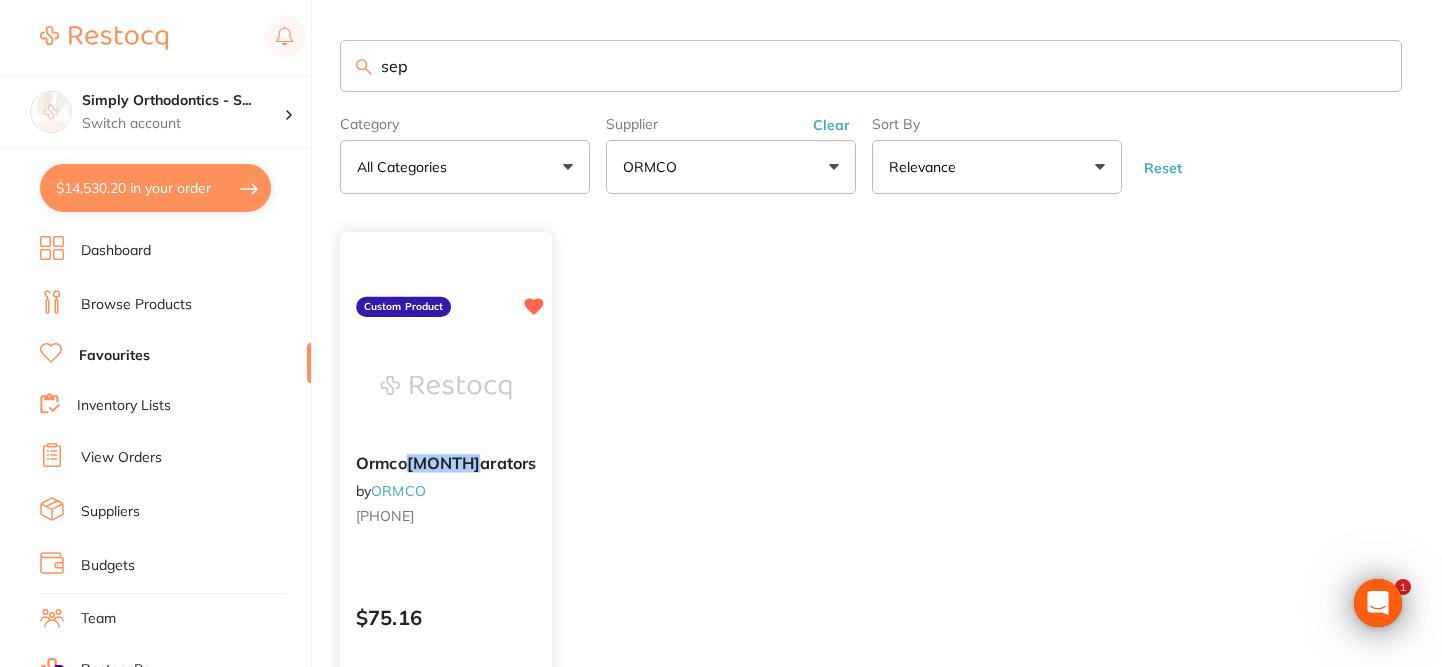 scroll, scrollTop: 0, scrollLeft: 0, axis: both 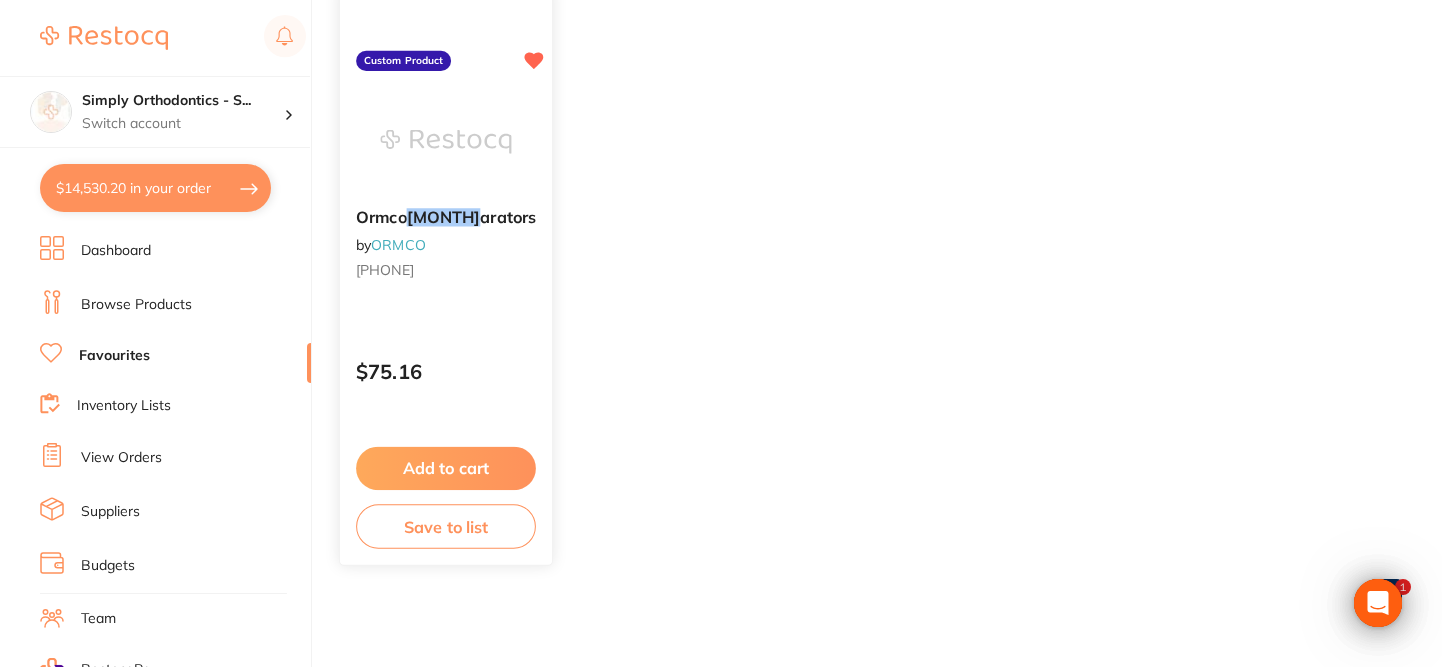 click on "Add to cart" at bounding box center (446, 468) 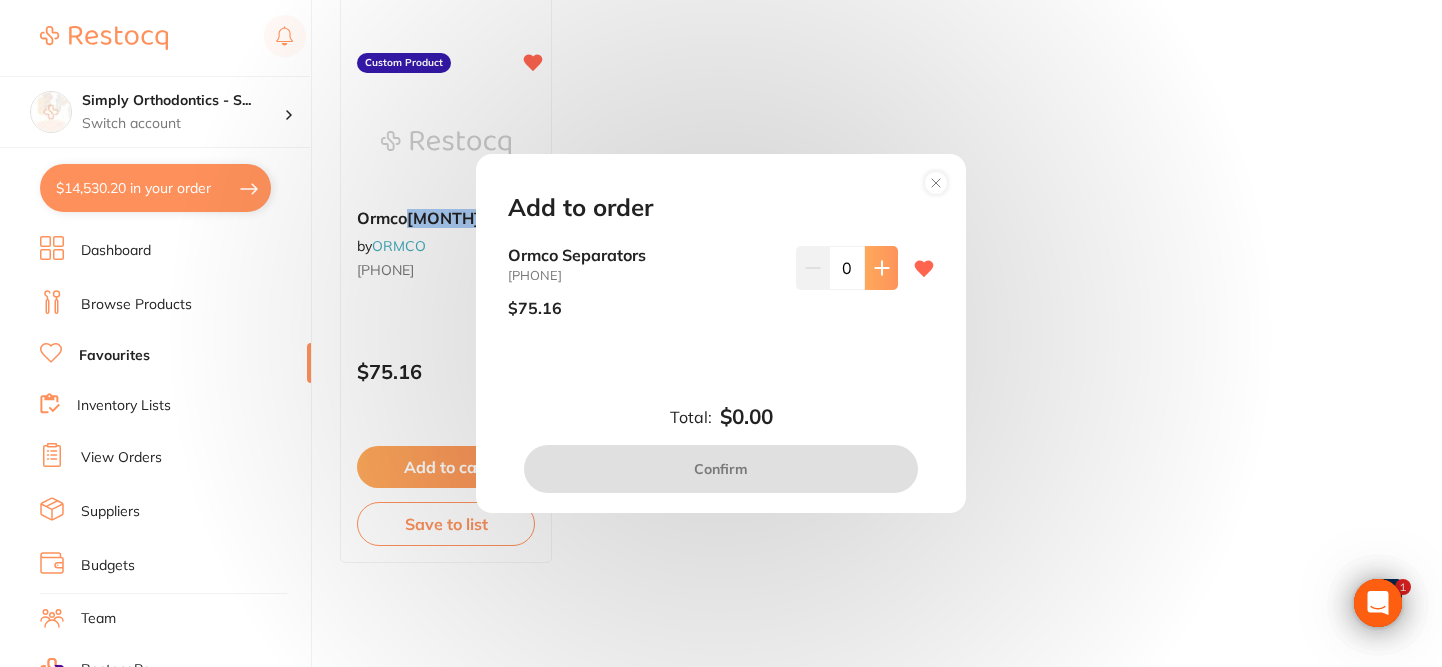 scroll, scrollTop: 0, scrollLeft: 0, axis: both 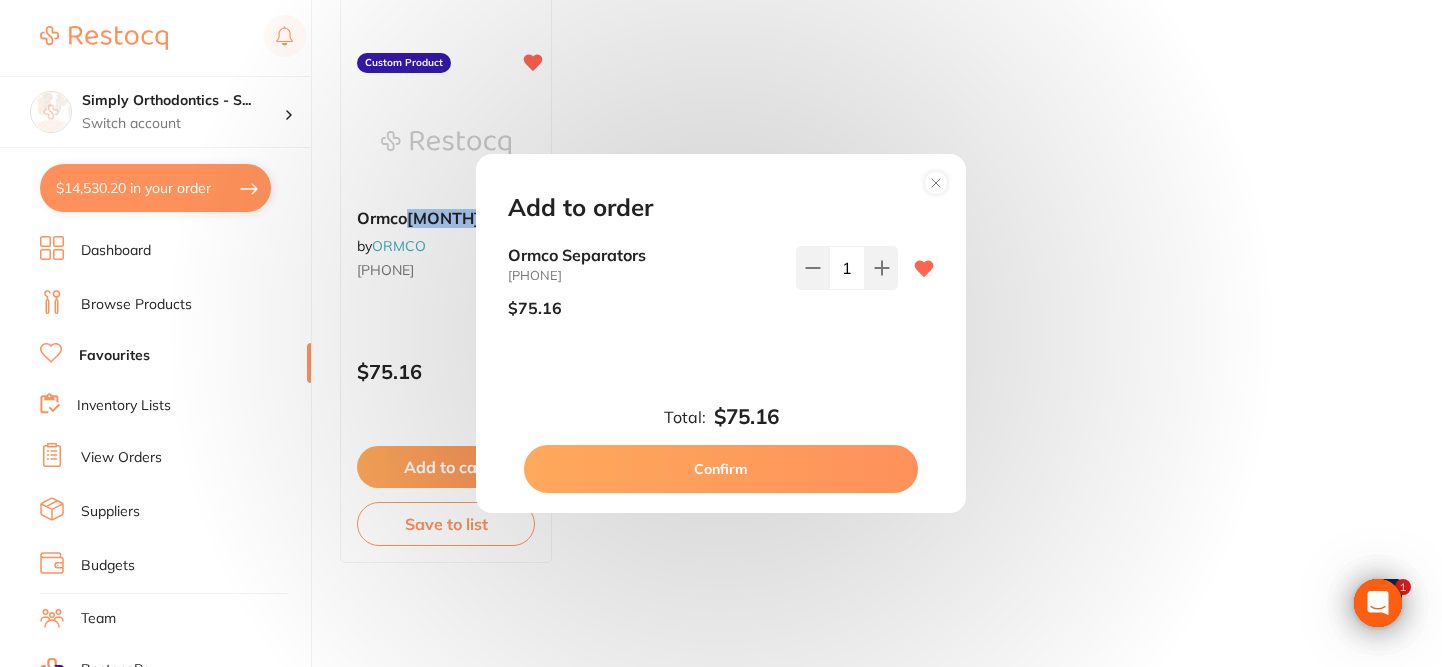 click on "Confirm" at bounding box center (721, 469) 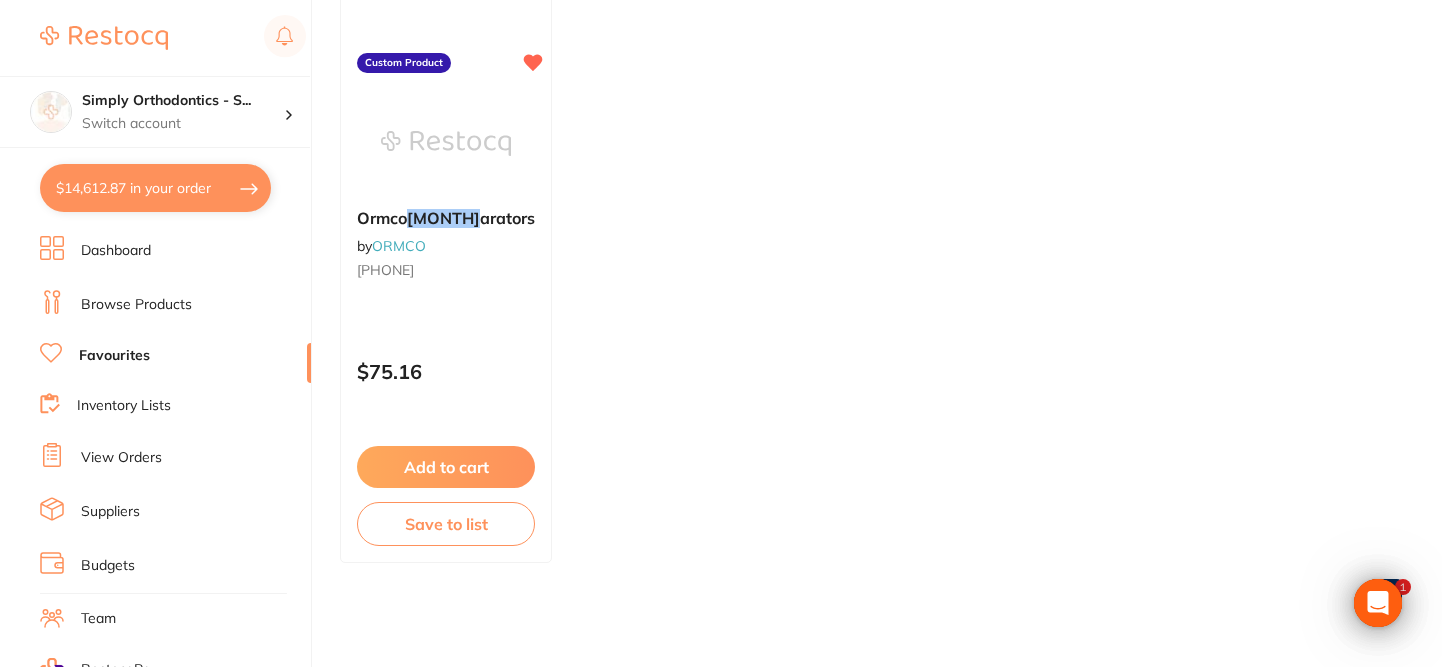scroll, scrollTop: 0, scrollLeft: 0, axis: both 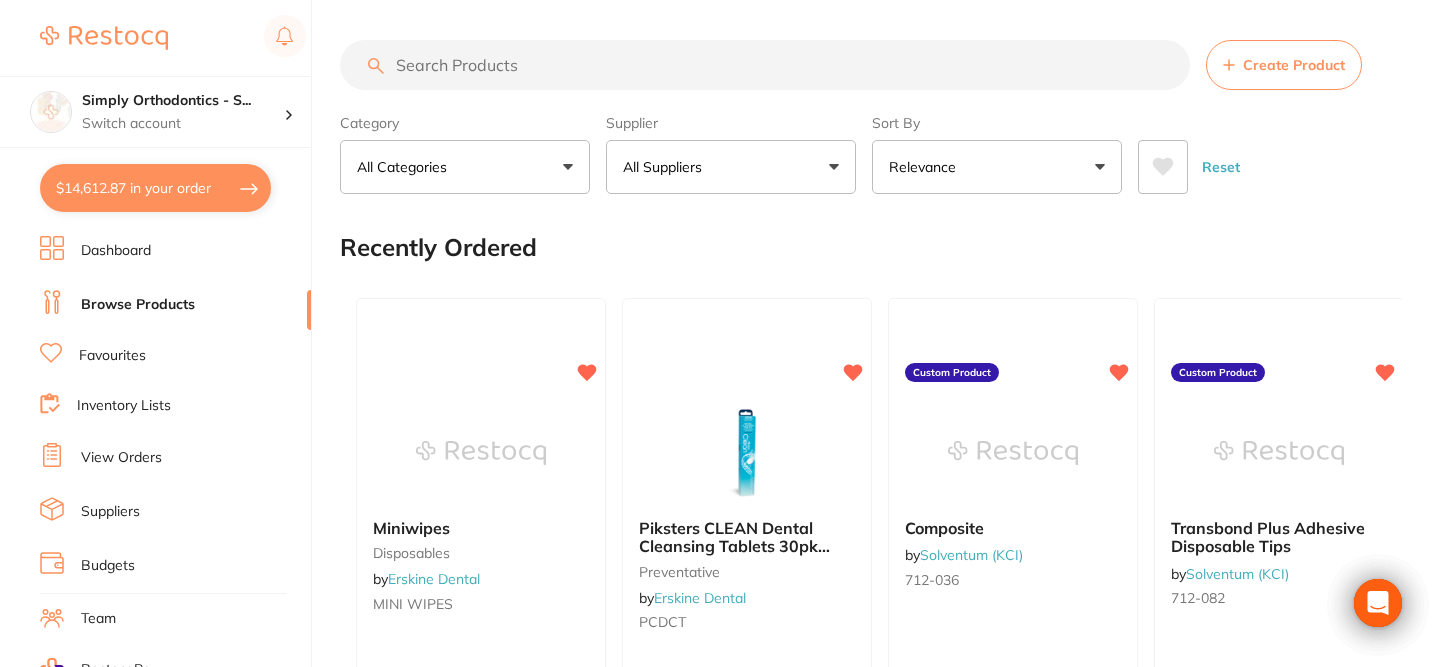 click on "All Suppliers" at bounding box center [731, 167] 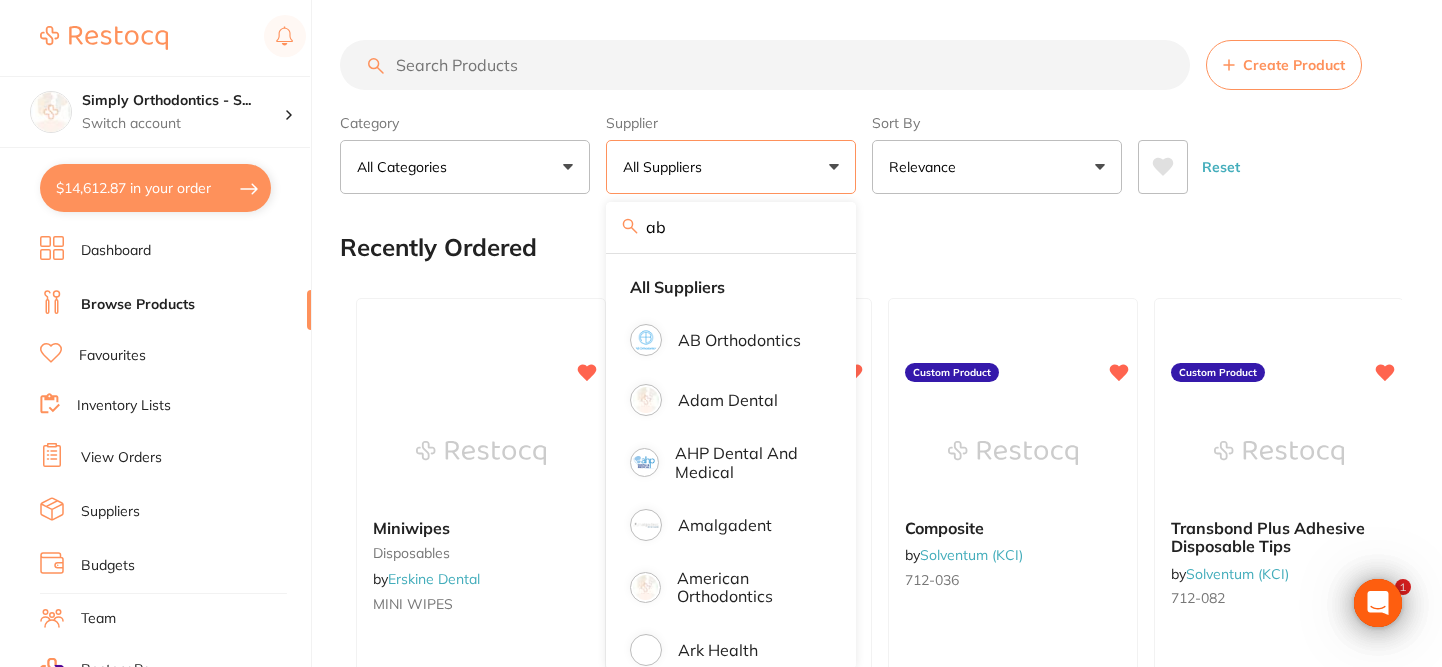 scroll, scrollTop: 0, scrollLeft: 0, axis: both 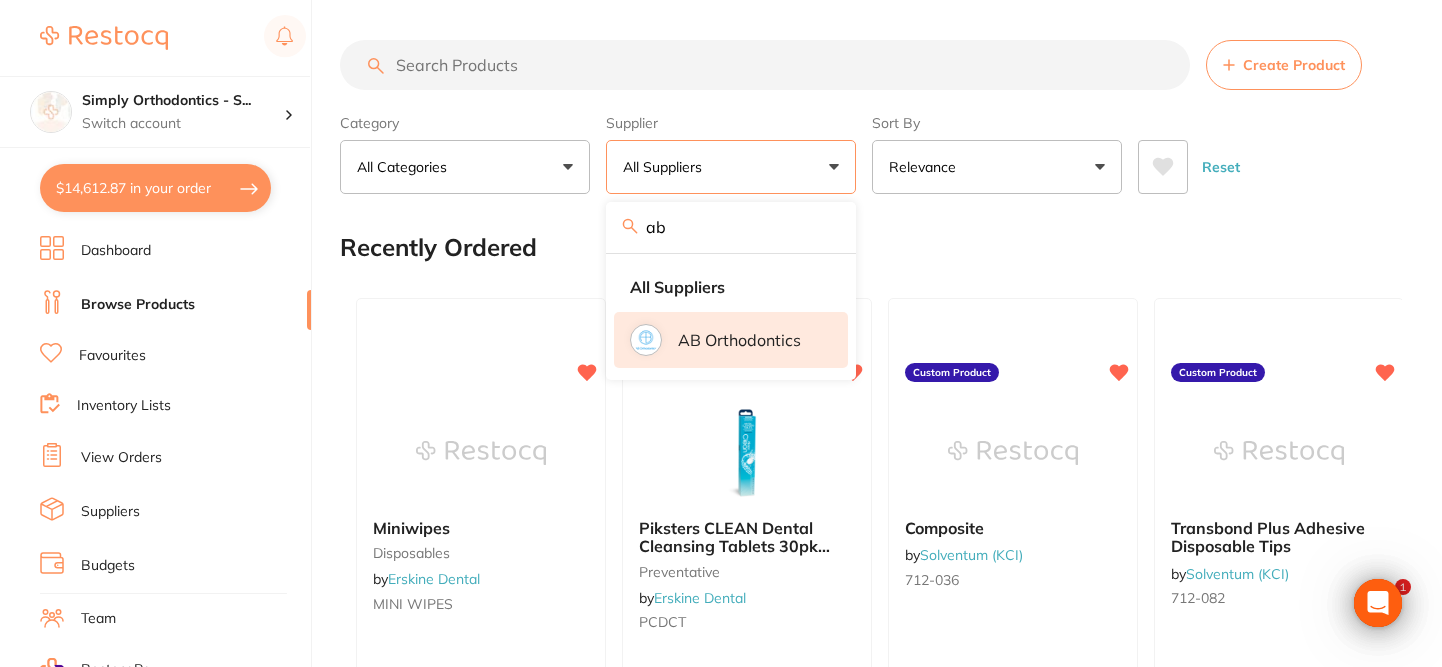 type on "ab" 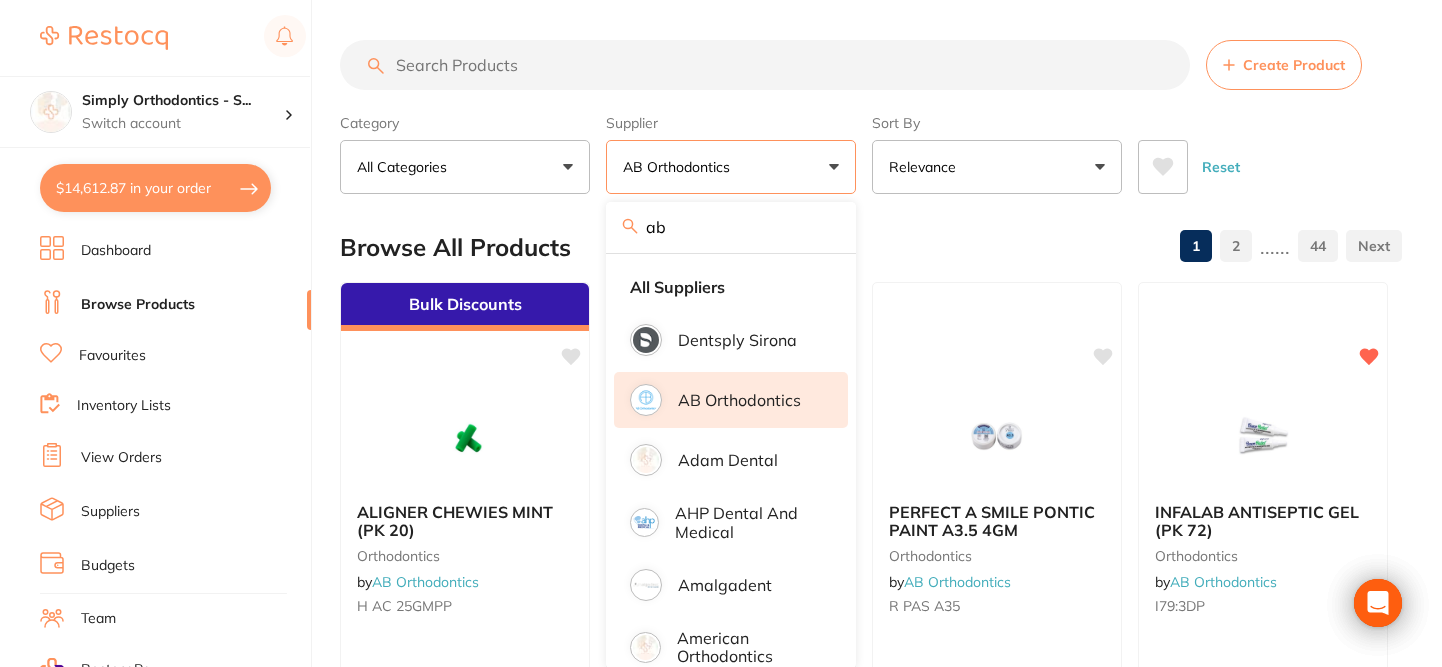 click at bounding box center [765, 65] 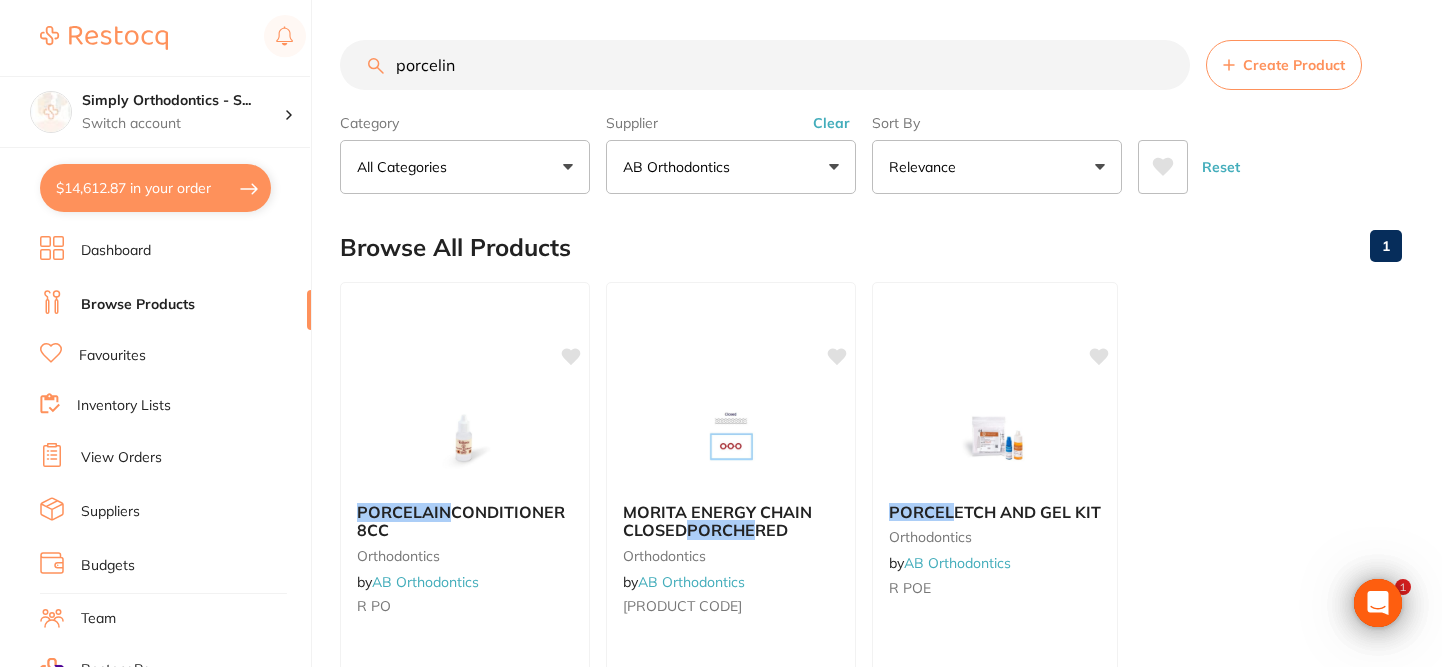 scroll, scrollTop: 0, scrollLeft: 0, axis: both 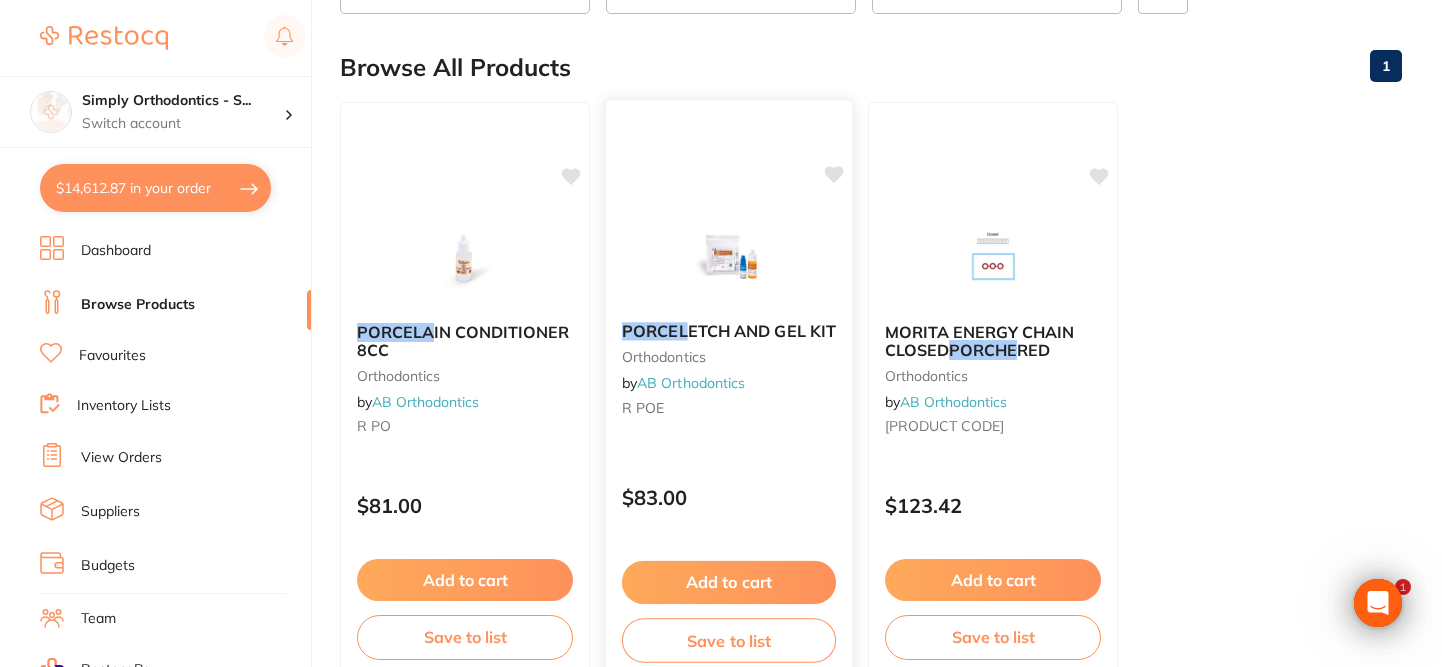 type on "porcela" 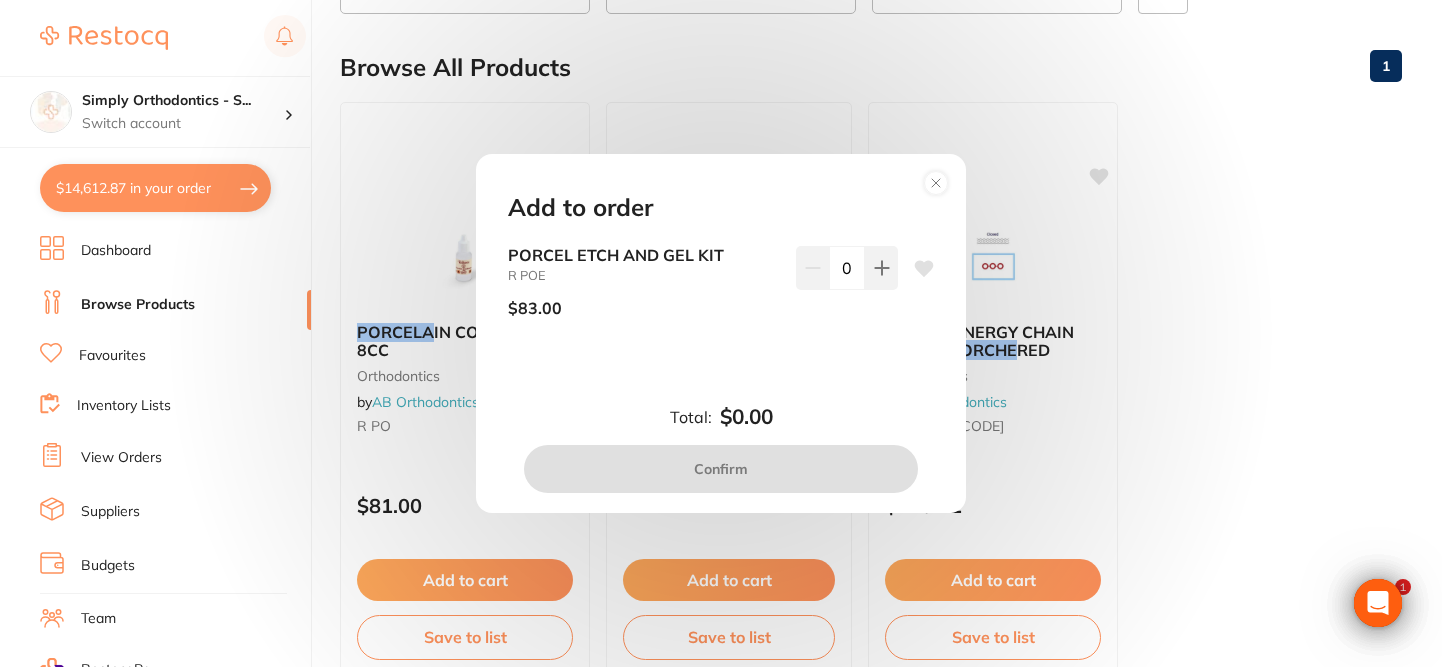 scroll, scrollTop: 0, scrollLeft: 0, axis: both 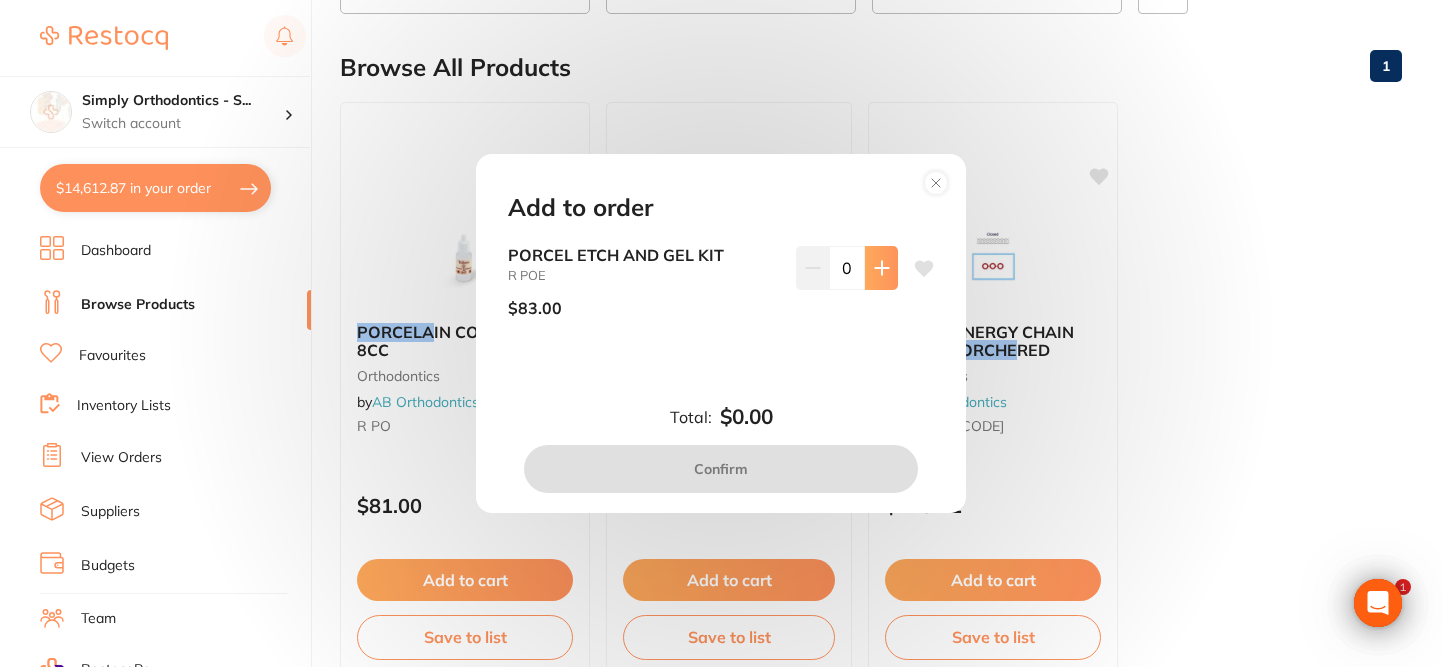 click 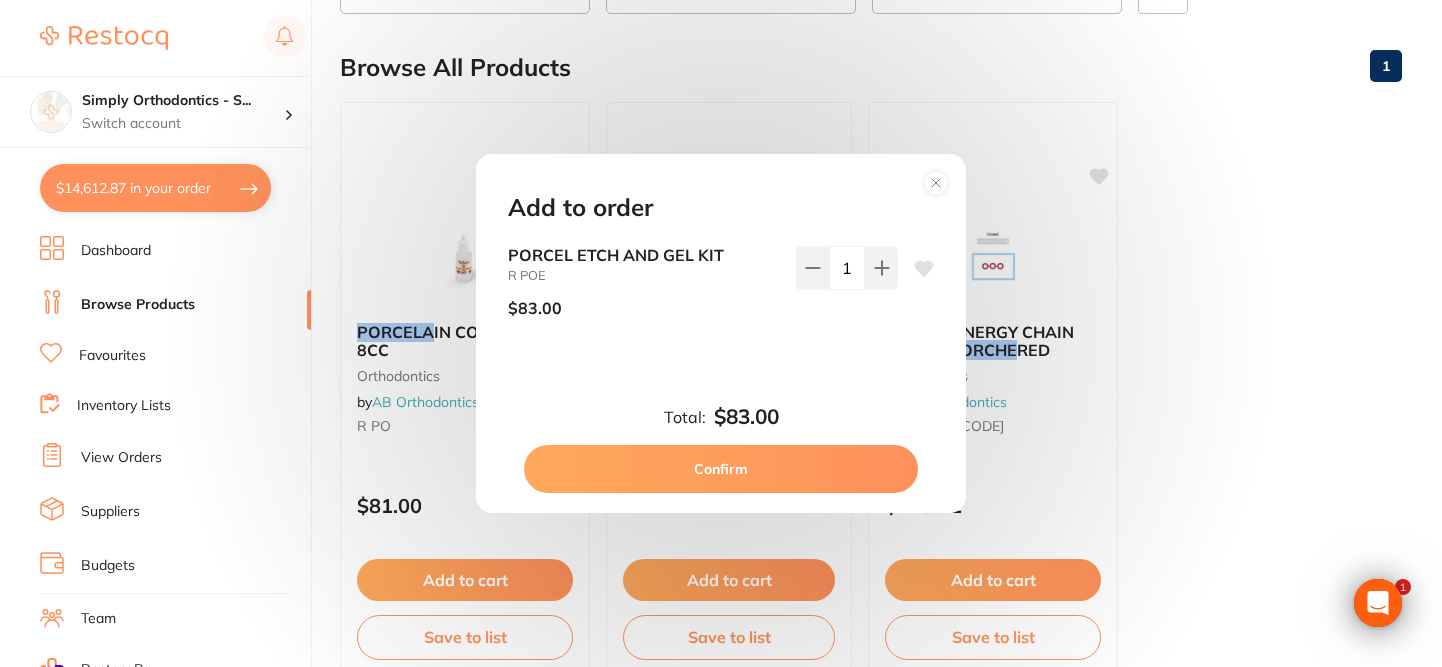 click on "Confirm" at bounding box center [721, 469] 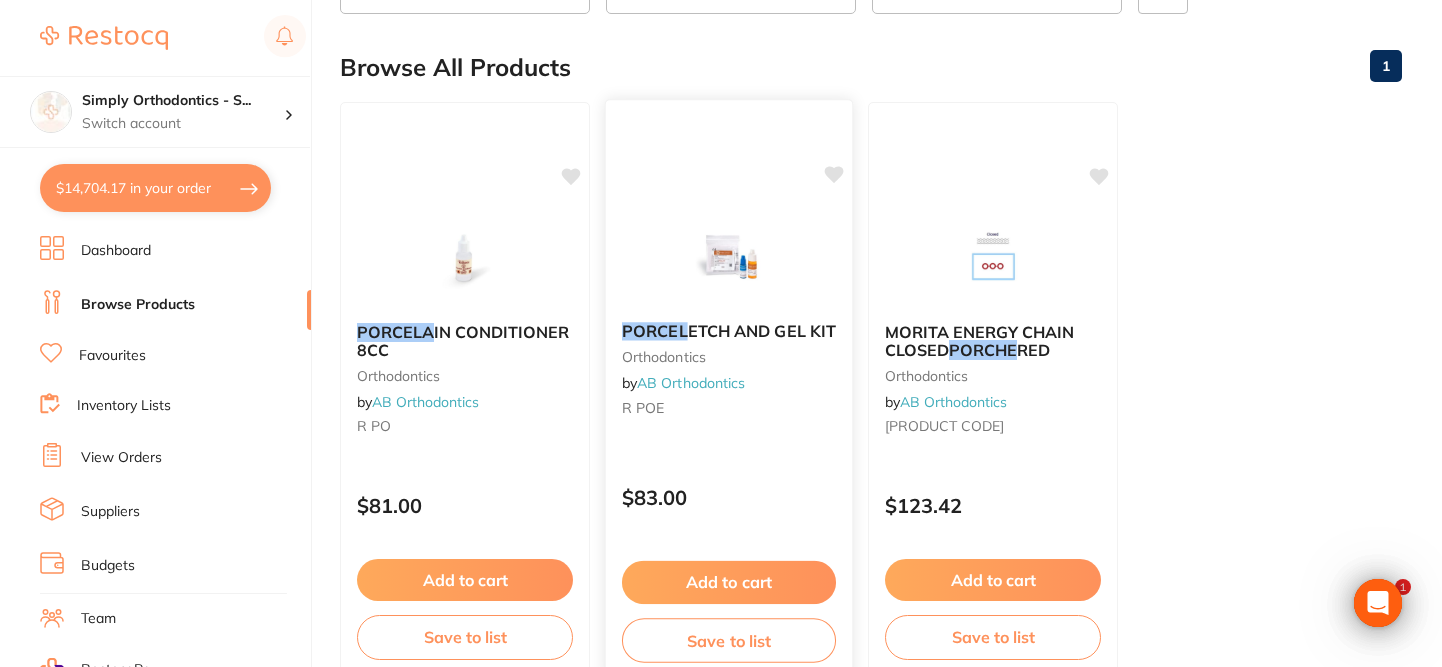 click on "R POE" at bounding box center (729, 408) 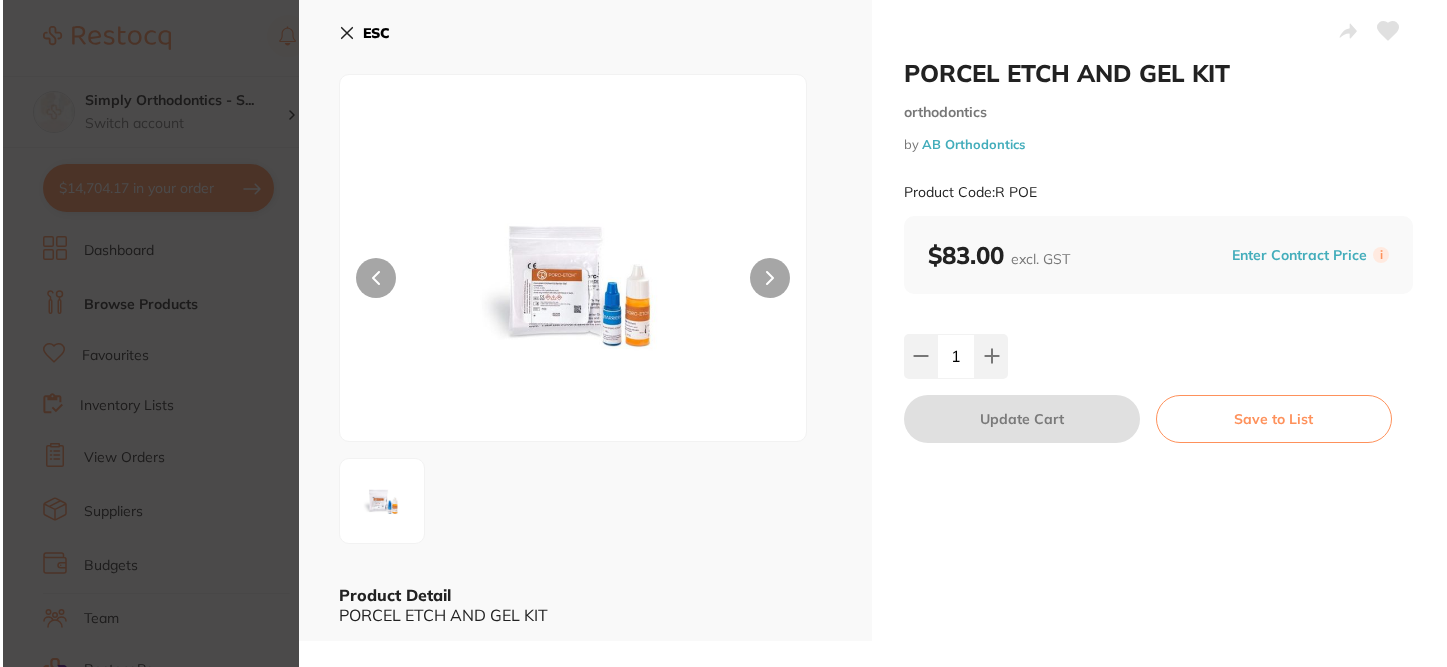 scroll, scrollTop: 0, scrollLeft: 0, axis: both 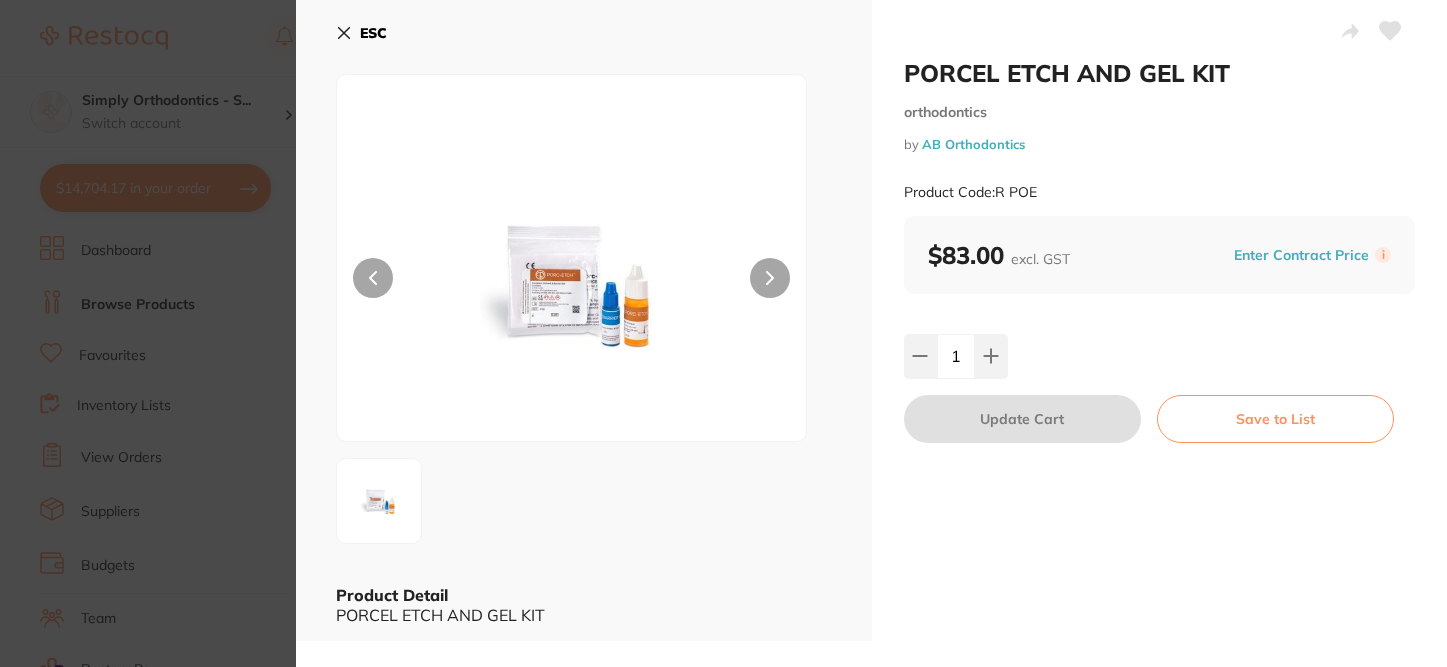 click at bounding box center (770, 278) 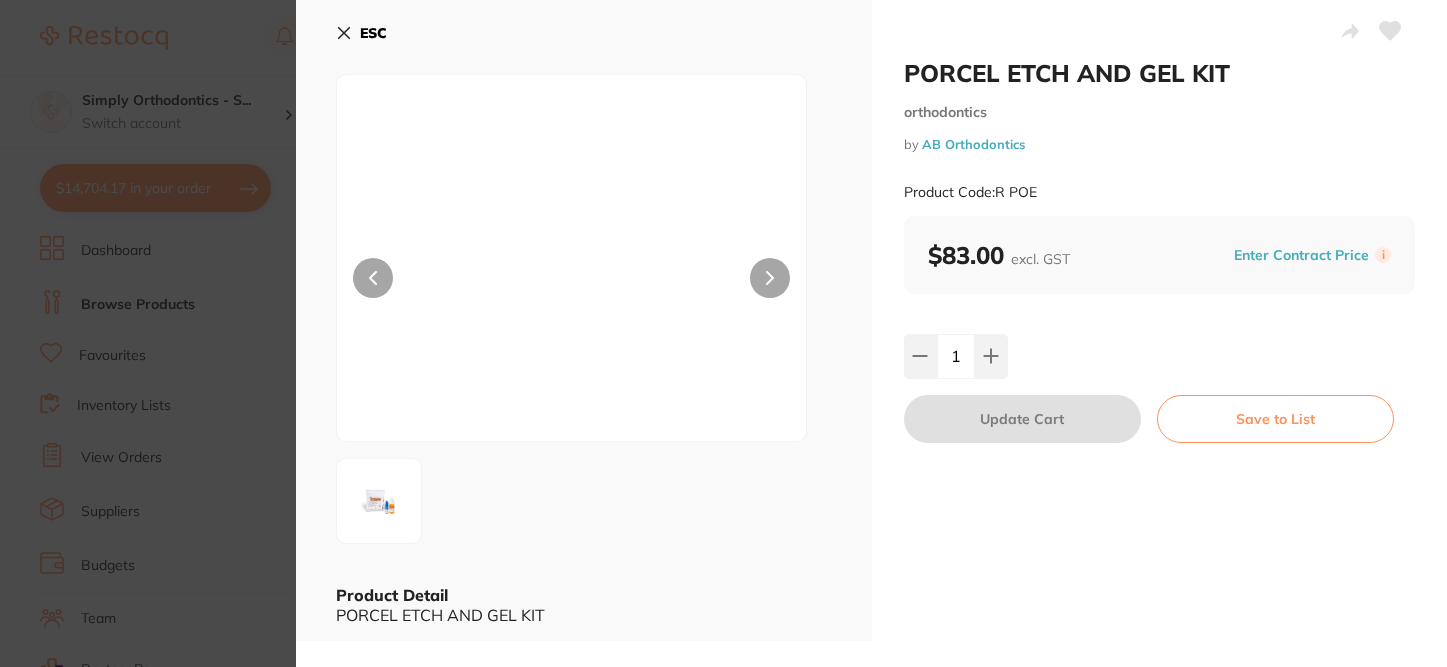 click at bounding box center [770, 278] 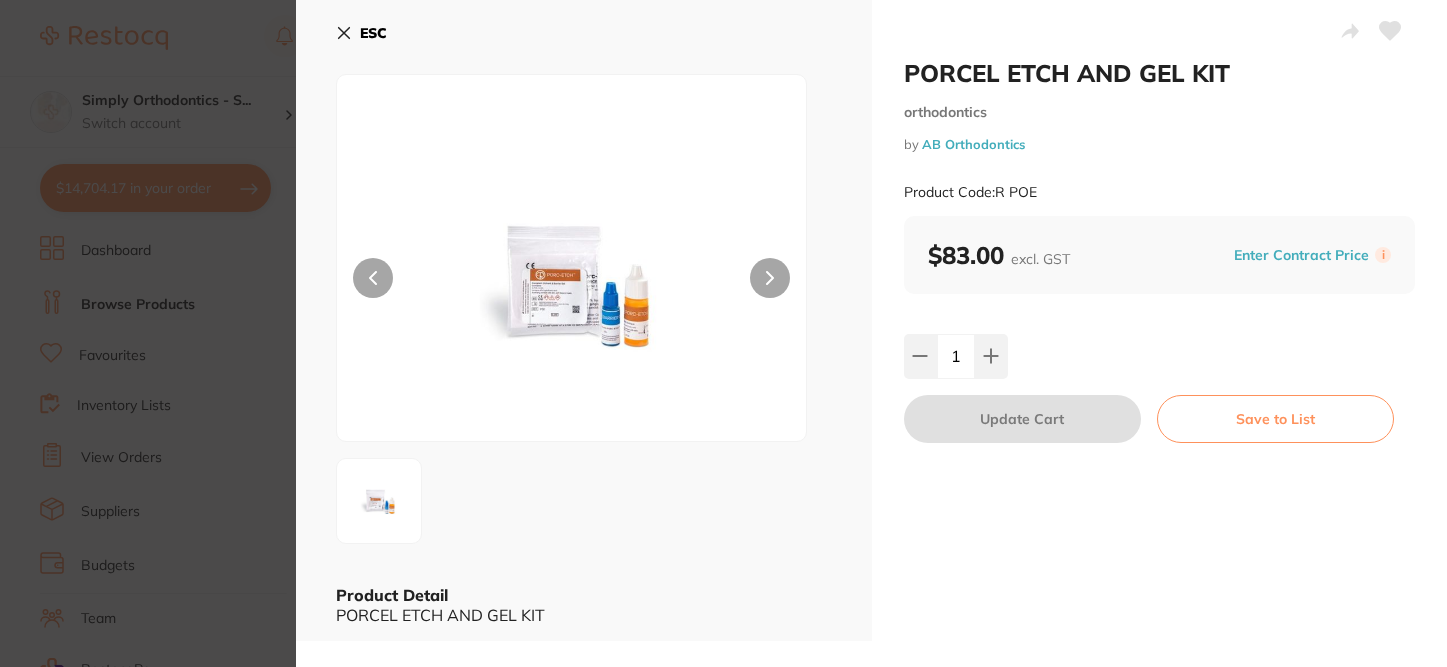 scroll, scrollTop: 0, scrollLeft: 0, axis: both 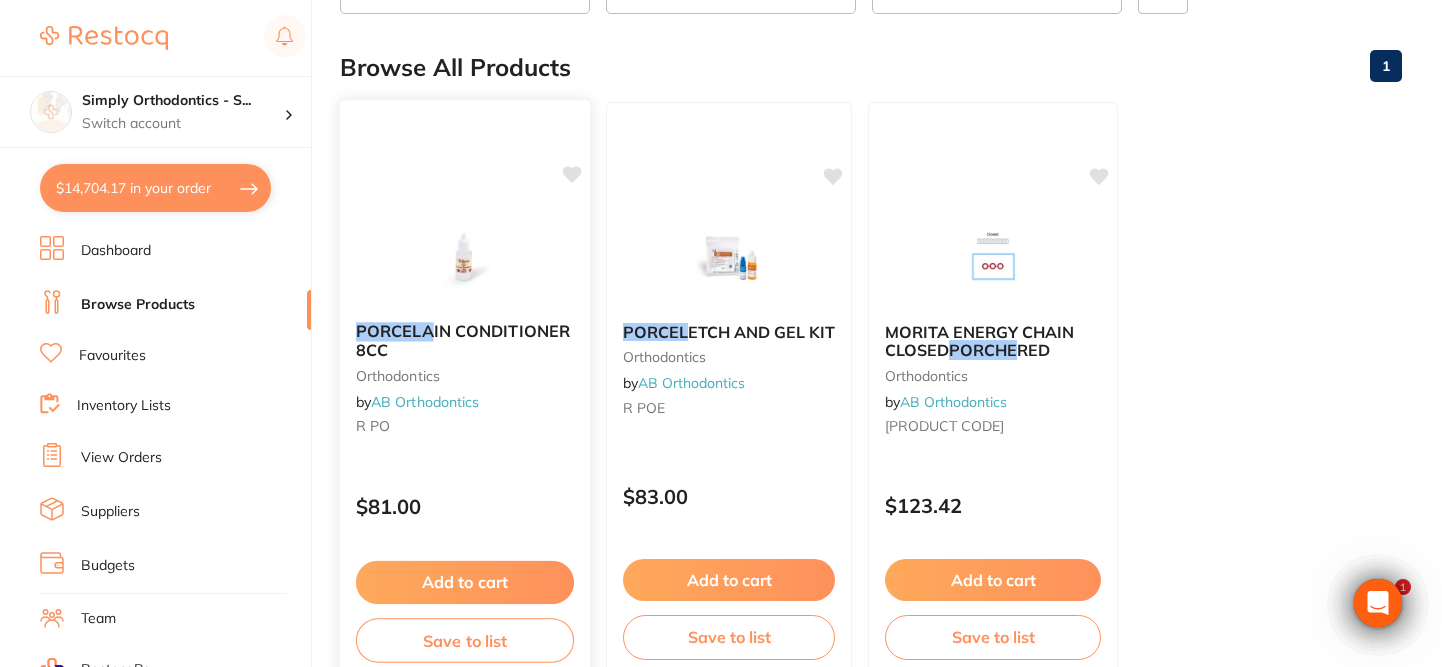 click on "Add to cart" at bounding box center (465, 582) 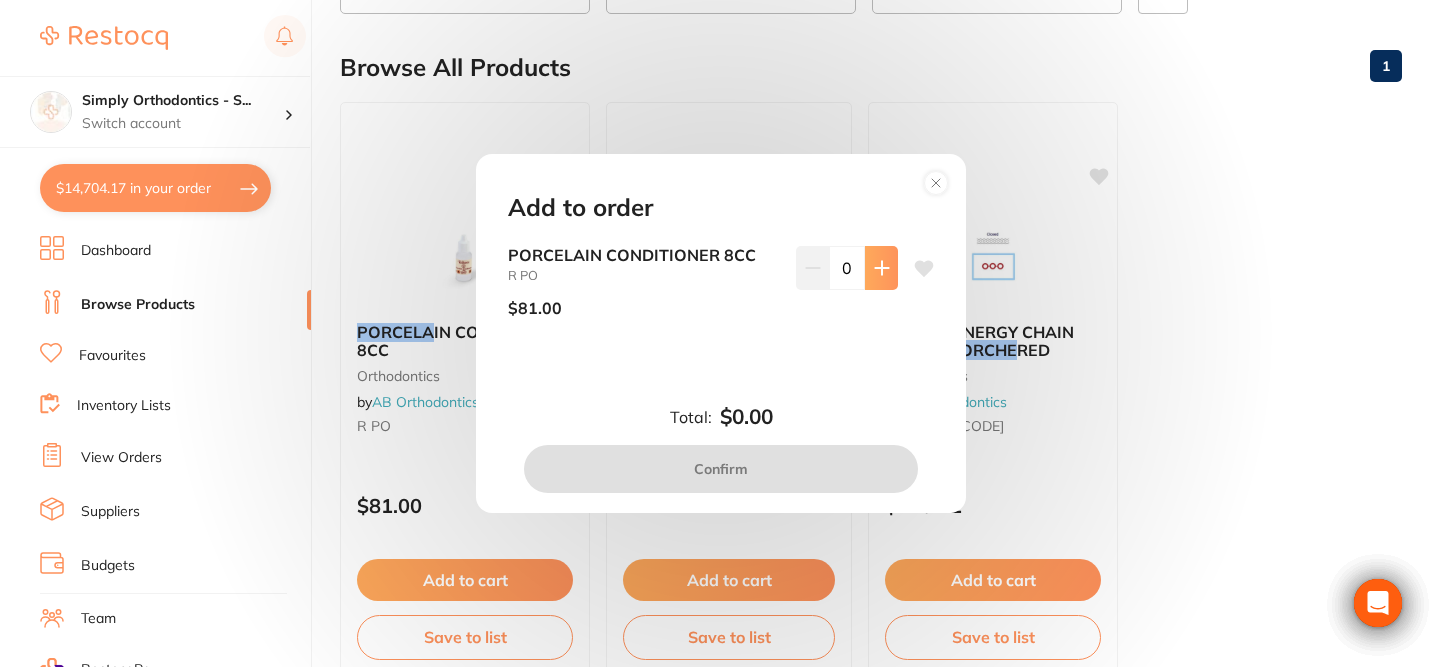 click at bounding box center [881, 268] 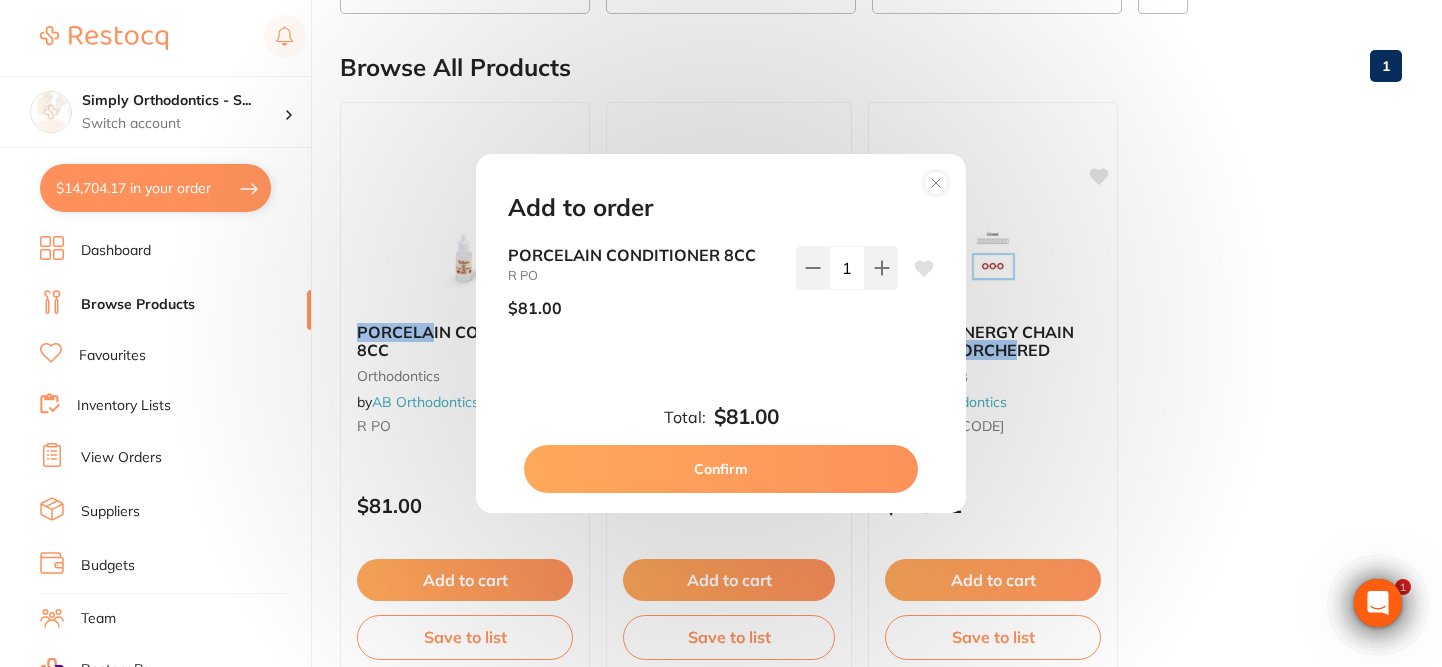 scroll, scrollTop: 0, scrollLeft: 0, axis: both 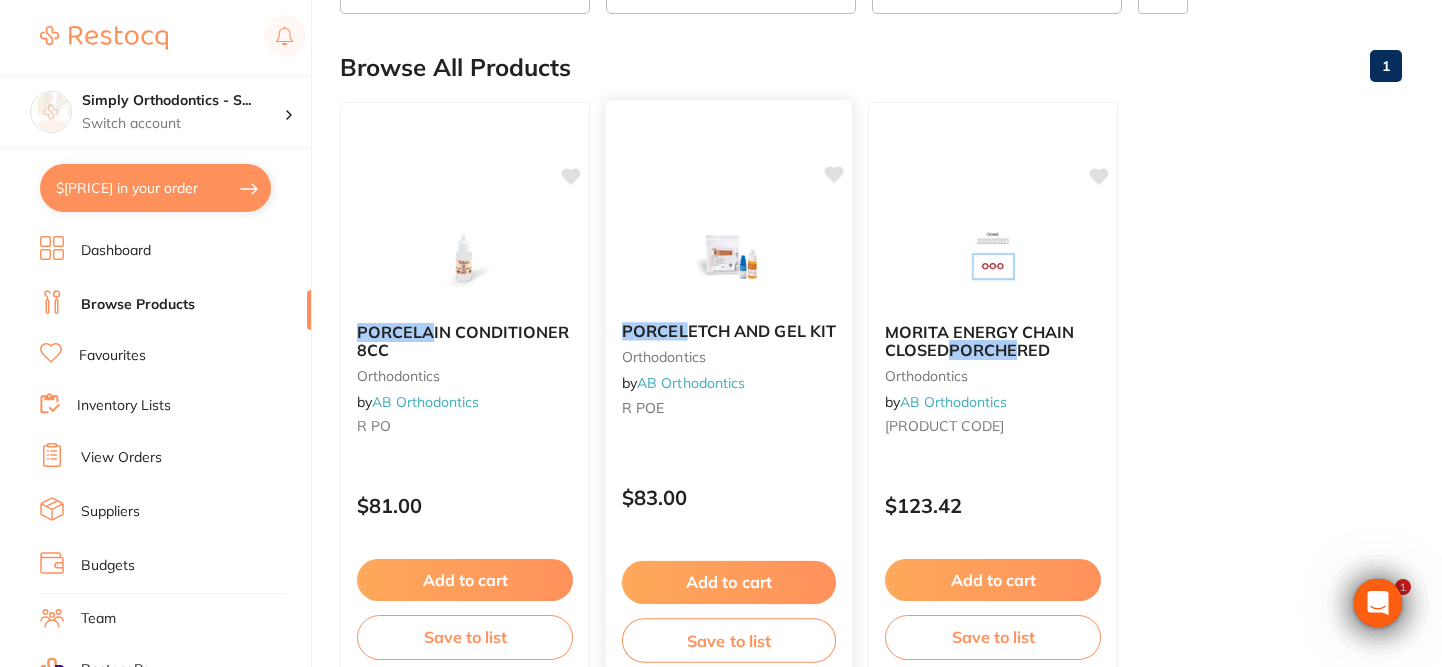 click on "Add to cart" at bounding box center (729, 582) 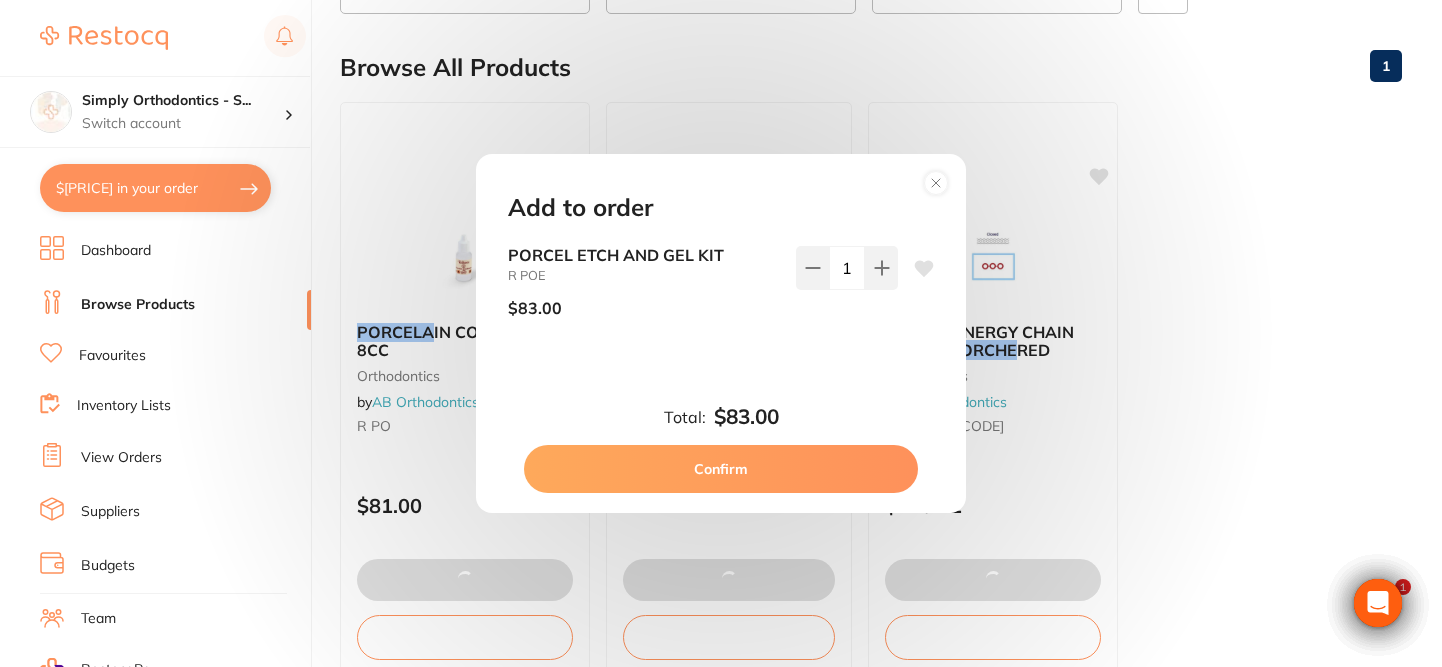 drag, startPoint x: 1245, startPoint y: 340, endPoint x: 1168, endPoint y: 318, distance: 80.08121 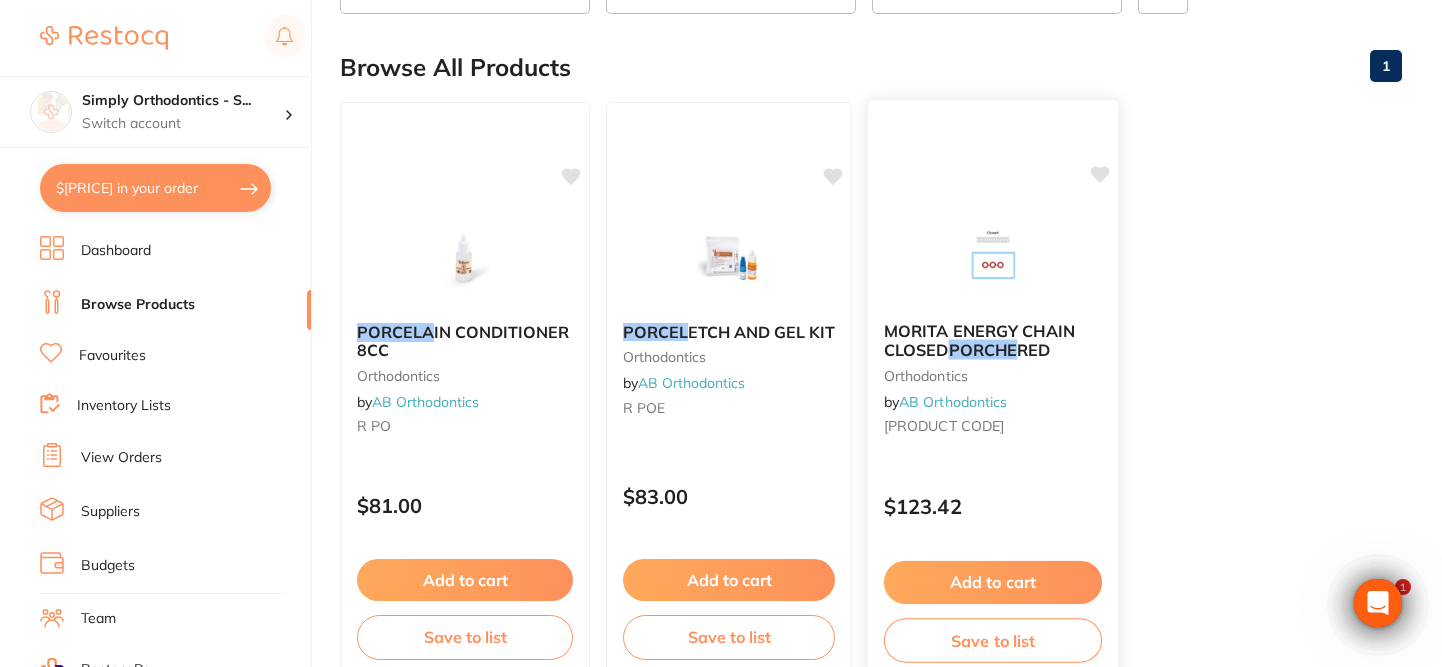 scroll, scrollTop: 0, scrollLeft: 0, axis: both 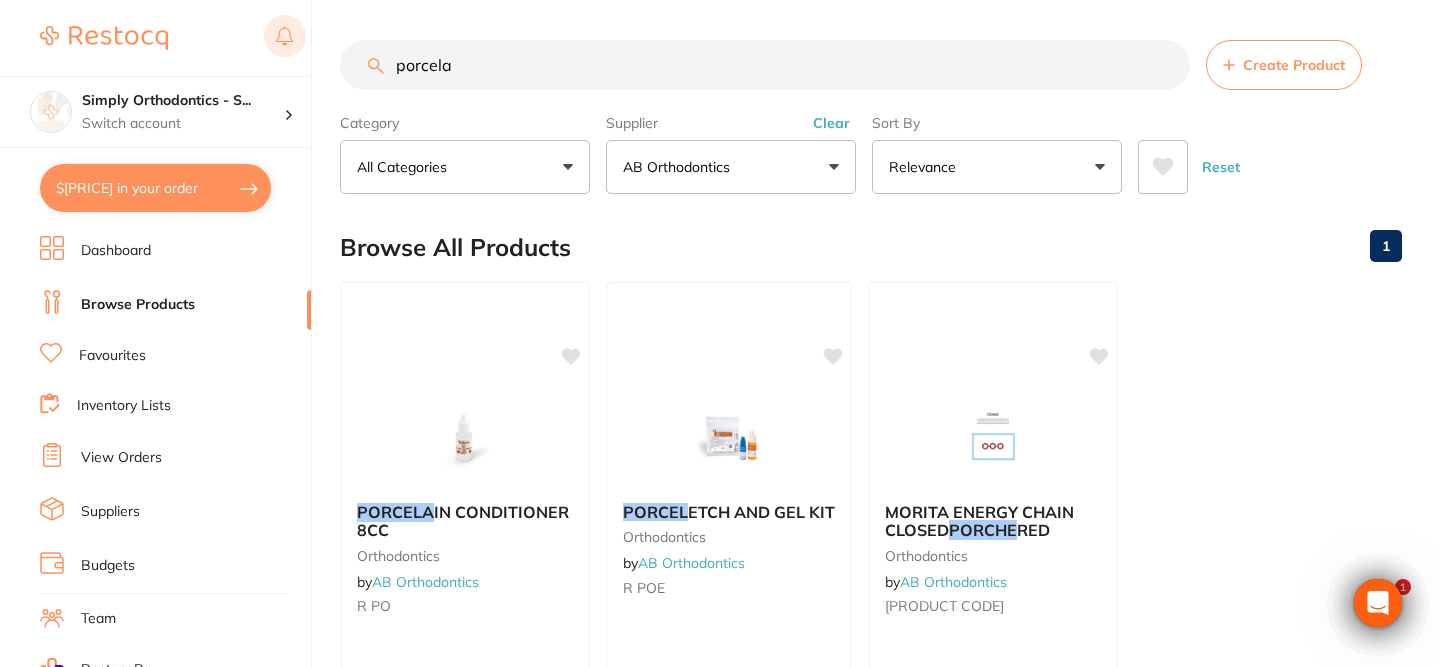 drag, startPoint x: 518, startPoint y: 68, endPoint x: 268, endPoint y: 50, distance: 250.64716 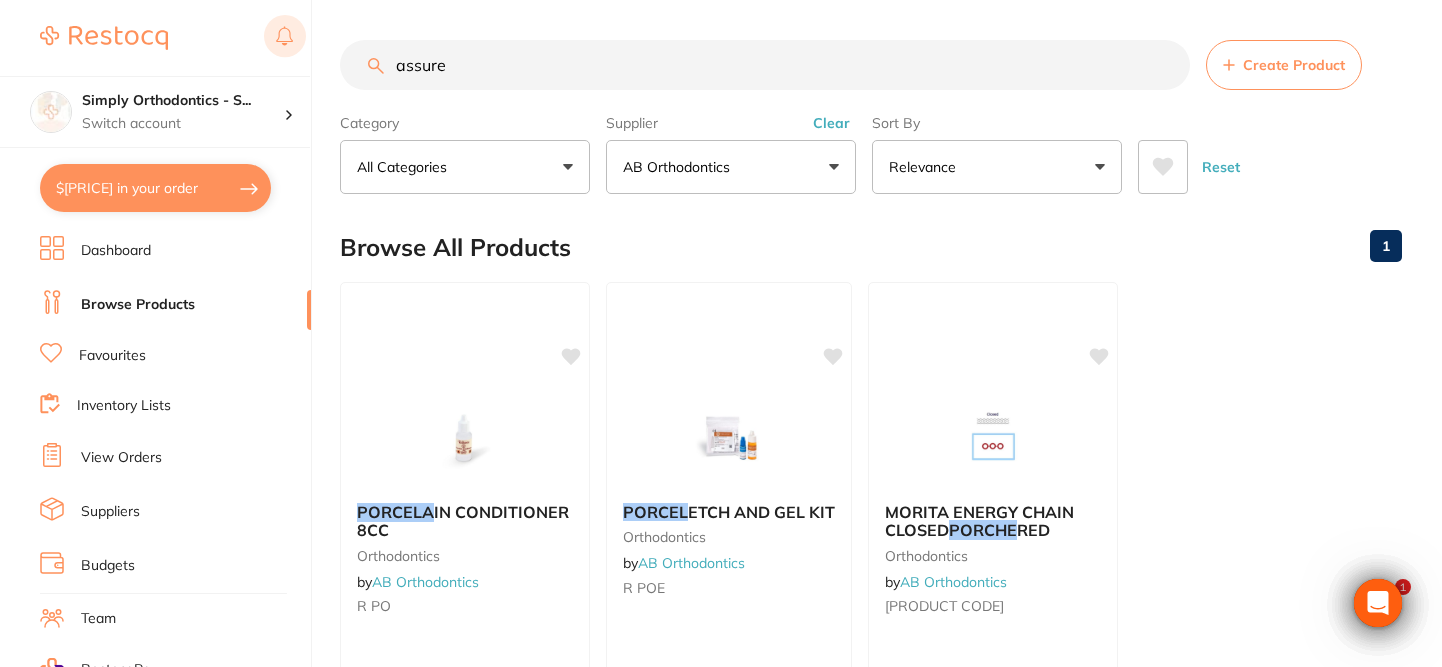 type on "assure" 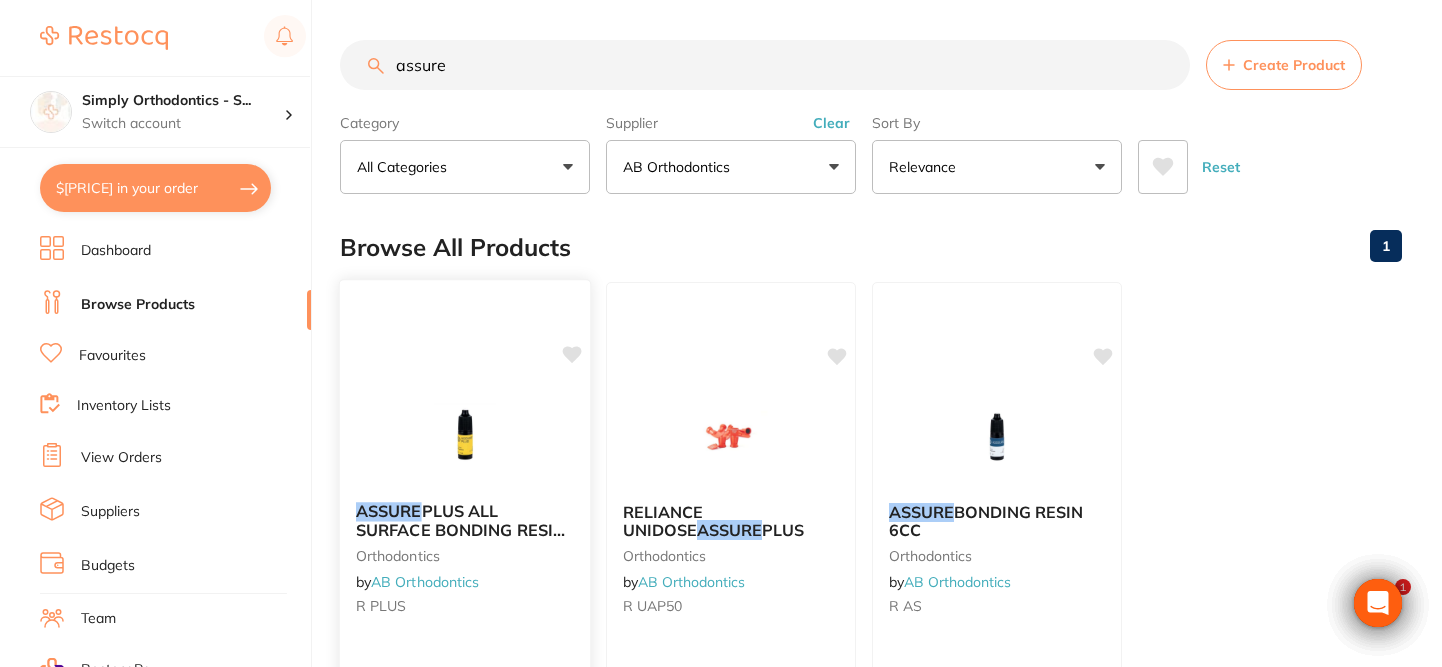 scroll, scrollTop: 81, scrollLeft: 0, axis: vertical 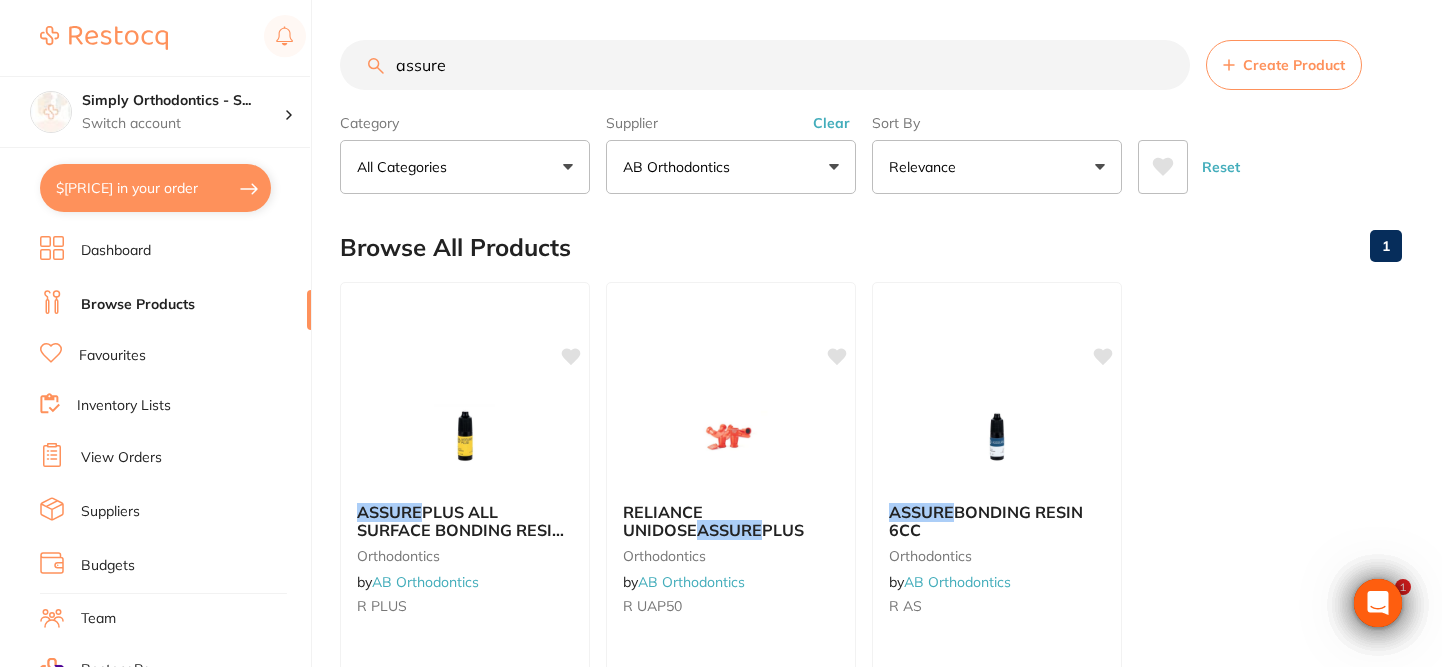 click on "Favourites" at bounding box center [112, 356] 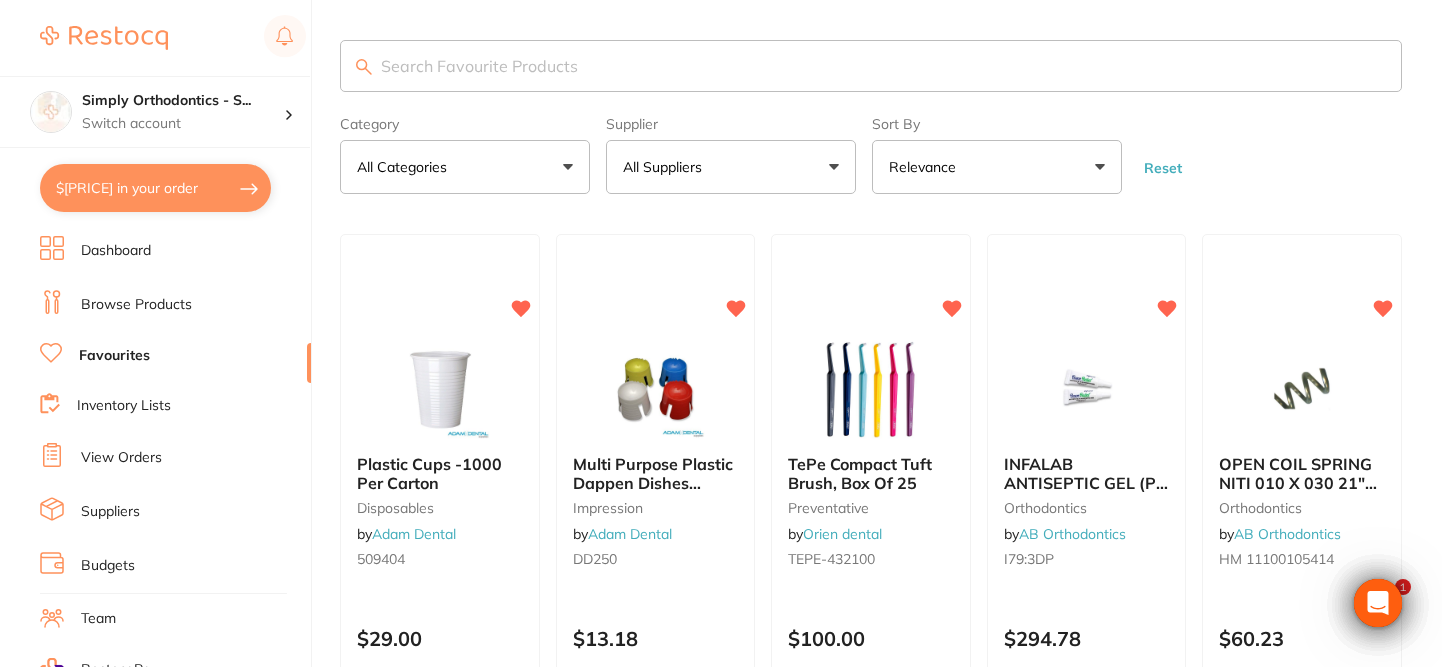 click at bounding box center (871, 66) 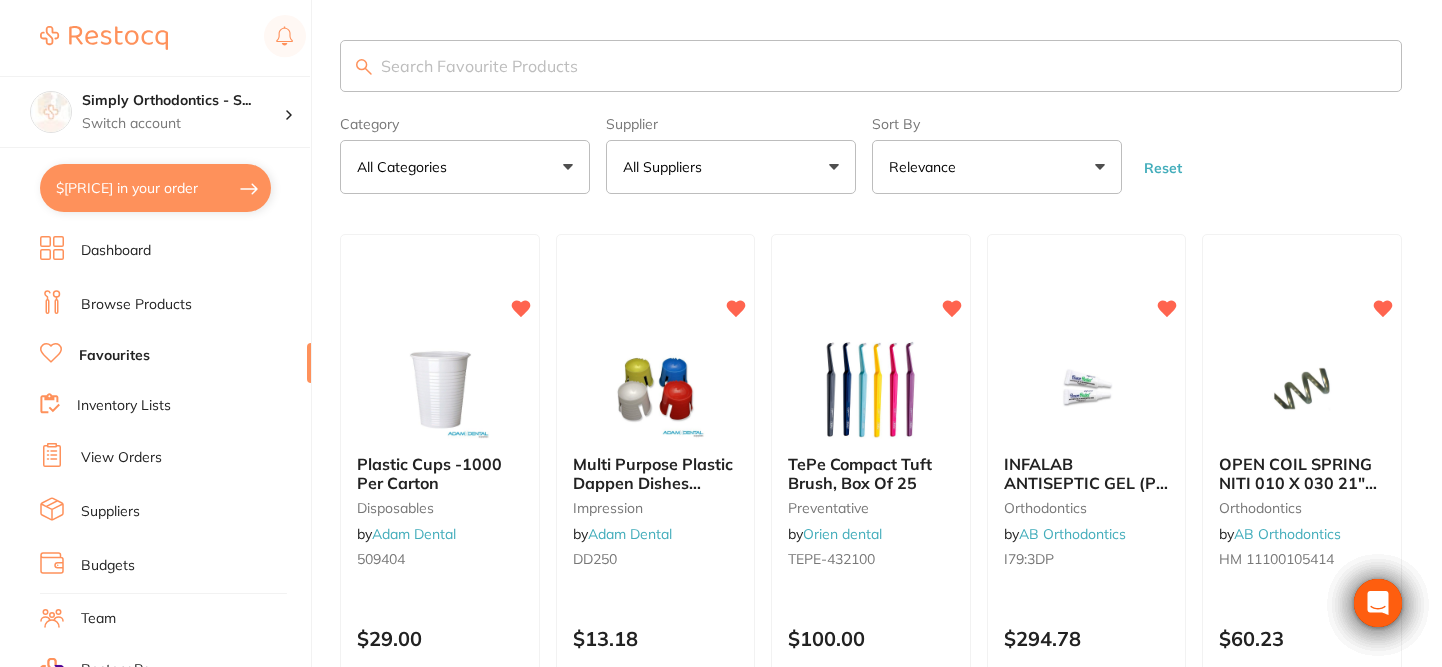 type on "m" 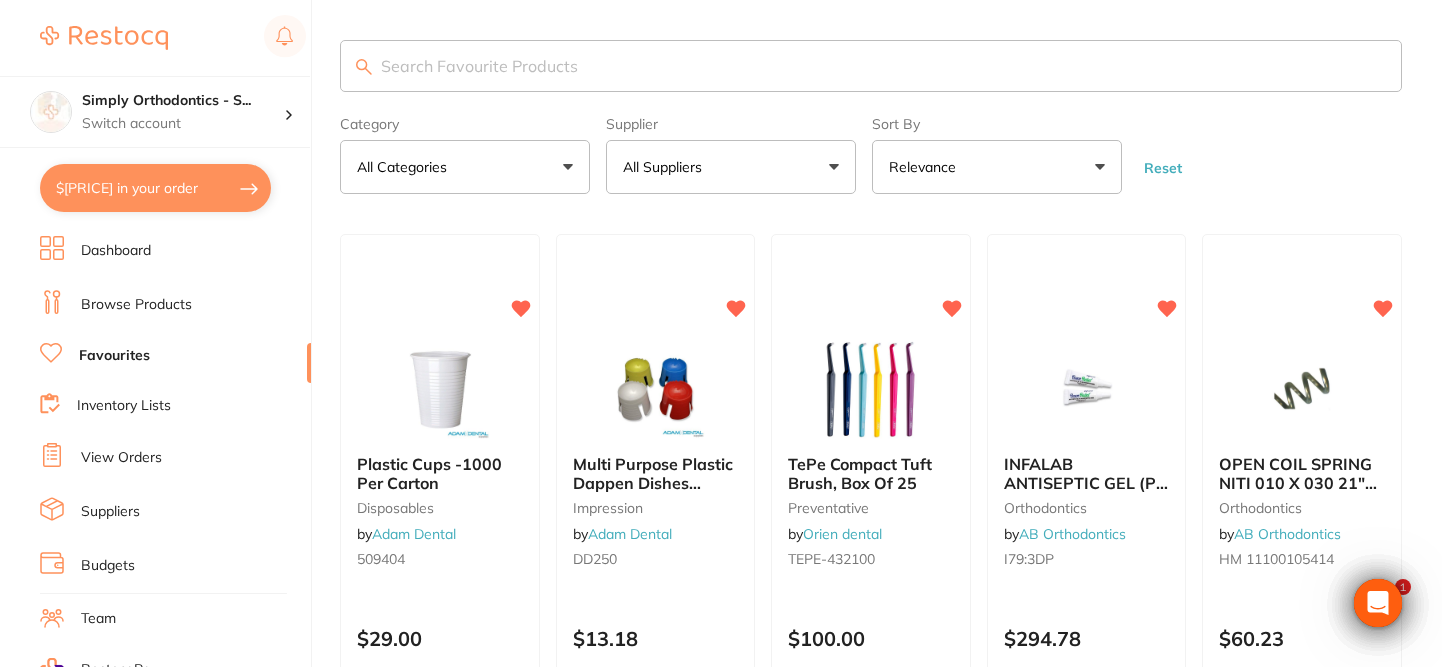scroll, scrollTop: 0, scrollLeft: 0, axis: both 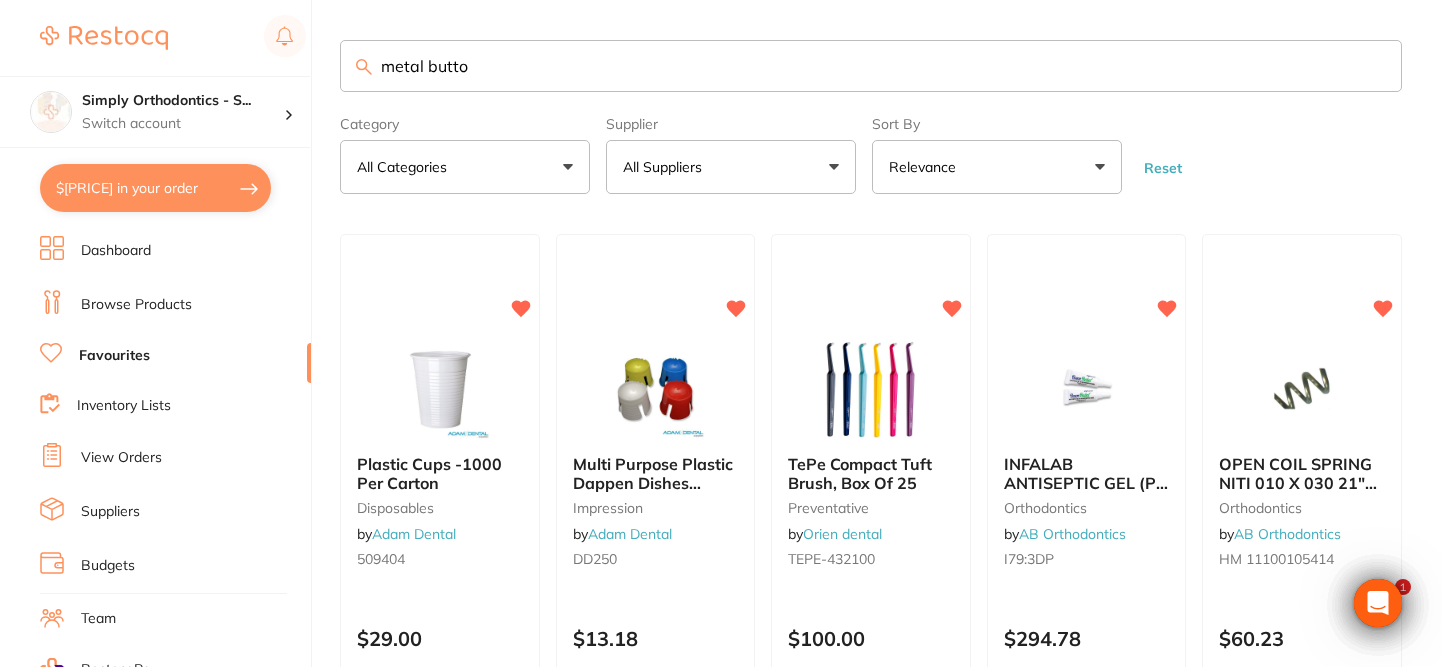 type on "metal butto" 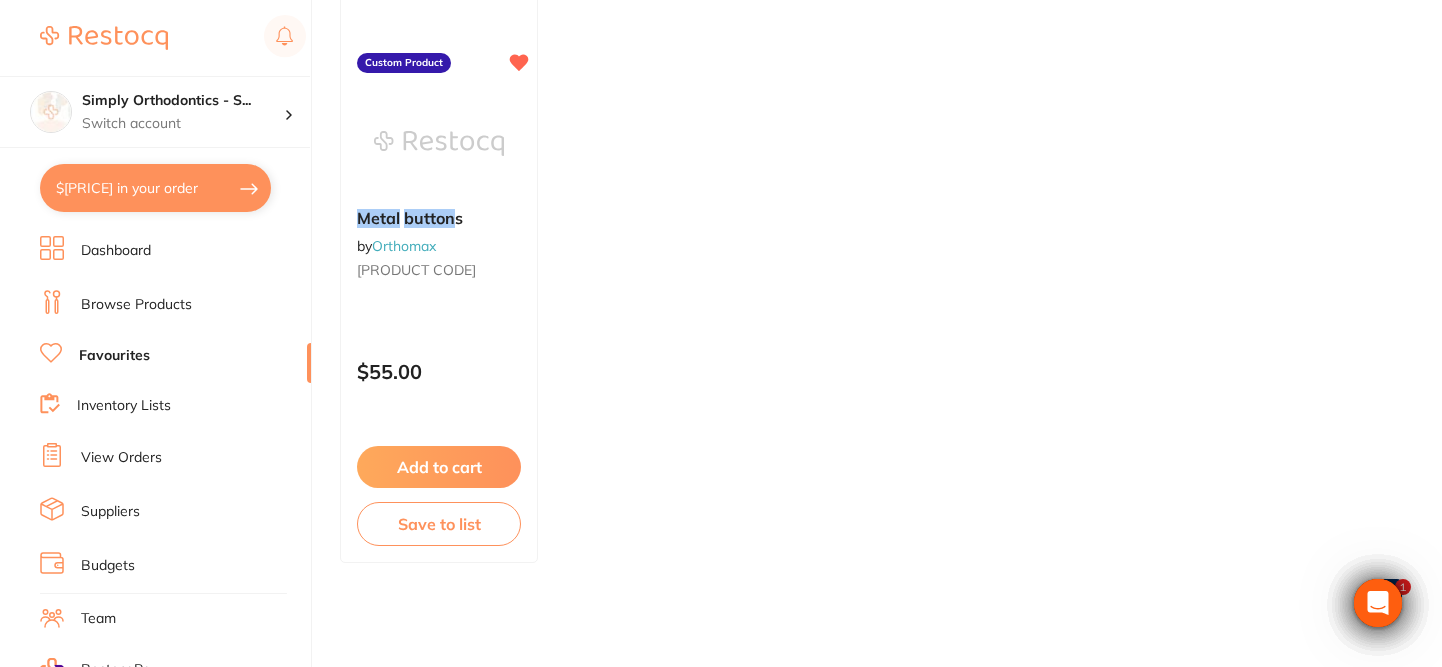 scroll, scrollTop: 0, scrollLeft: 0, axis: both 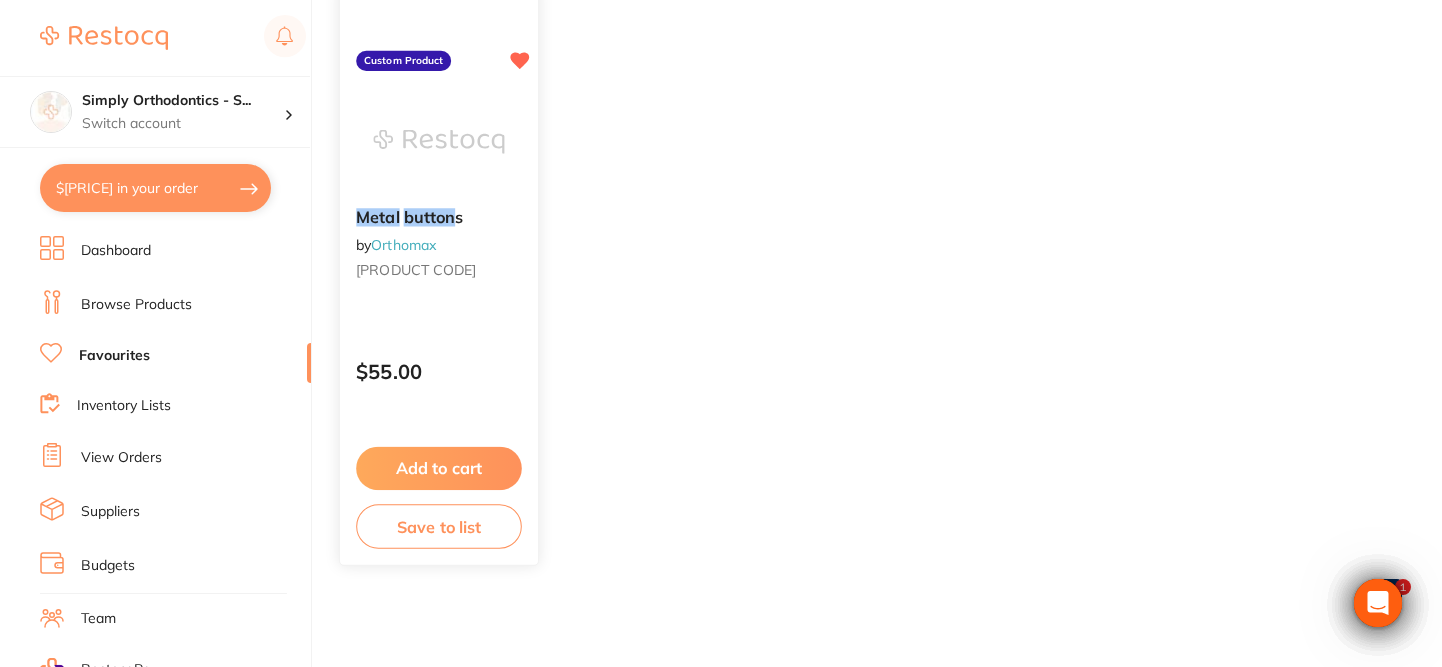click on "Add to cart" at bounding box center (439, 468) 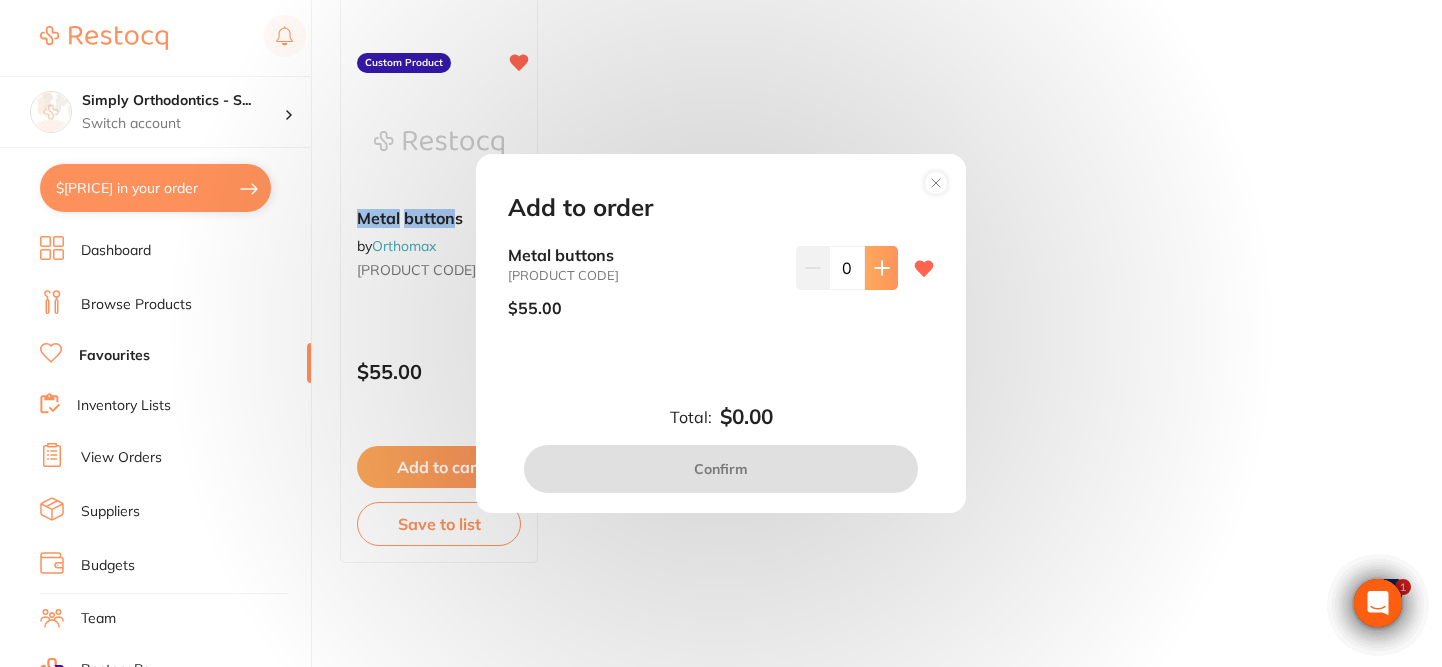 click 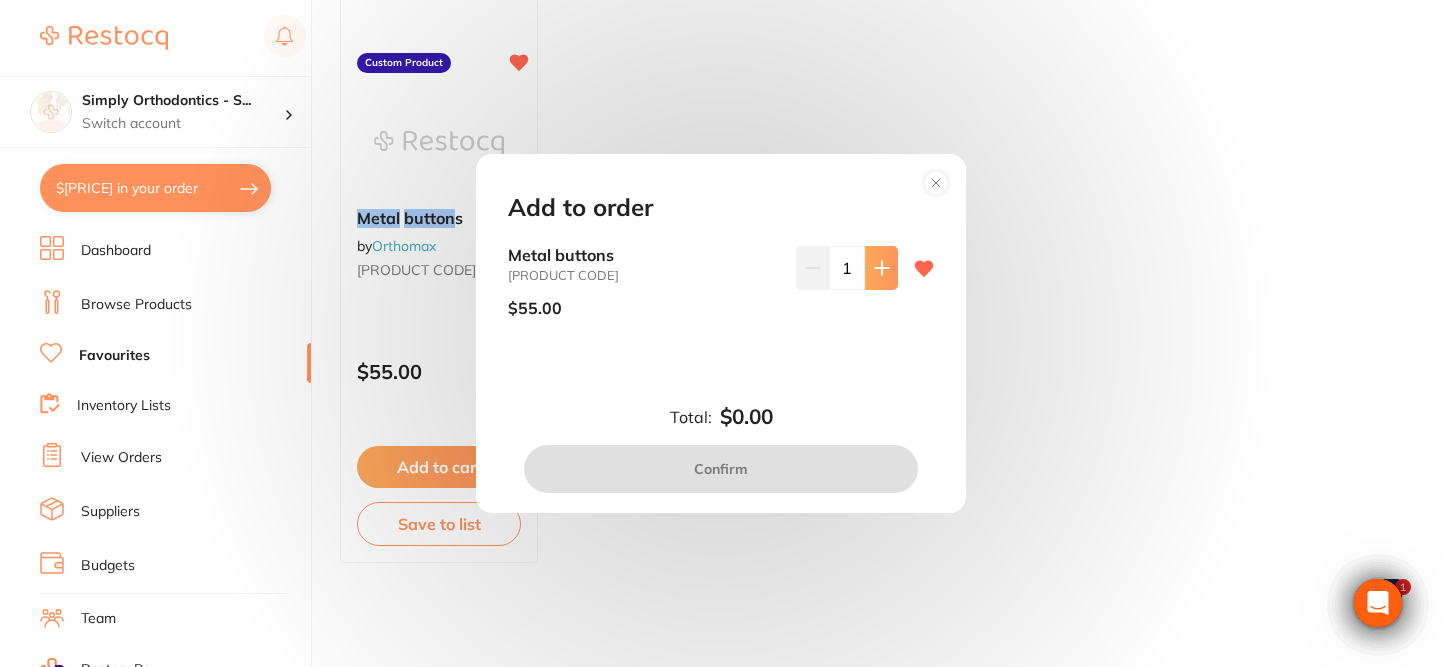 scroll, scrollTop: 0, scrollLeft: 0, axis: both 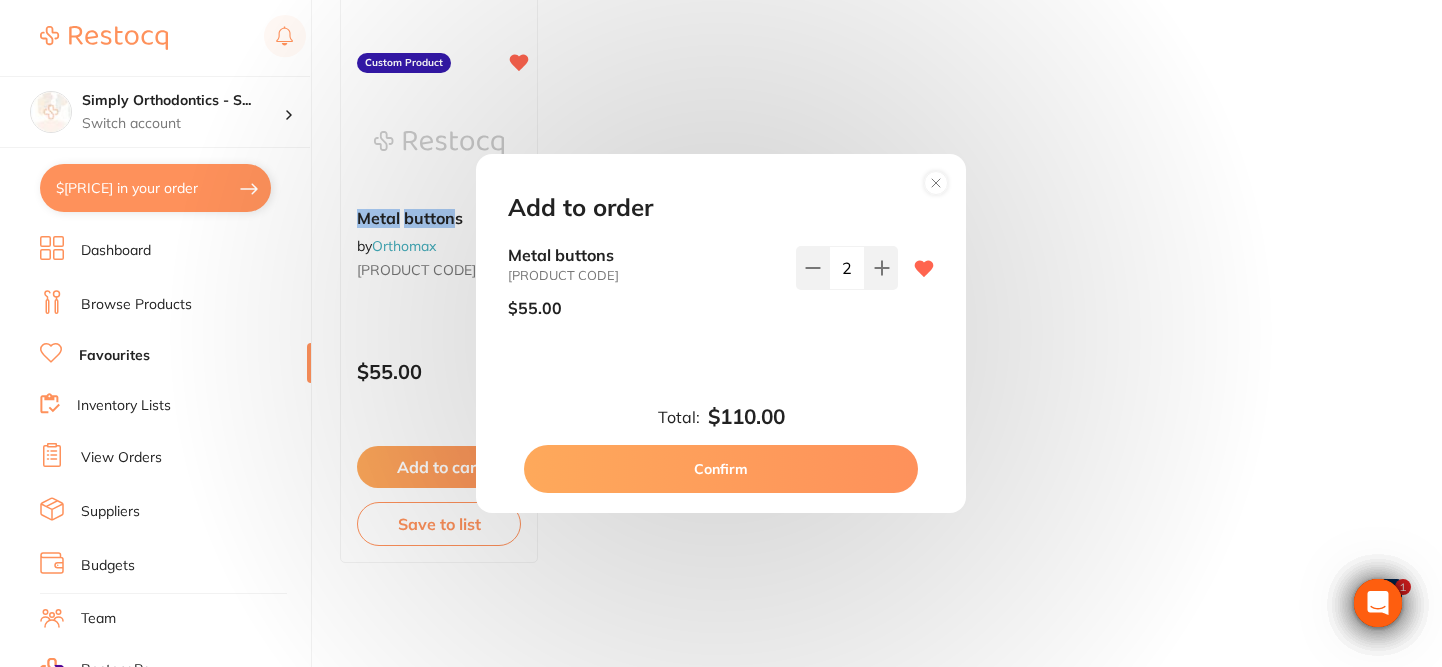 click on "Confirm" at bounding box center (721, 469) 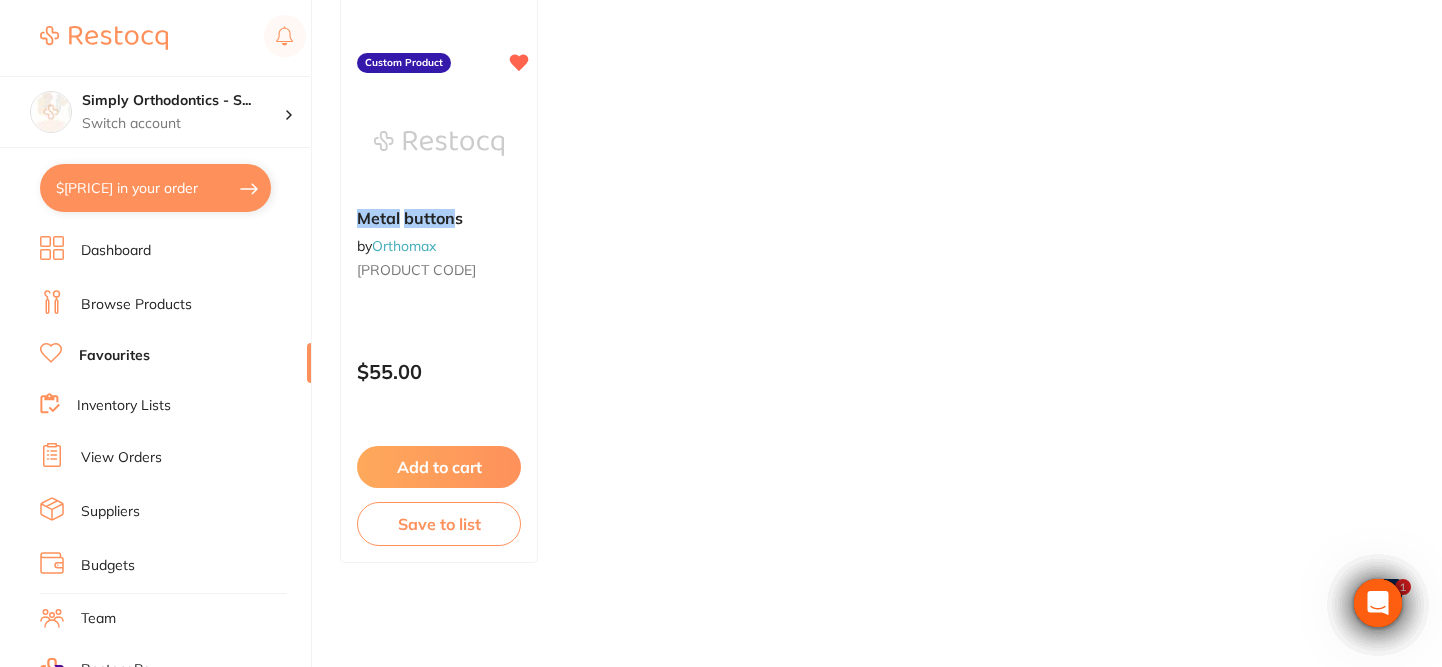 scroll, scrollTop: 0, scrollLeft: 0, axis: both 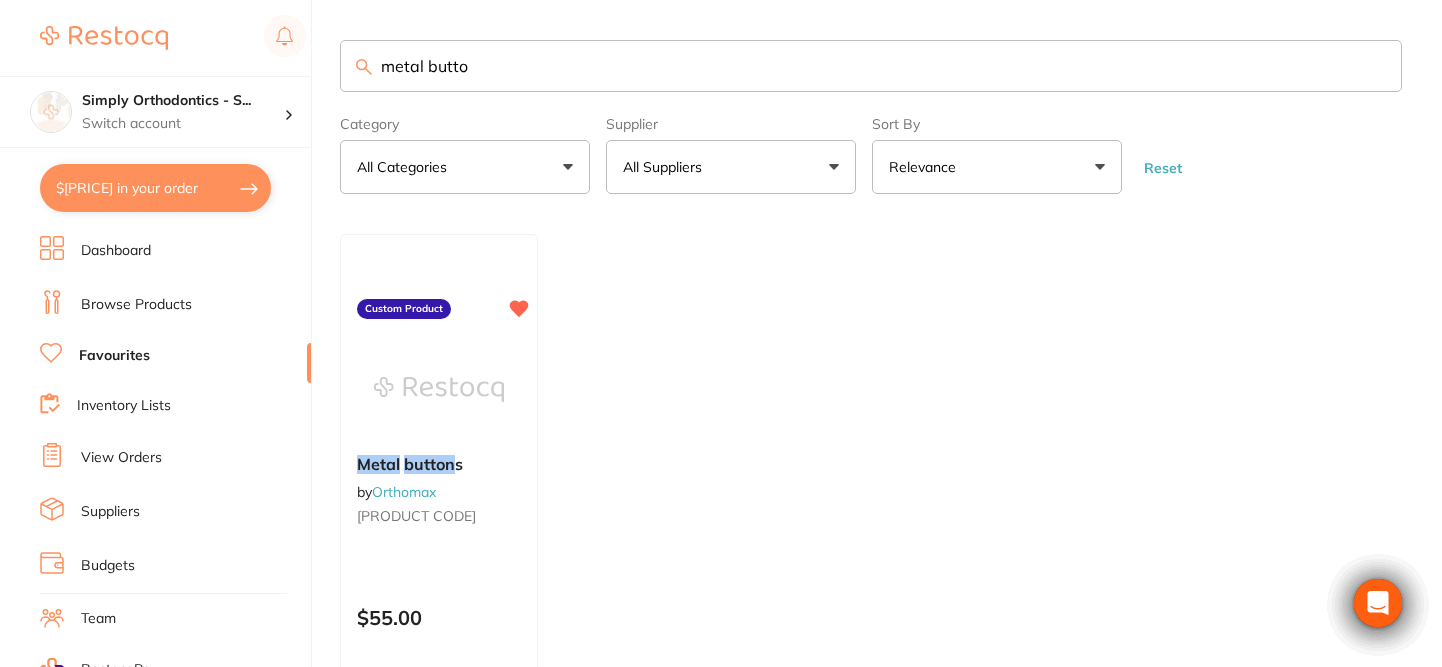 click on "All Suppliers" at bounding box center [731, 167] 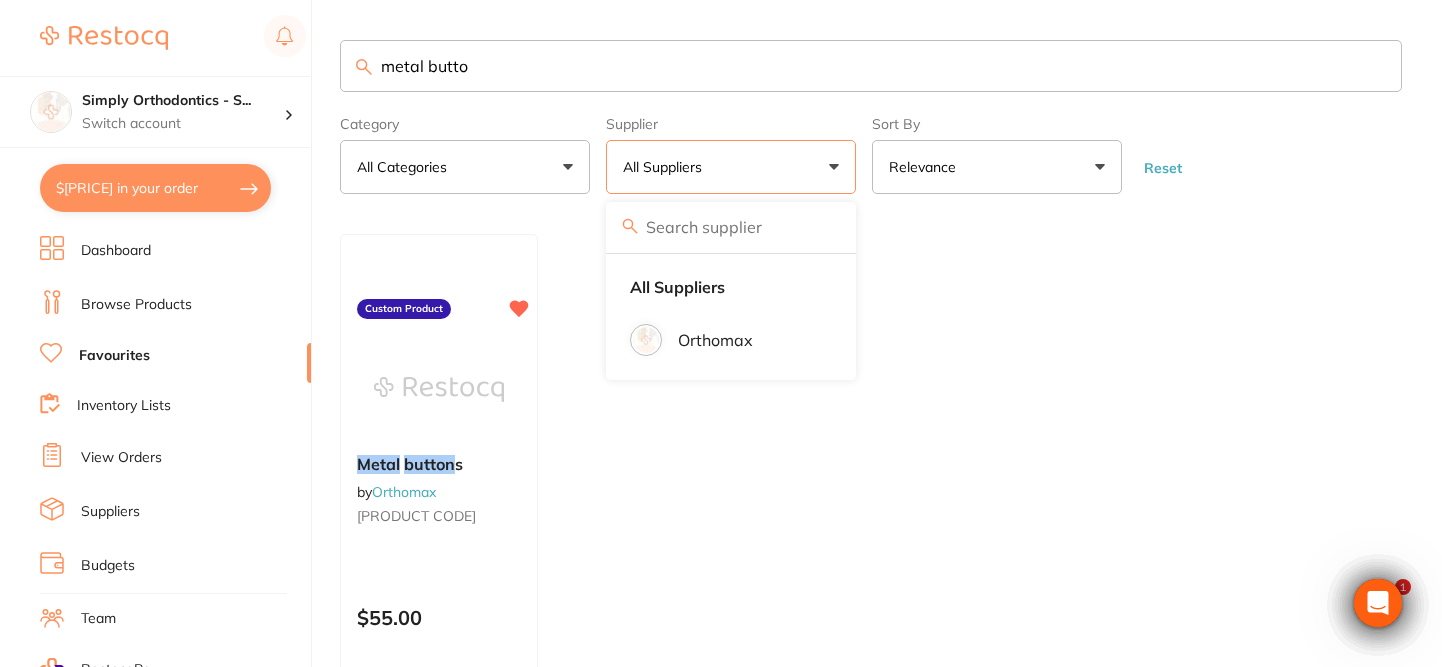 scroll, scrollTop: 0, scrollLeft: 0, axis: both 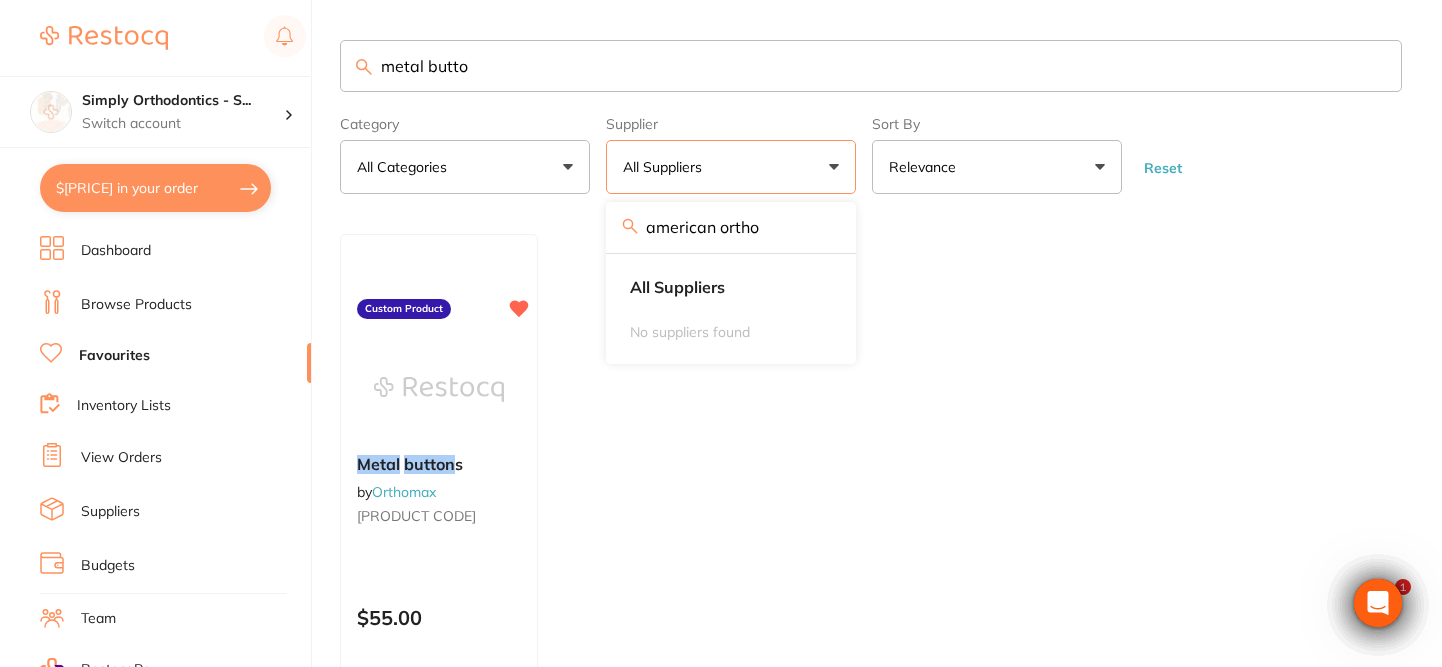 type on "american ortho" 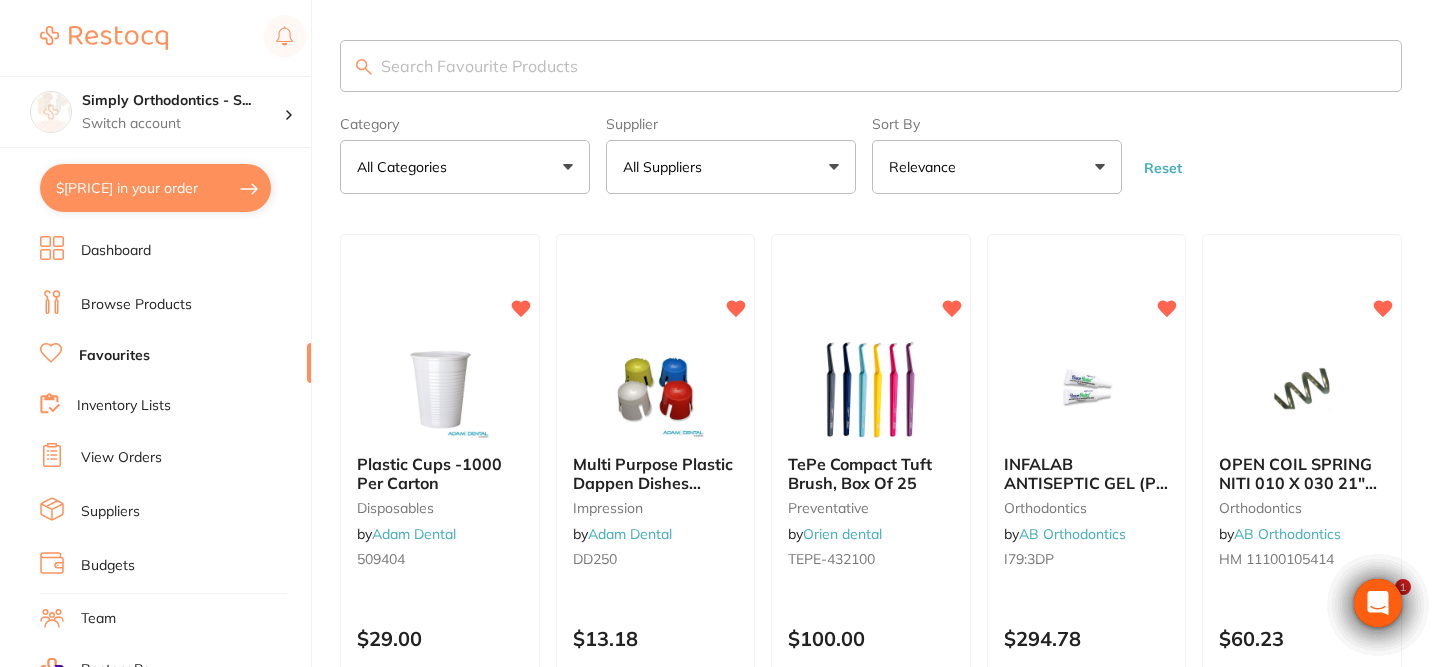 click on "All Suppliers" at bounding box center [731, 167] 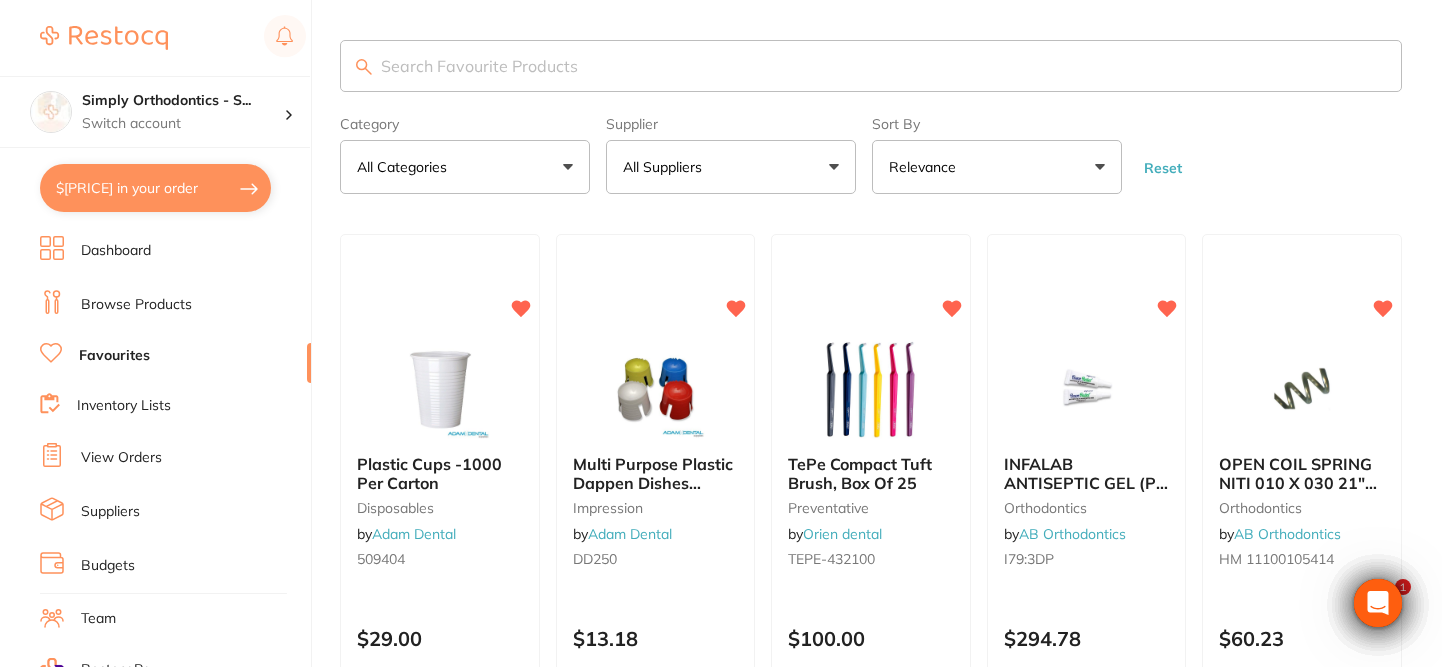 scroll, scrollTop: 0, scrollLeft: 0, axis: both 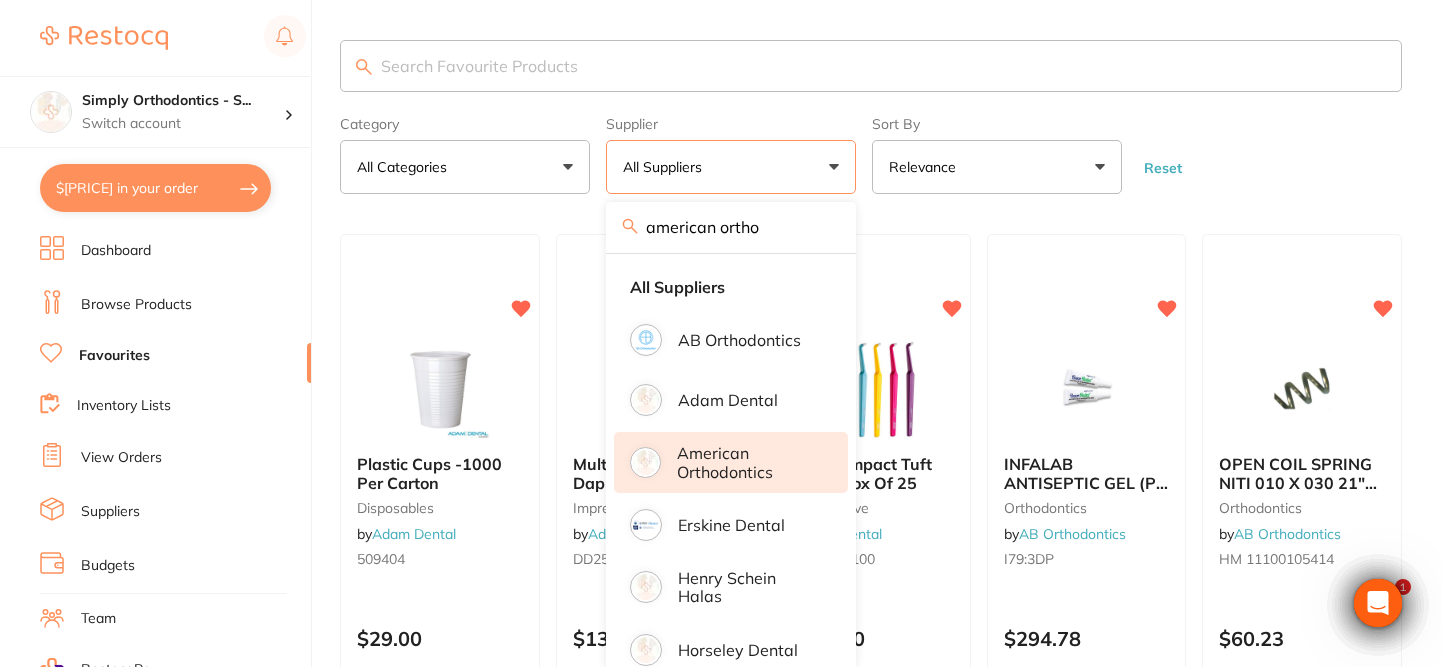 drag, startPoint x: 837, startPoint y: 157, endPoint x: 706, endPoint y: 484, distance: 352.2641 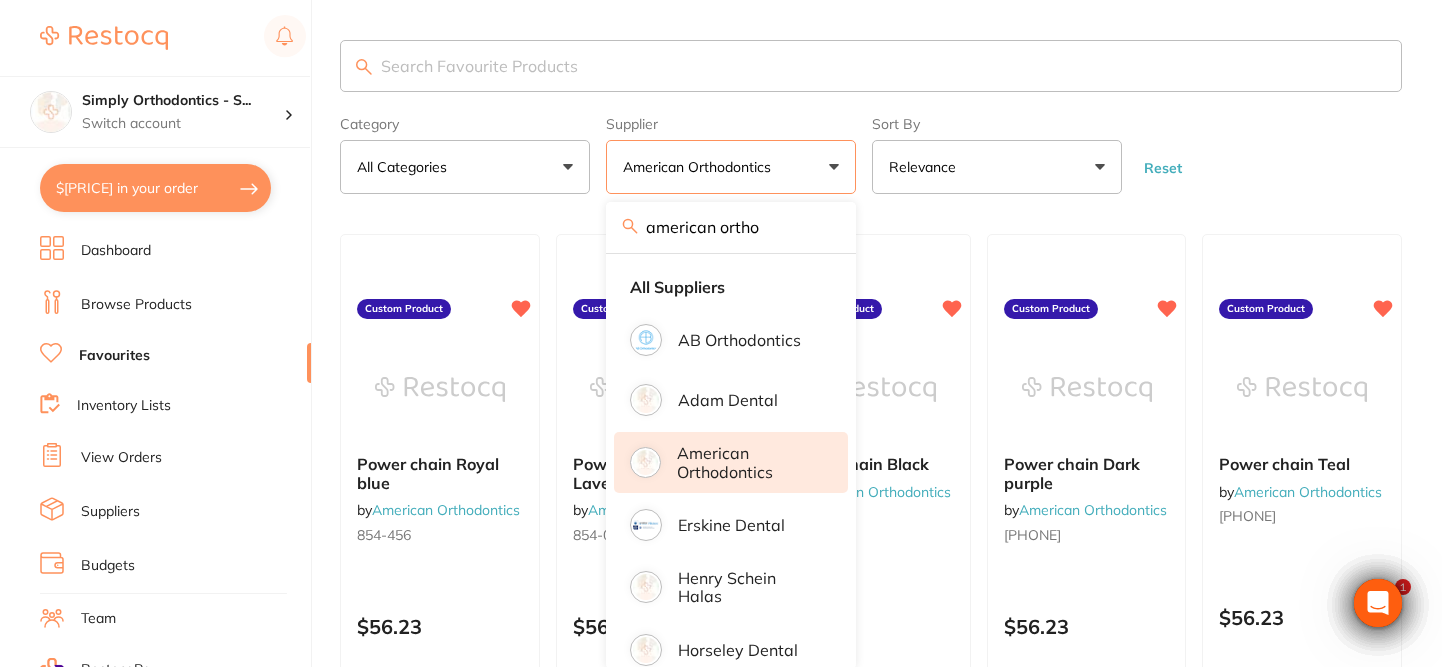click on "American Orthodontics" at bounding box center (748, 462) 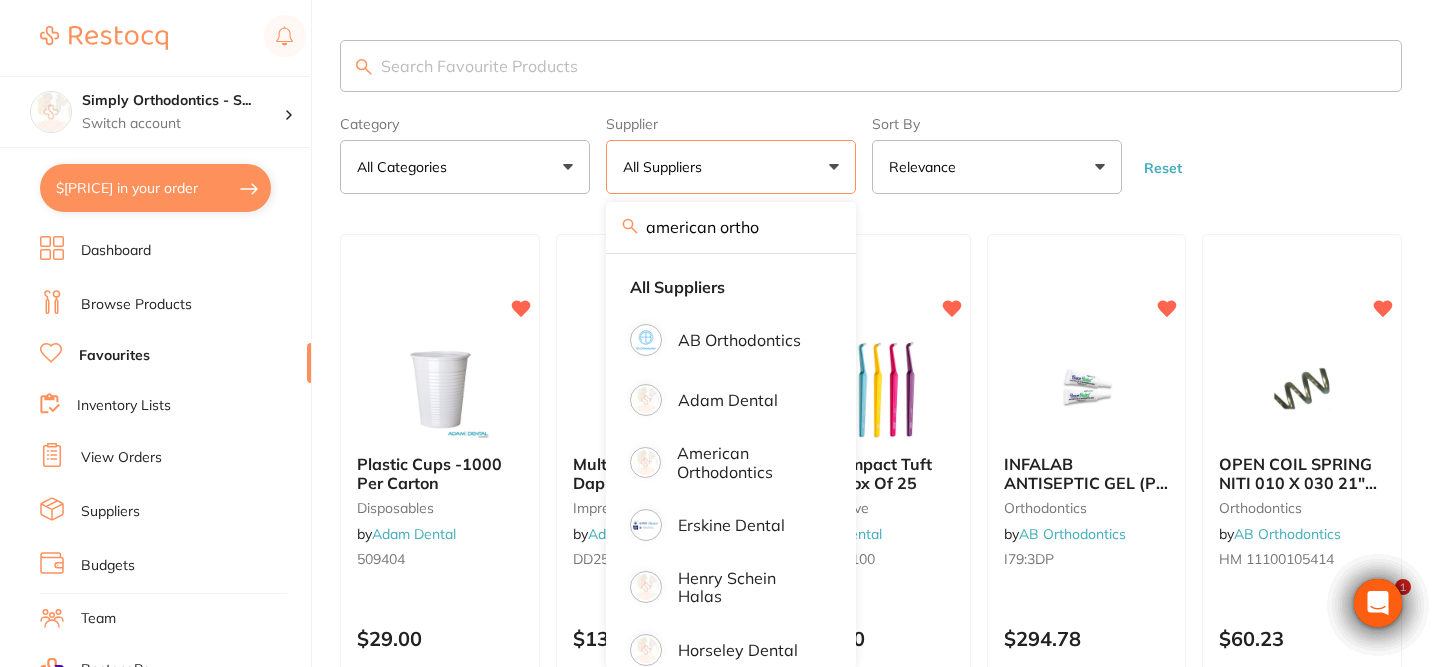 click on "Category All Categories All Categories anaesthetic disposables handpieces impression infection control instruments laboratory orthodontics preventative restorative & cosmetic Clear Category   false    All Categories Category All Categories anaesthetic disposables handpieces impression infection control instruments laboratory orthodontics preventative restorative & cosmetic Supplier All Suppliers american ortho All Suppliers AB Orthodontics Adam Dental American Orthodontics Erskine Dental Henry Schein Halas Horseley Dental Leepac Medical and Dental Medident Orien dental ORMCO Orthomax Solventum (KCI) Clear Supplier   true    All Suppliers Supplier american ortho All Suppliers AB Orthodontics Adam Dental American Orthodontics Erskine Dental Henry Schein Halas Horseley Dental Leepac Medical and Dental Medident Orien dental ORMCO Orthomax Solventum (KCI) Sort By Relevance Highest Price Lowest Price On Sale Relevance Clear Sort By   false    Relevance Sort By Highest Price Lowest Price On Sale Relevance Reset" at bounding box center [871, 151] 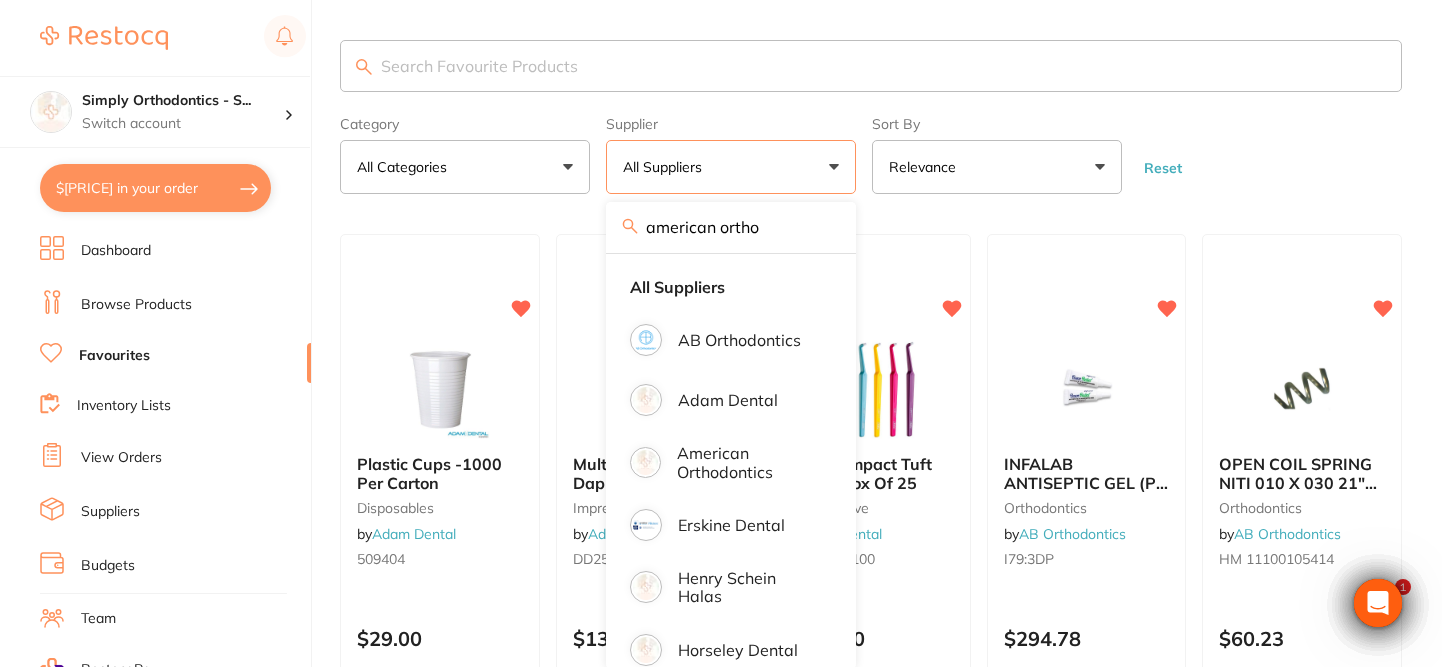 scroll, scrollTop: 0, scrollLeft: 0, axis: both 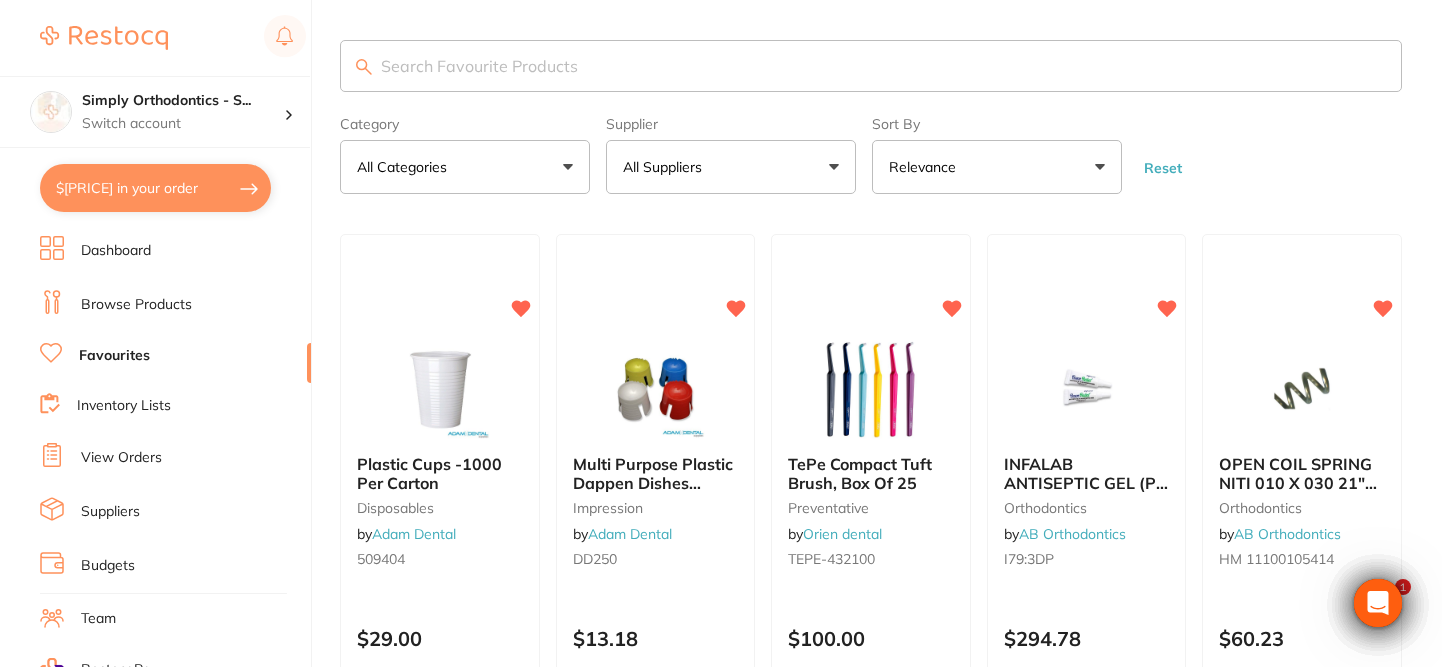 click on "All Suppliers" at bounding box center (731, 167) 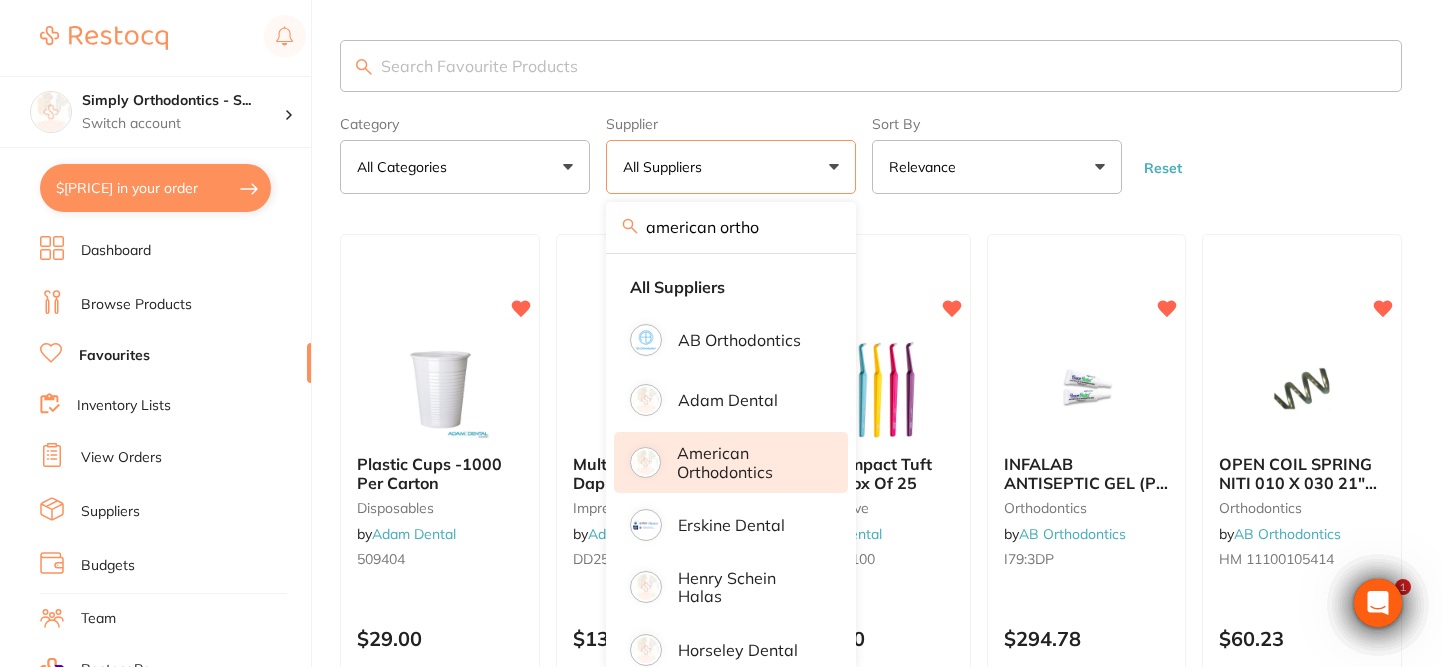 drag, startPoint x: 787, startPoint y: 267, endPoint x: 743, endPoint y: 457, distance: 195.0282 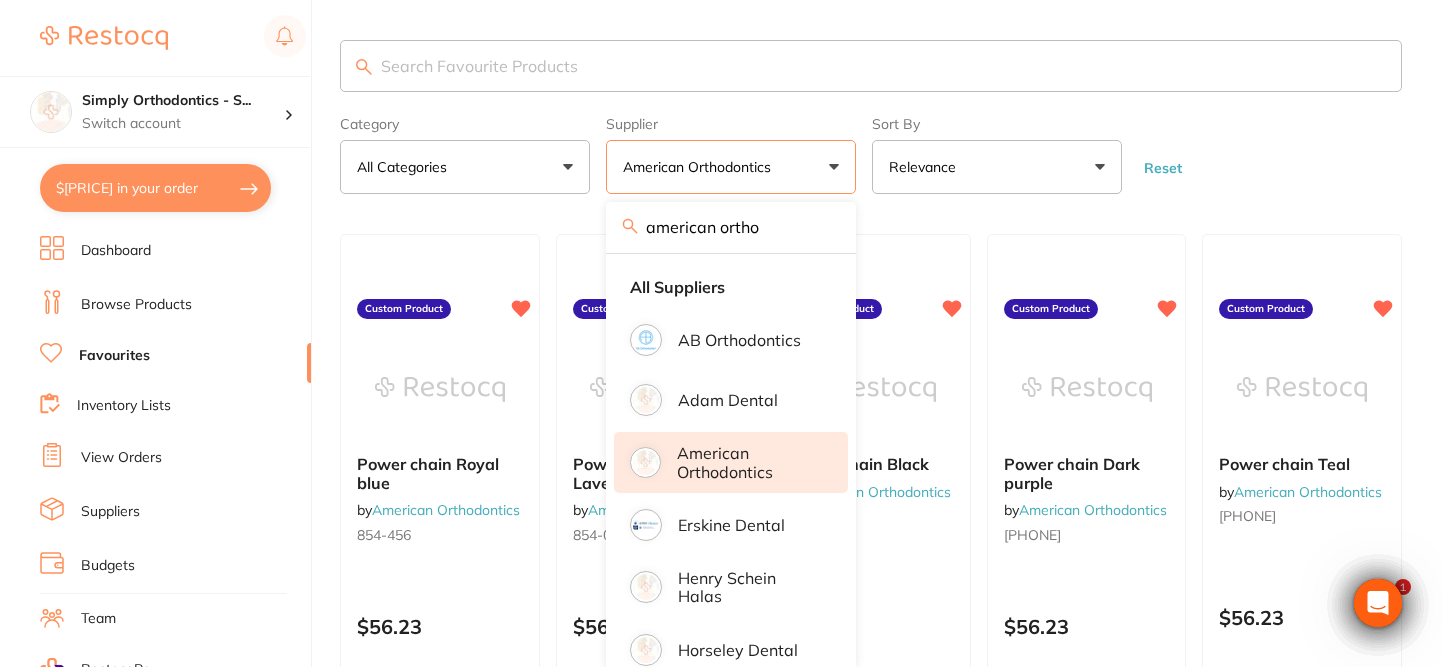 click on "American Orthodontics" at bounding box center (748, 462) 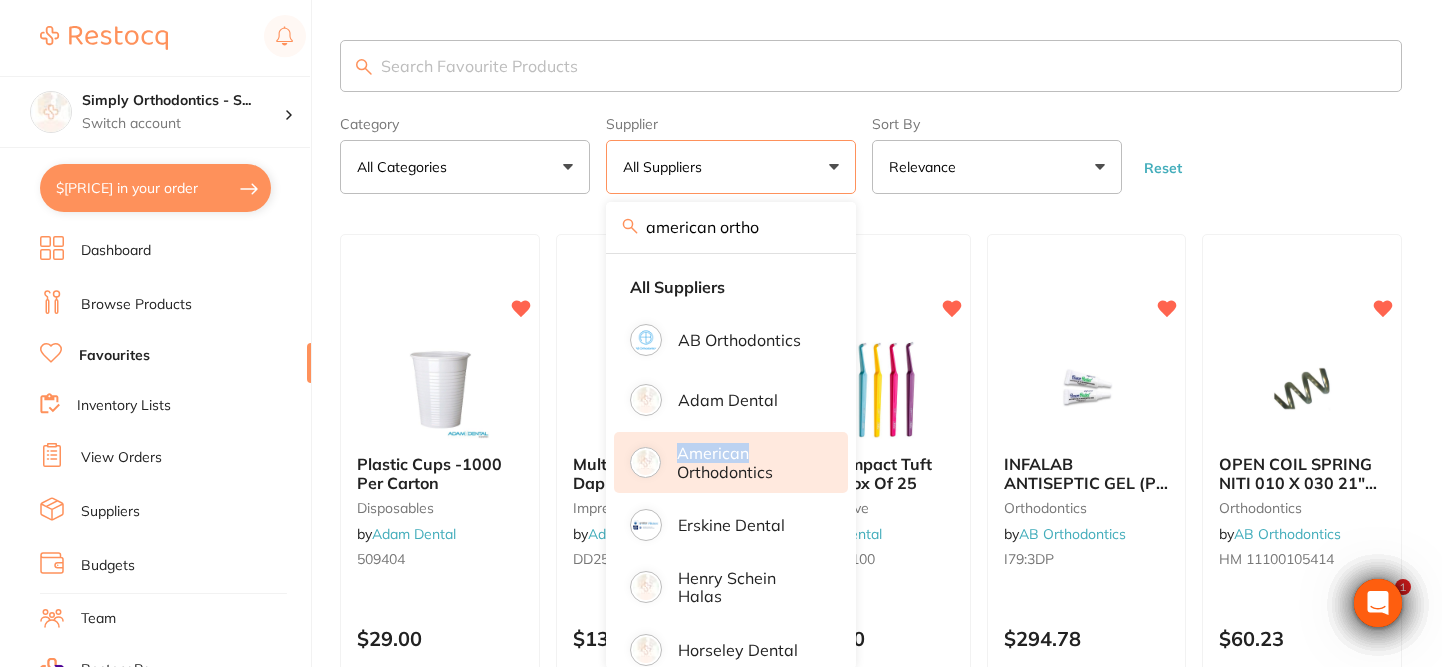 scroll, scrollTop: 0, scrollLeft: 0, axis: both 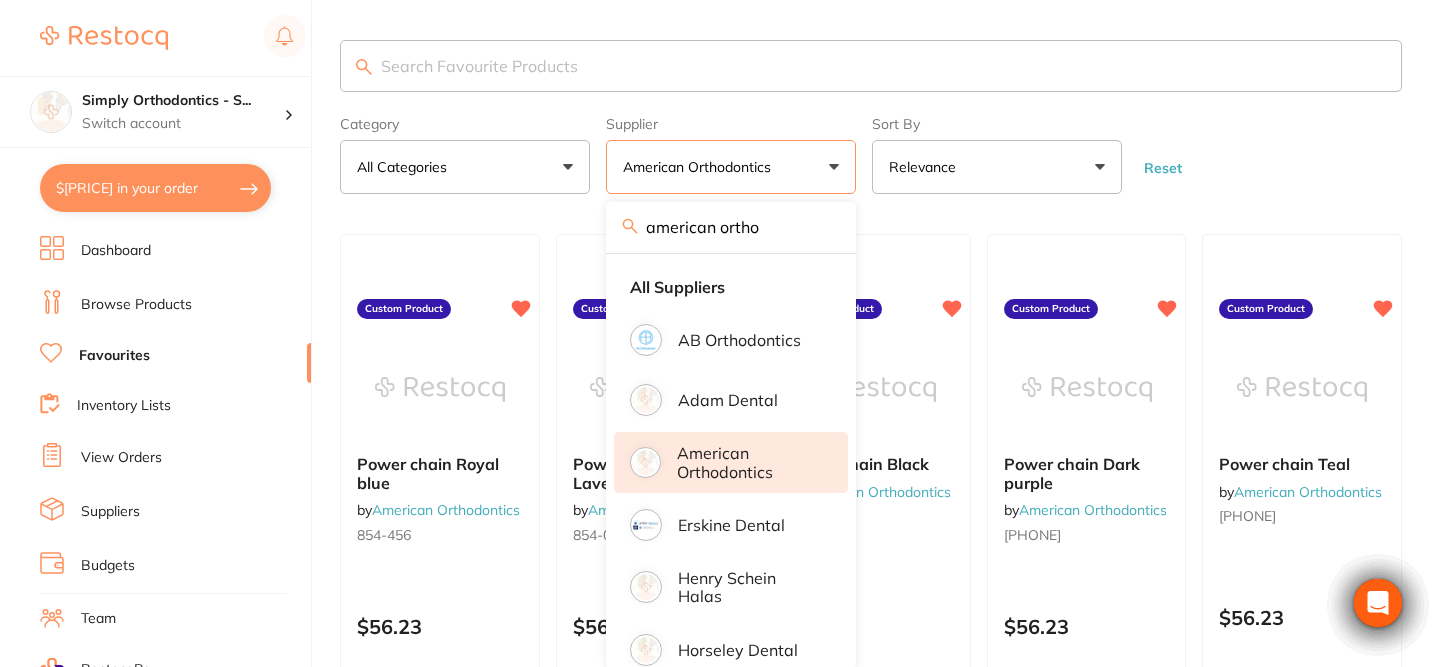 click on "Category All Categories All Categories Clear Category   false    All Categories Category All Categories Supplier American Orthodontics american ortho All Suppliers AB Orthodontics Adam Dental American Orthodontics Erskine Dental Henry Schein Halas Horseley Dental Leepac Medical and Dental Medident Orien dental ORMCO Orthomax Solventum (KCI) Clear Supplier   true    American Orthodontics Supplier american ortho All Suppliers AB Orthodontics Adam Dental American Orthodontics Erskine Dental Henry Schein Halas Horseley Dental Leepac Medical and Dental Medident Orien dental ORMCO Orthomax Solventum (KCI) Sort By Relevance Highest Price Lowest Price On Sale Relevance Clear Sort By   false    Relevance Sort By Highest Price Lowest Price On Sale Relevance Reset" at bounding box center (871, 151) 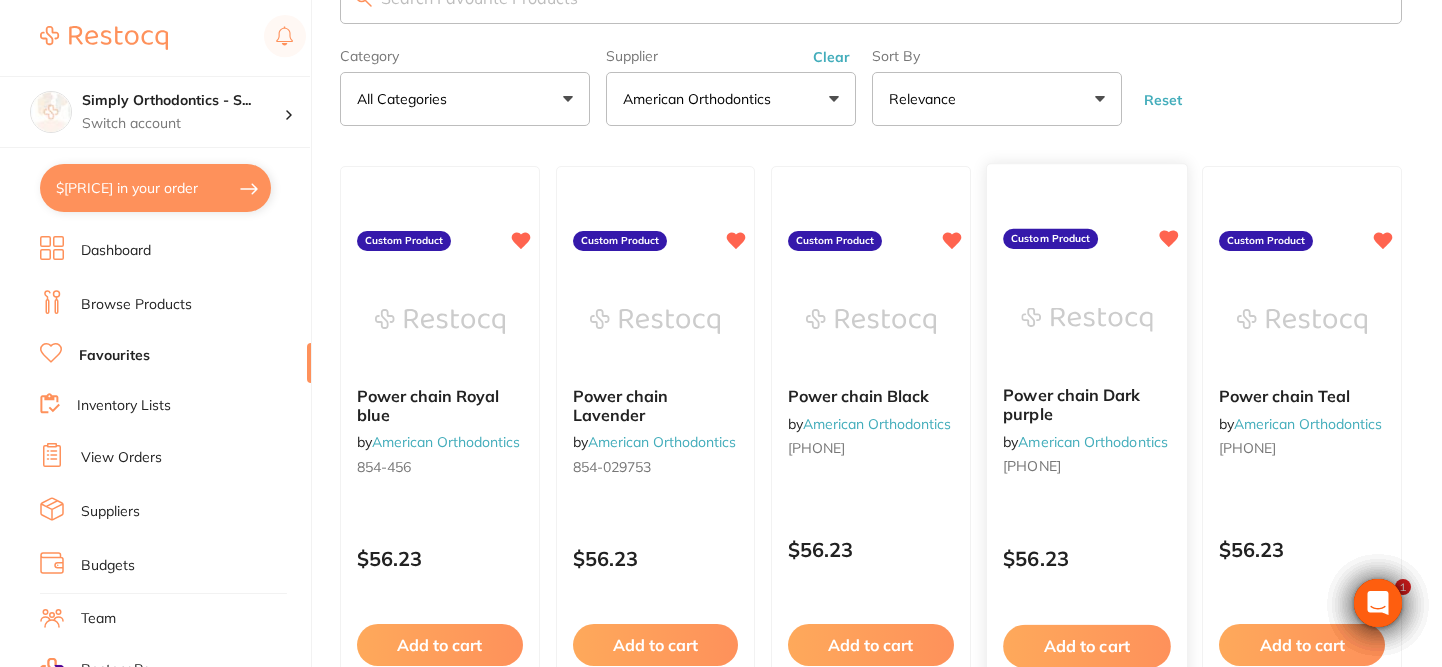 scroll, scrollTop: 298, scrollLeft: 0, axis: vertical 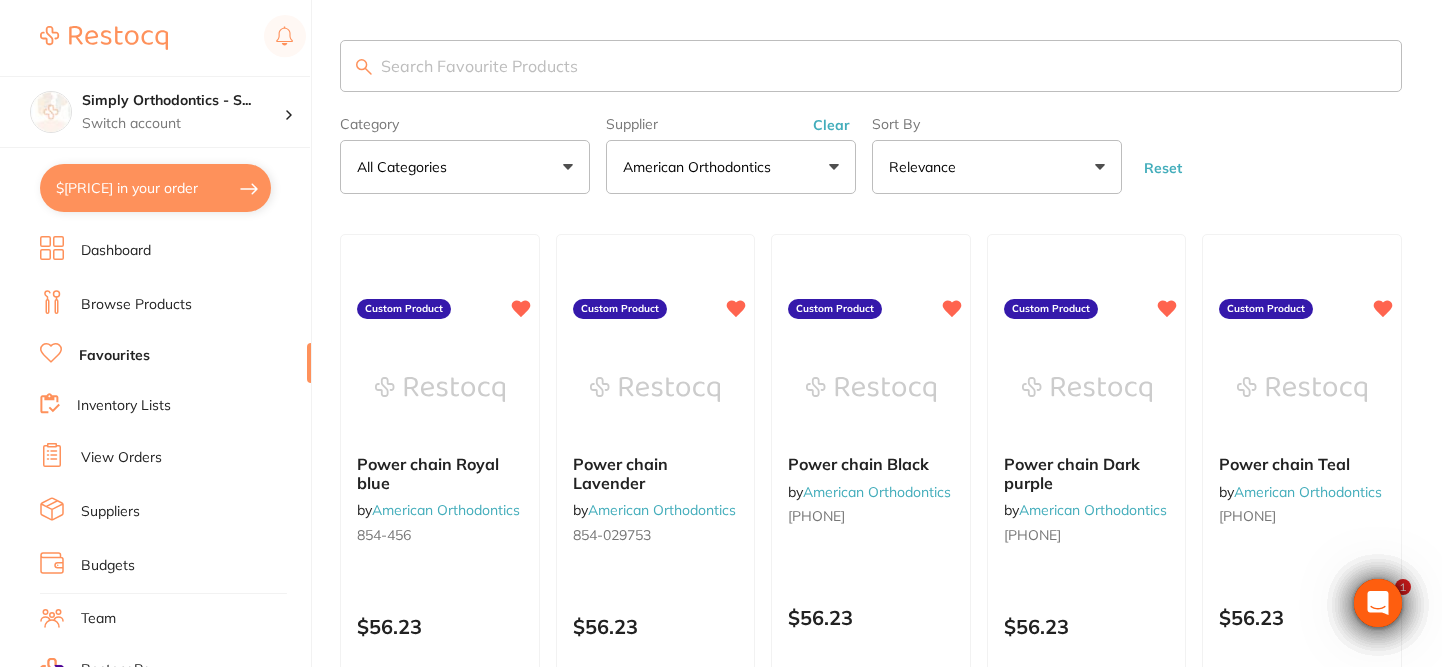 click at bounding box center [871, 66] 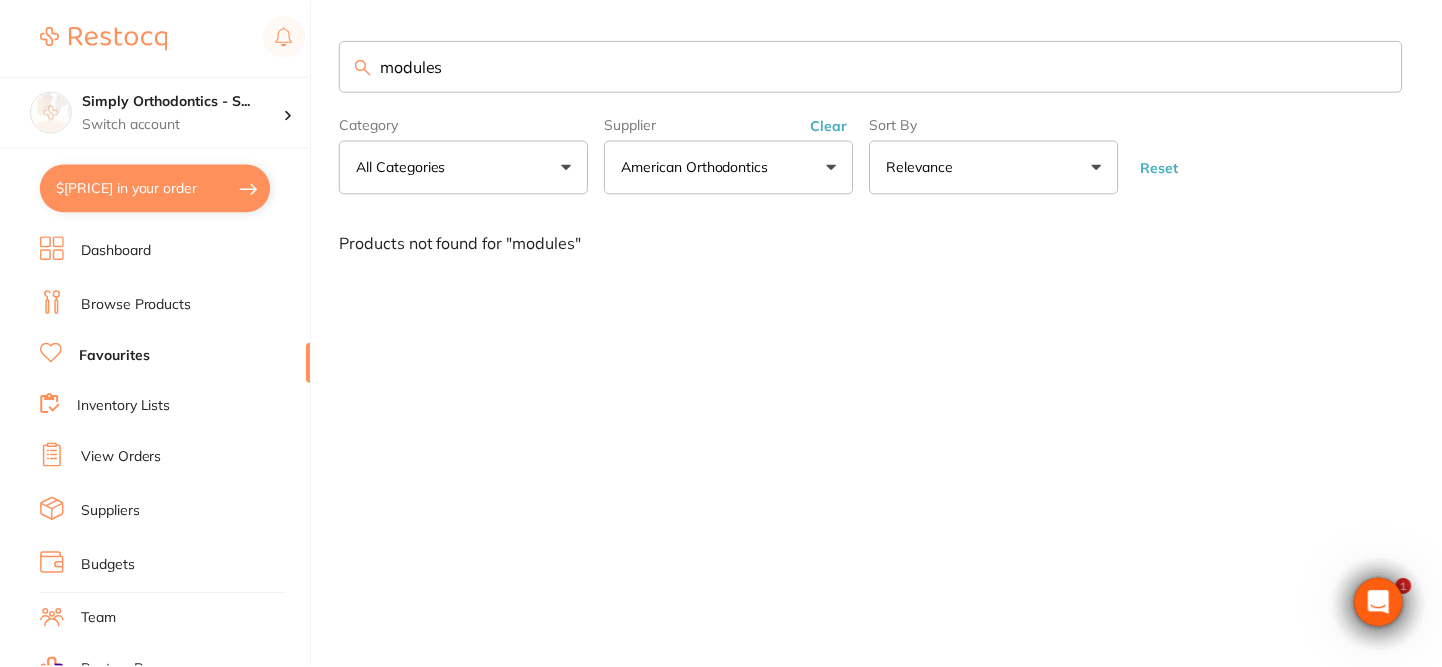 scroll, scrollTop: 0, scrollLeft: 0, axis: both 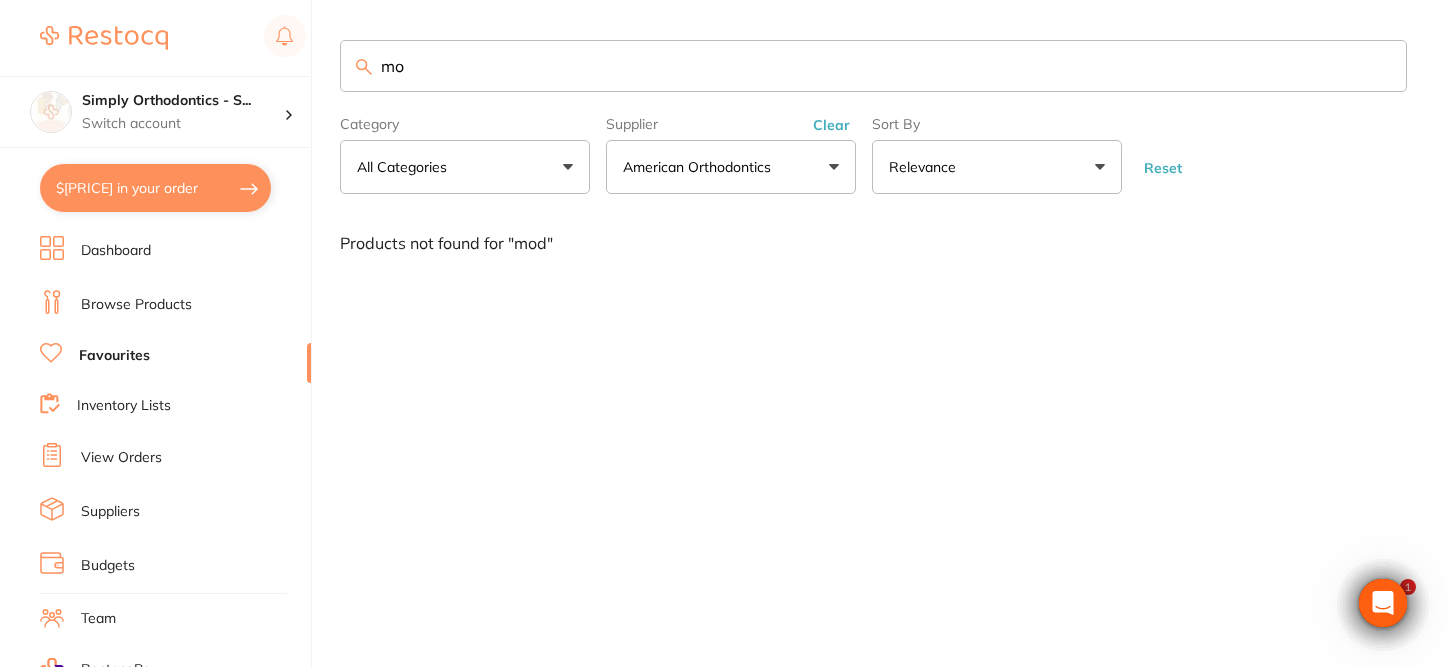 type on "m" 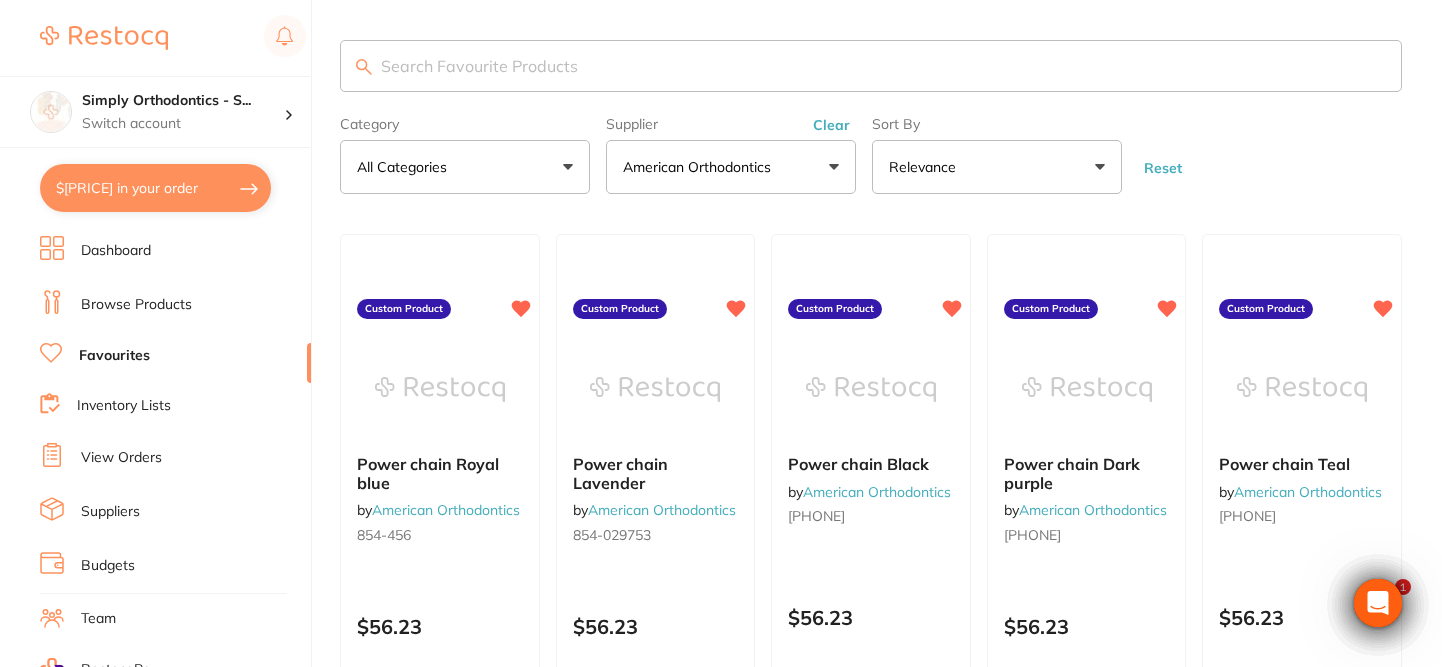 scroll, scrollTop: 0, scrollLeft: 0, axis: both 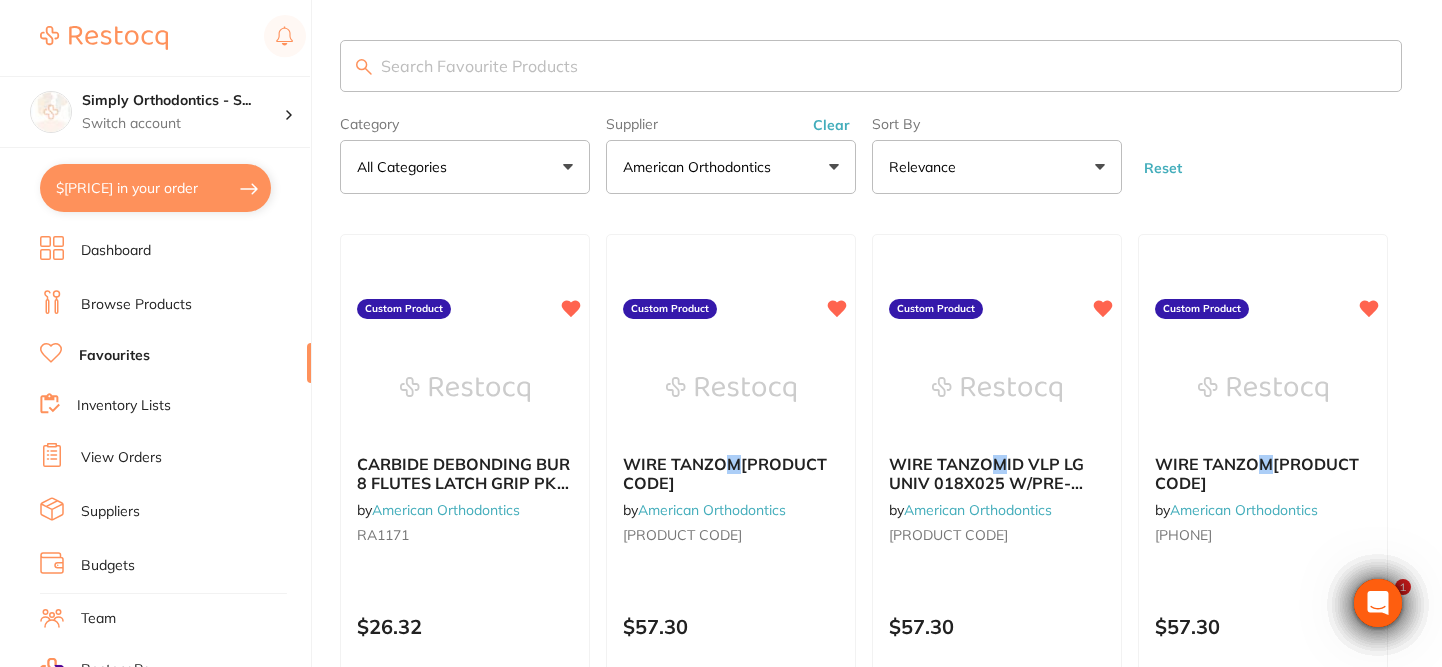 click on "Category All Categories All Categories Clear Category   false    All Categories Category All Categories Supplier American Orthodontics american ortho All Suppliers Adam Dental American Orthodontics Erskine Dental Henry Schein Halas Horseley Dental Medident Orien dental ORMCO Orthomax Solventum (KCI) Clear Supplier   false    American Orthodontics Supplier american ortho All Suppliers Adam Dental American Orthodontics Erskine Dental Henry Schein Halas Horseley Dental Medident Orien dental ORMCO Orthomax Solventum (KCI) Sort By Relevance Highest Price Lowest Price On Sale Relevance Clear Sort By   false    Relevance Sort By Highest Price Lowest Price On Sale Relevance Reset" at bounding box center [871, 151] 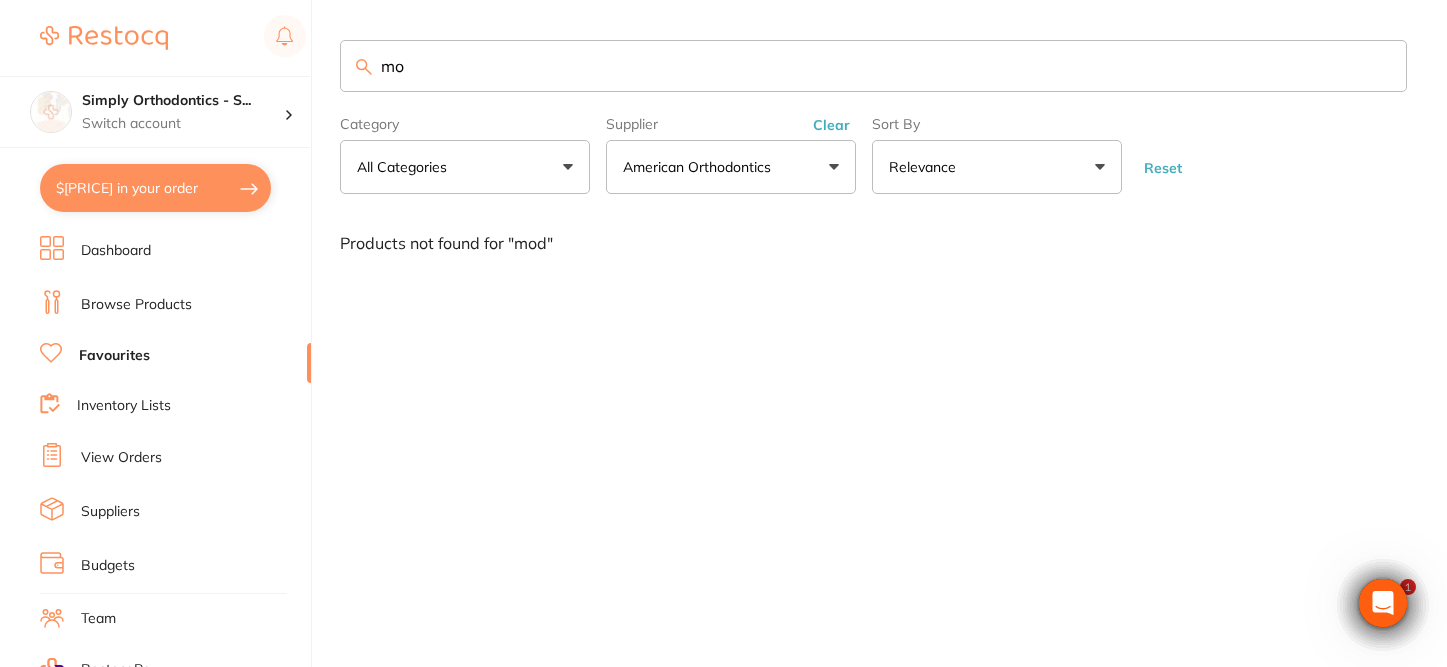 type on "m" 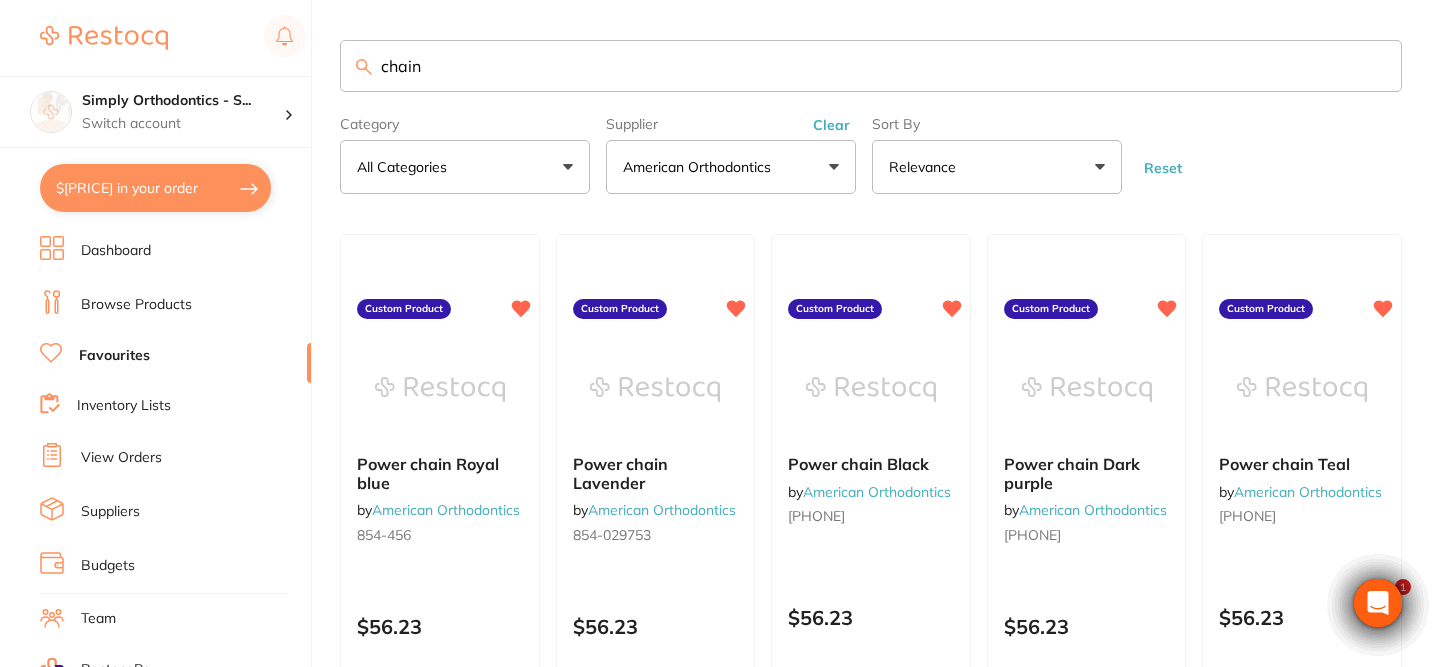 type on "chain" 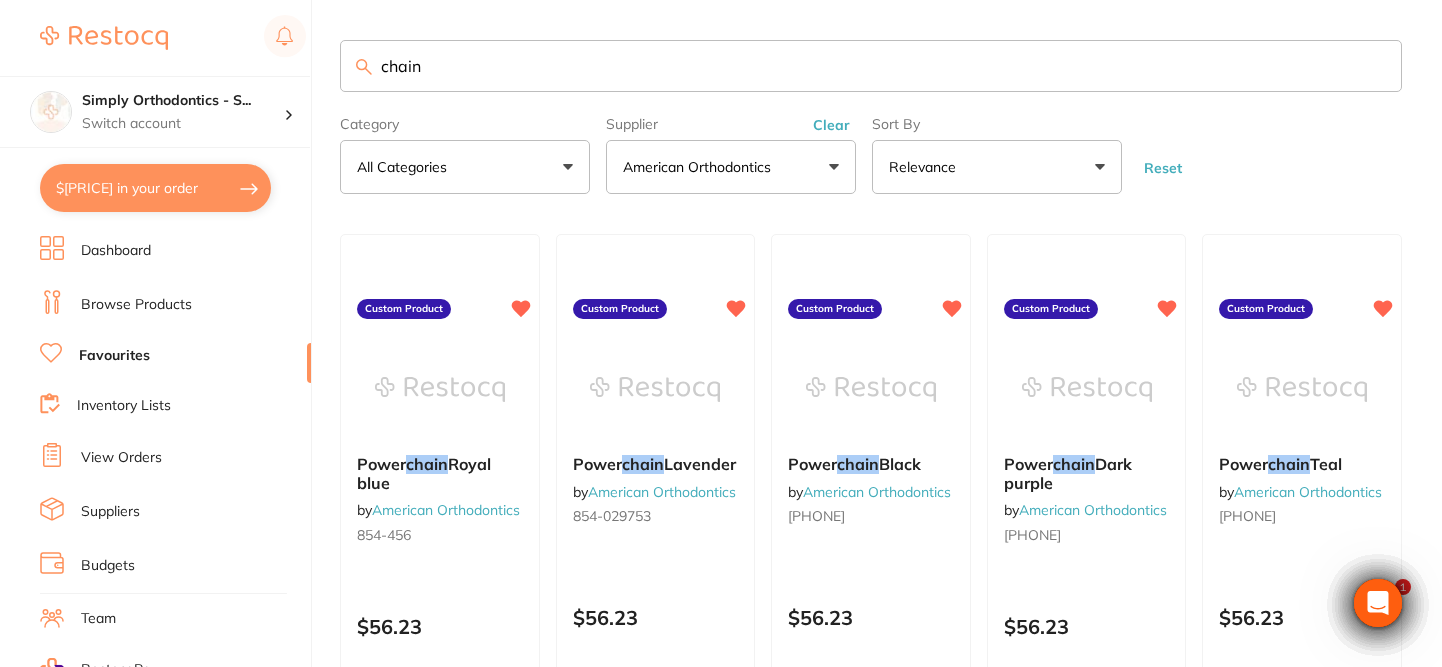 scroll, scrollTop: 0, scrollLeft: 0, axis: both 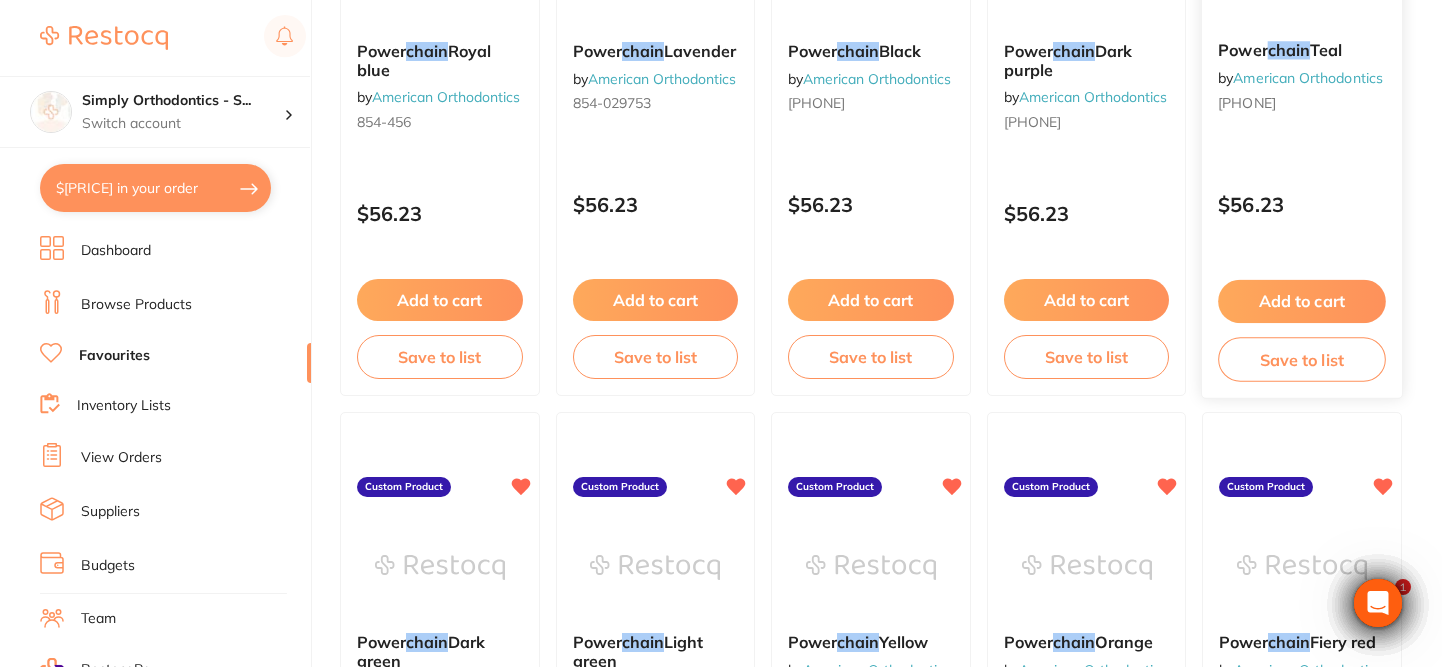 click on "Add to cart" at bounding box center (1302, 301) 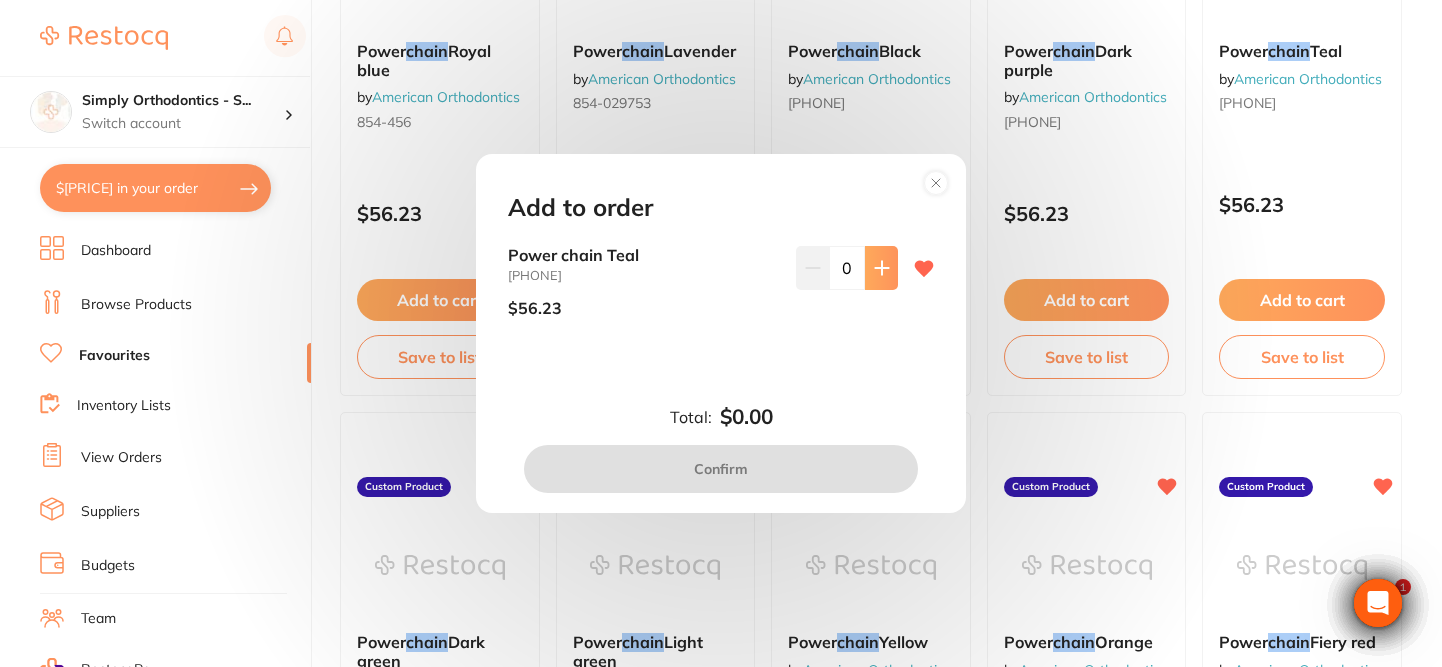 scroll, scrollTop: 0, scrollLeft: 0, axis: both 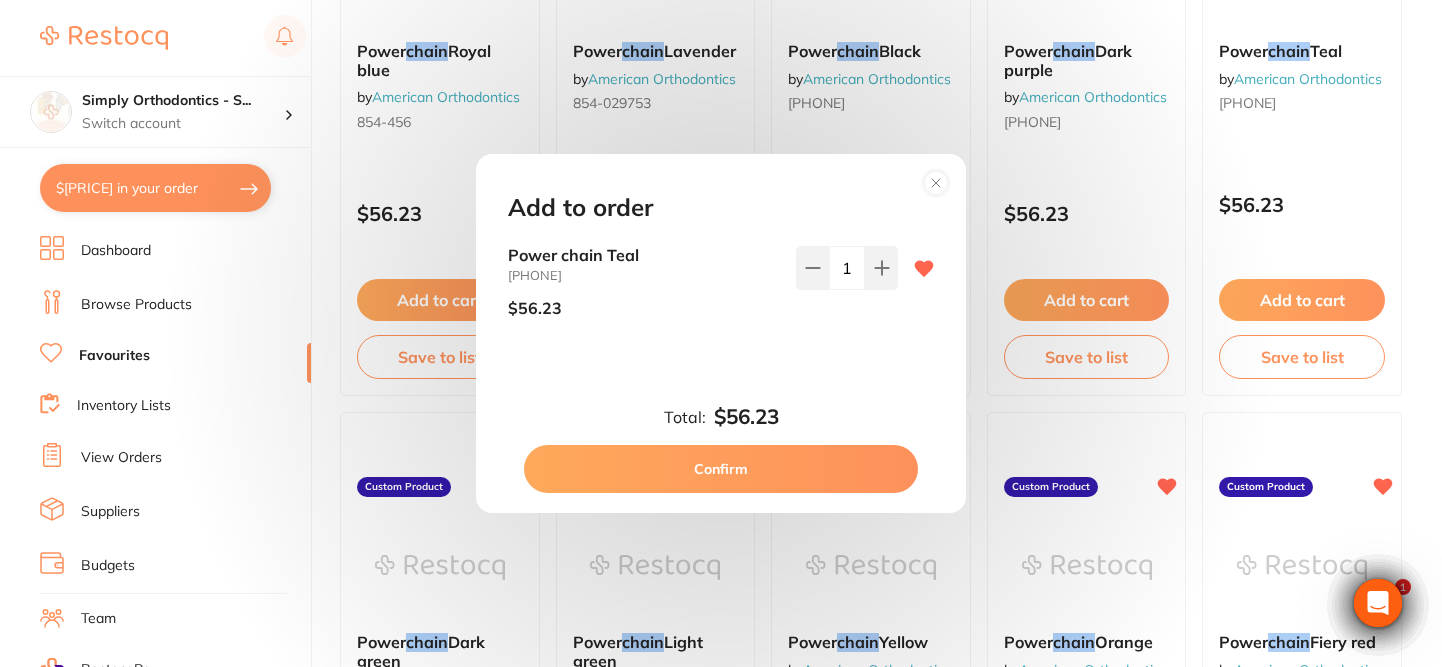 click on "Confirm" at bounding box center (721, 469) 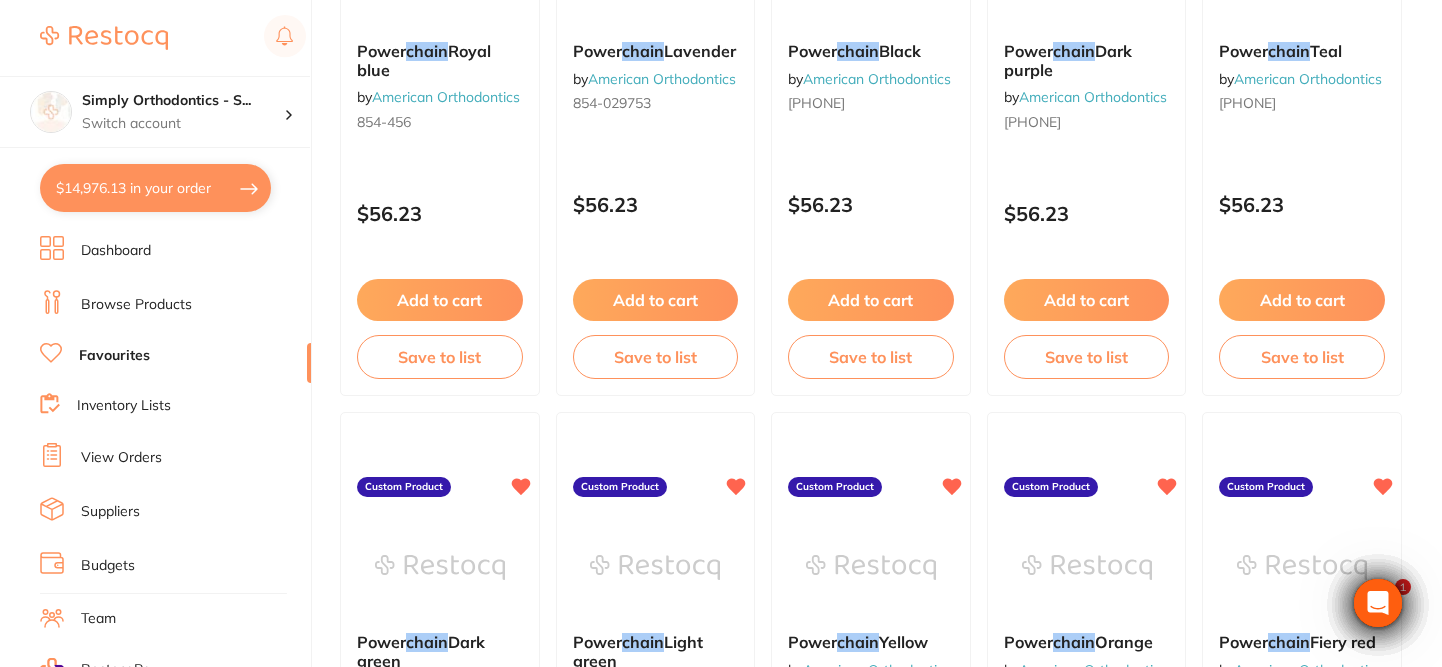 scroll, scrollTop: 0, scrollLeft: 0, axis: both 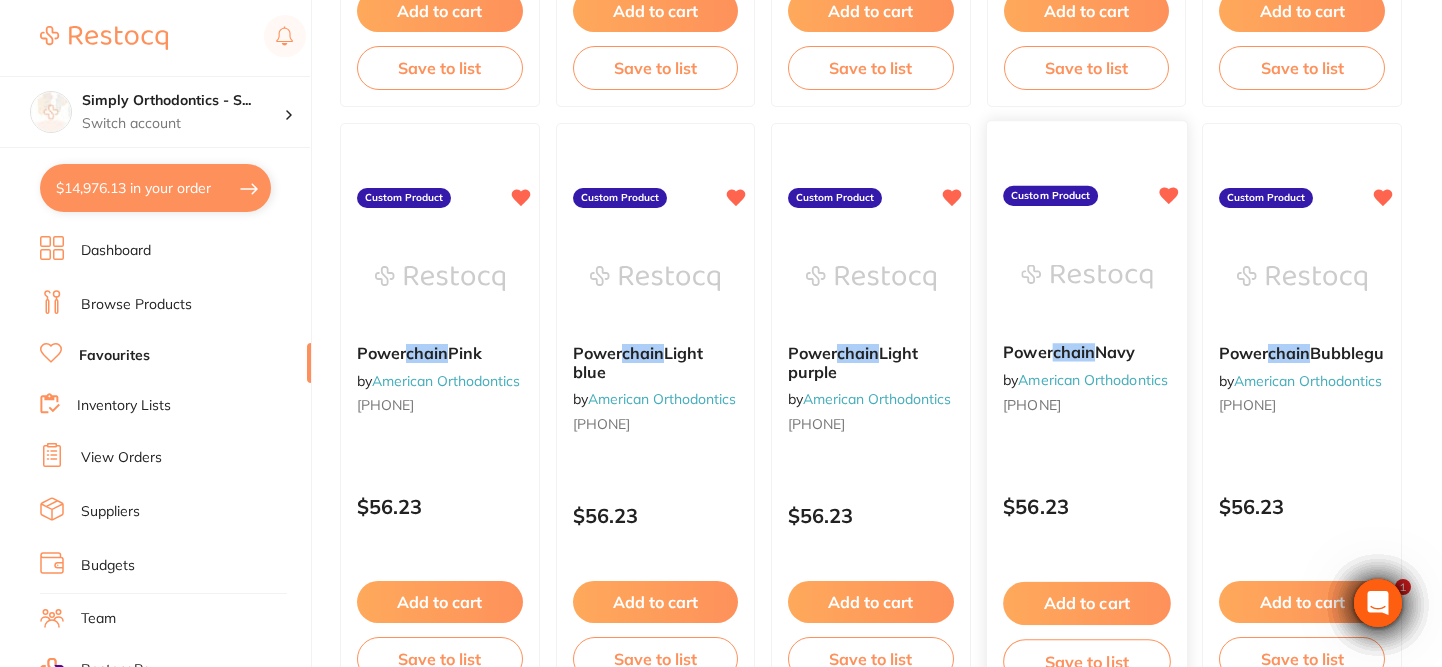 click on "Add to cart" at bounding box center (1086, 603) 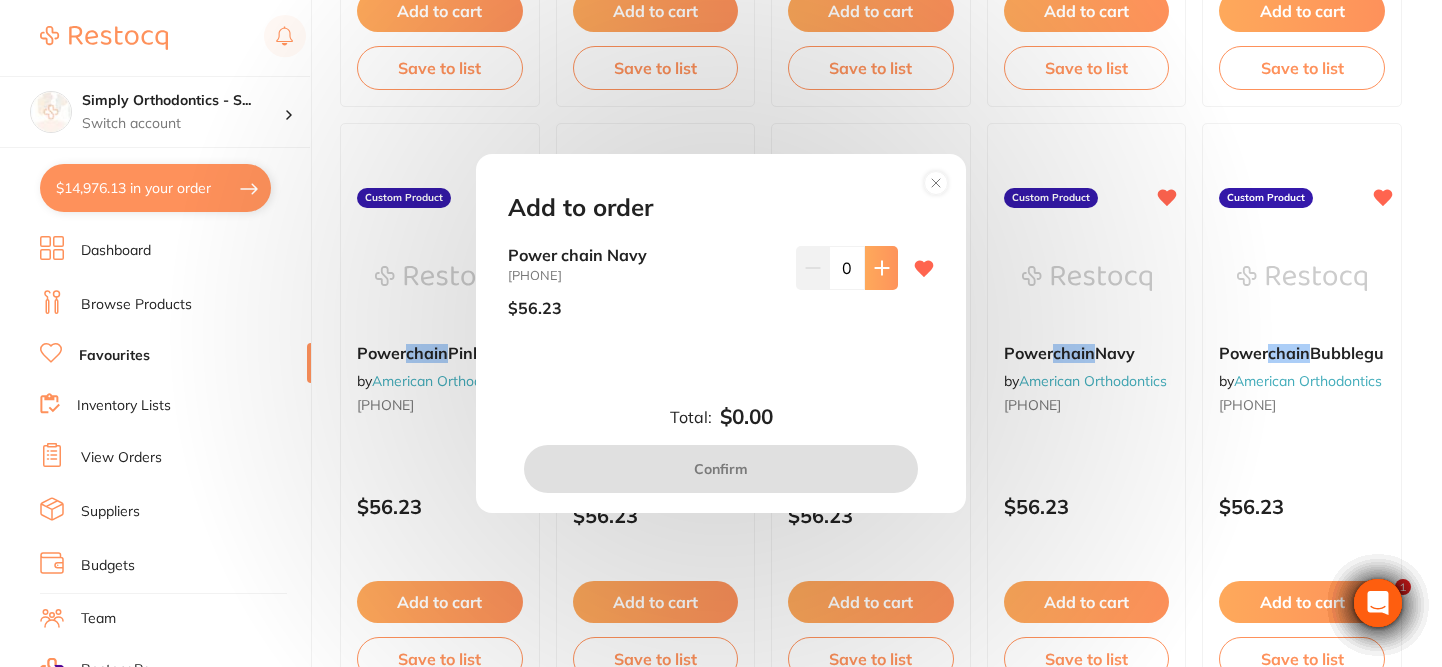 click 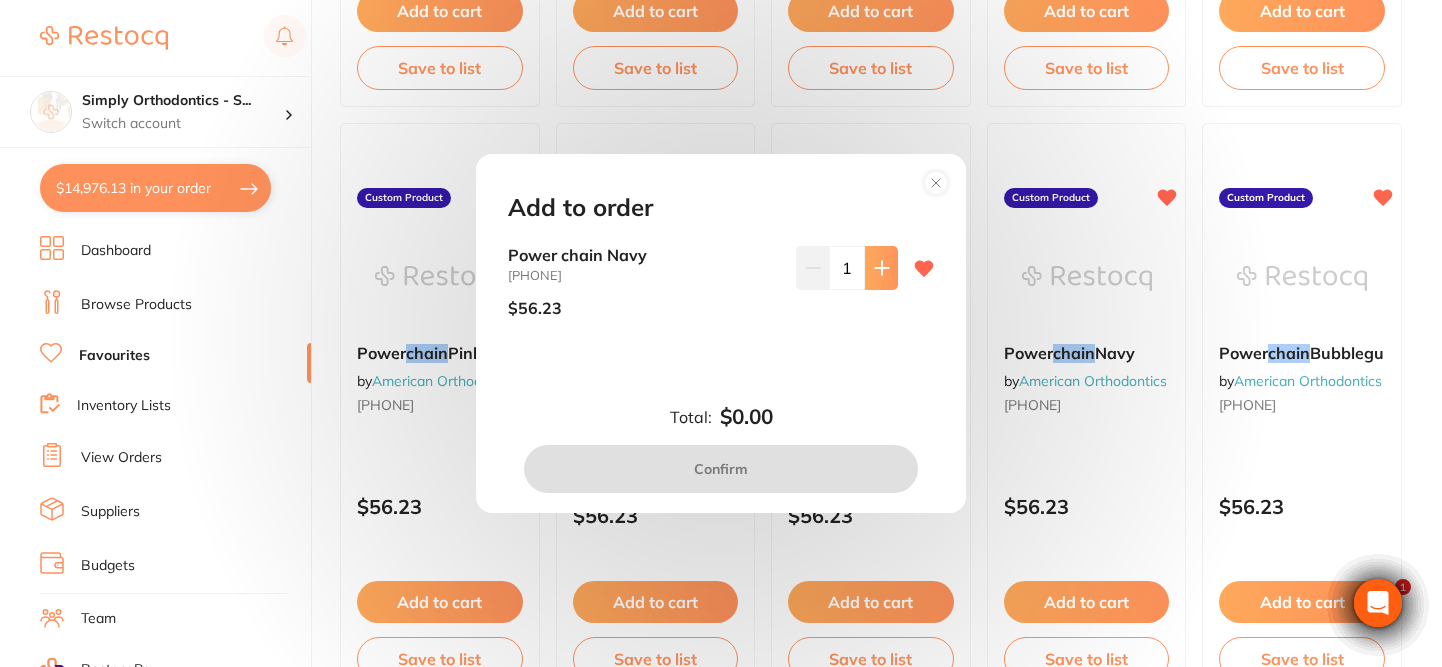 click 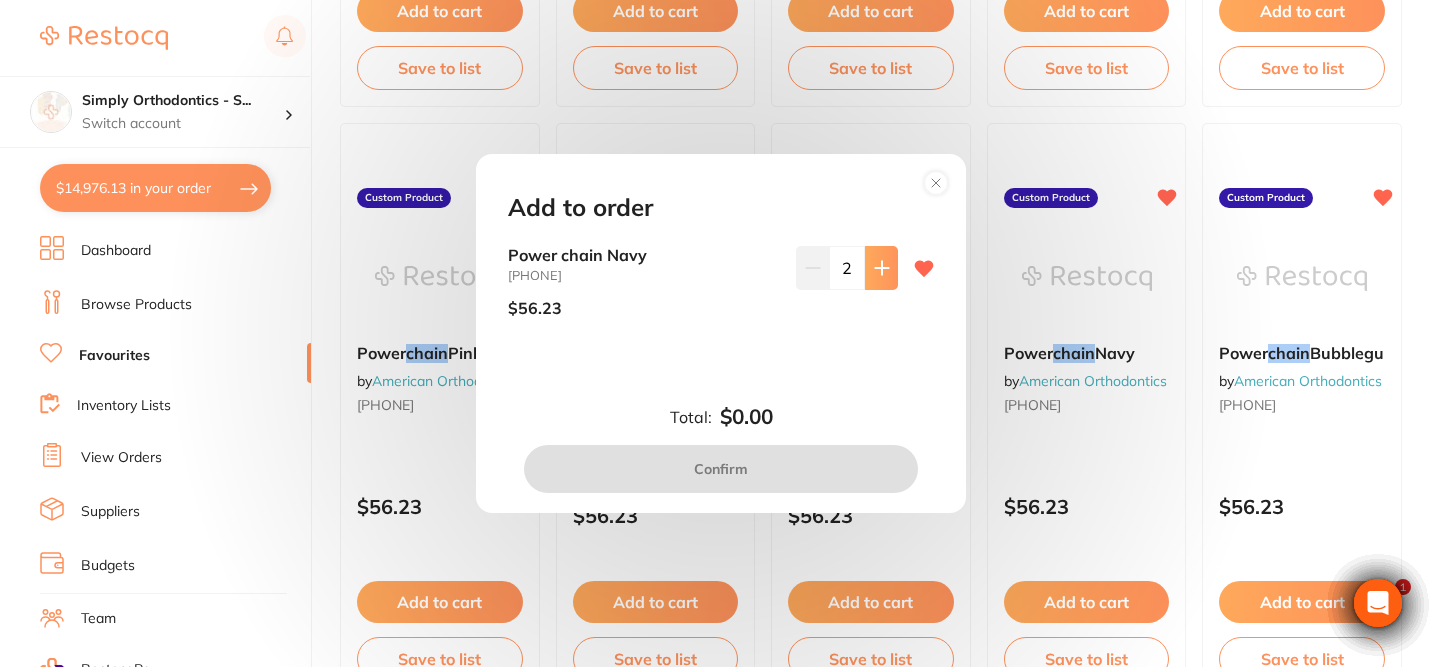 click 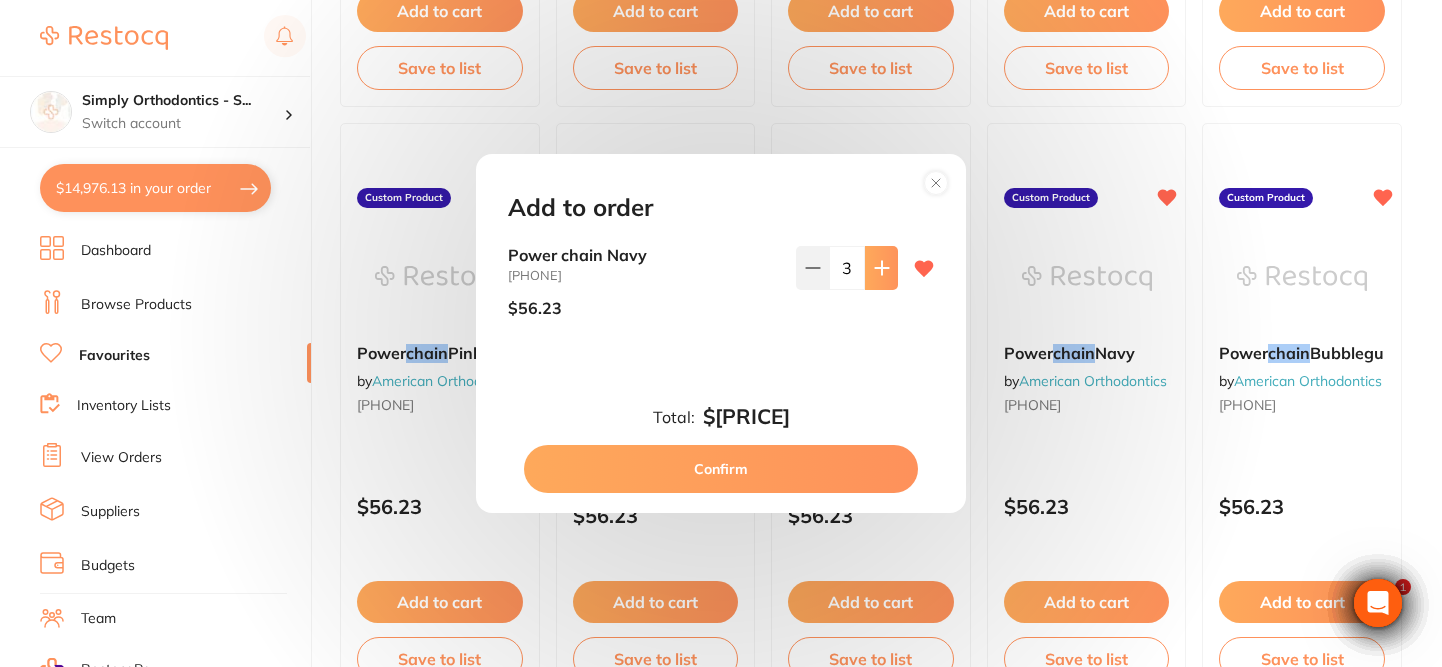 scroll, scrollTop: 0, scrollLeft: 0, axis: both 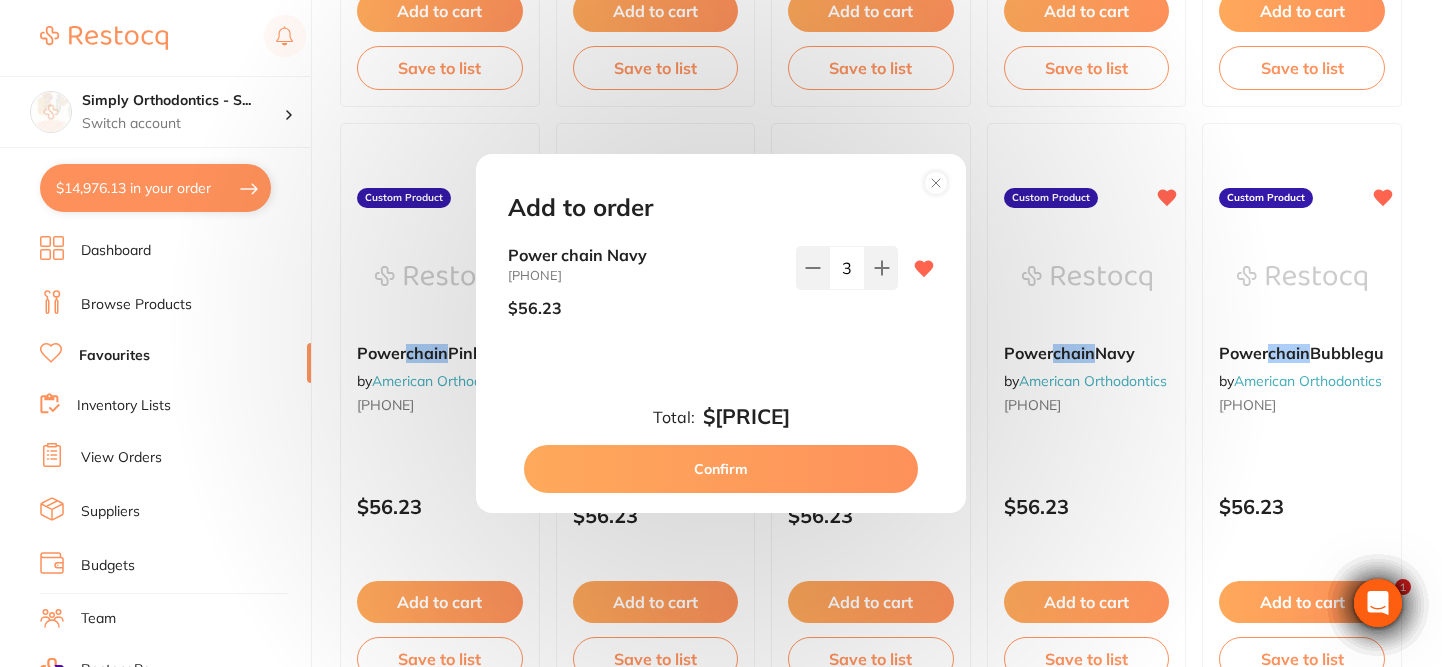 click on "Confirm" at bounding box center [721, 469] 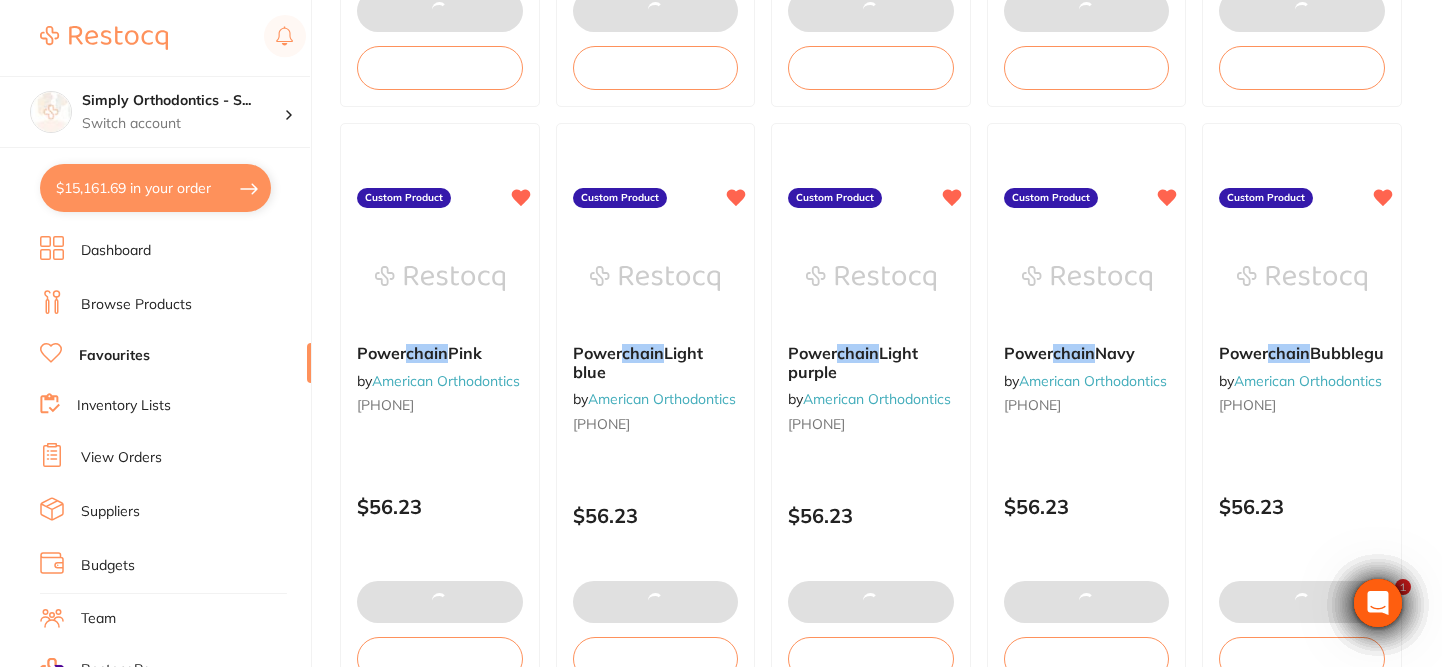scroll, scrollTop: 0, scrollLeft: 0, axis: both 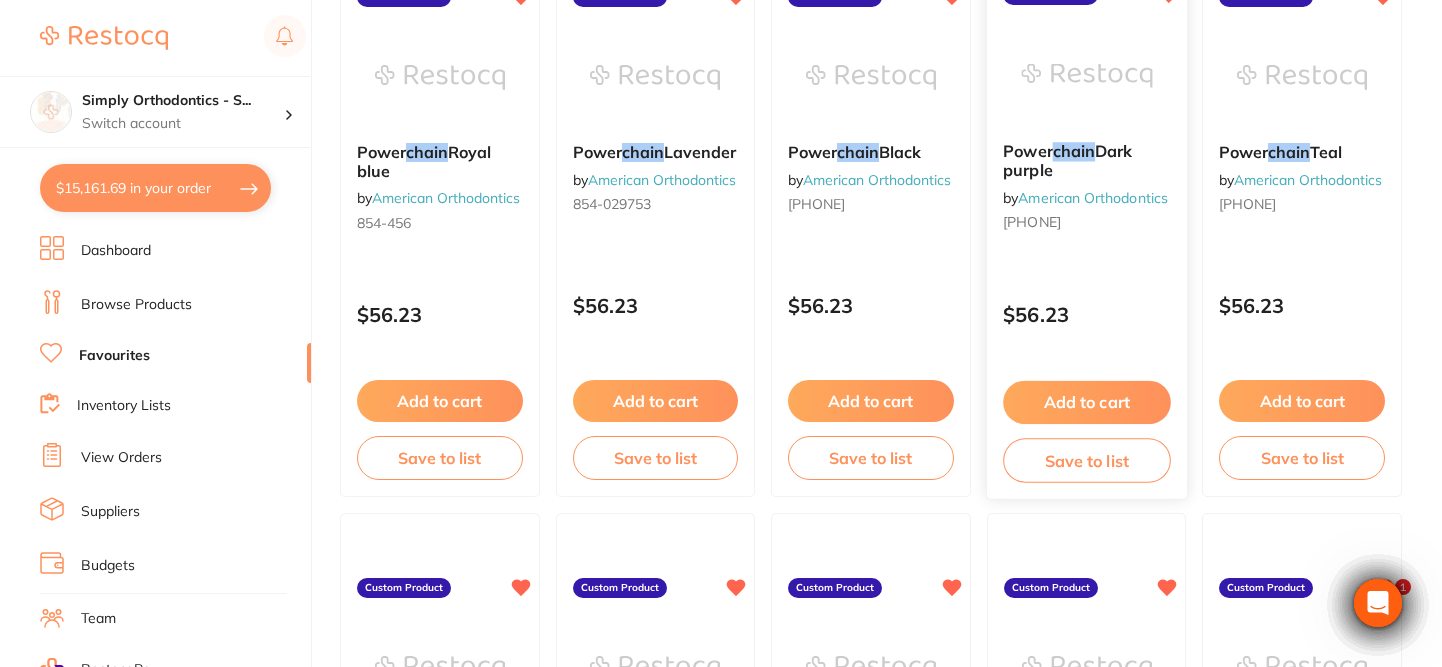 click on "Add to cart" at bounding box center (1086, 402) 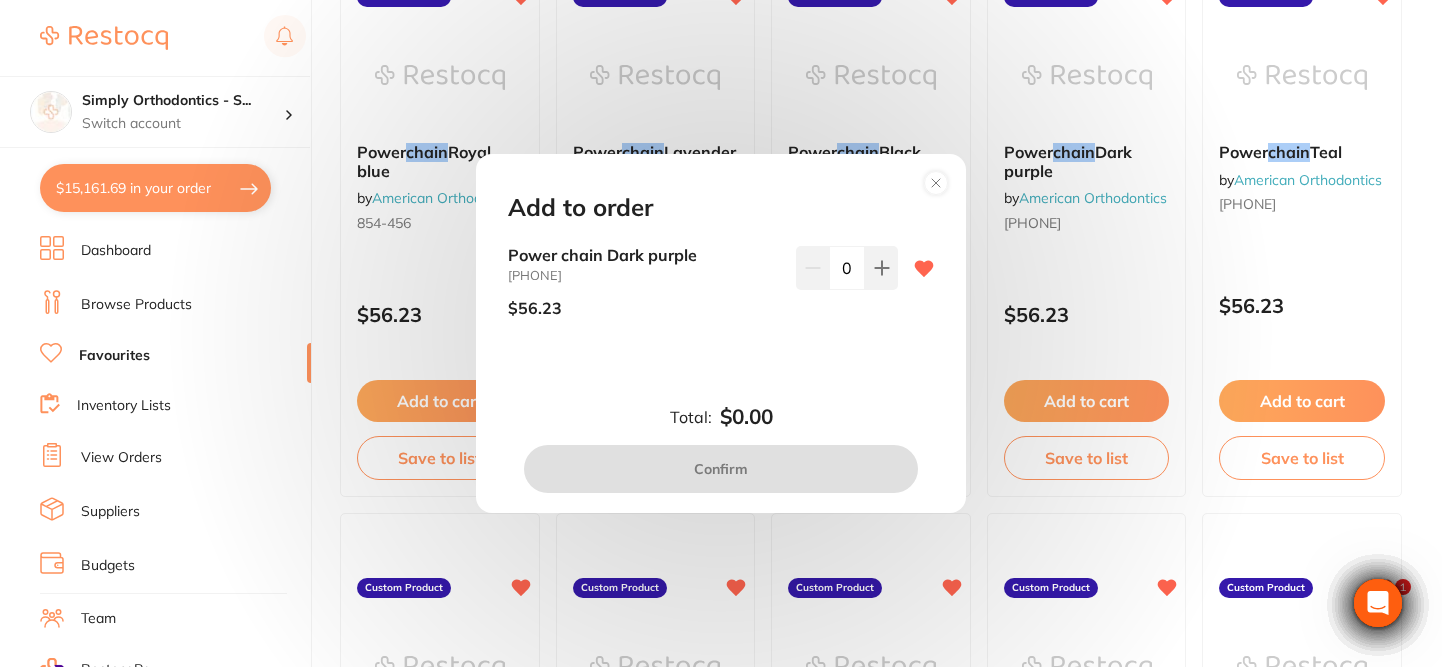 scroll, scrollTop: 0, scrollLeft: 0, axis: both 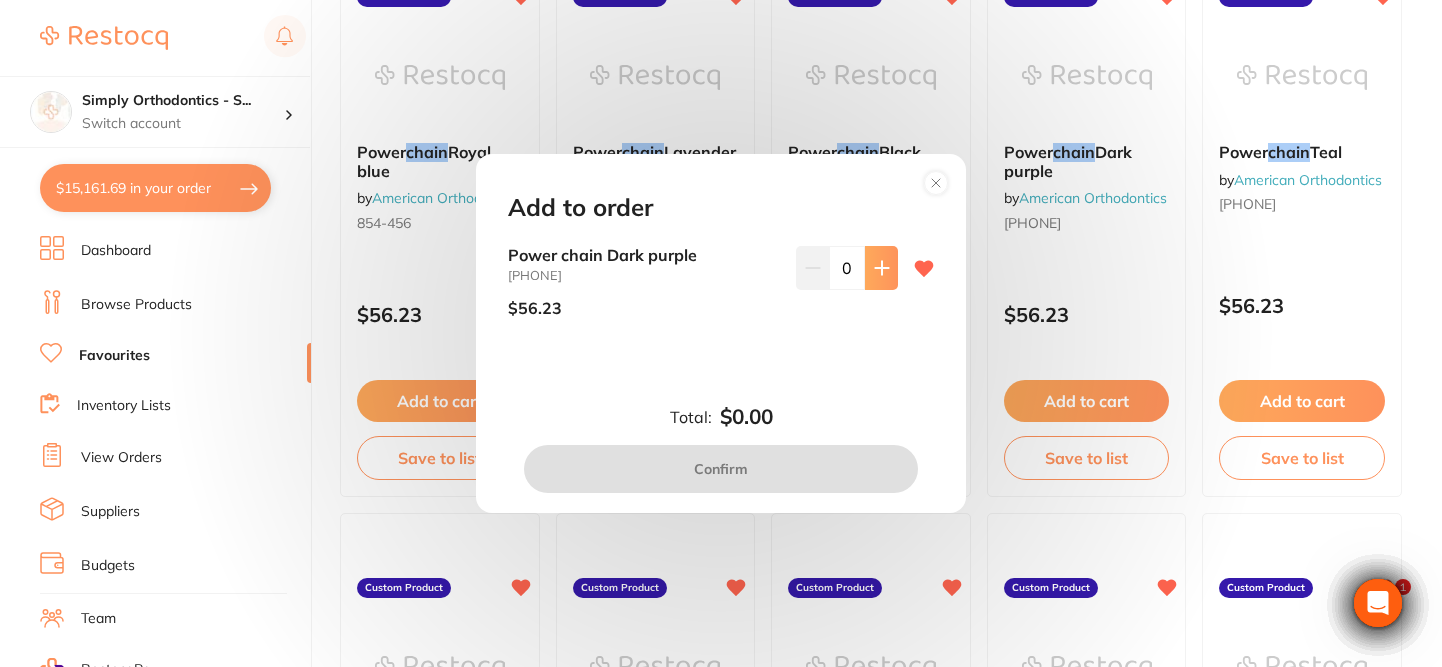 click 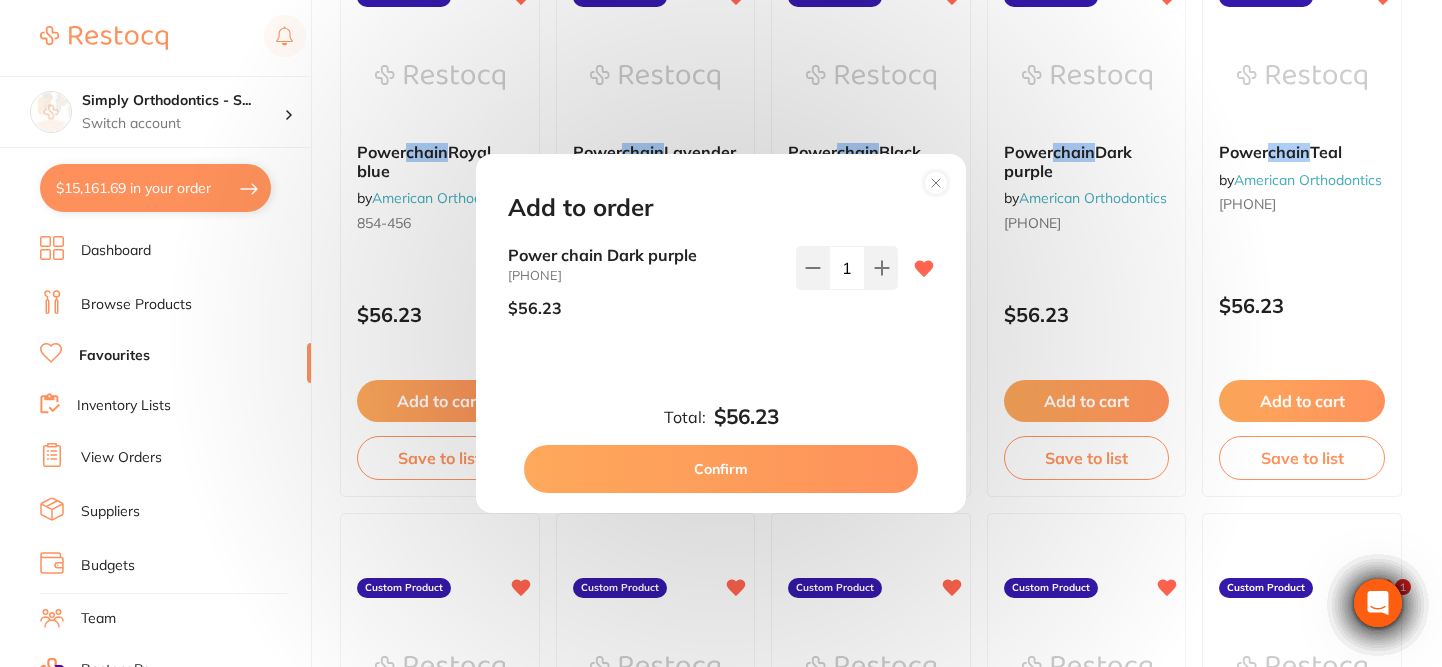 click on "Confirm" at bounding box center [721, 469] 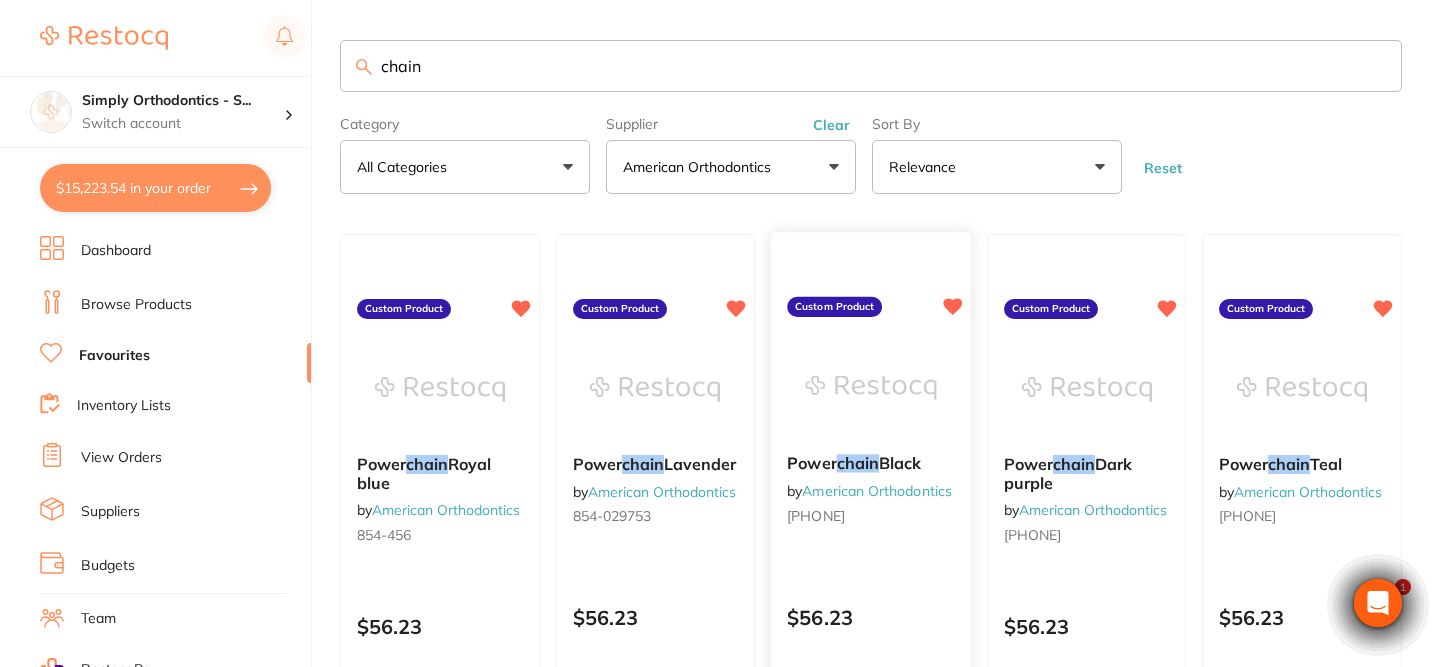 scroll, scrollTop: 418, scrollLeft: 0, axis: vertical 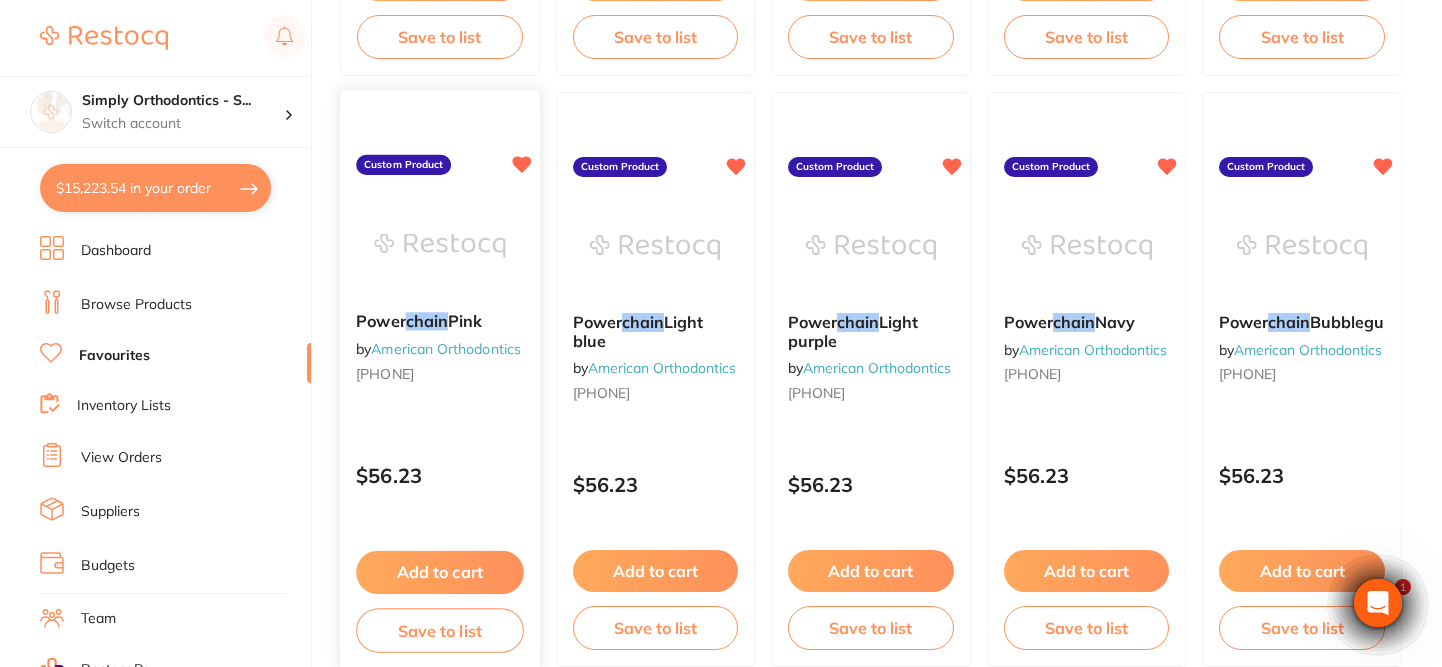 click on "Add to cart" at bounding box center [439, 572] 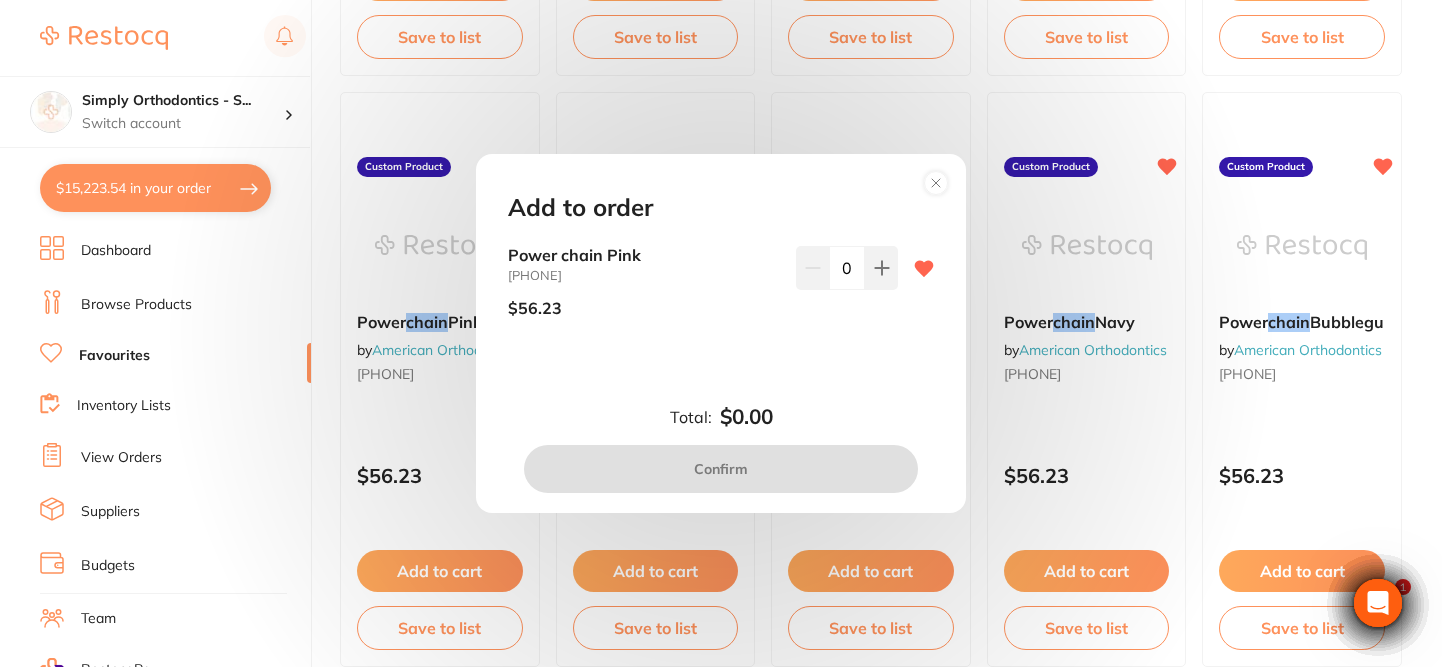 scroll, scrollTop: 0, scrollLeft: 0, axis: both 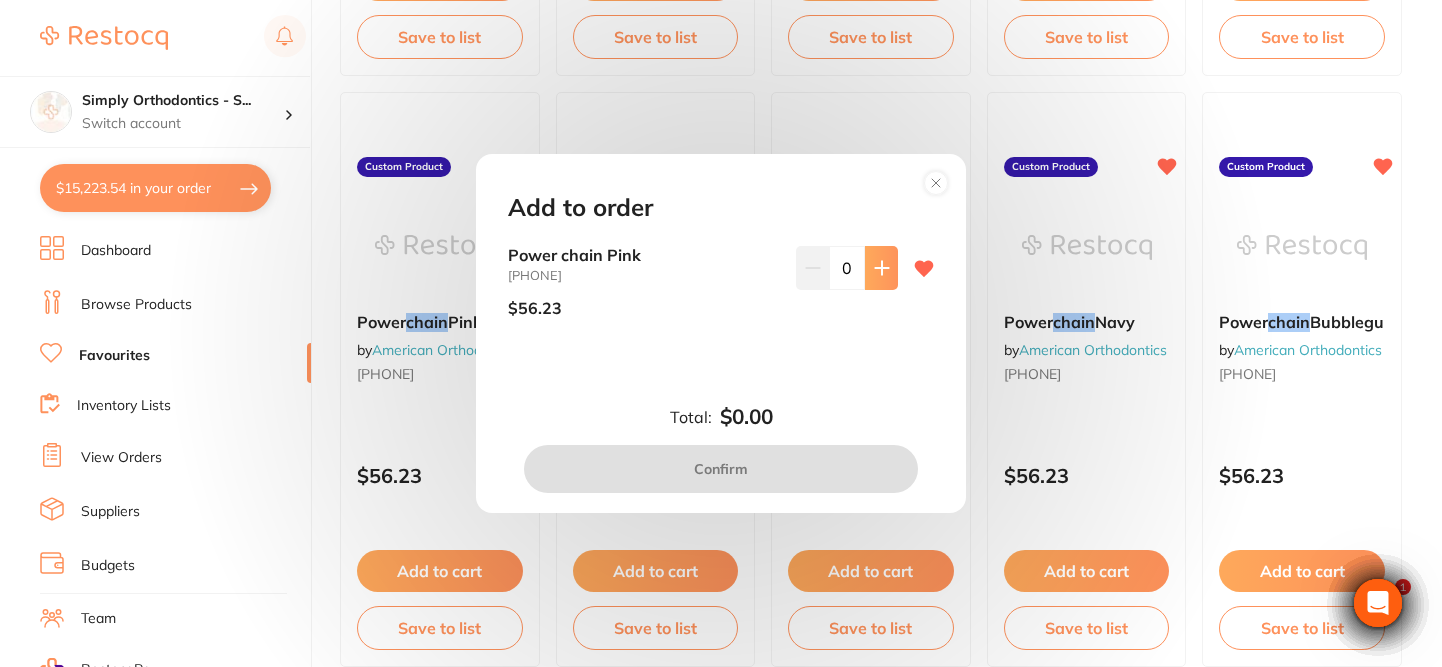 click 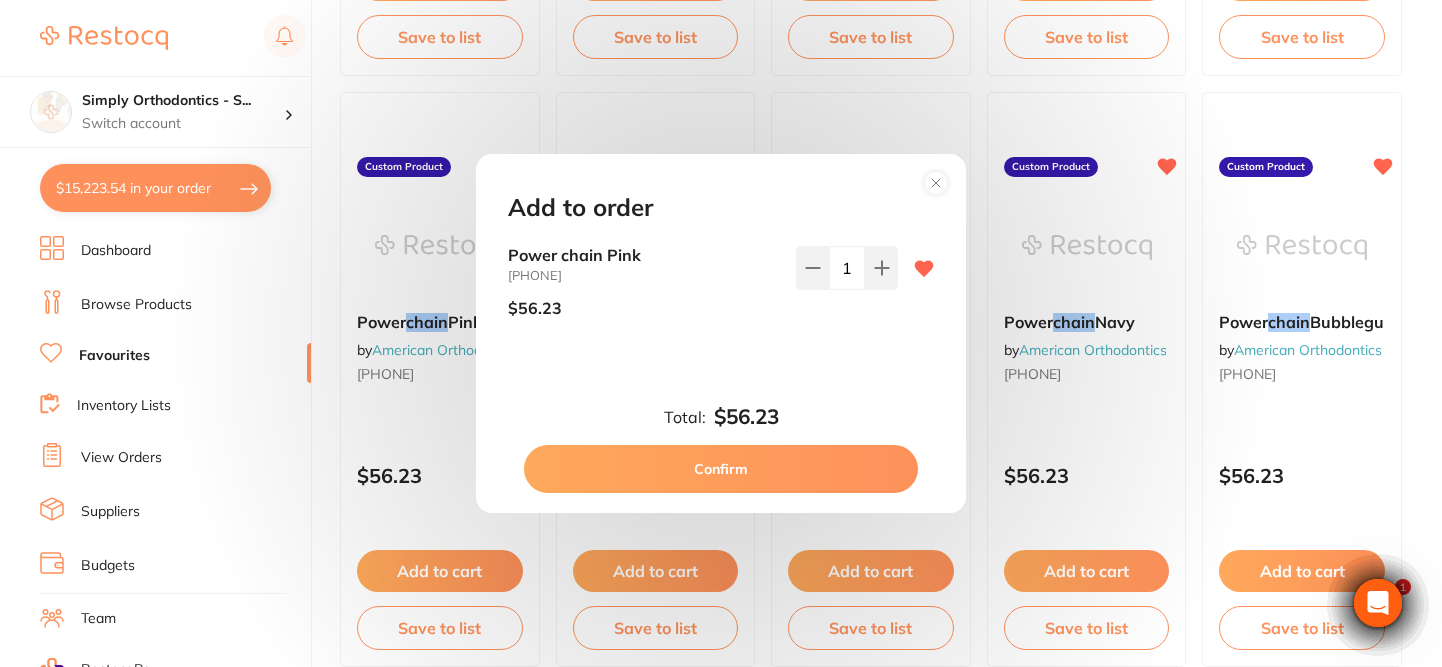 click on "Confirm" at bounding box center (721, 469) 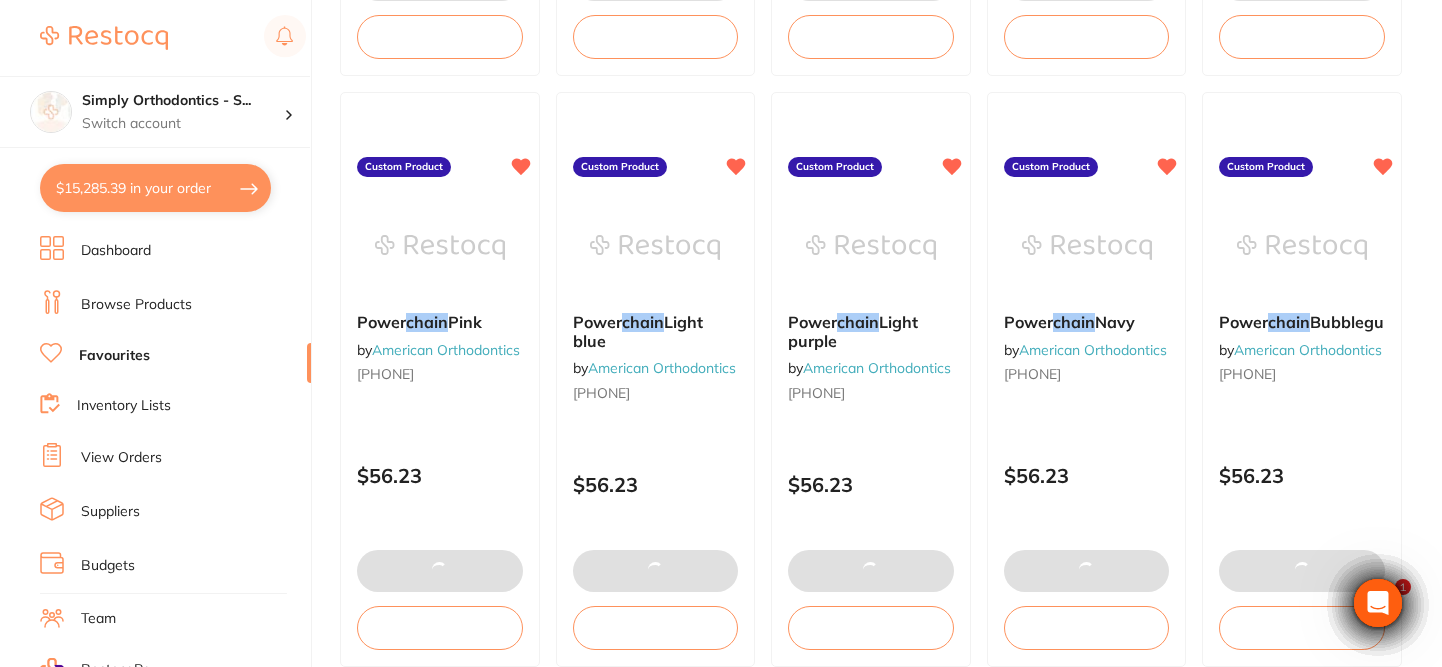 scroll, scrollTop: 0, scrollLeft: 0, axis: both 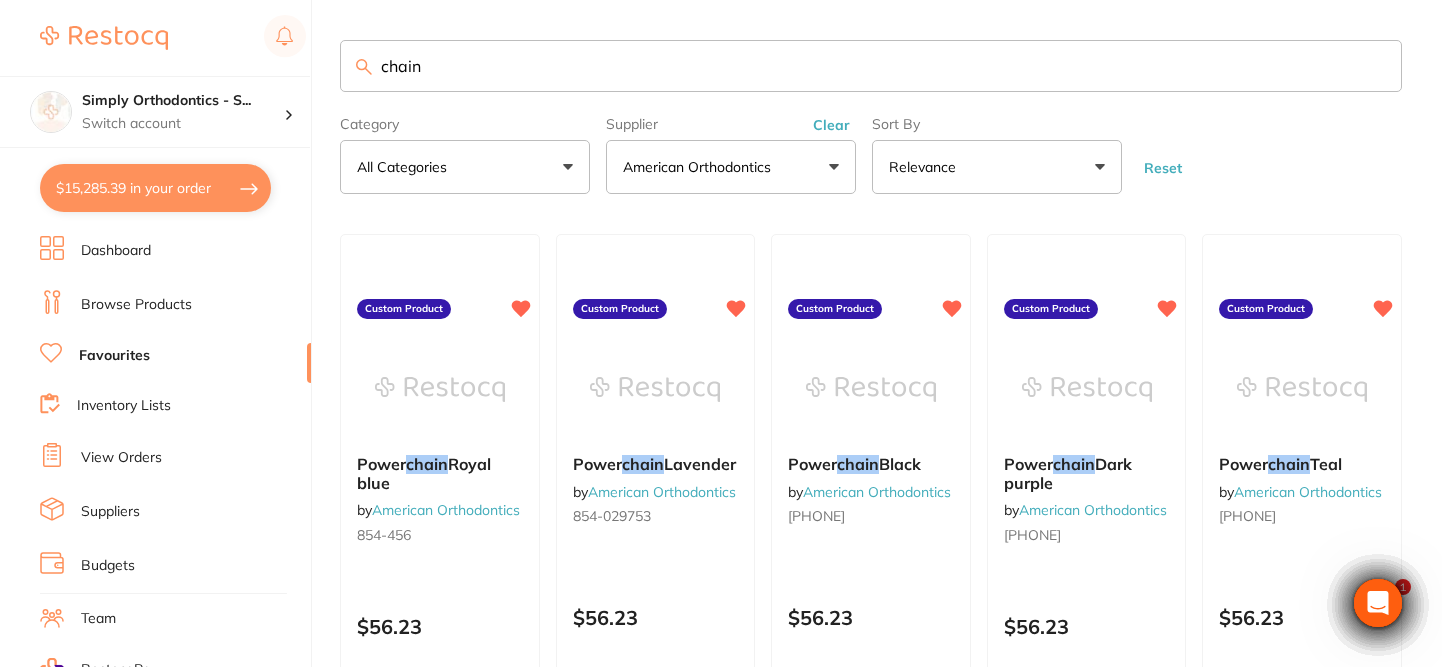 drag, startPoint x: 458, startPoint y: 72, endPoint x: 135, endPoint y: 60, distance: 323.22284 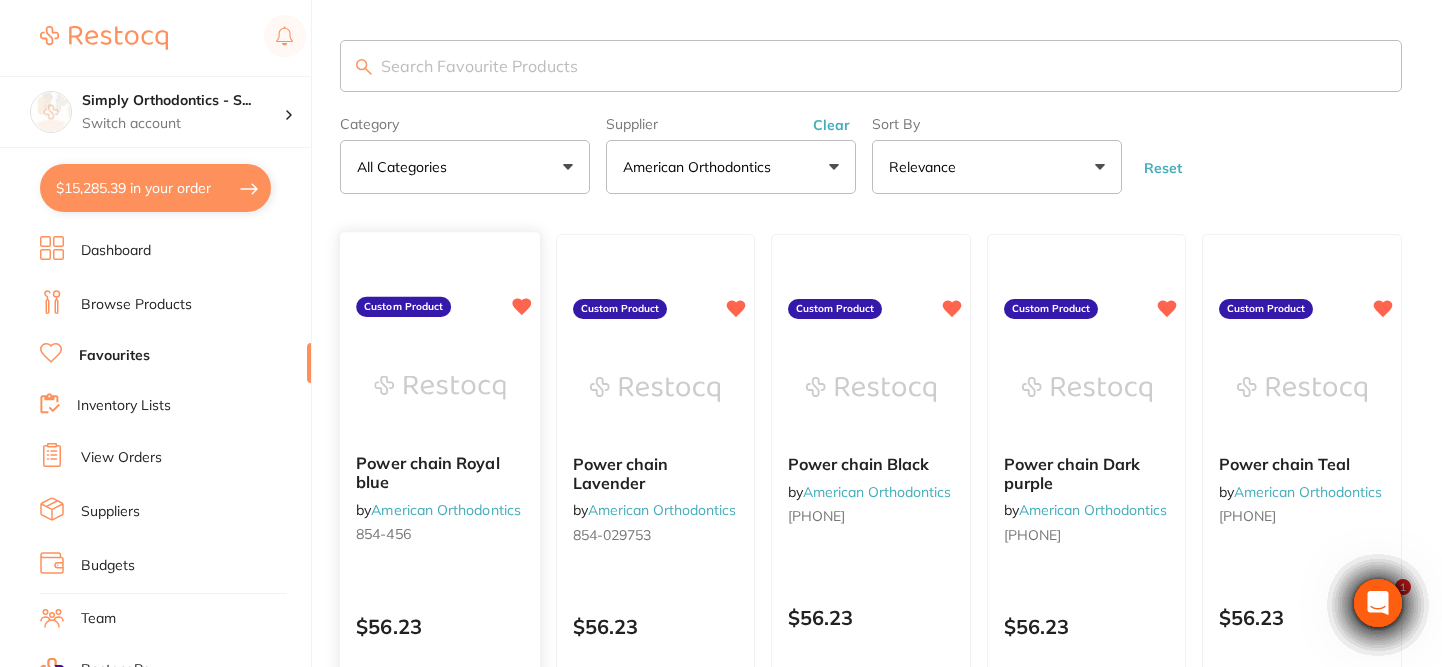 scroll, scrollTop: 0, scrollLeft: 0, axis: both 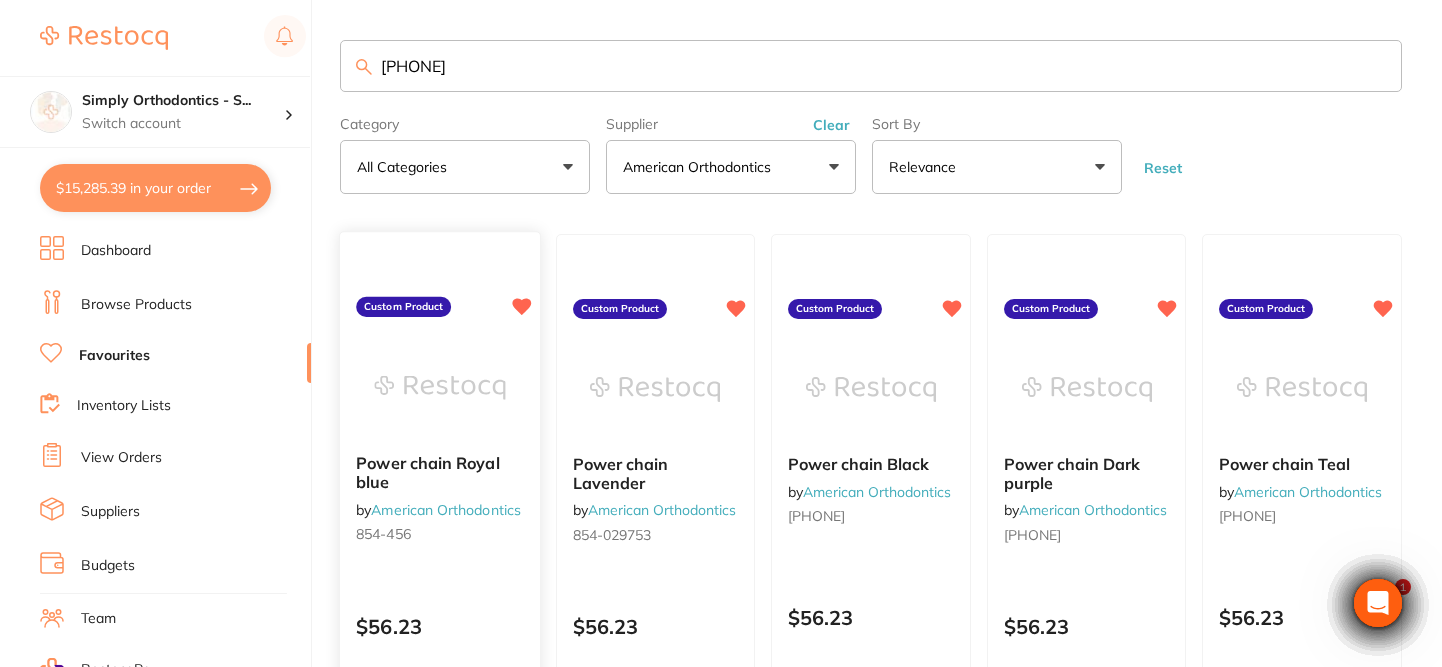 type on "[PHONE]" 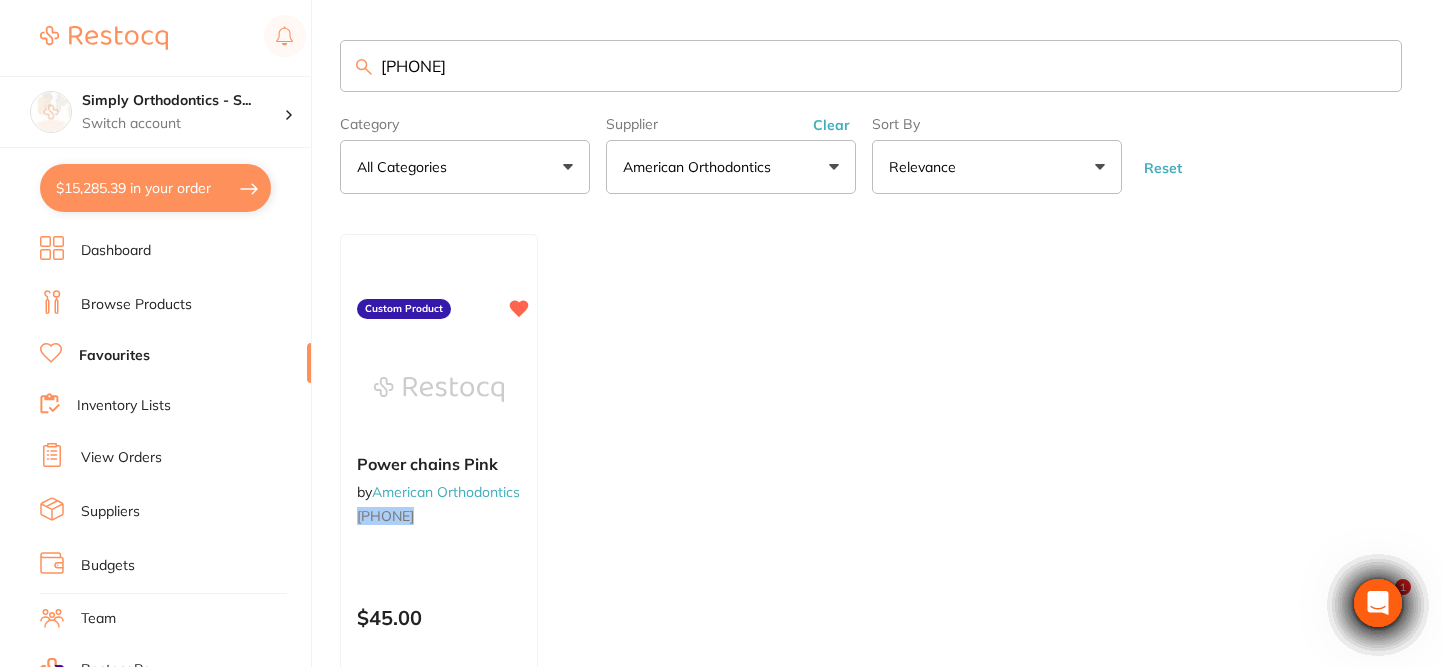 scroll, scrollTop: 0, scrollLeft: 0, axis: both 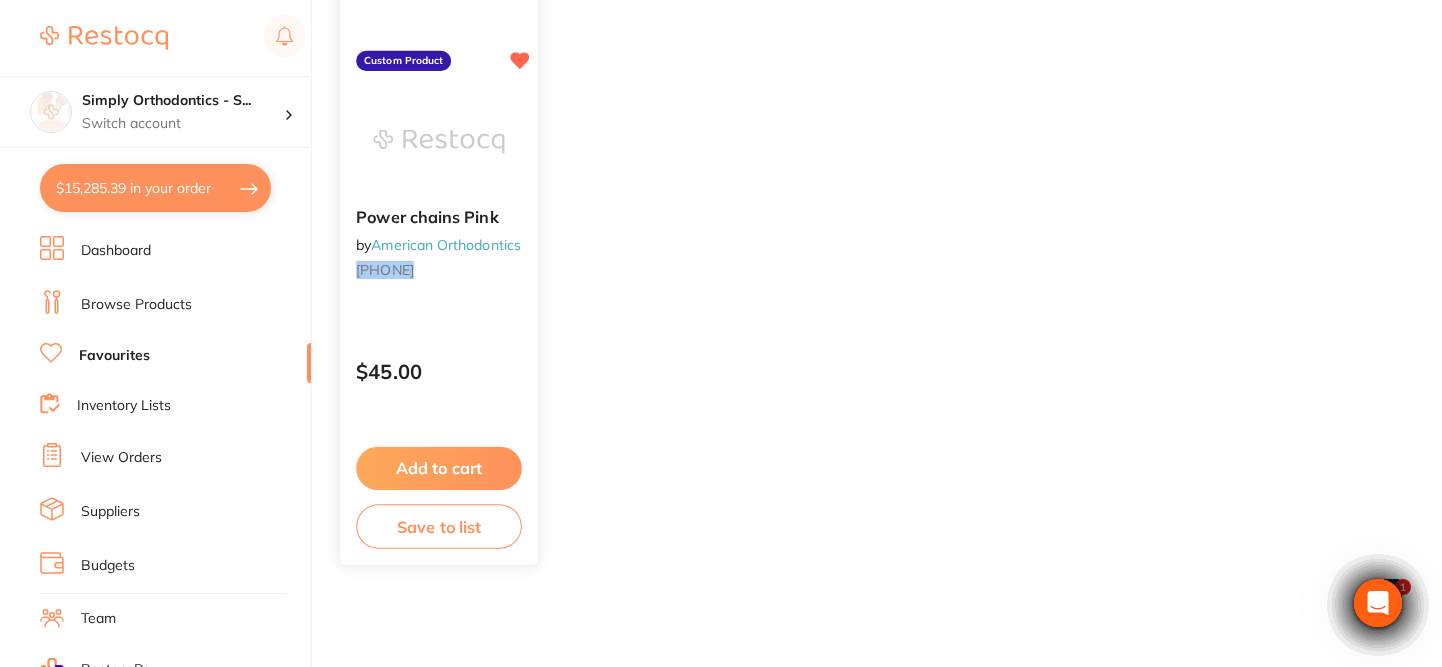 click on "Add to cart" at bounding box center (439, 468) 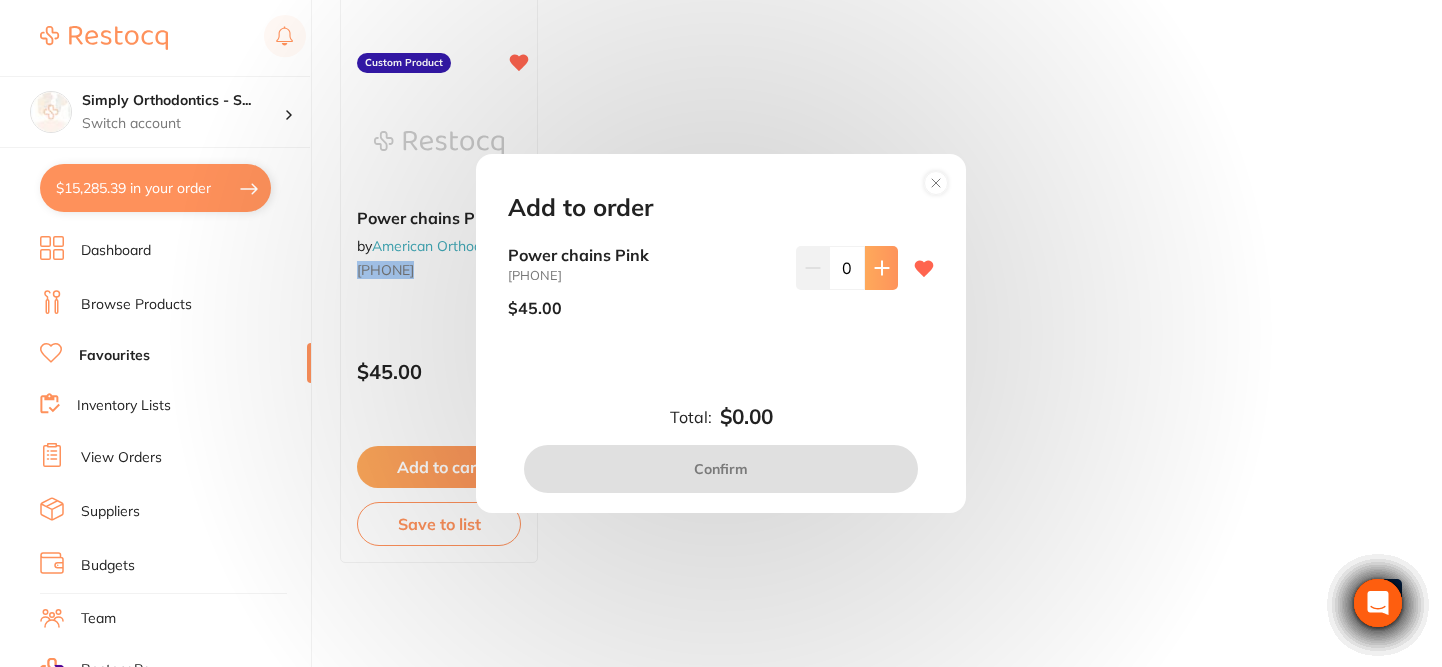 click 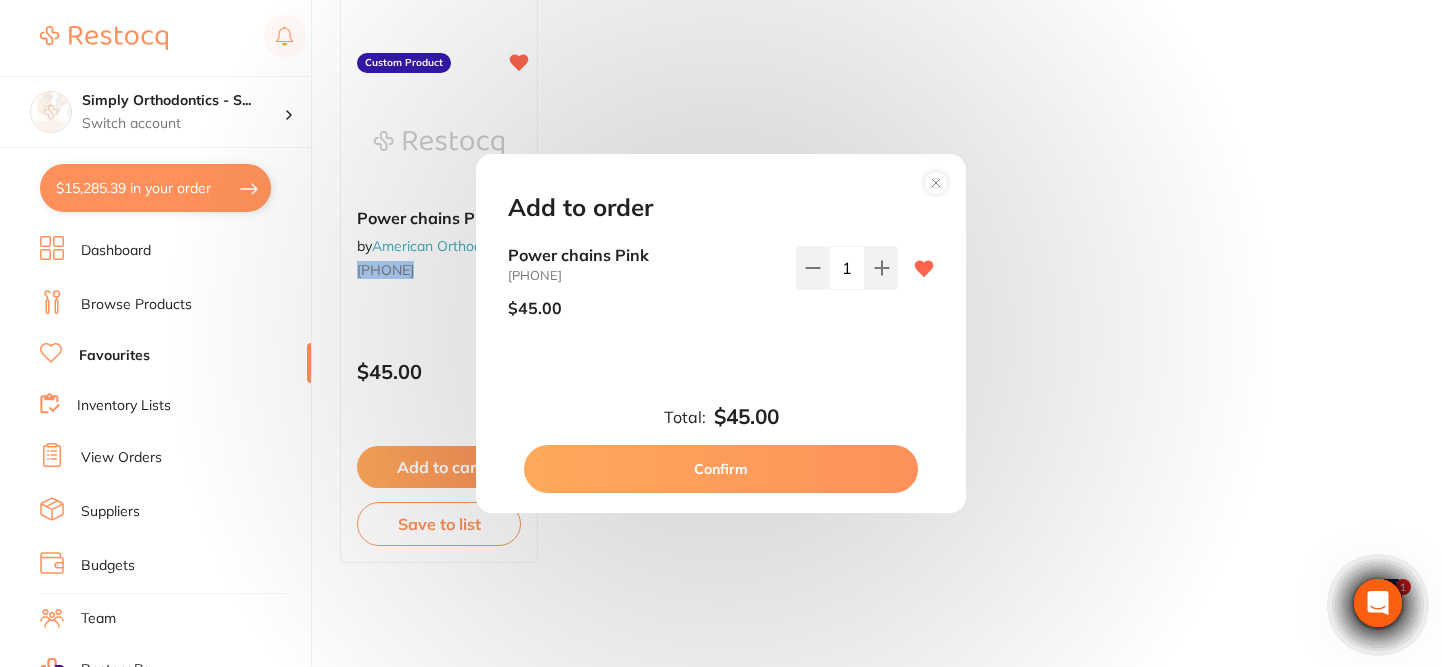 scroll, scrollTop: 0, scrollLeft: 0, axis: both 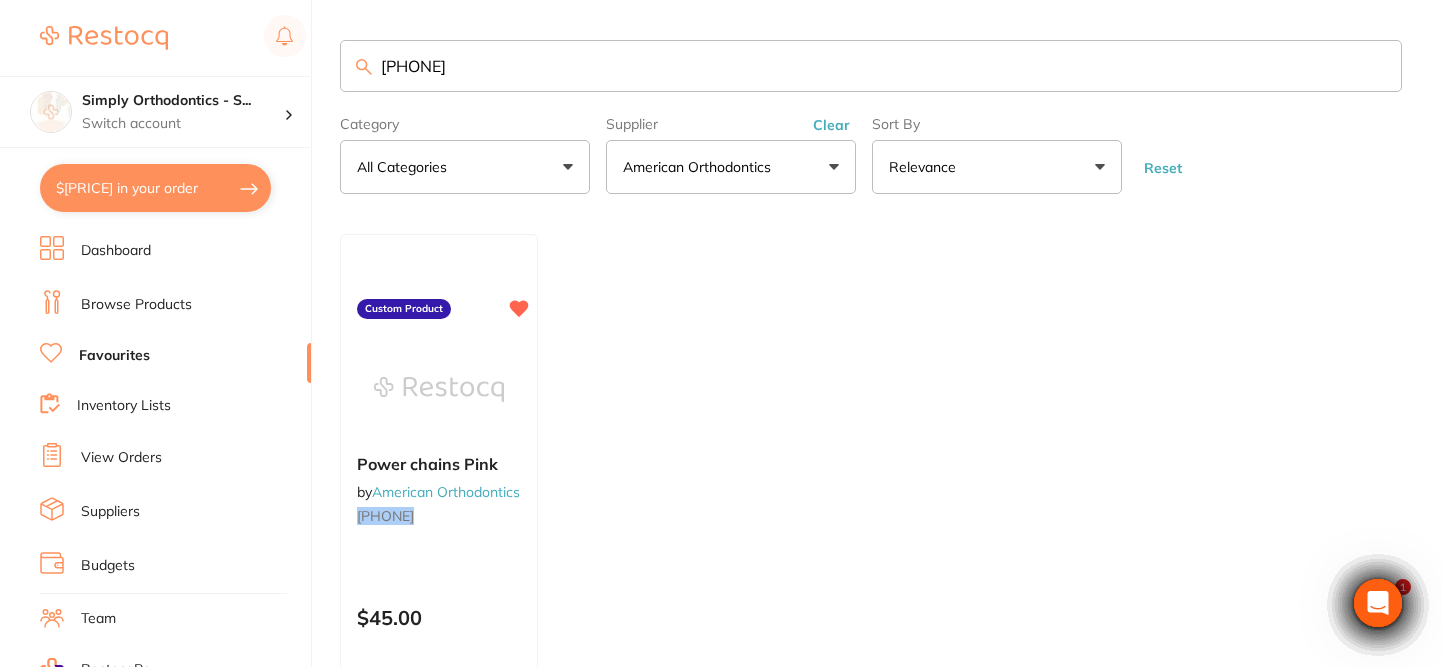 click on "[PHONE]" at bounding box center [871, 66] 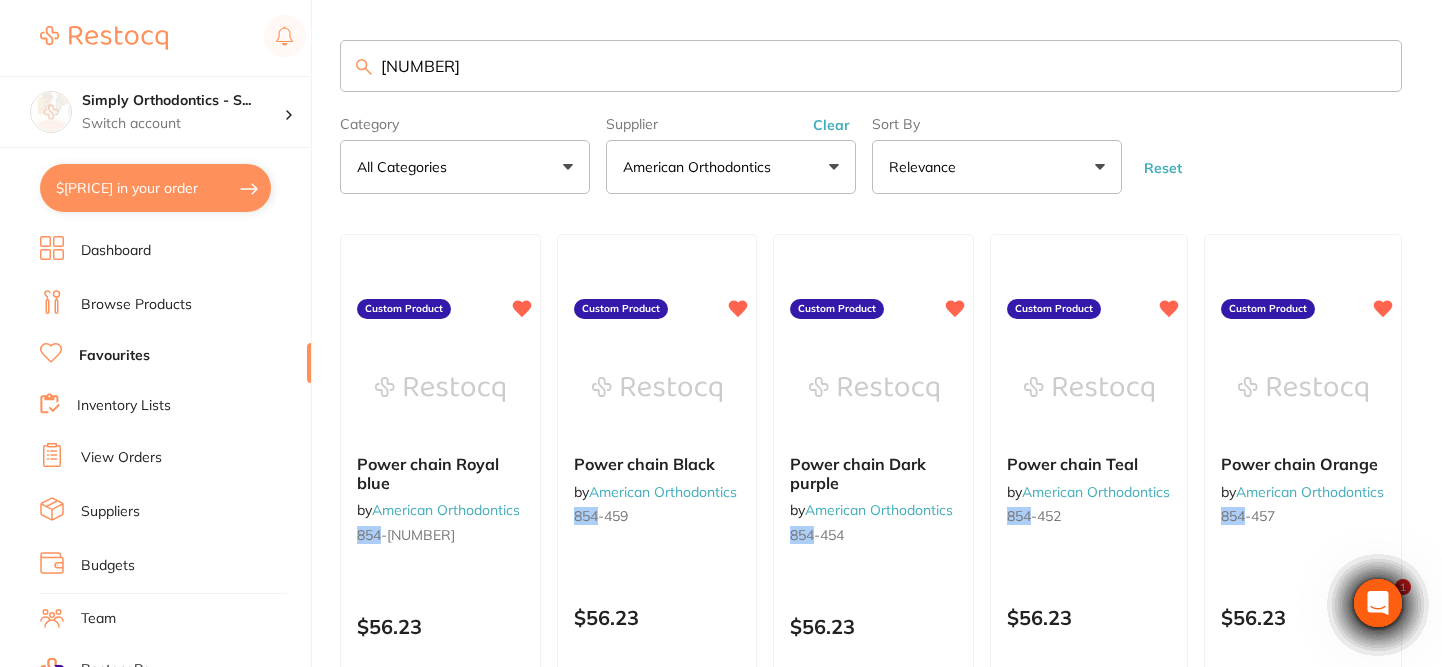 scroll, scrollTop: 0, scrollLeft: 0, axis: both 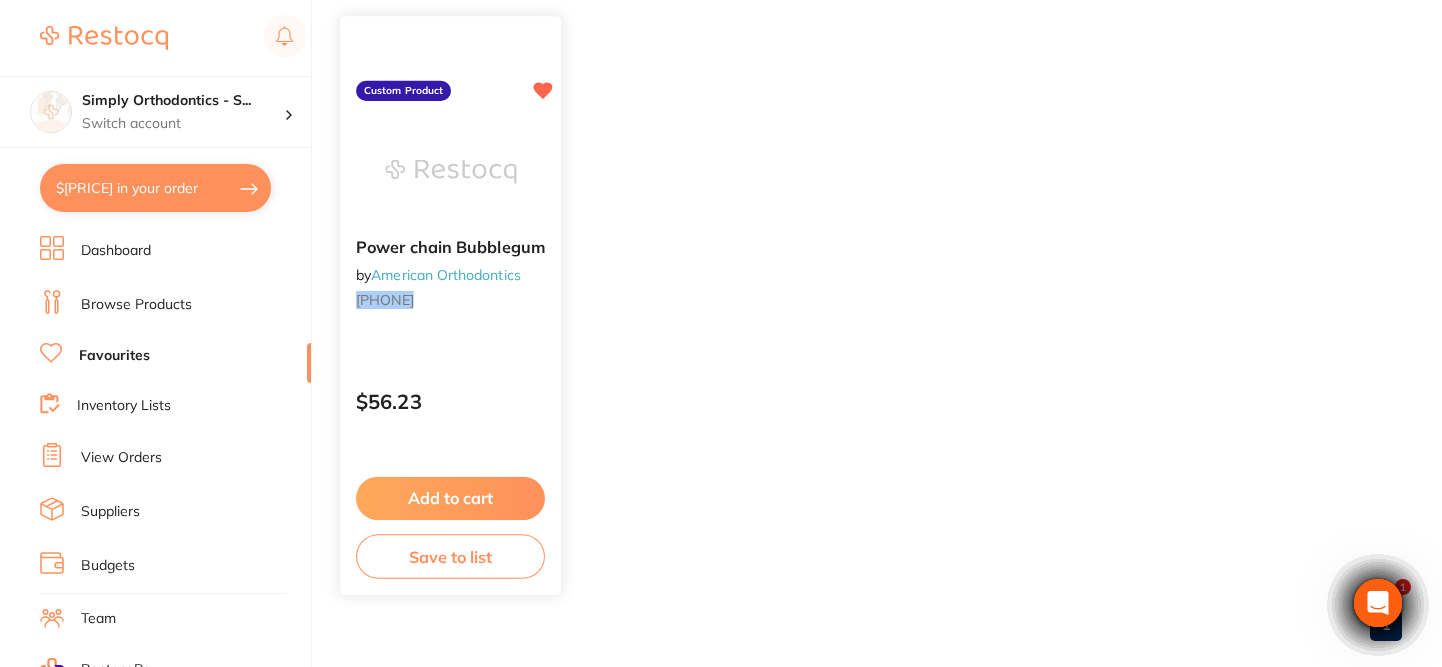 type on "[NUMBER]" 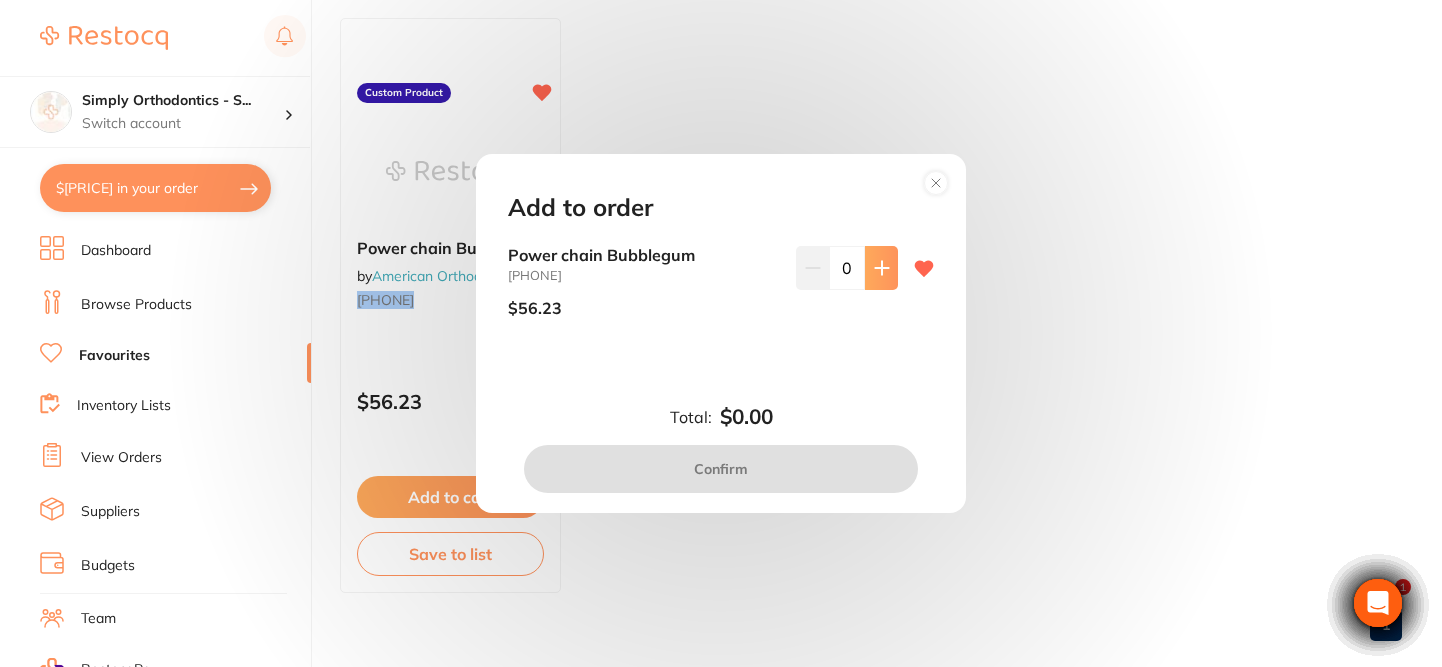 click 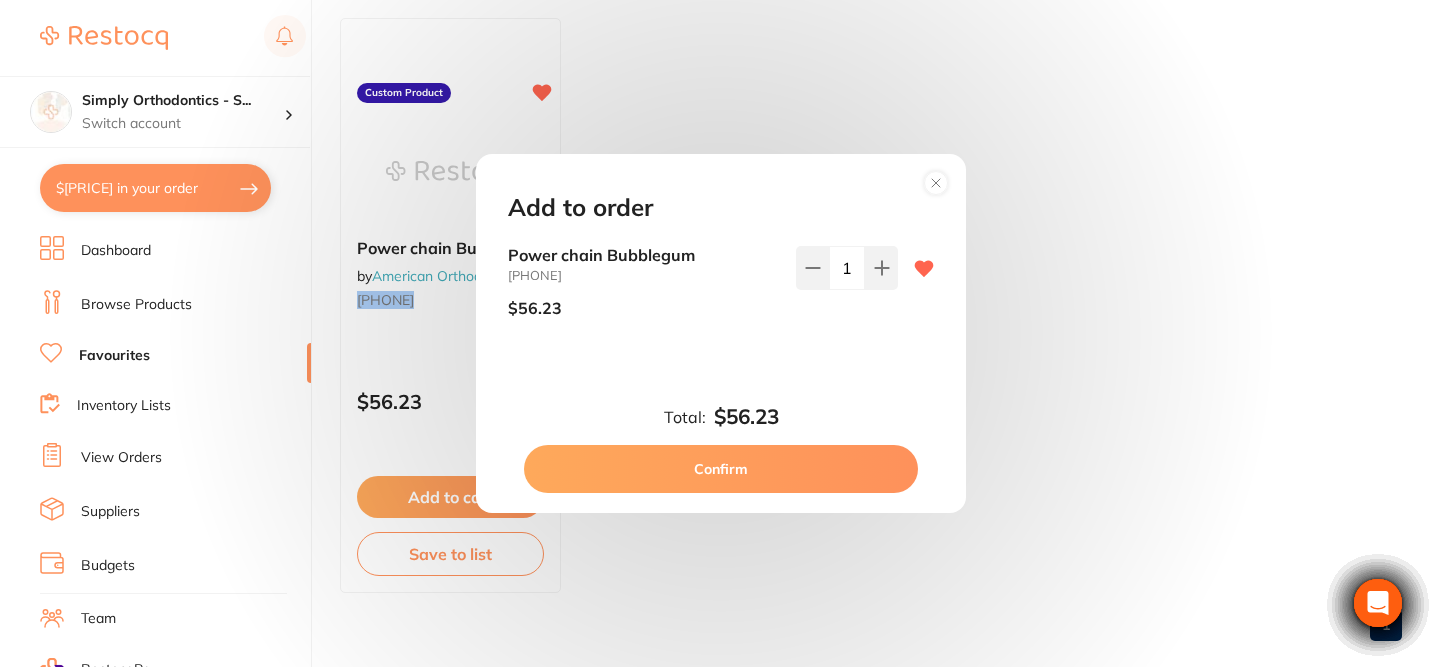 type on "1" 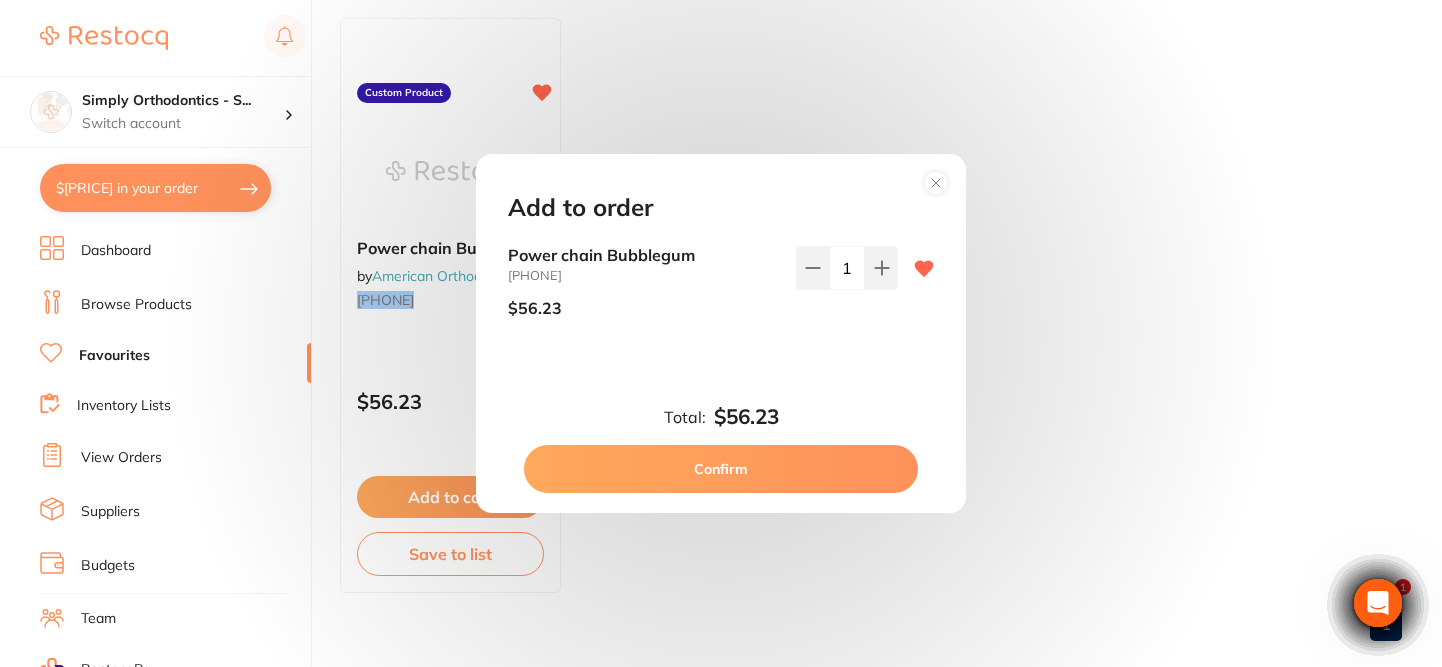 scroll, scrollTop: 0, scrollLeft: 0, axis: both 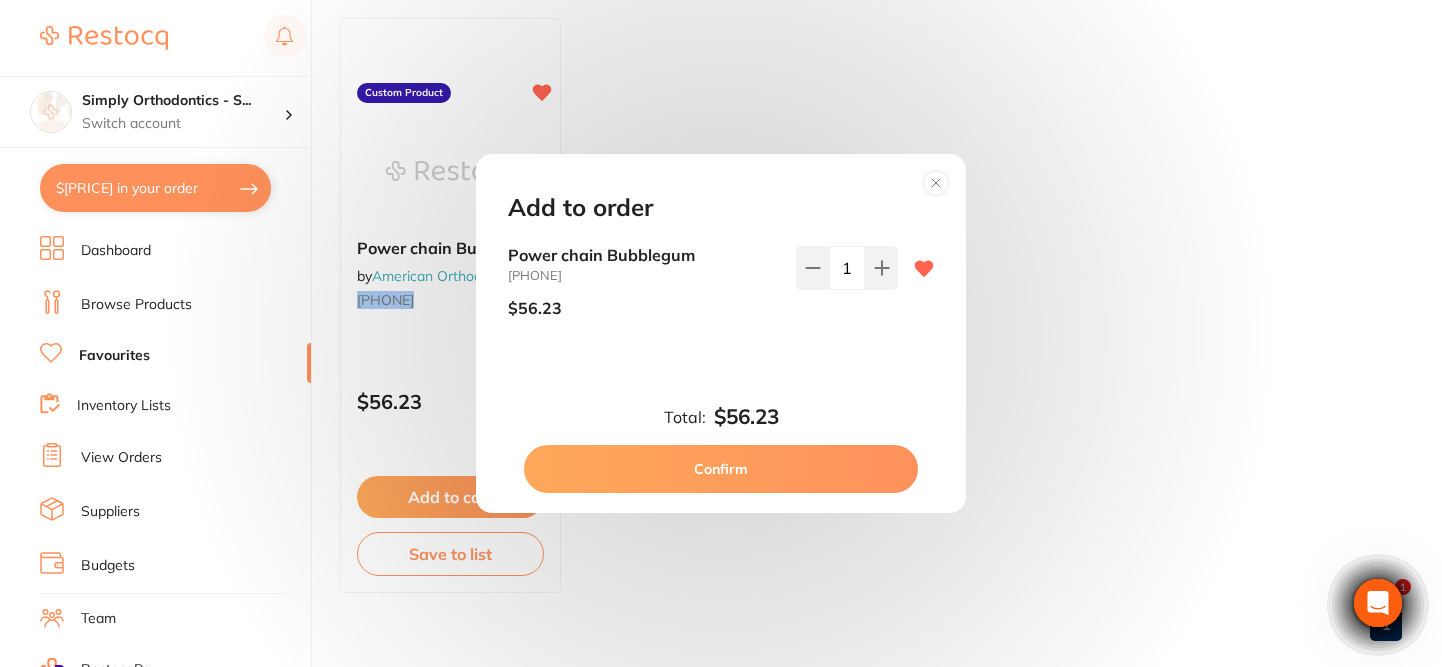 click on "Confirm" at bounding box center [721, 469] 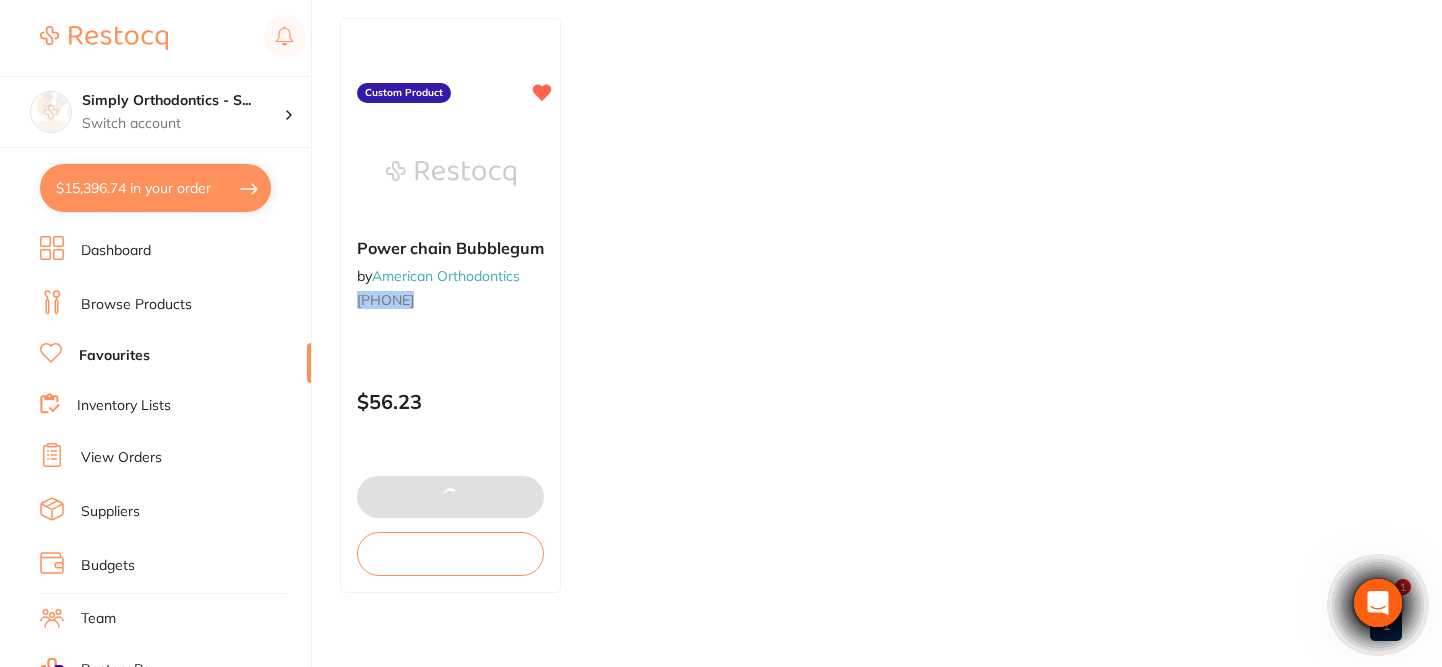 scroll, scrollTop: 0, scrollLeft: 0, axis: both 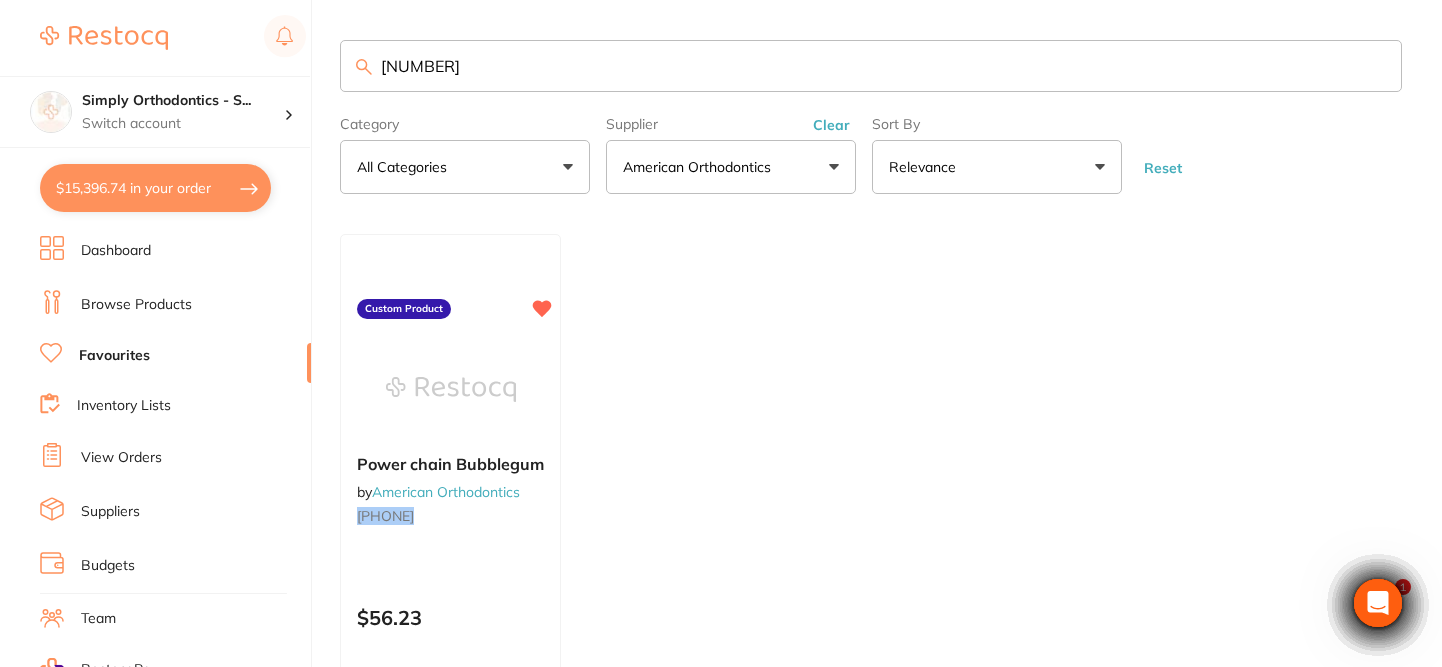 click on "Category All Categories All Categories Clear Category false All Categories Category All Categories Supplier American Orthodontics american ortho All Suppliers American Orthodontics Clear Supplier false American Orthodontics Supplier american ortho All Suppliers American Orthodontics Sort By Relevance Highest Price Lowest Price On Sale Relevance Clear Sort By false Relevance Sort By Highest Price Lowest Price On Sale Relevance Apply Filters Power chain Bubblegum by American Orthodontics [PHONE] 1" at bounding box center [891, 456] 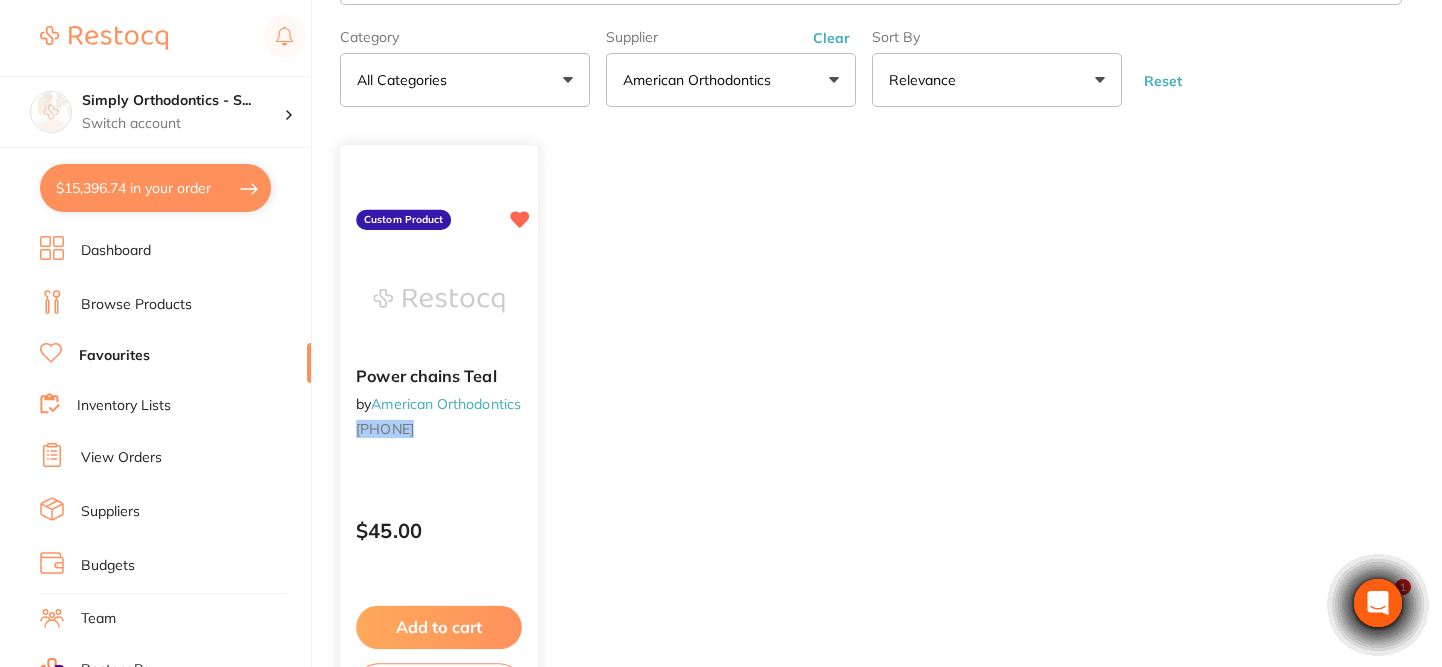 scroll, scrollTop: 252, scrollLeft: 0, axis: vertical 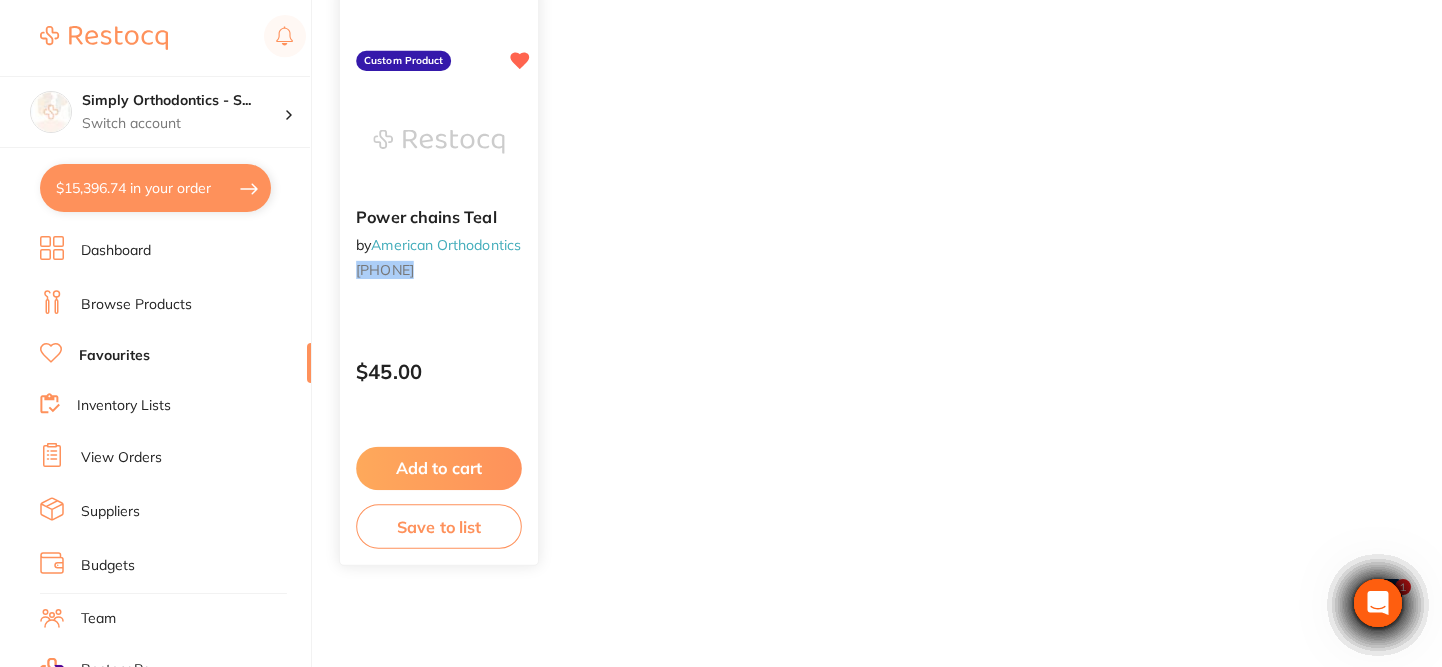 type on "[PHONE]" 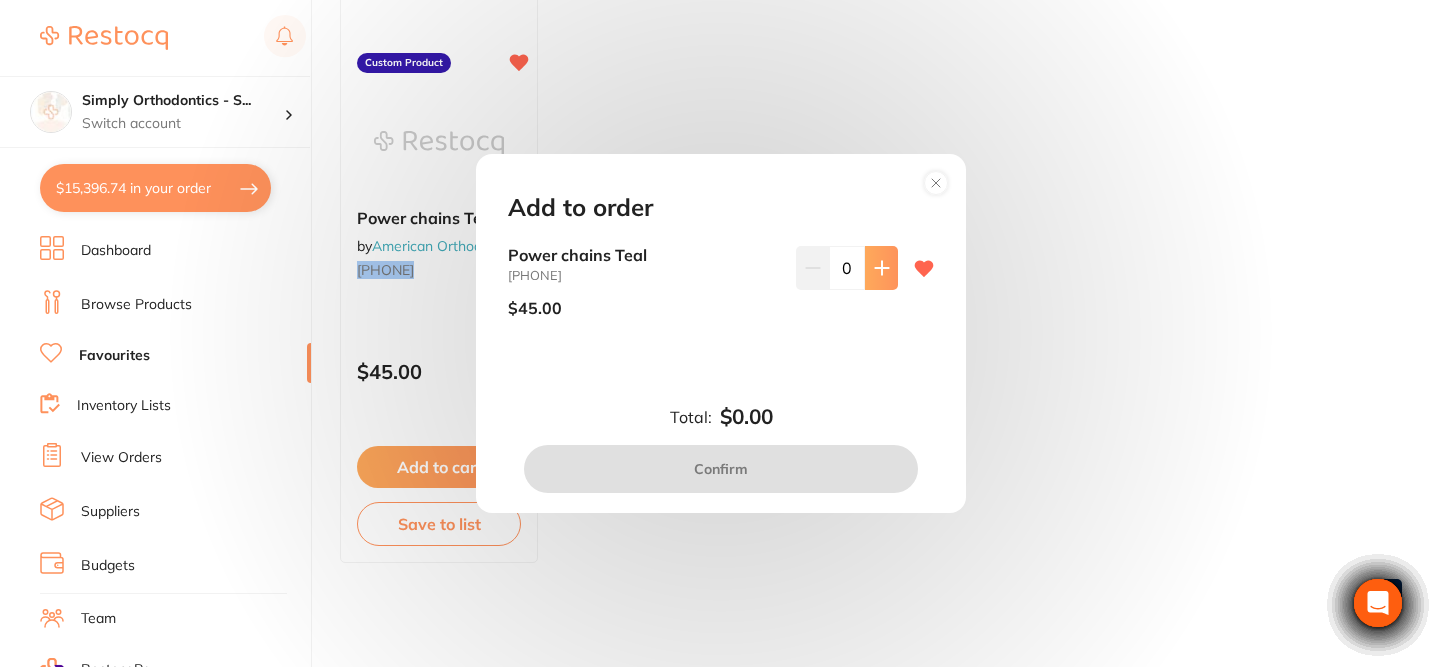 click at bounding box center (881, 268) 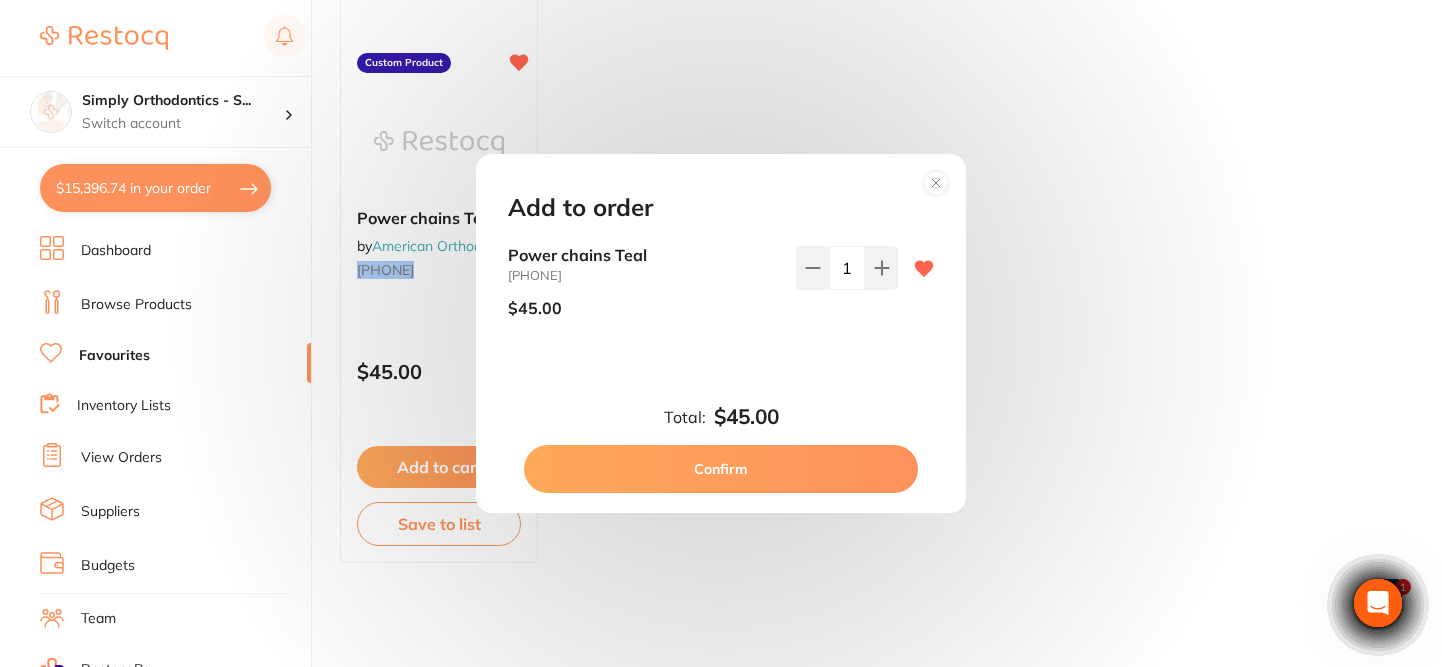 scroll, scrollTop: 0, scrollLeft: 0, axis: both 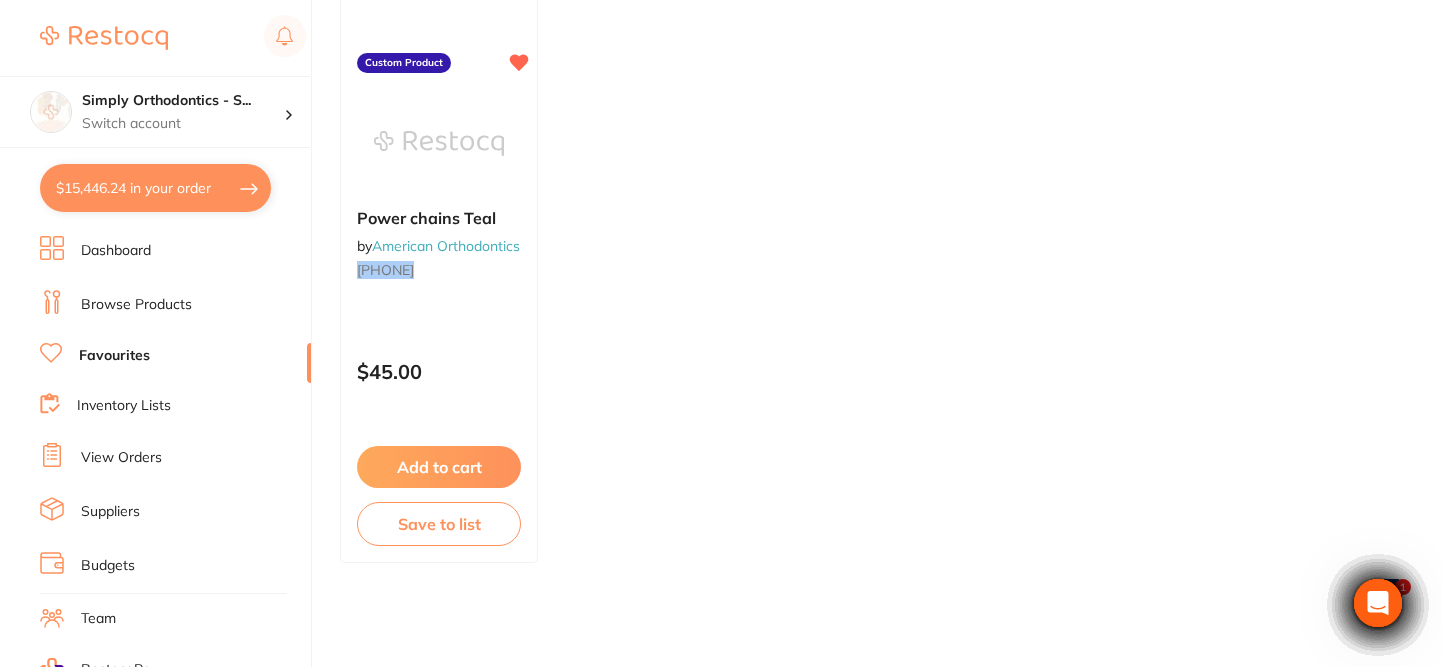 click on "$[PRICE]   in your order" at bounding box center [155, 188] 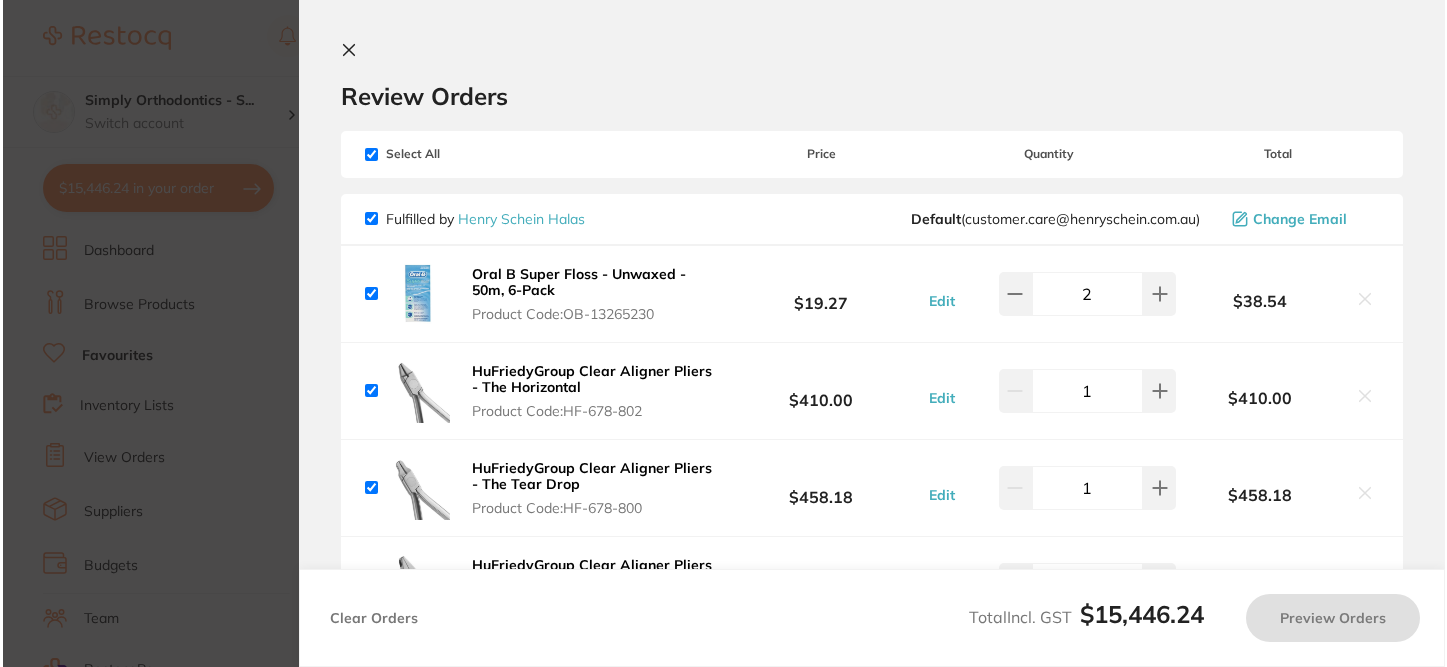 scroll, scrollTop: 0, scrollLeft: 0, axis: both 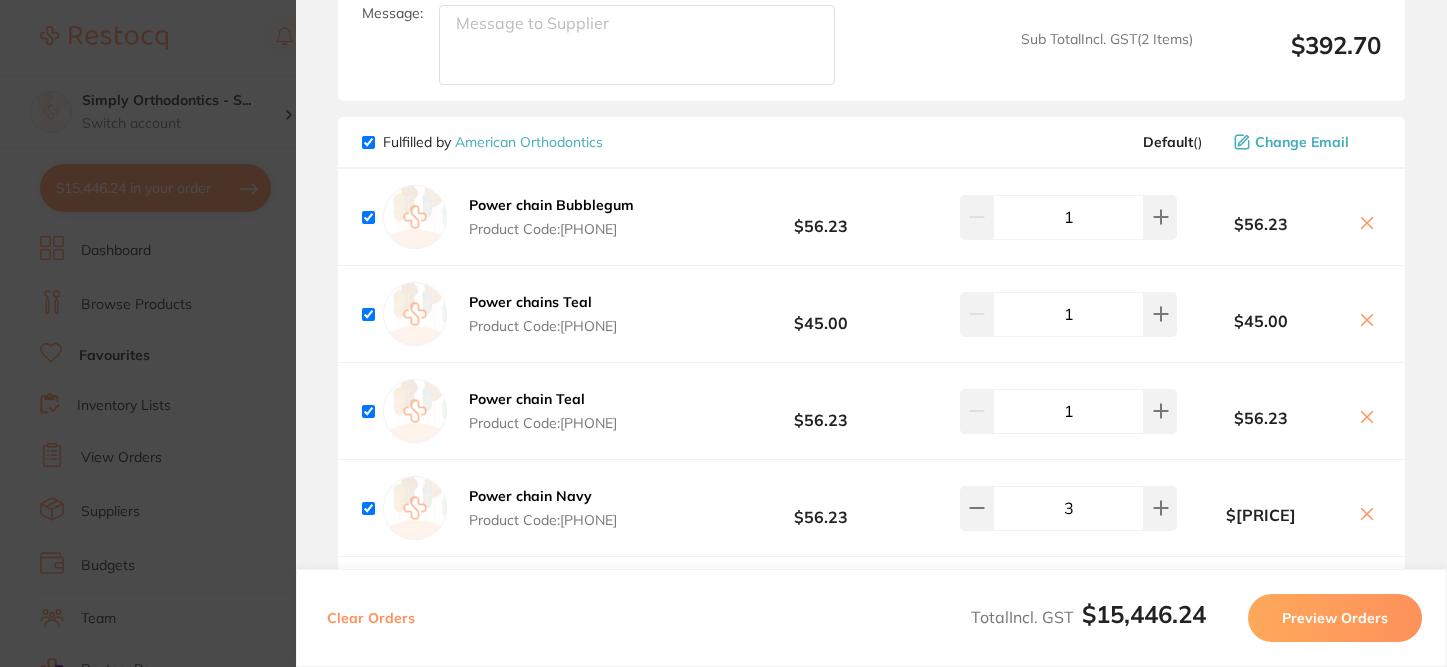 click 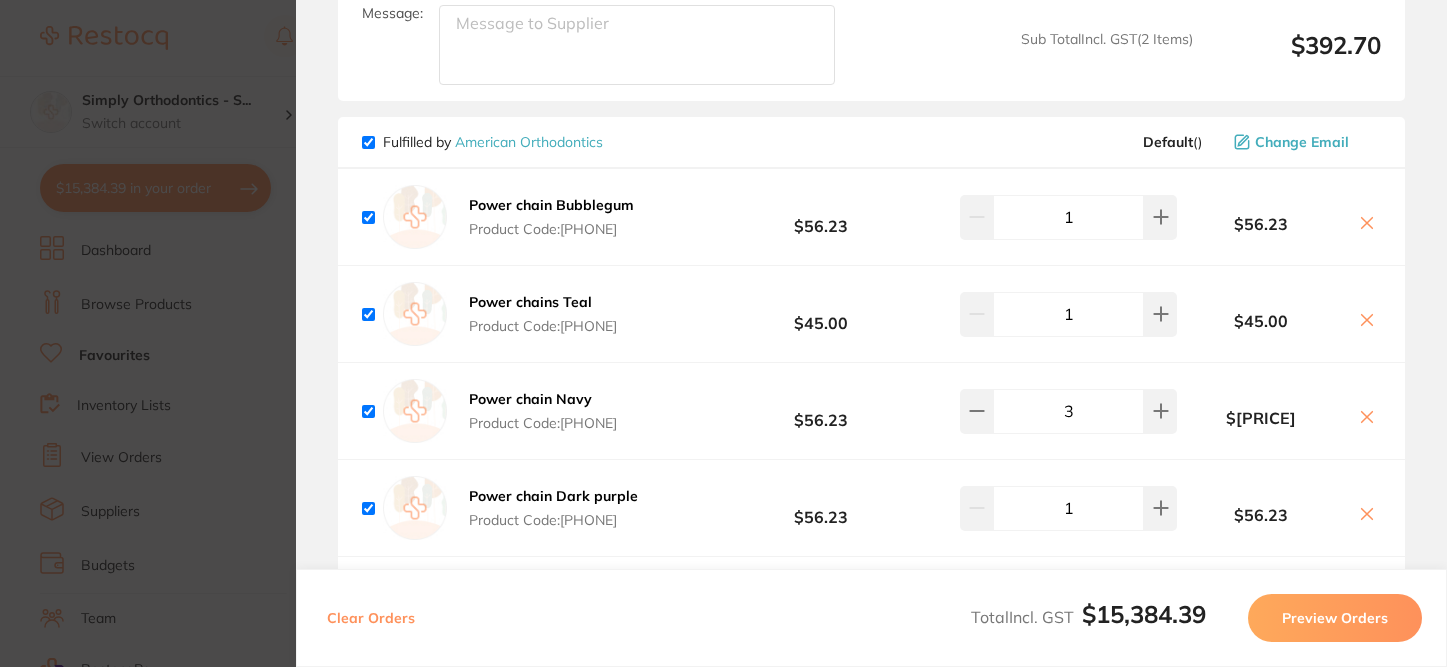 click 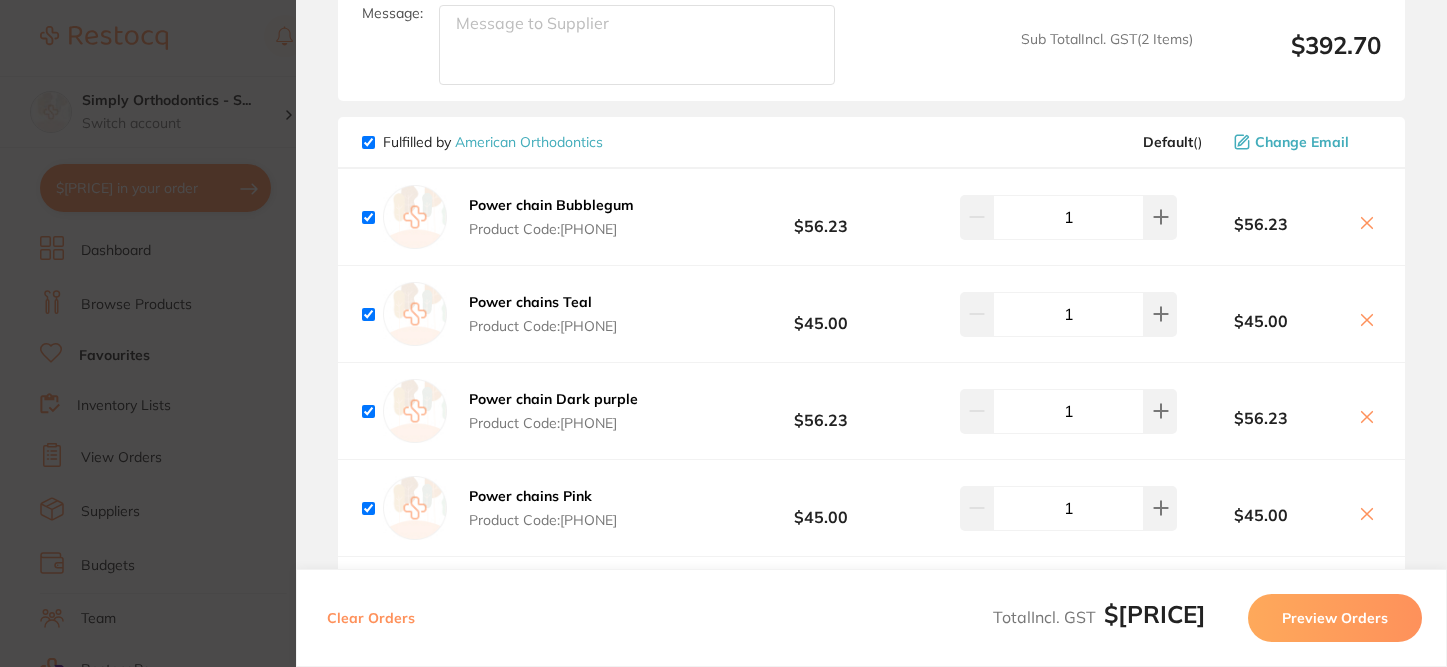 scroll, scrollTop: 4092, scrollLeft: 0, axis: vertical 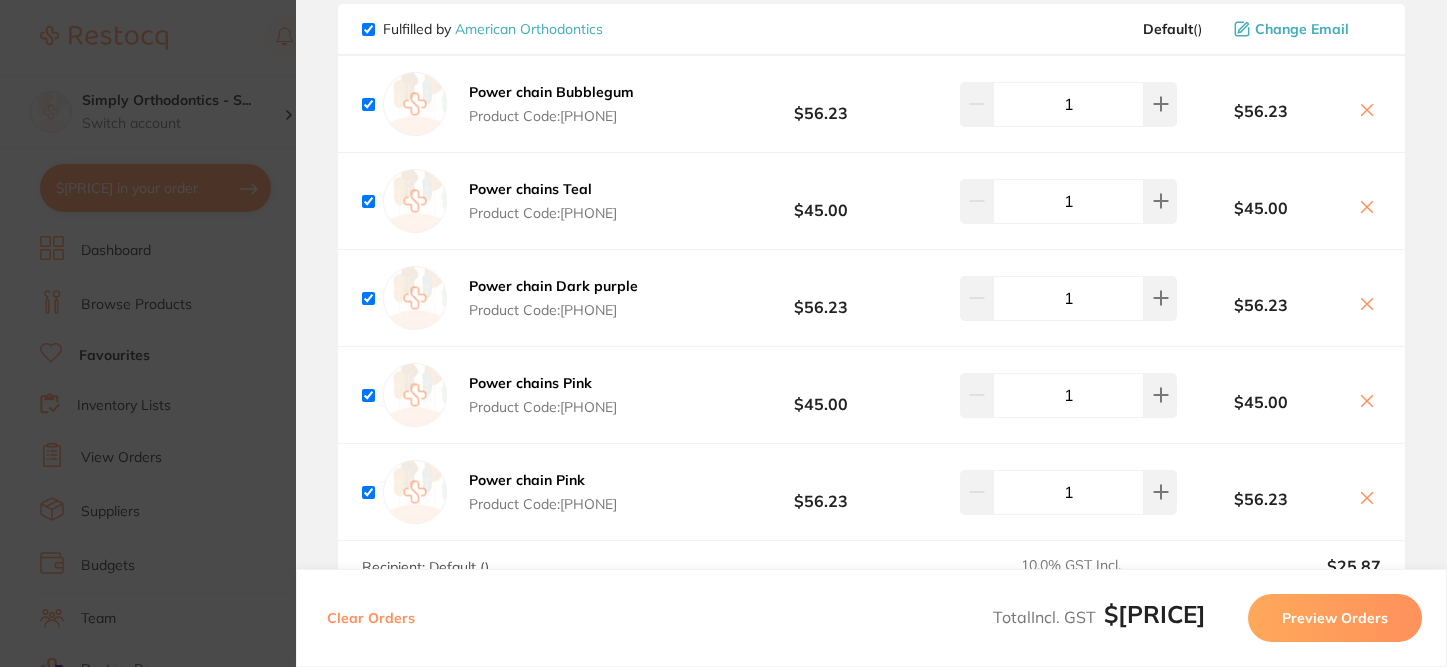 click 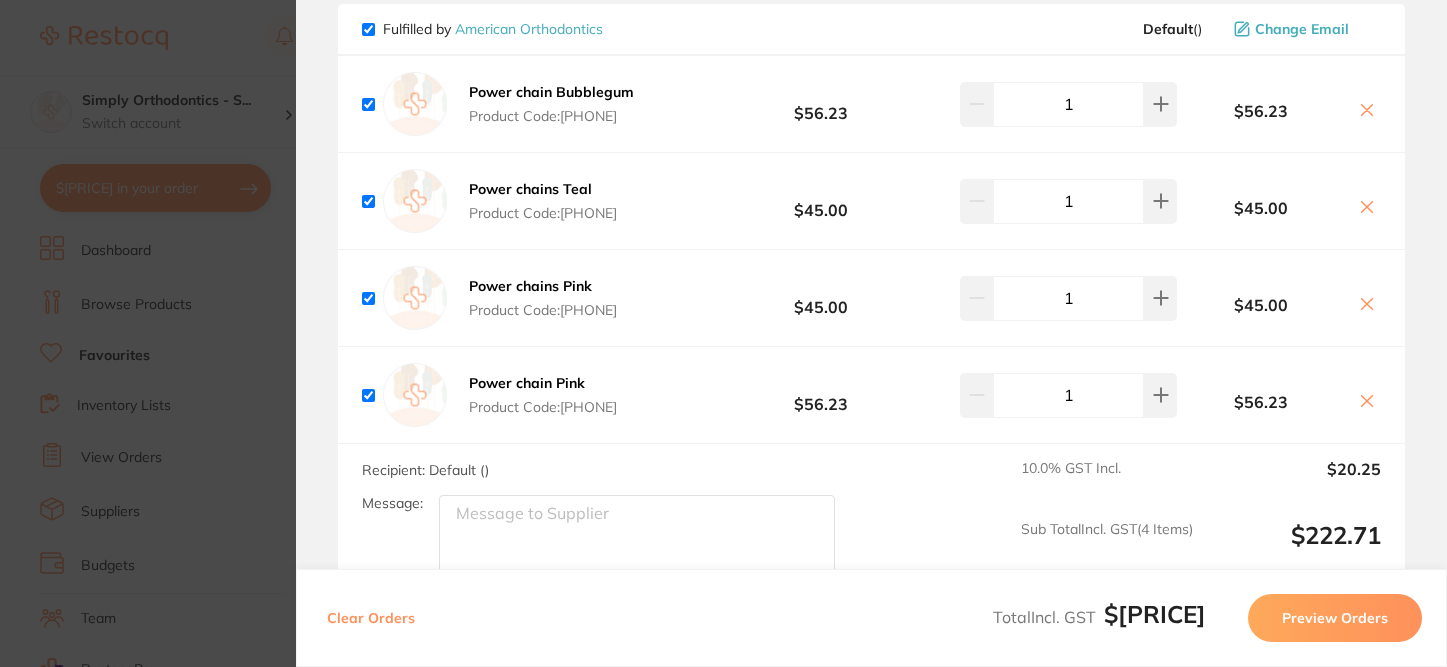 click 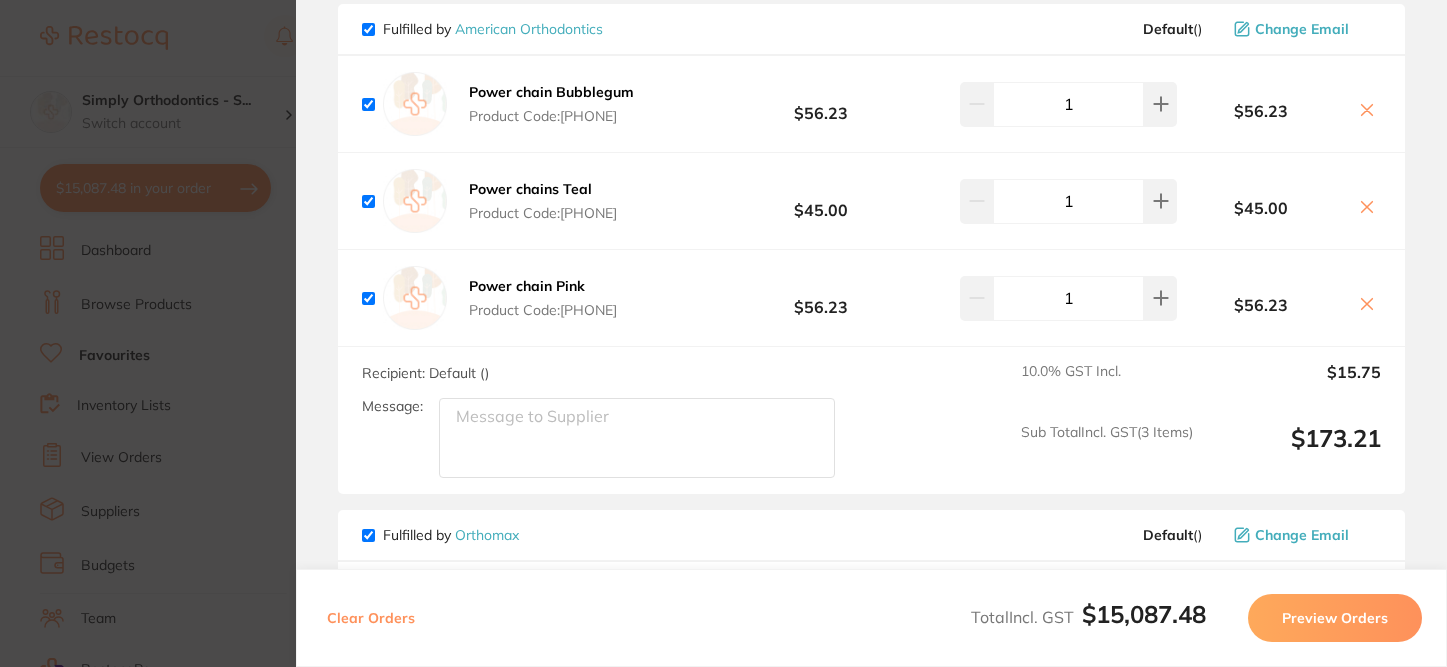 click 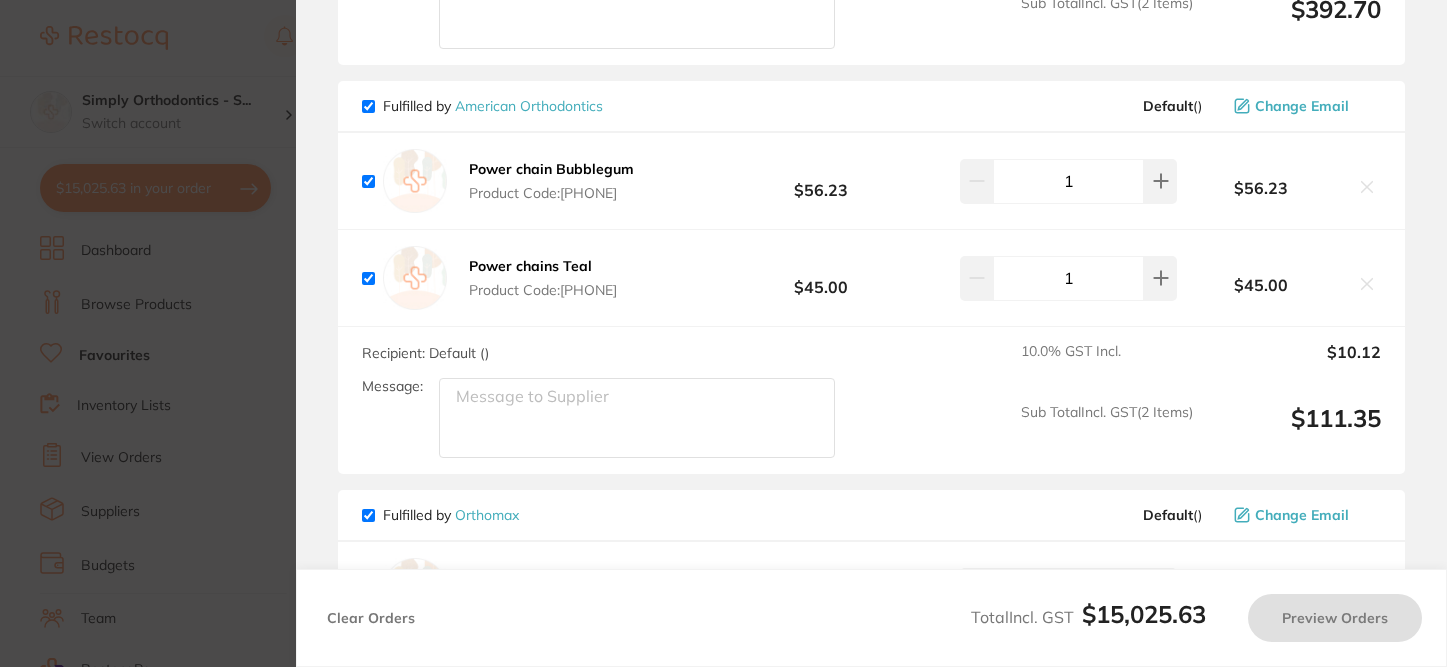 scroll, scrollTop: 4012, scrollLeft: 0, axis: vertical 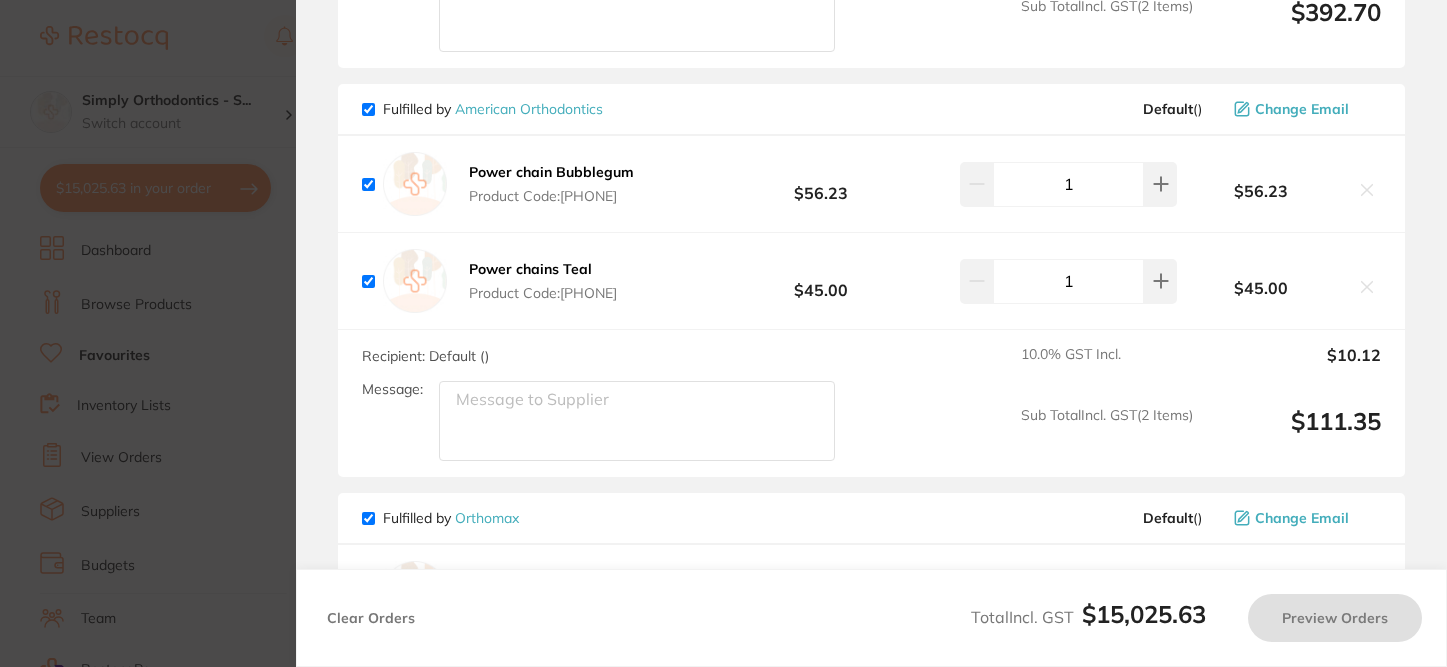 checkbox on "true" 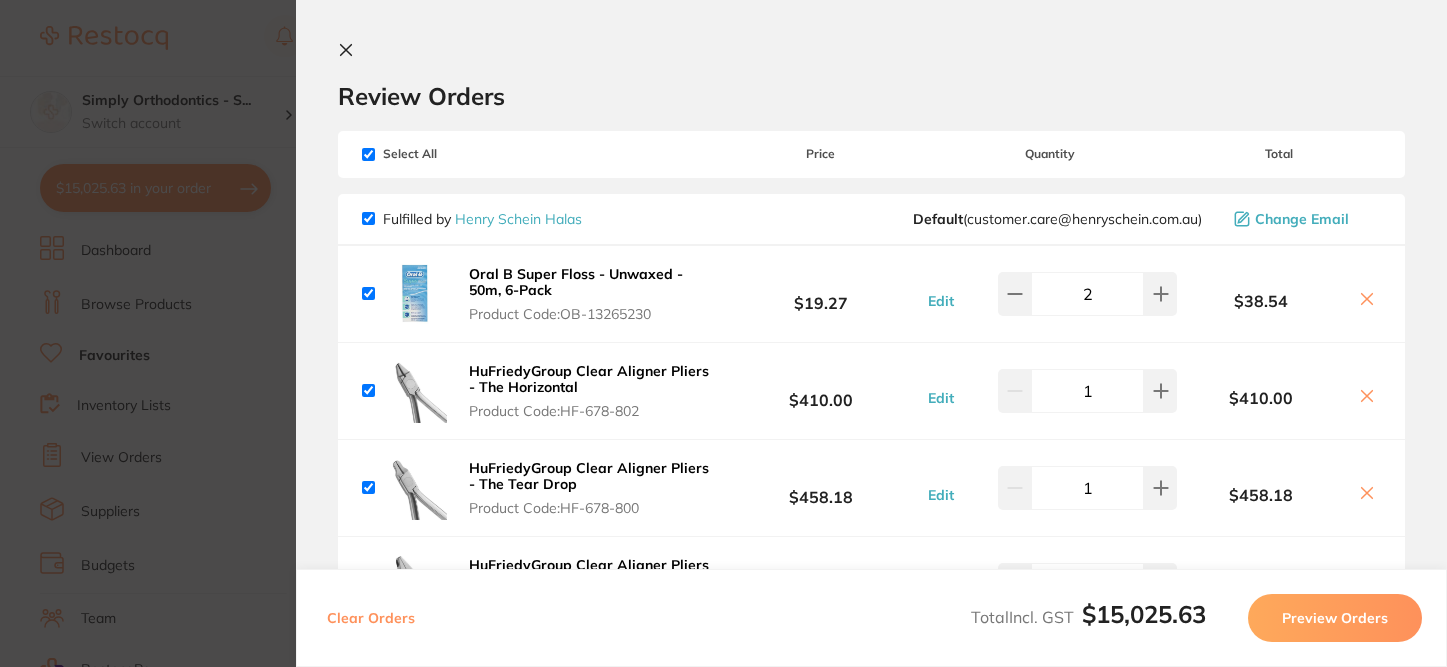 scroll, scrollTop: -33, scrollLeft: 0, axis: vertical 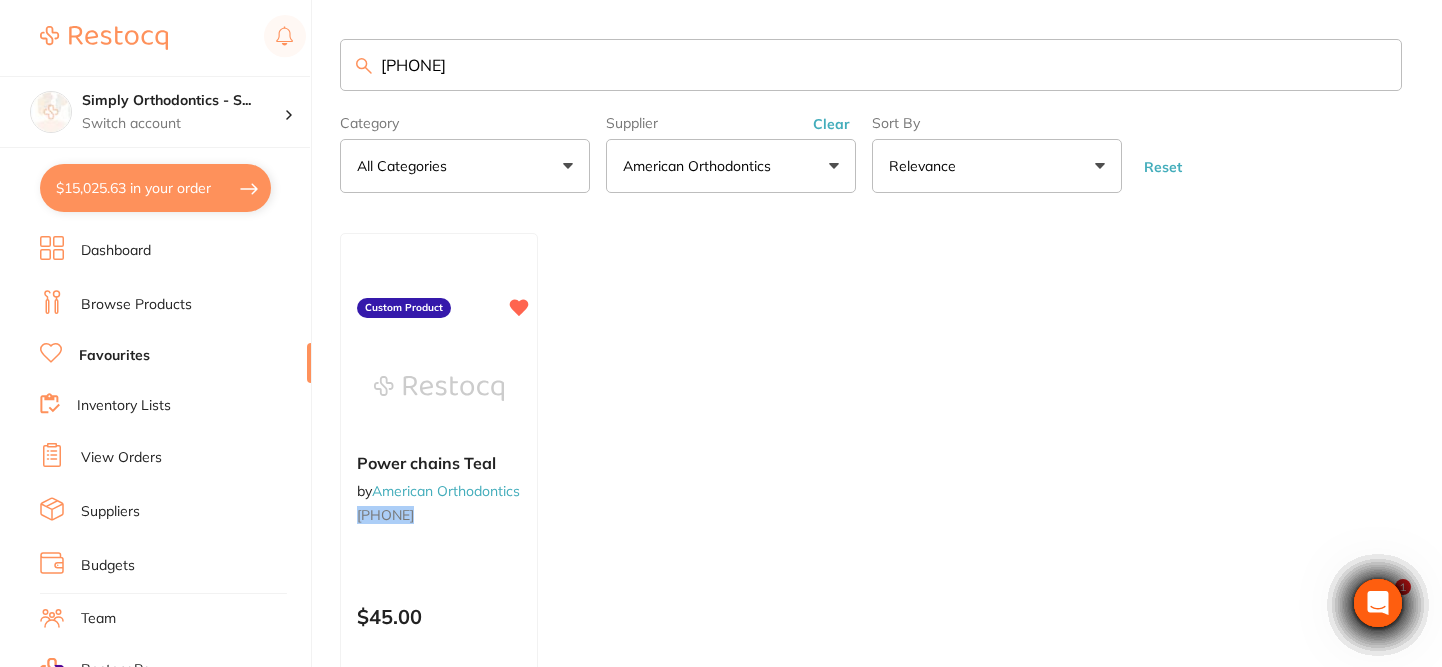 click on "Favourites" at bounding box center [114, 356] 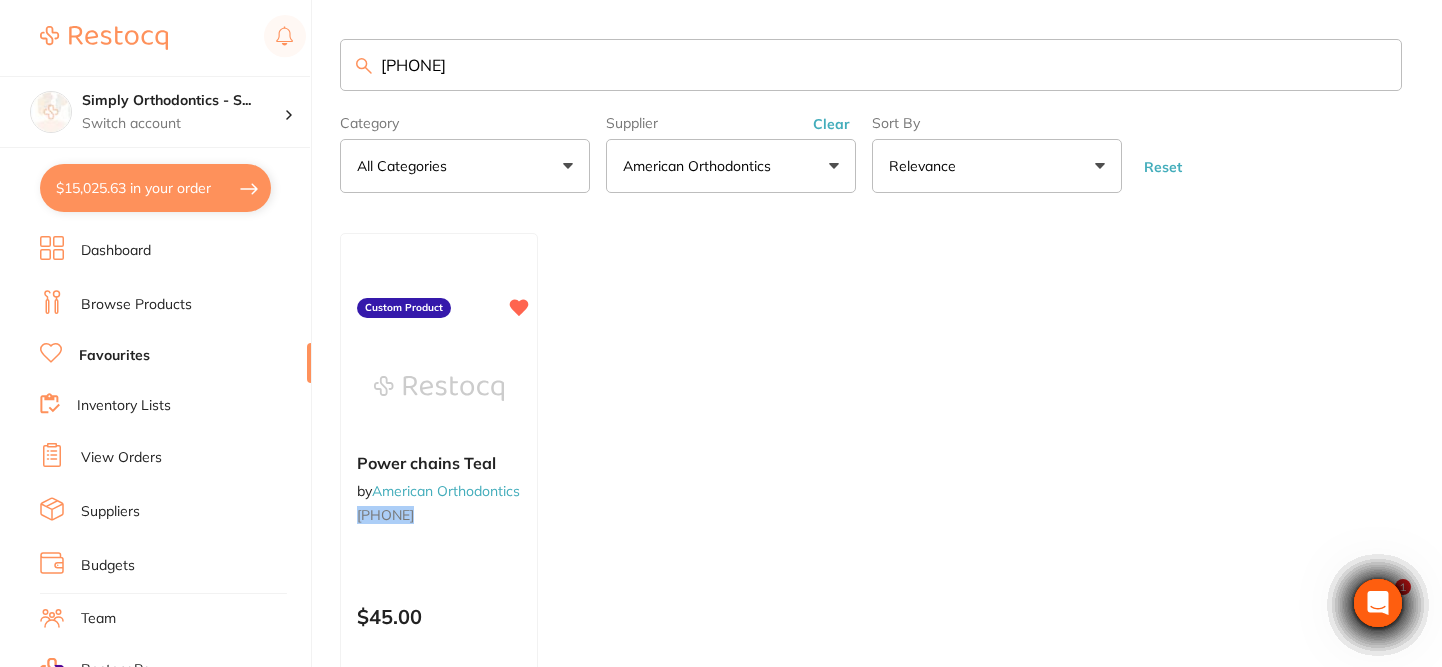 scroll, scrollTop: 0, scrollLeft: 0, axis: both 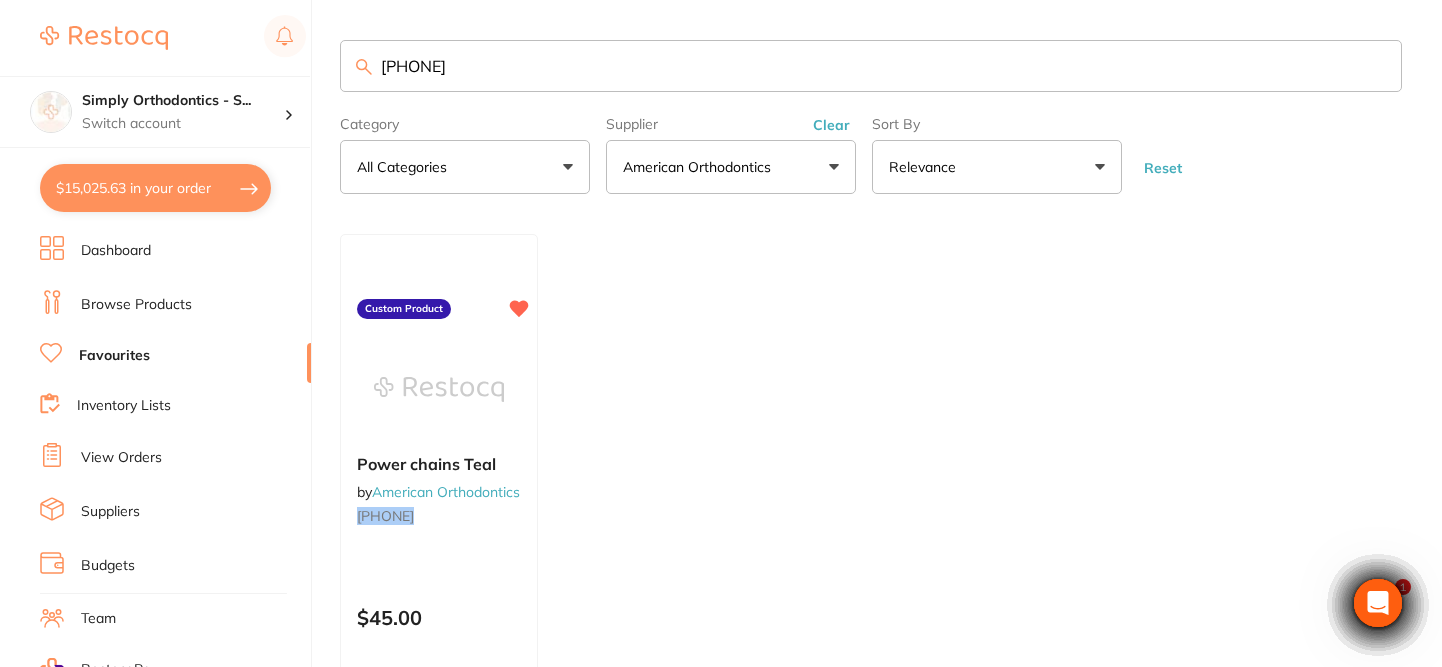click on "Browse Products" at bounding box center [136, 305] 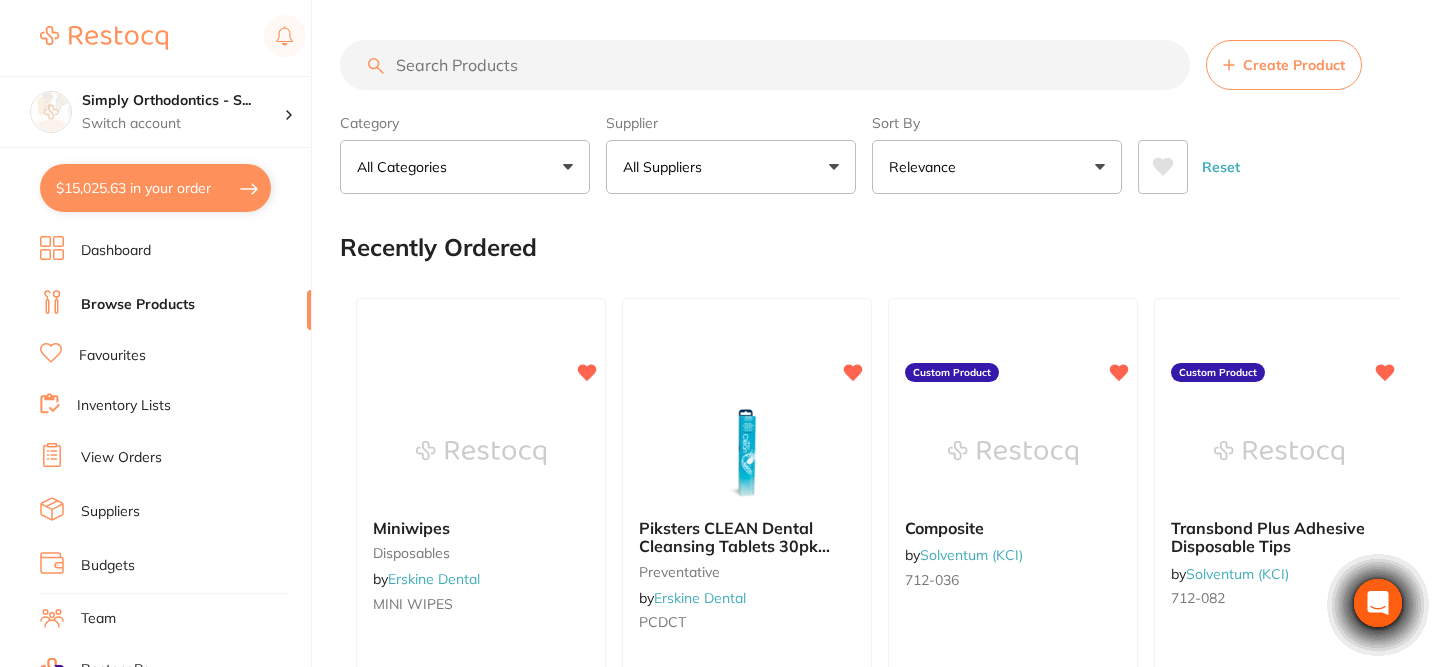 click on "All Suppliers" at bounding box center (731, 167) 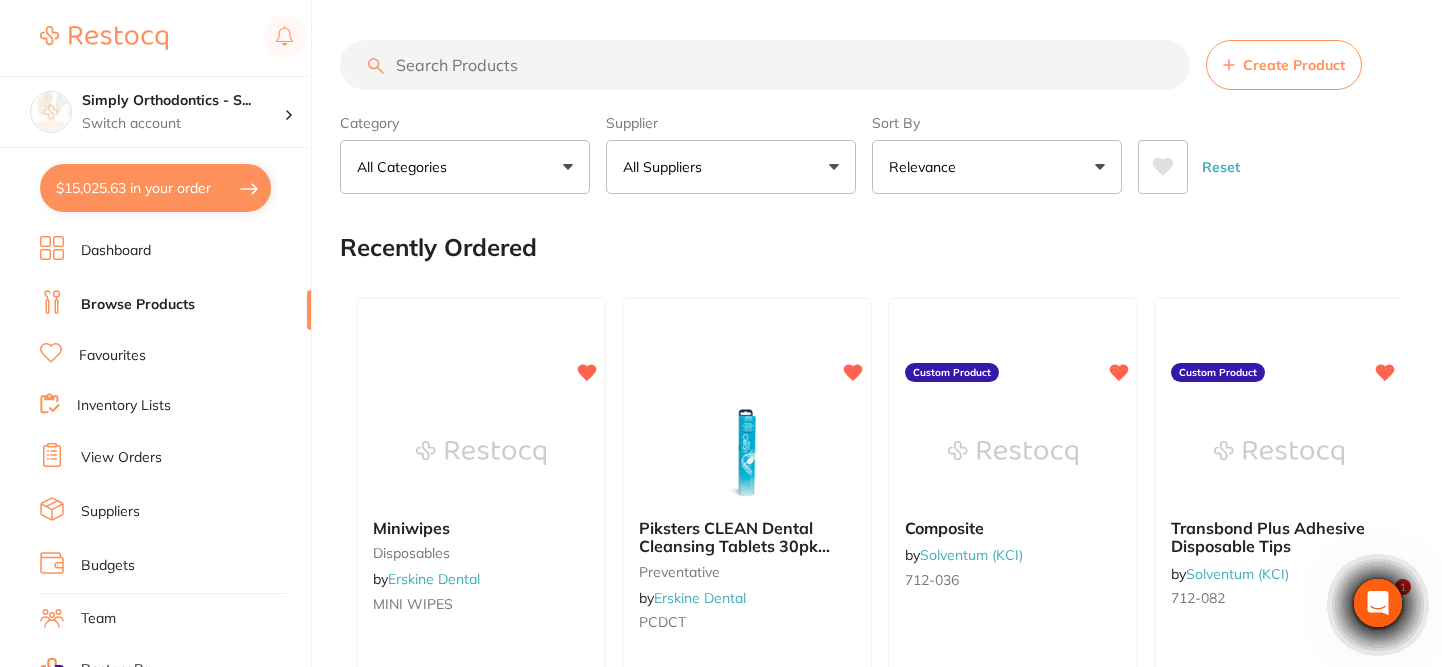 scroll, scrollTop: 0, scrollLeft: 0, axis: both 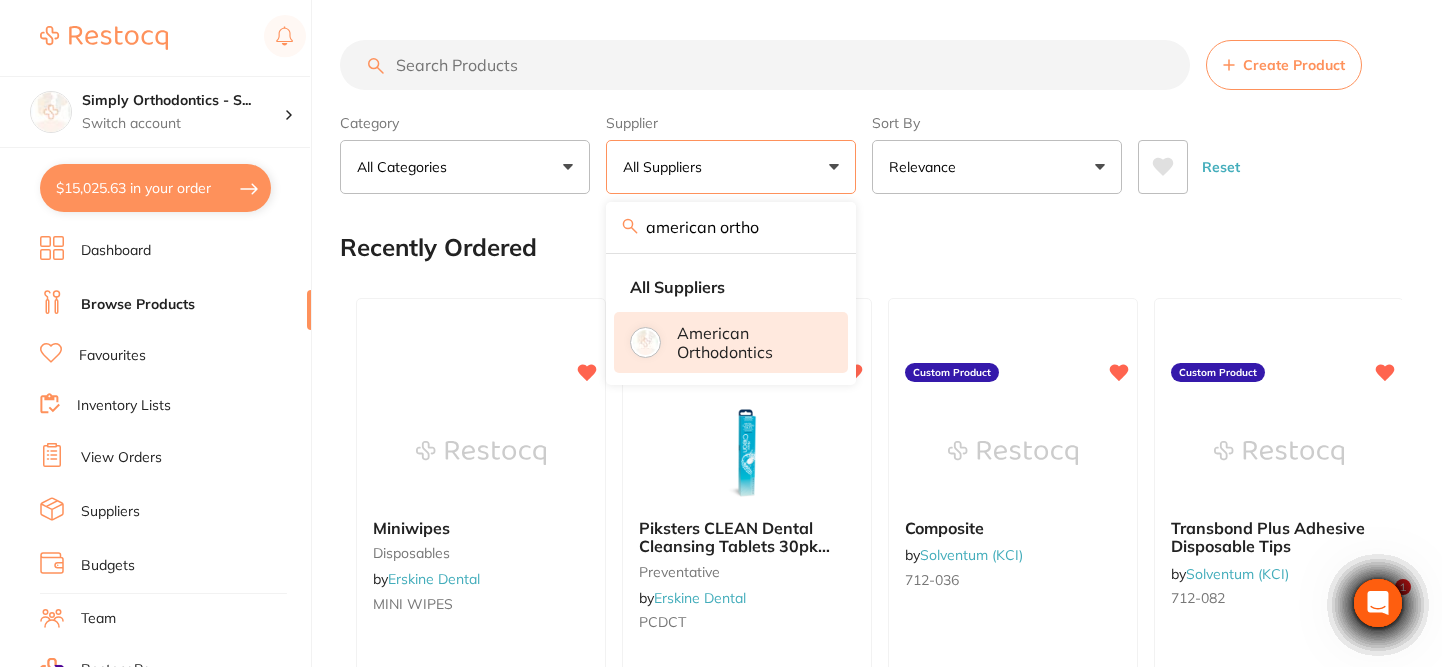 type on "american ortho" 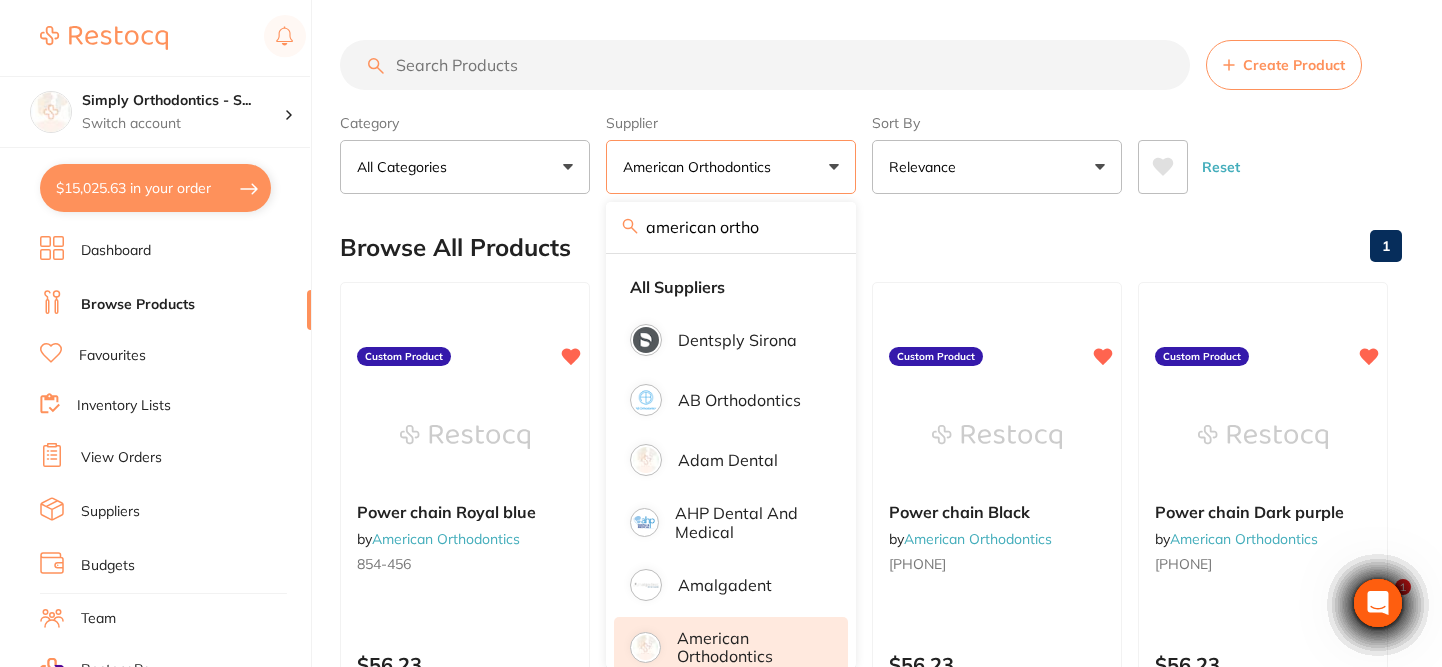 scroll, scrollTop: 0, scrollLeft: 0, axis: both 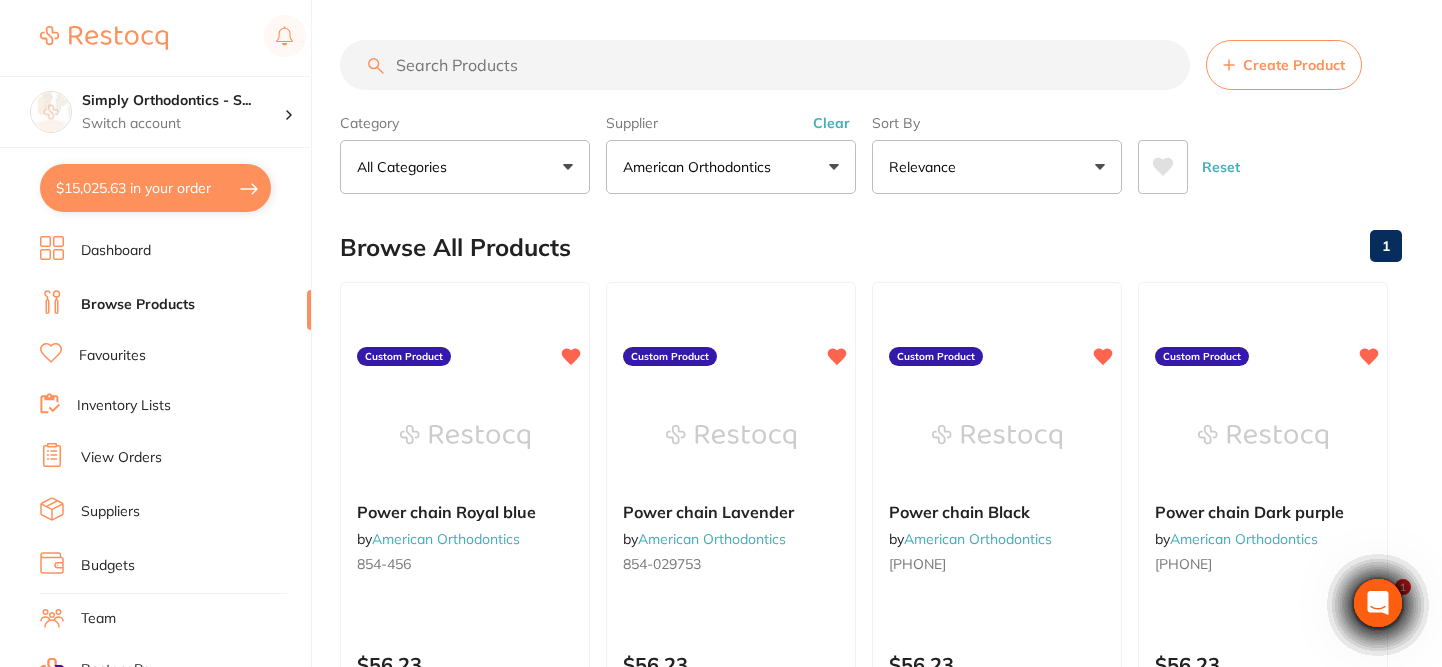 click at bounding box center [765, 65] 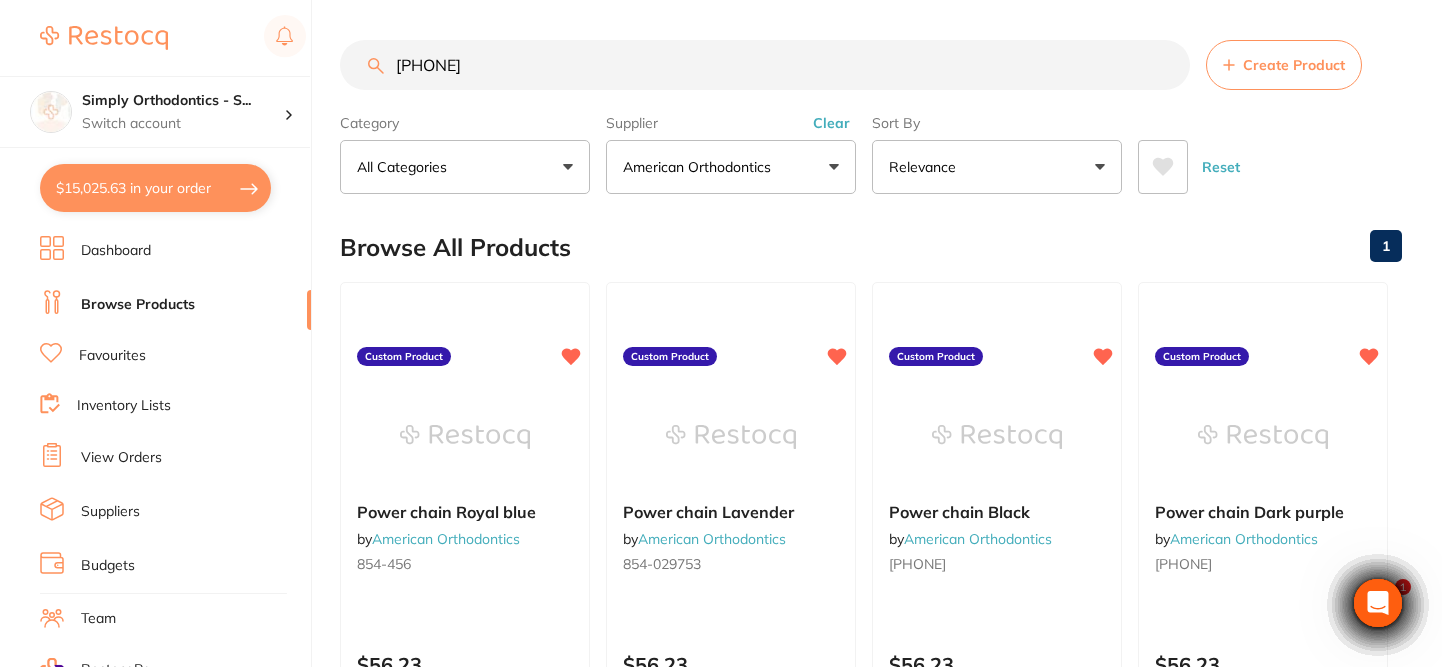 type on "[PHONE]" 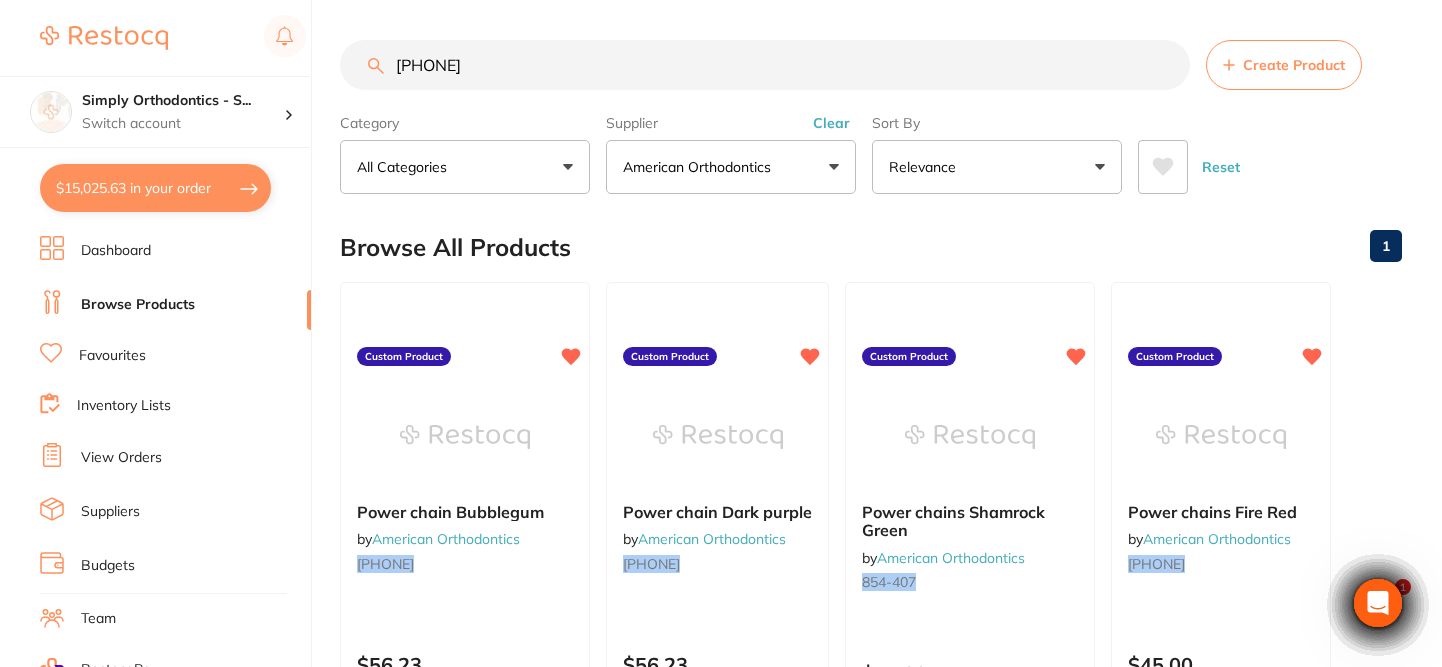 scroll, scrollTop: 0, scrollLeft: 0, axis: both 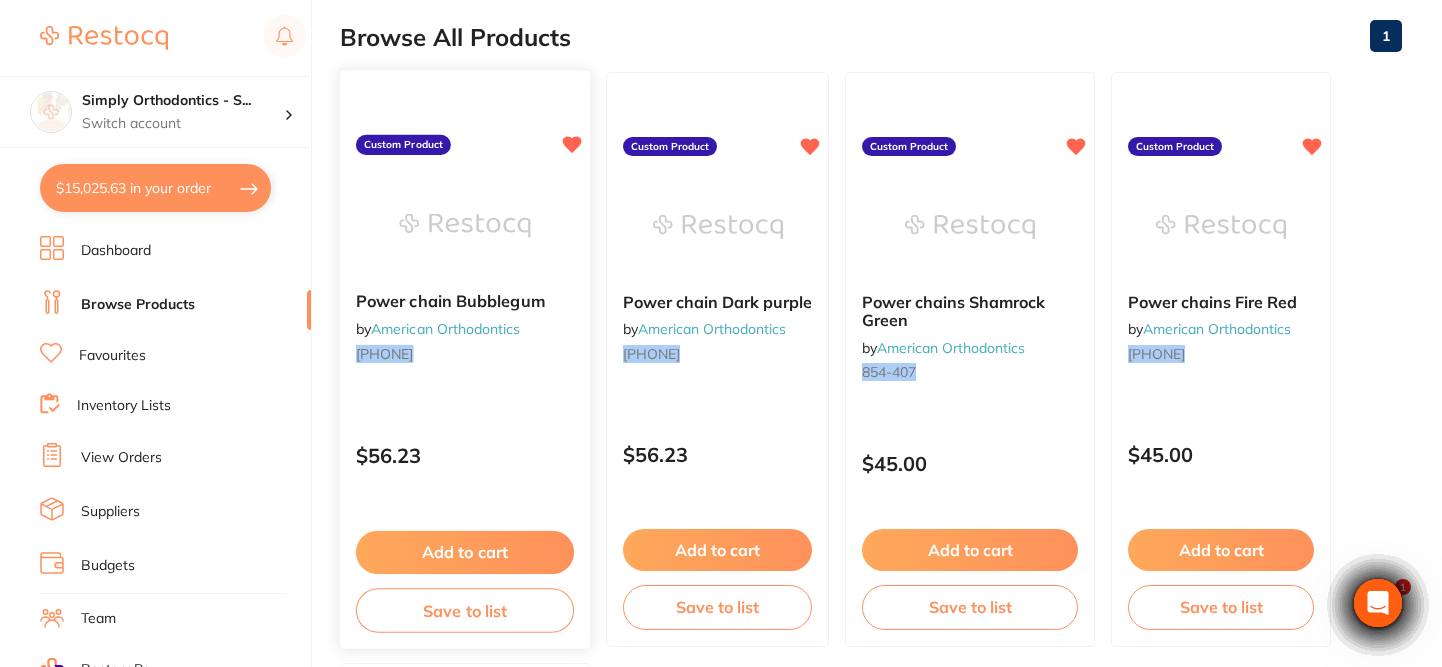 click on "Add to cart" at bounding box center (465, 552) 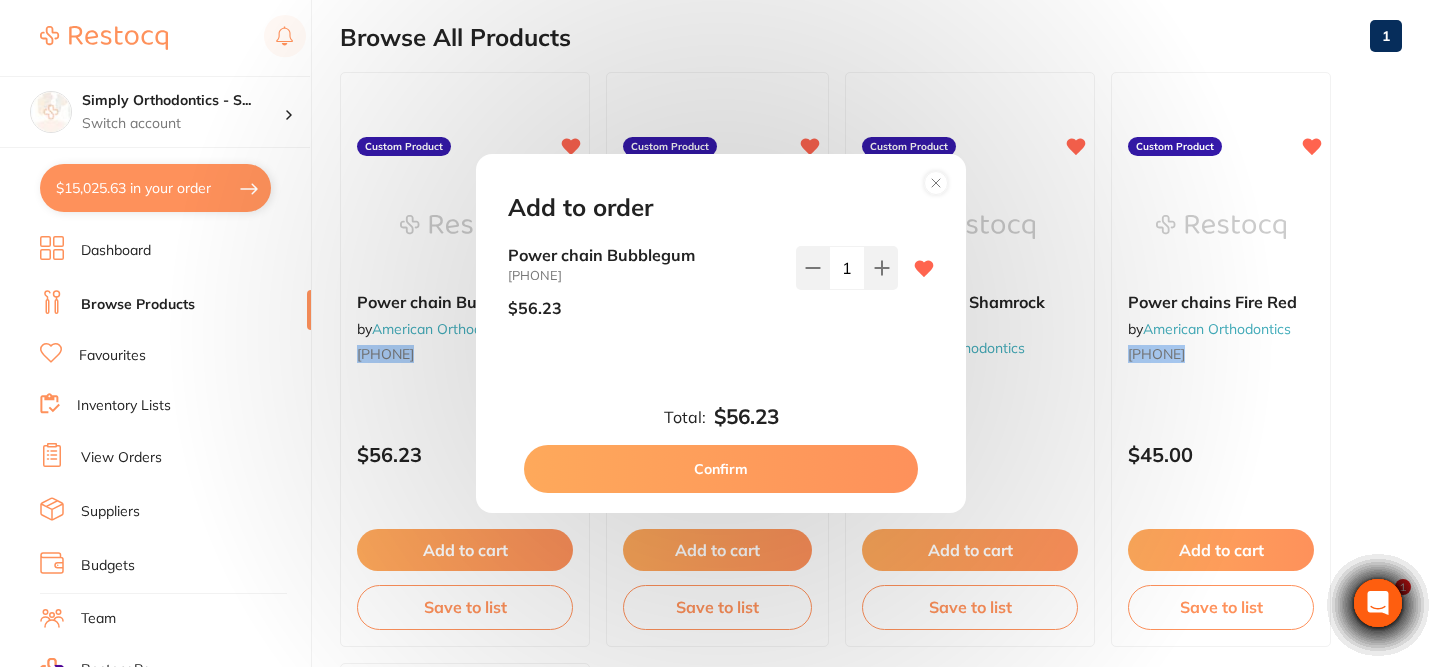 drag, startPoint x: 883, startPoint y: 277, endPoint x: 852, endPoint y: 349, distance: 78.39005 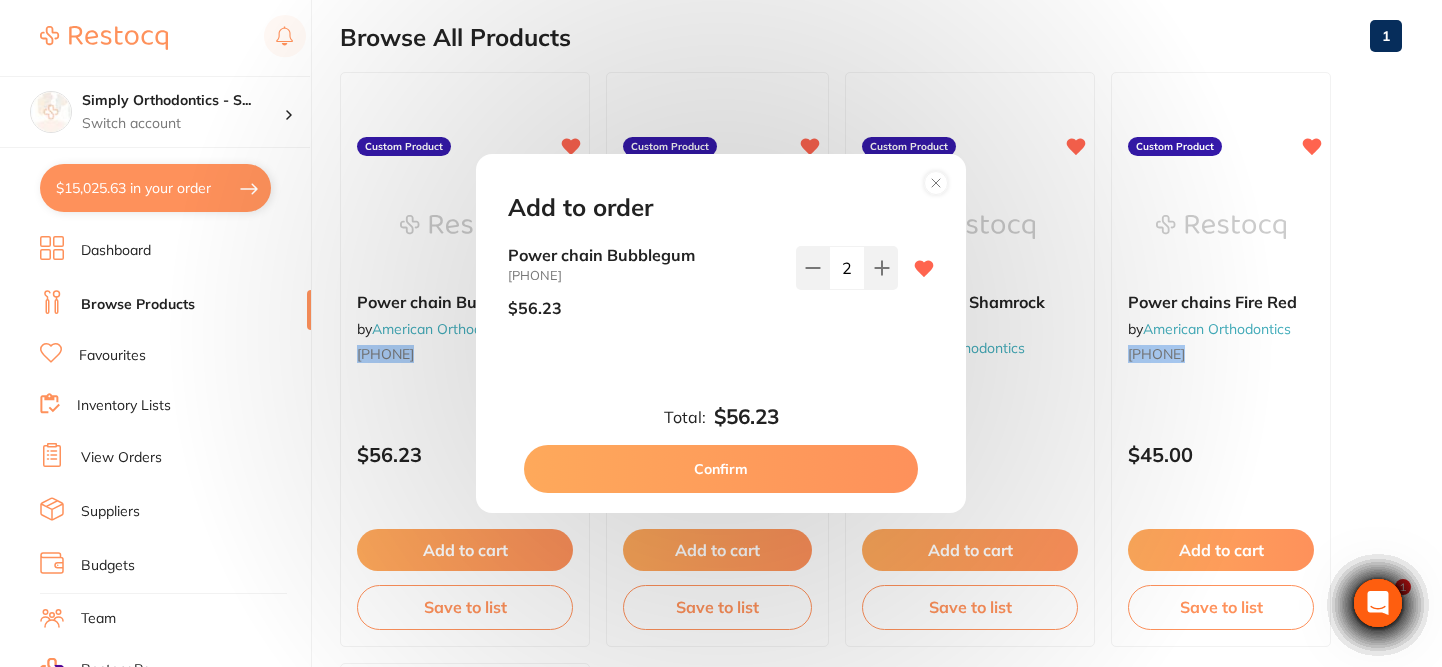 scroll, scrollTop: 0, scrollLeft: 0, axis: both 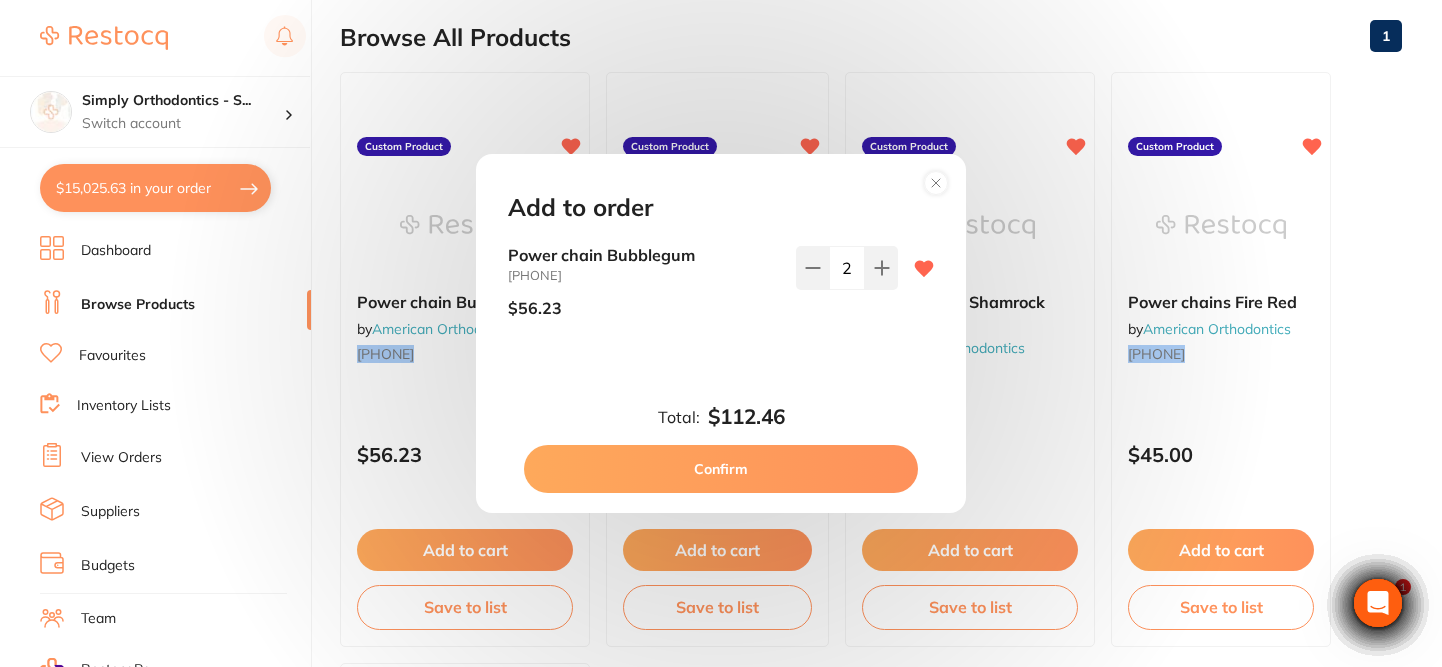click on "Confirm" at bounding box center [721, 469] 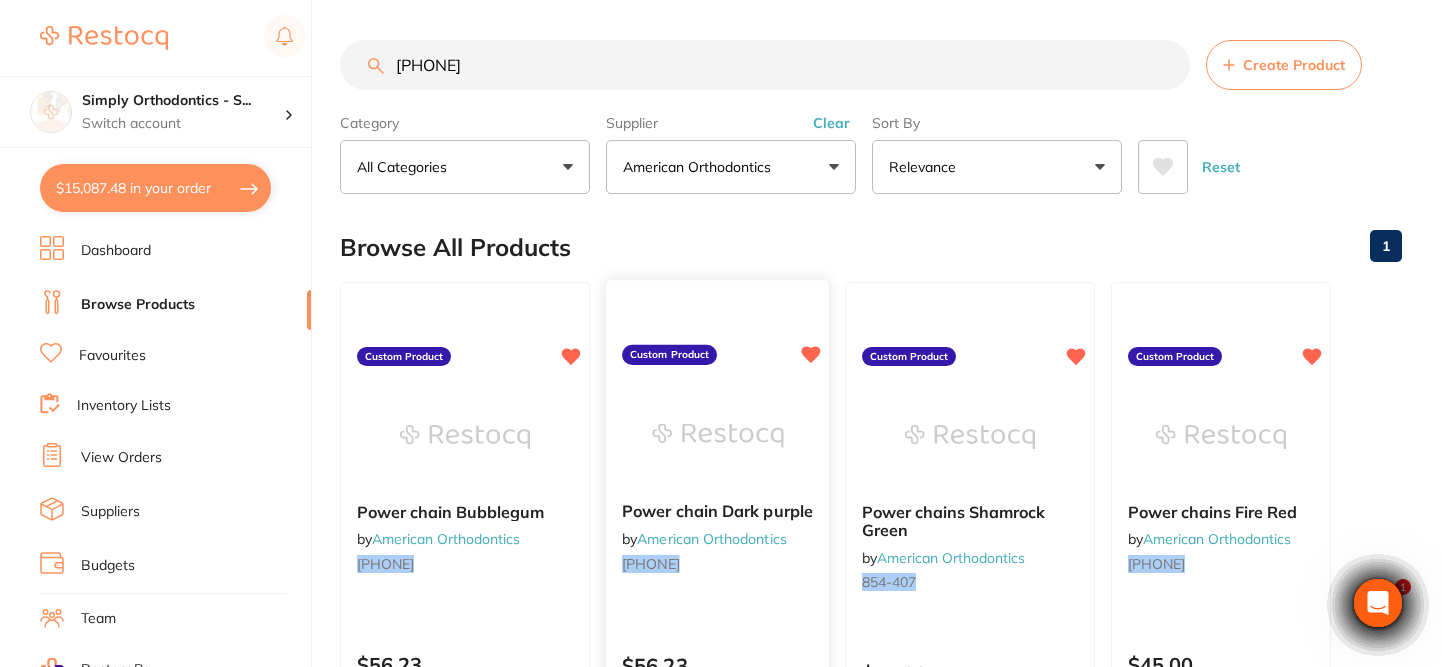scroll, scrollTop: 0, scrollLeft: 0, axis: both 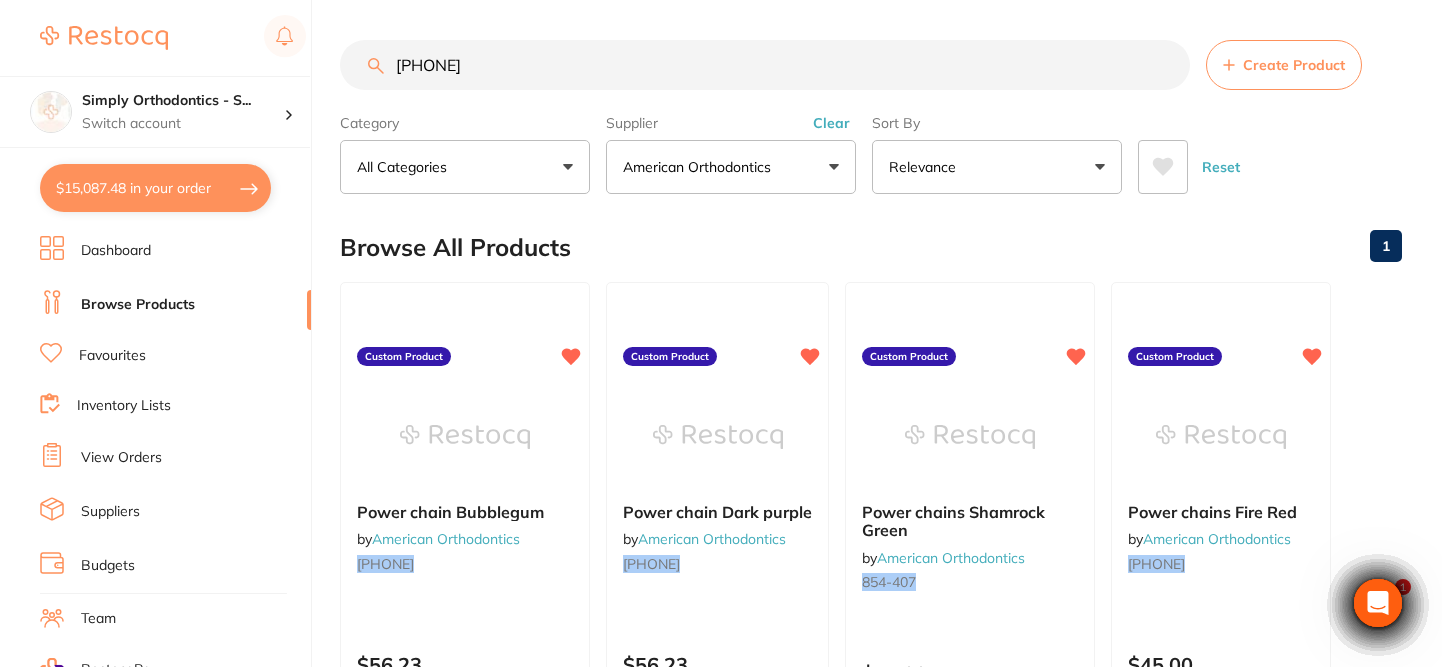 click on "Create Product Category All Categories All Categories Clear Category false All Categories Category All Categories Supplier American Orthodontics american ortho All Suppliers American Orthodontics Clear Supplier false American Orthodontics Supplier american ortho American Orthodontics Sort By Relevance Highest Price Lowest Price On Sale Relevance Clear Sort By false Relevance Sort By Highest Price Lowest Price On Sale Relevance Reset" at bounding box center (871, 117) 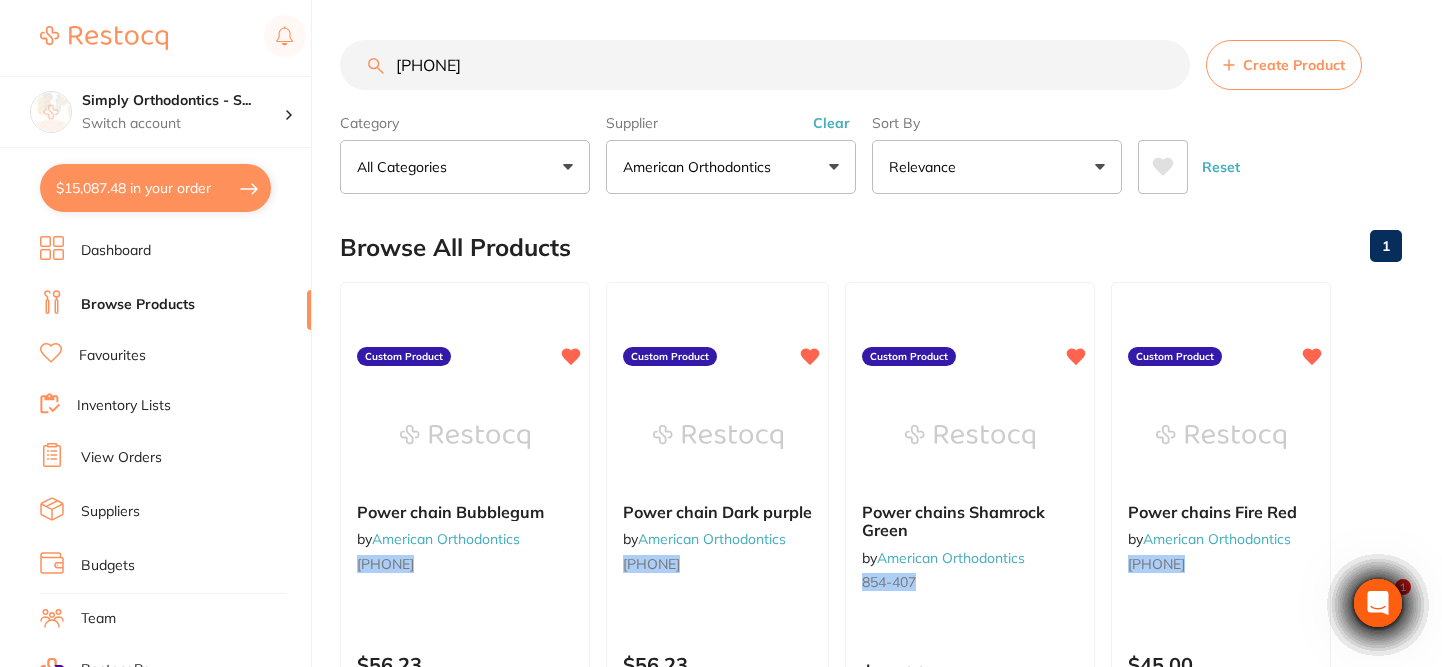 click on "[PHONE]" at bounding box center [765, 65] 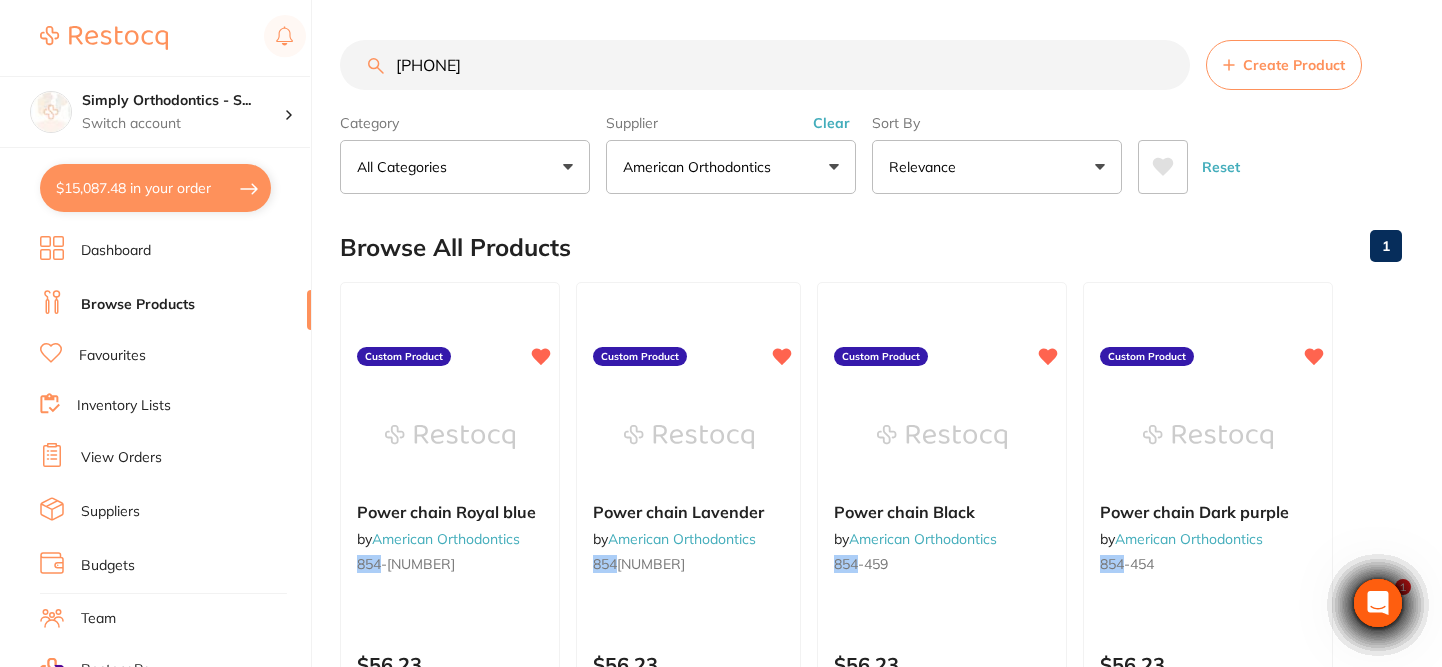 scroll, scrollTop: 0, scrollLeft: 0, axis: both 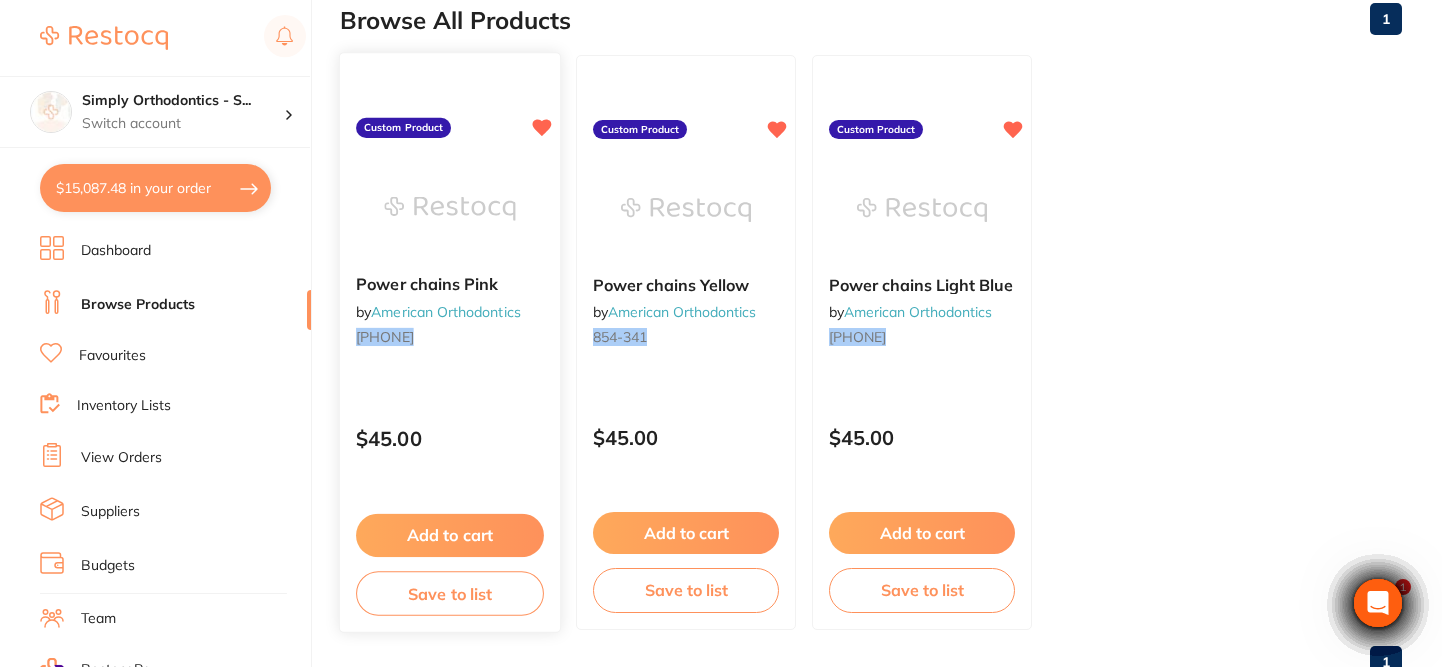 type on "[PHONE]" 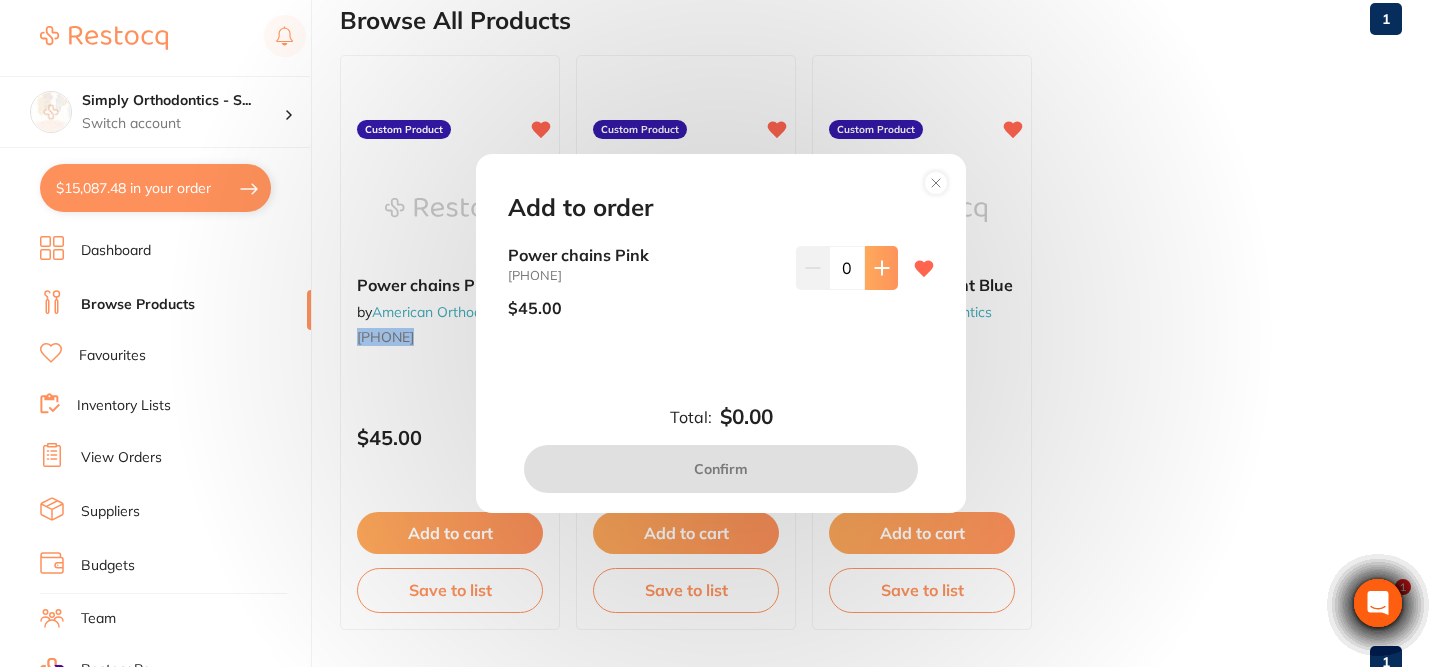 click at bounding box center [881, 268] 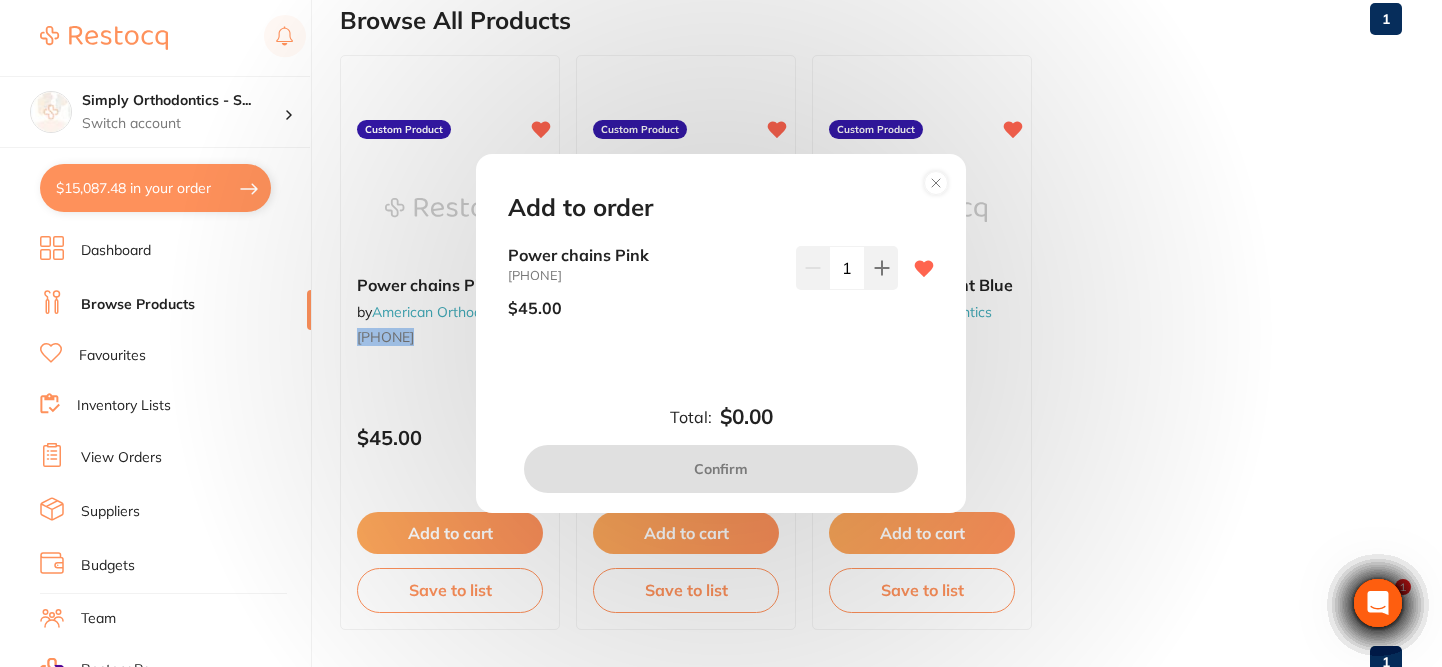 scroll, scrollTop: 0, scrollLeft: 0, axis: both 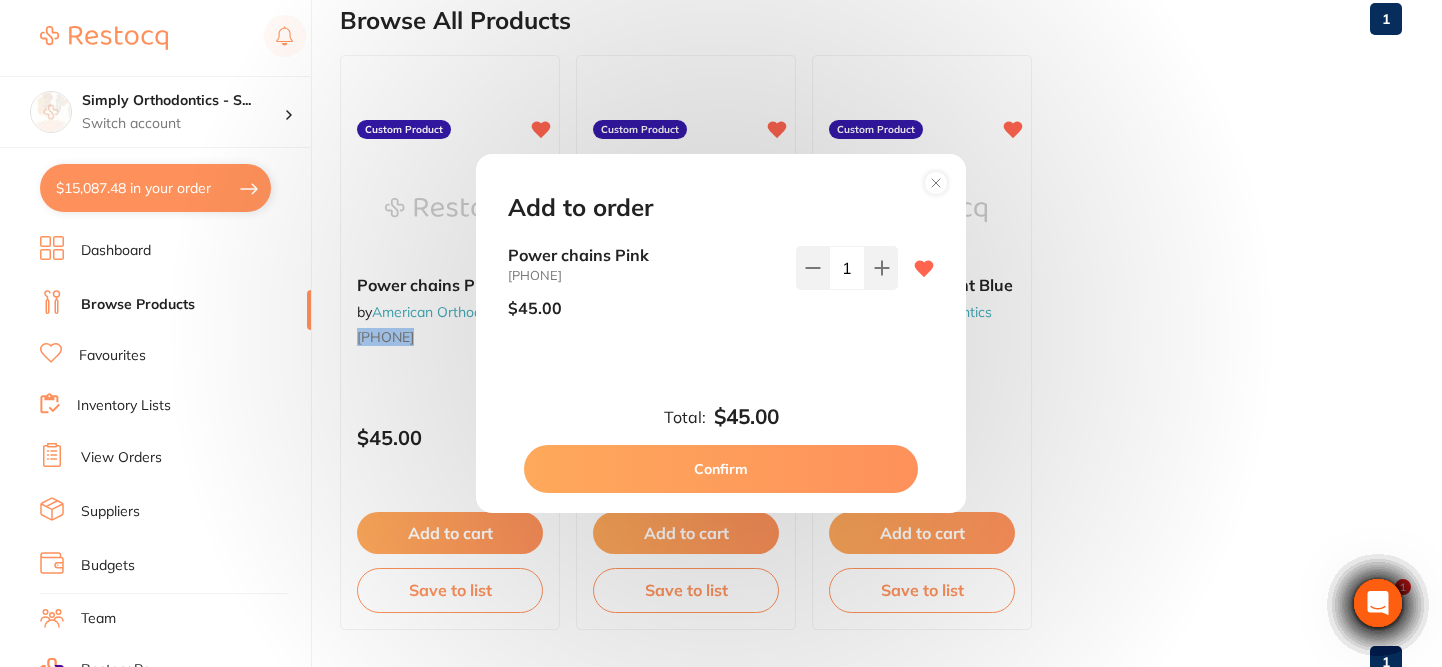 click on "Confirm" at bounding box center [721, 469] 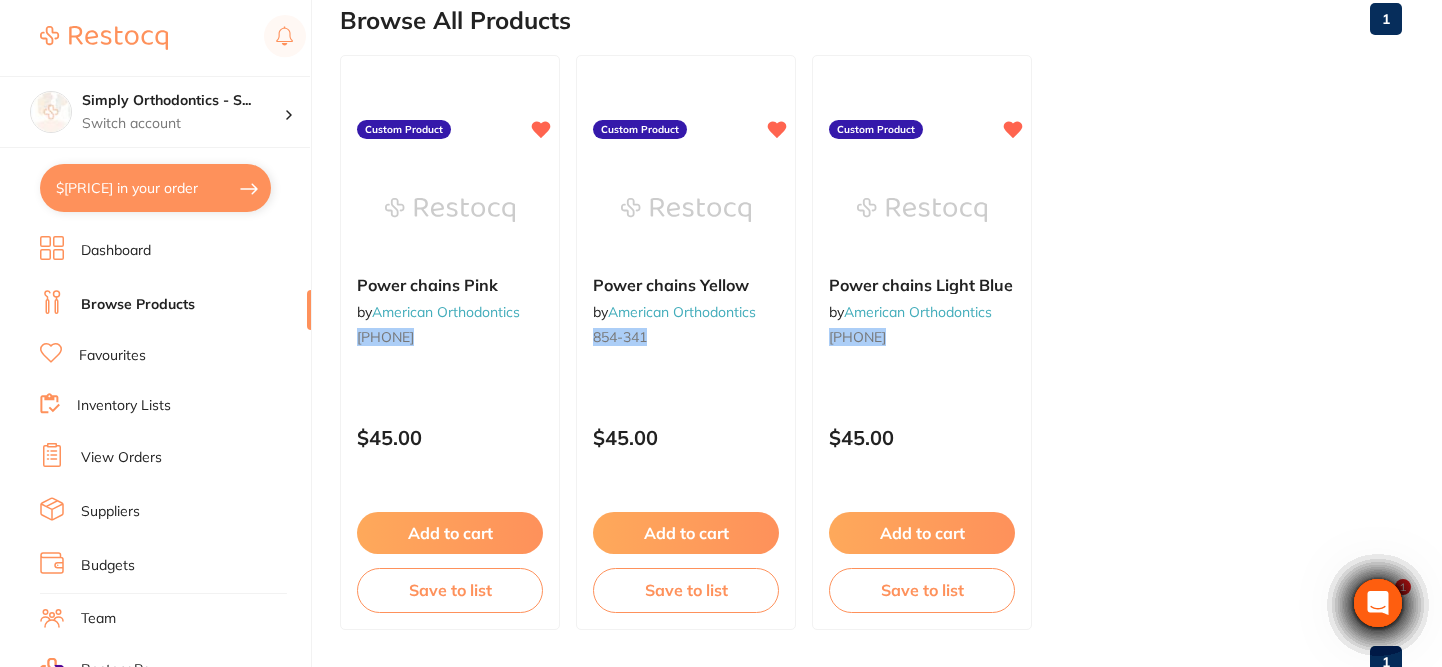 checkbox on "false" 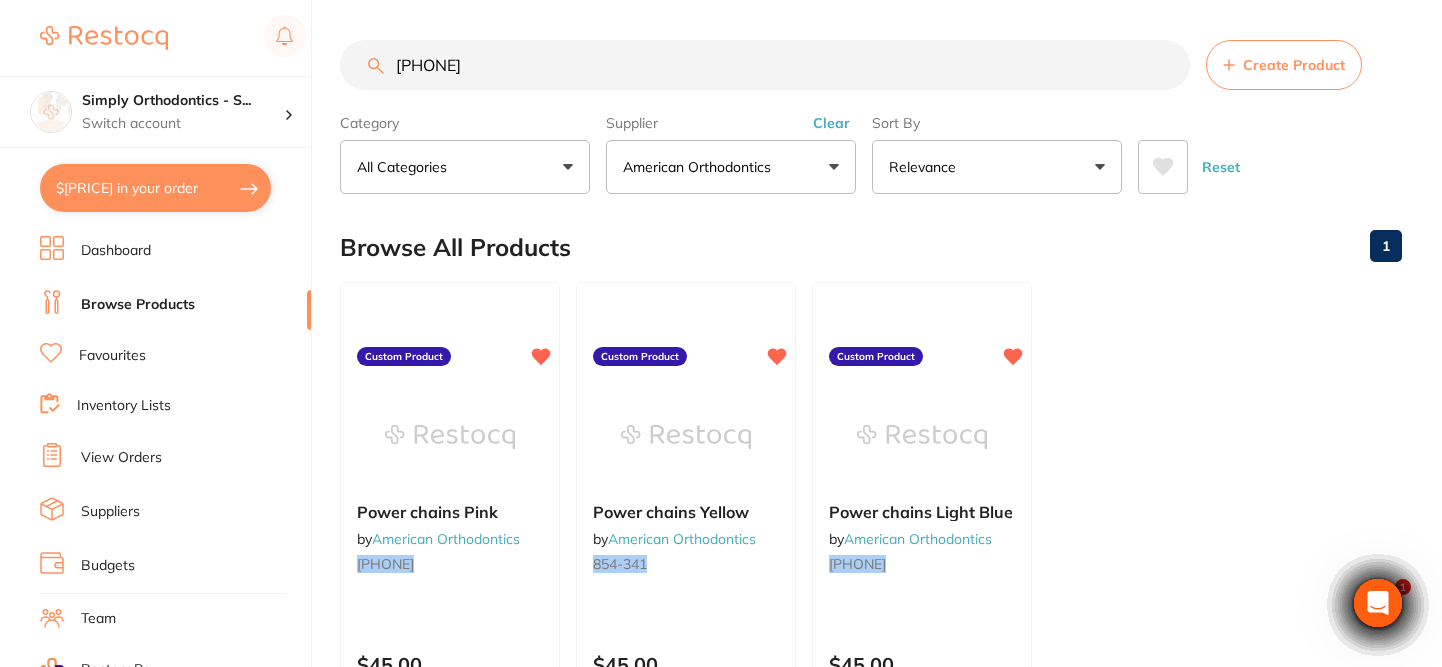 scroll, scrollTop: 0, scrollLeft: 0, axis: both 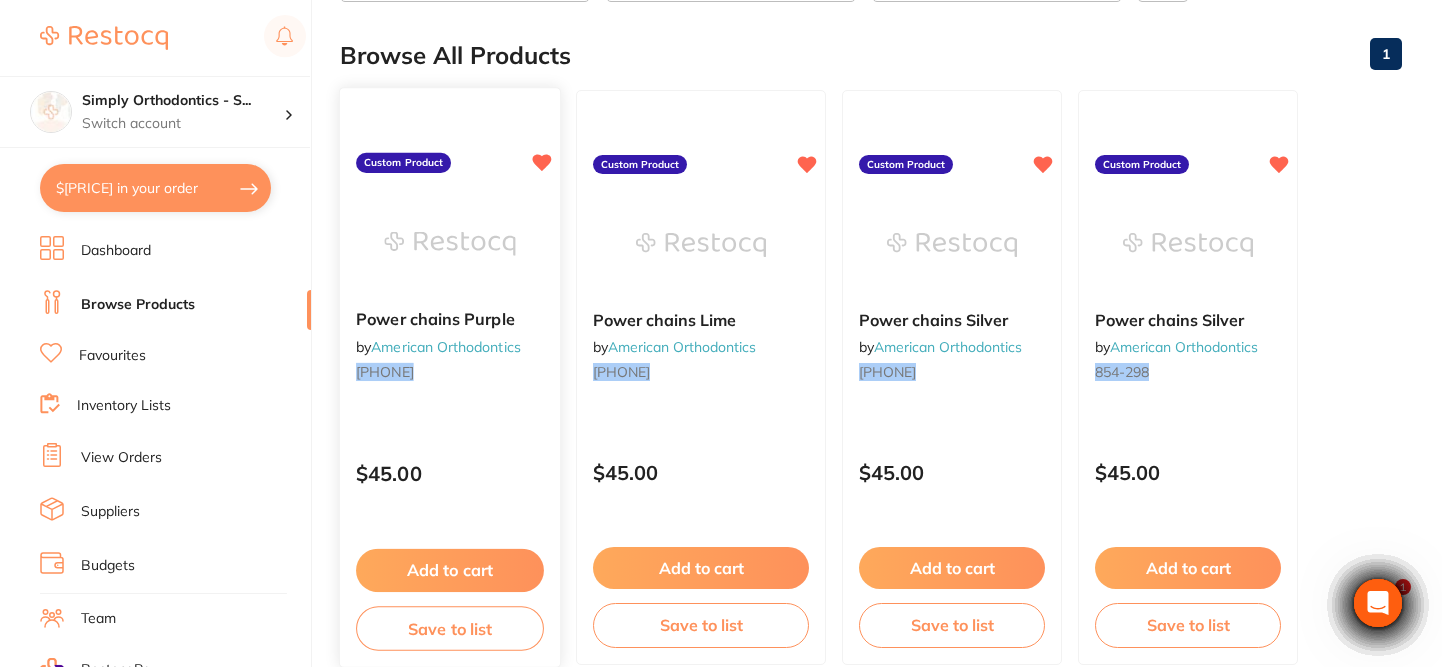 type on "[PHONE]" 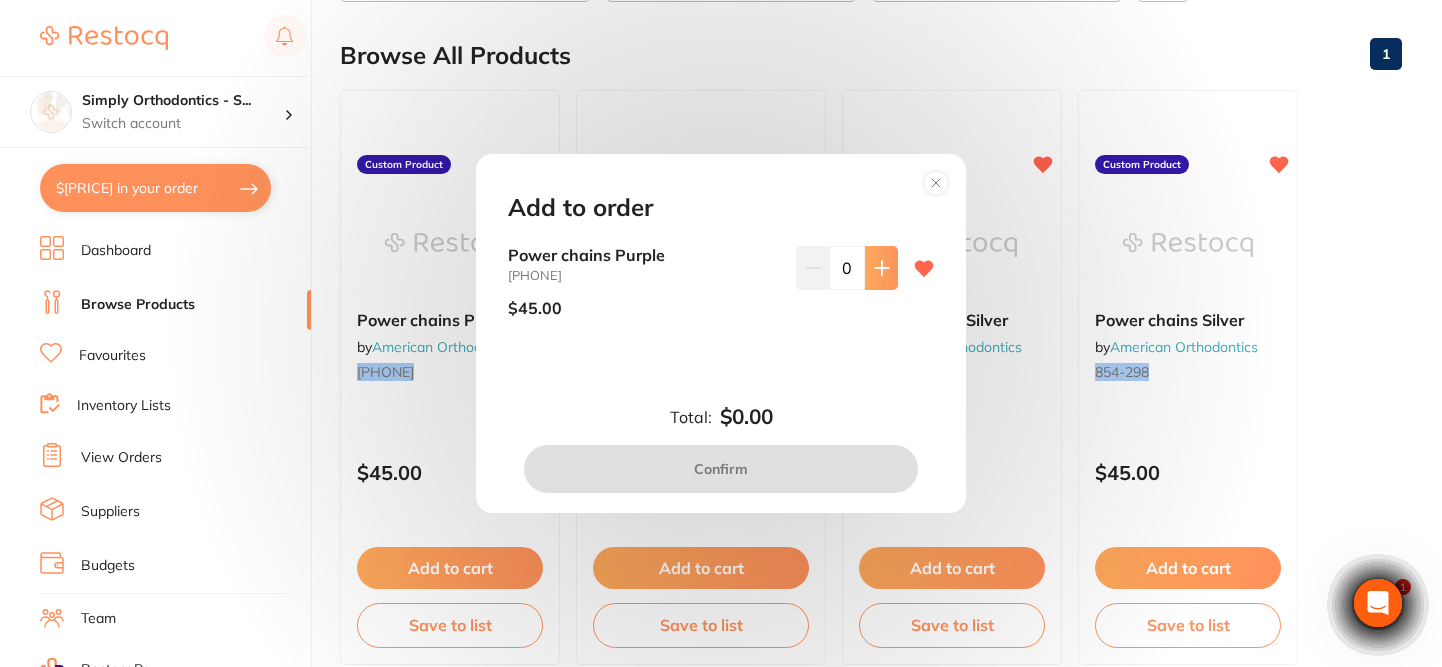 scroll, scrollTop: 0, scrollLeft: 0, axis: both 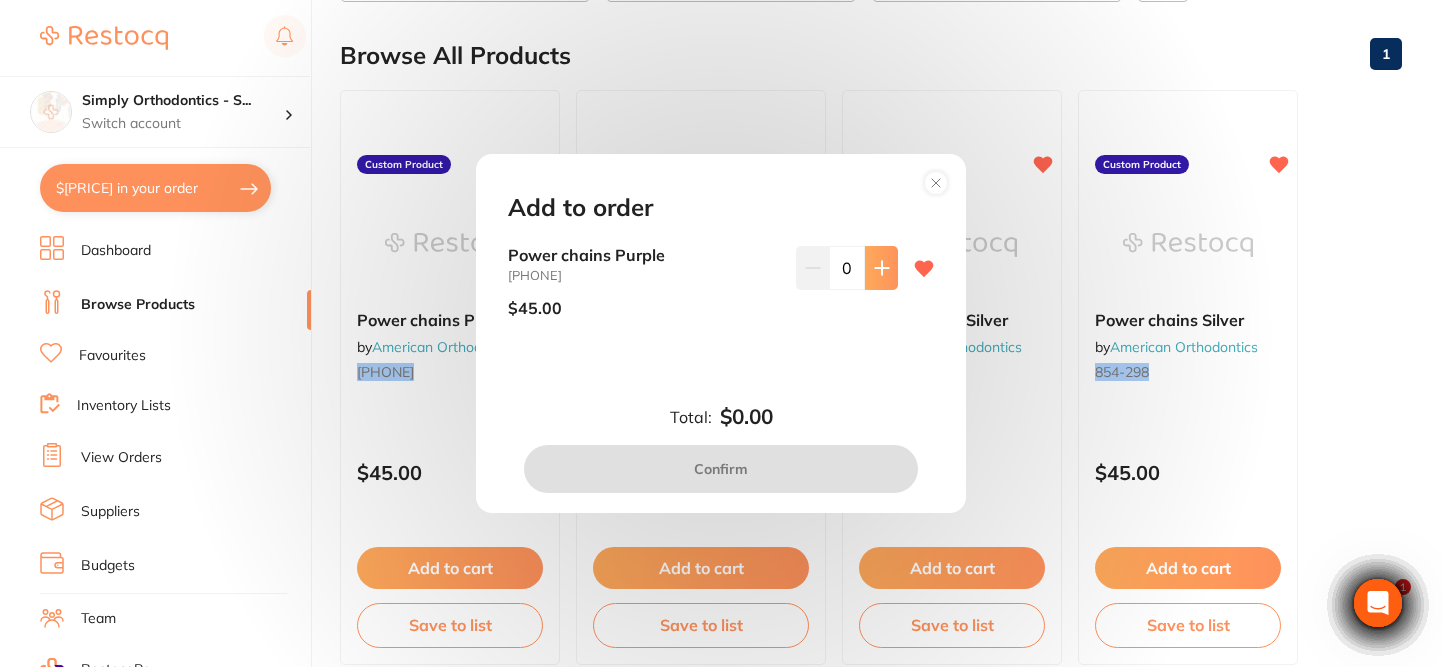 click 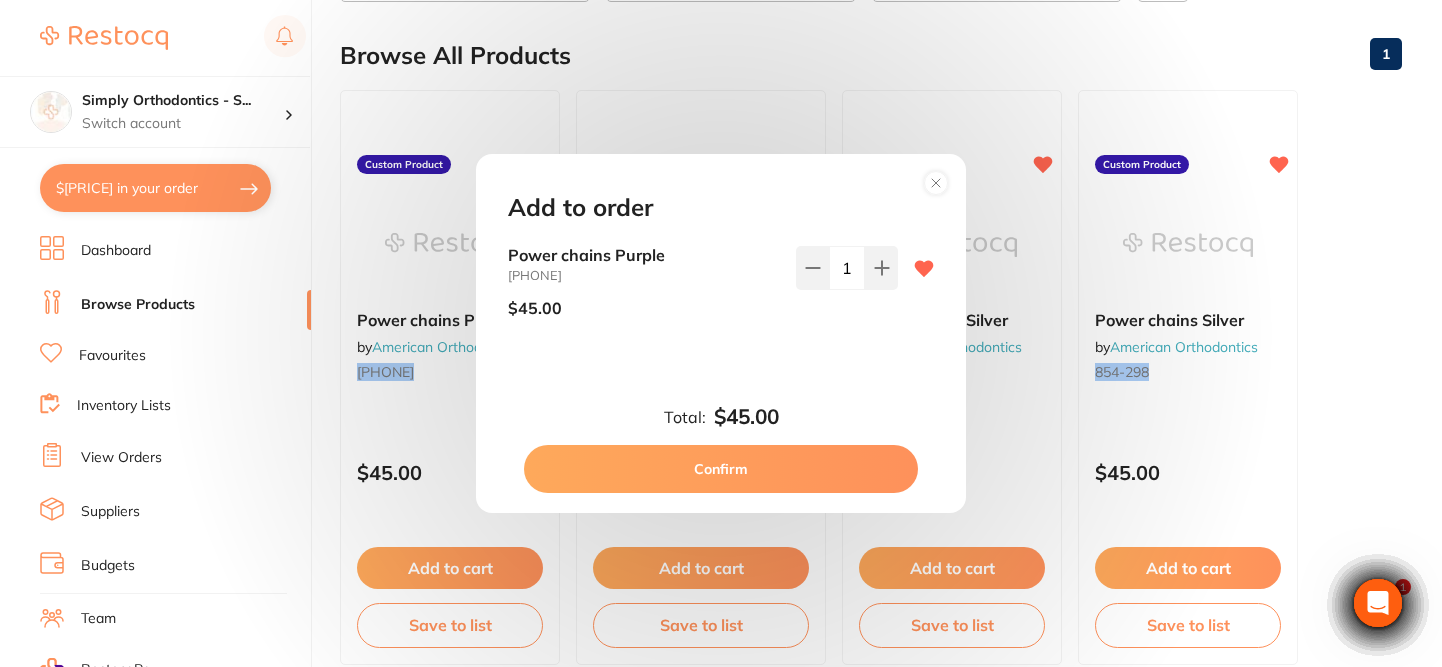 click on "Confirm" at bounding box center [721, 469] 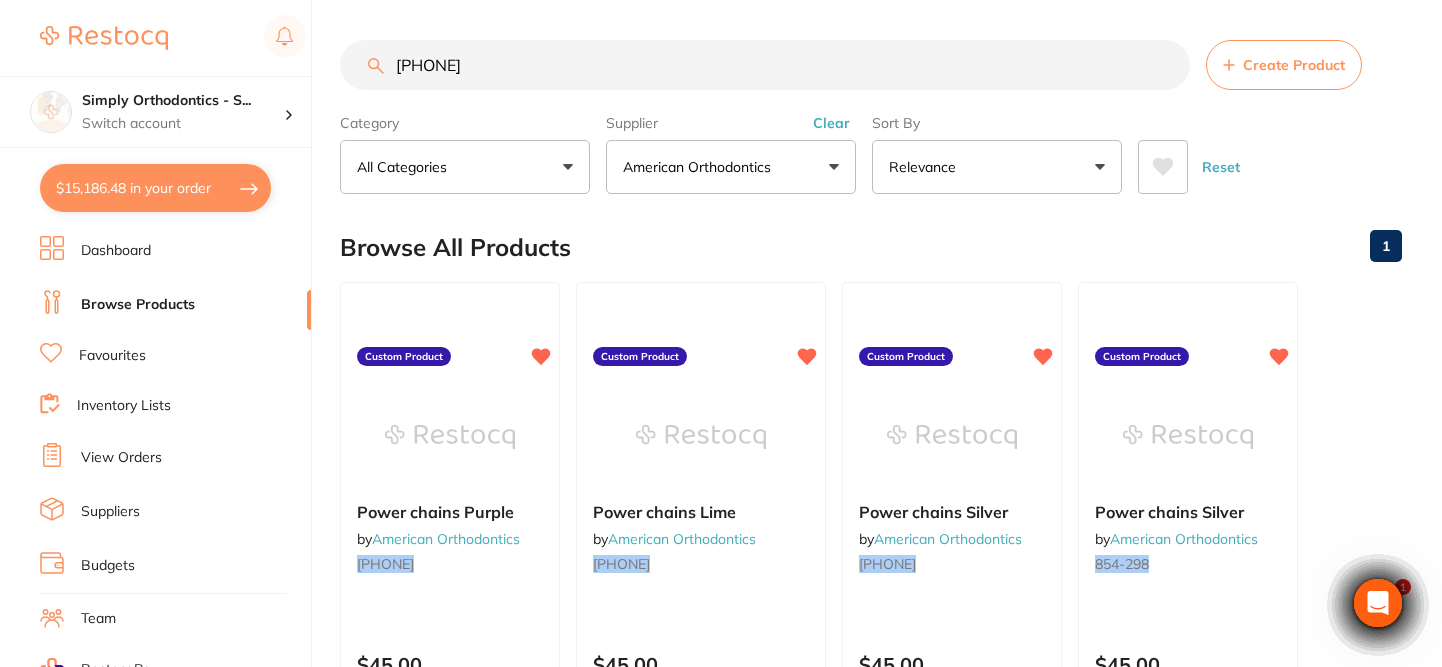 scroll, scrollTop: 0, scrollLeft: 0, axis: both 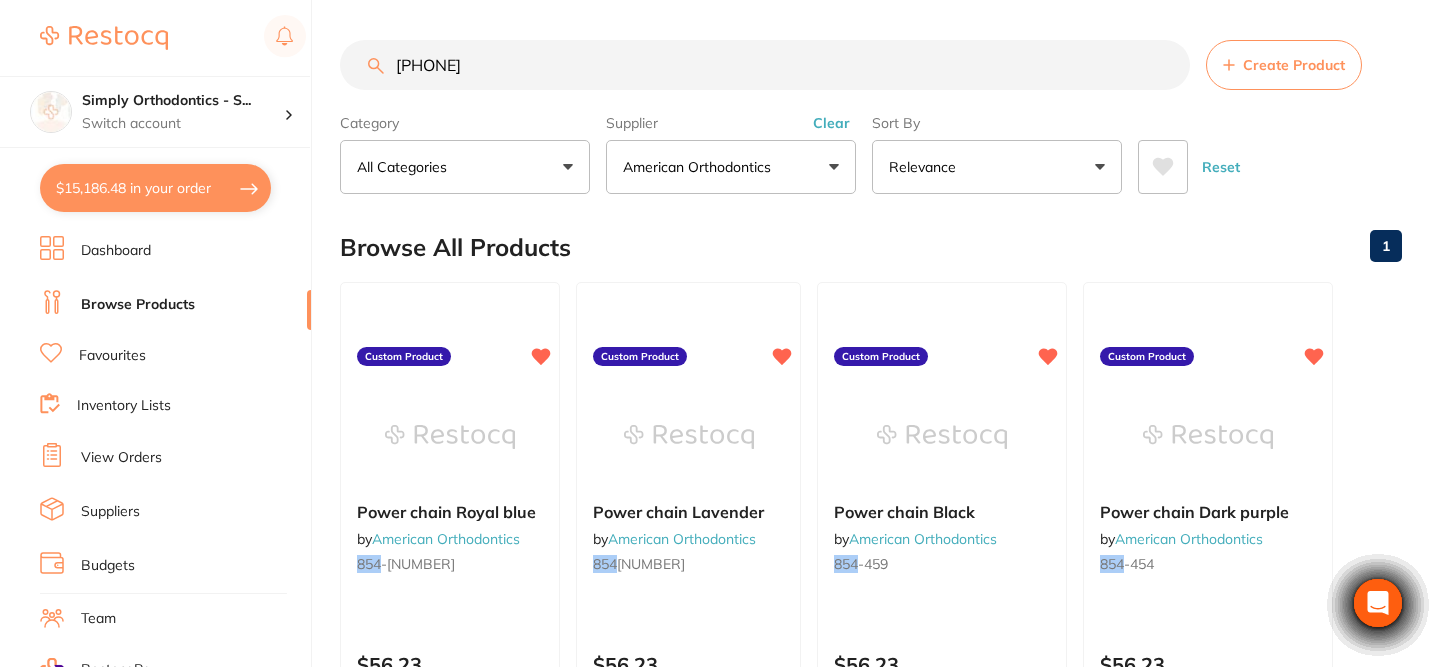 type on "[PHONE]" 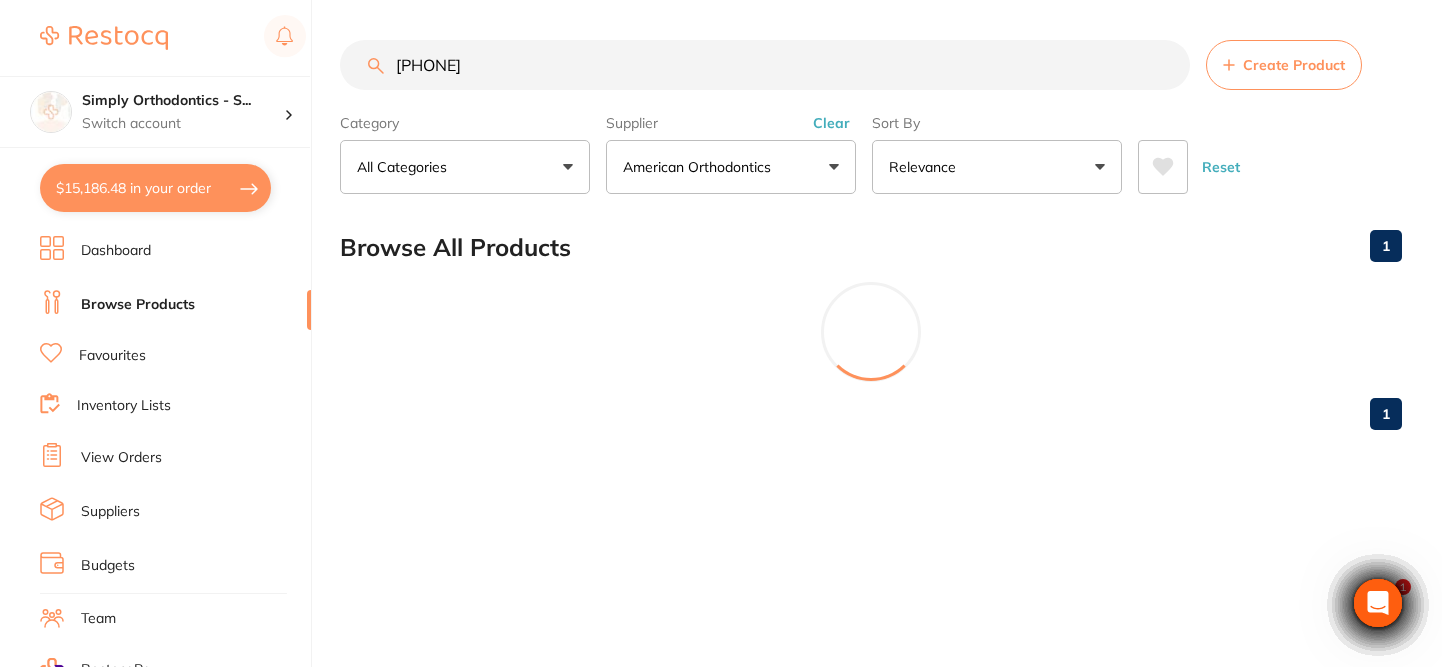 scroll, scrollTop: 0, scrollLeft: 0, axis: both 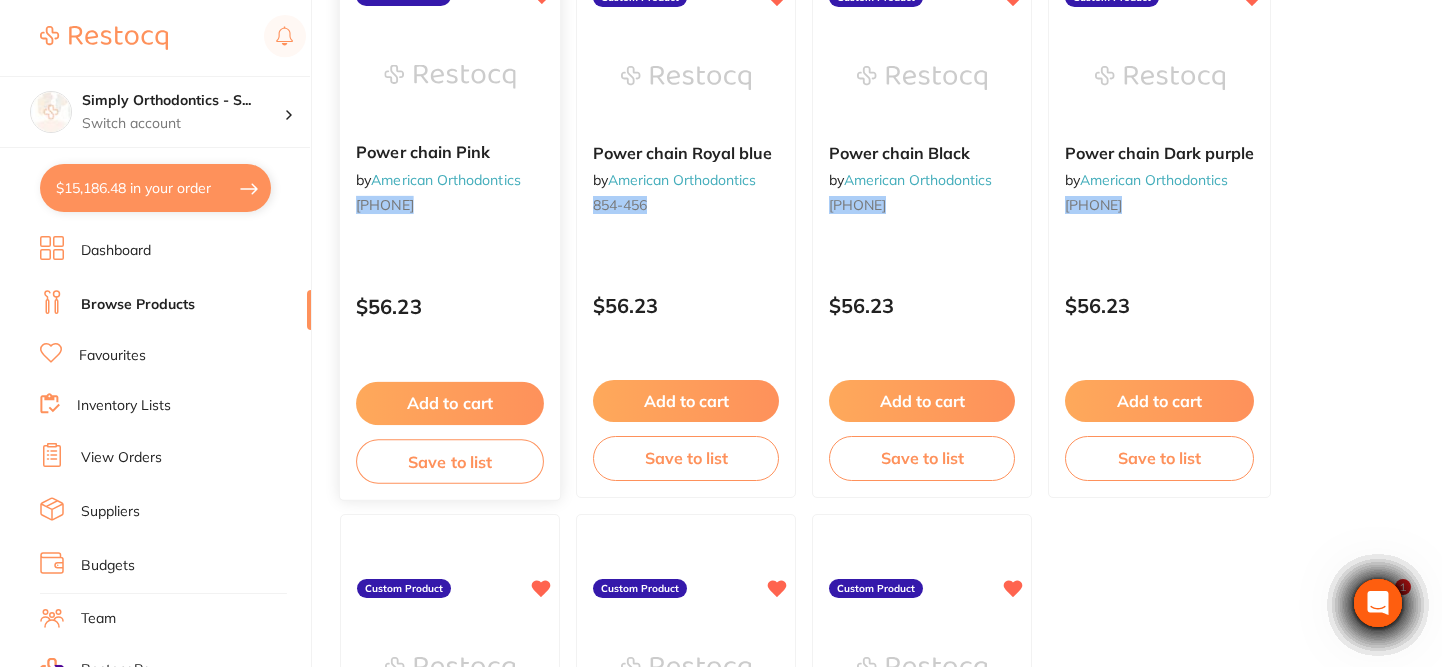 click on "Add to cart" at bounding box center [450, 403] 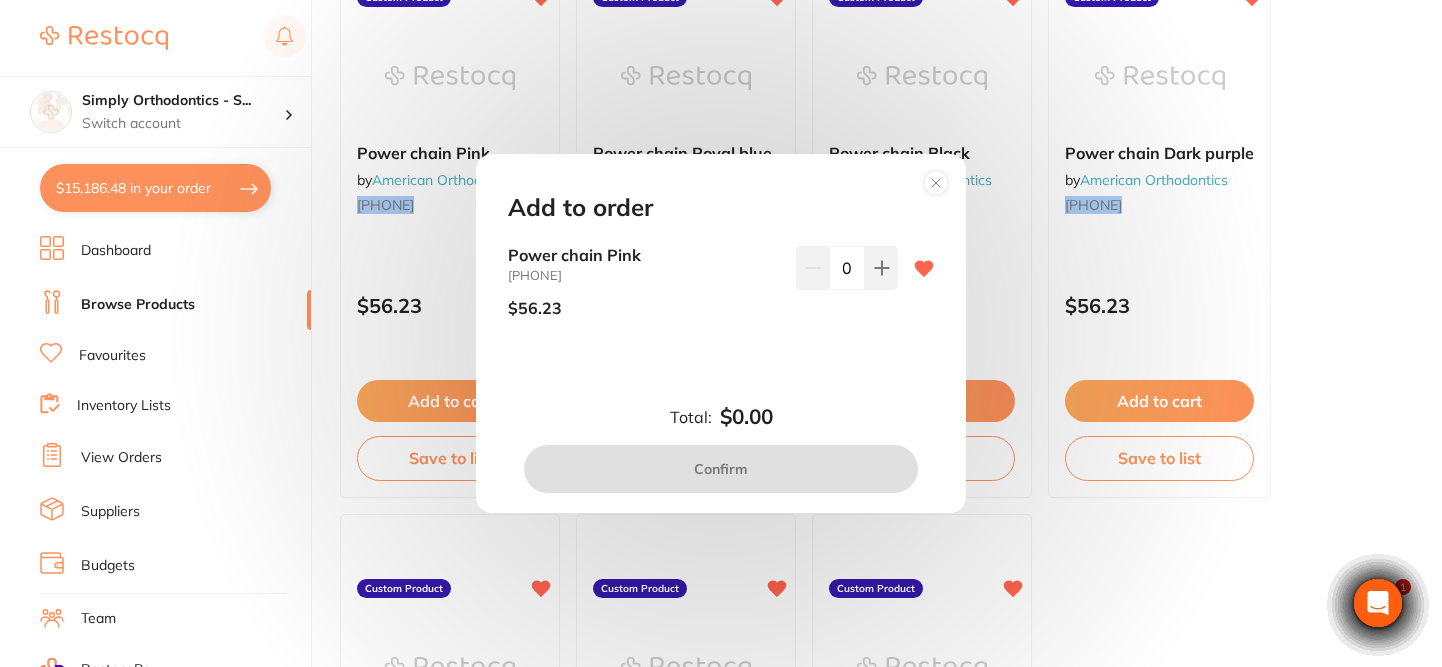 drag, startPoint x: 879, startPoint y: 259, endPoint x: 852, endPoint y: 324, distance: 70.38466 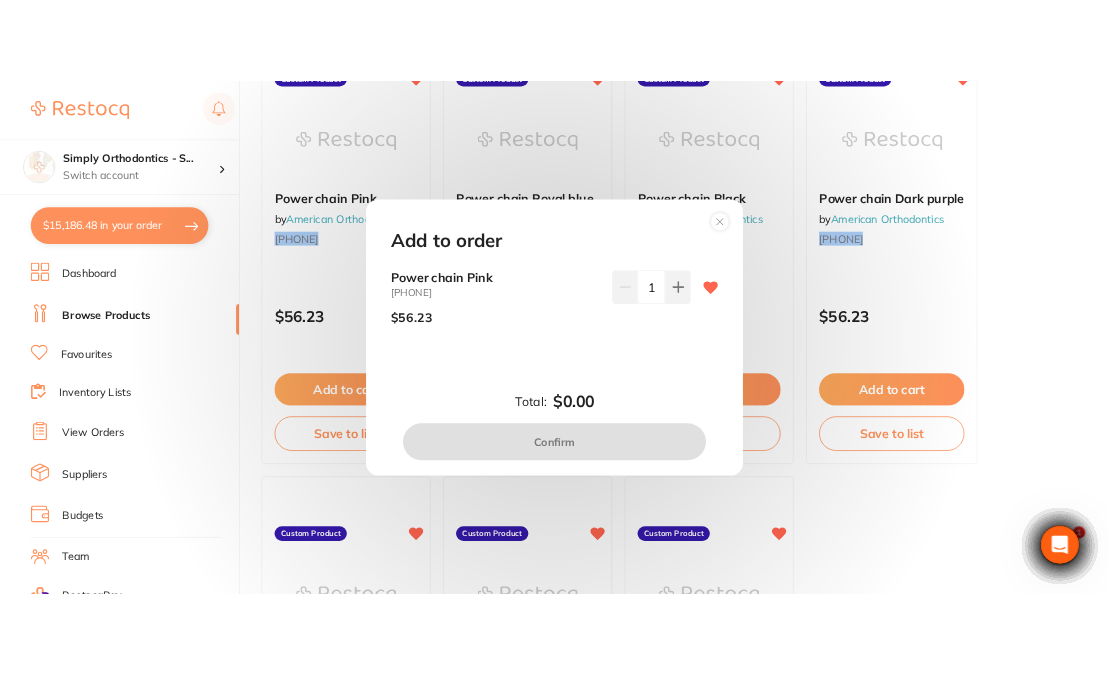 scroll, scrollTop: 0, scrollLeft: 0, axis: both 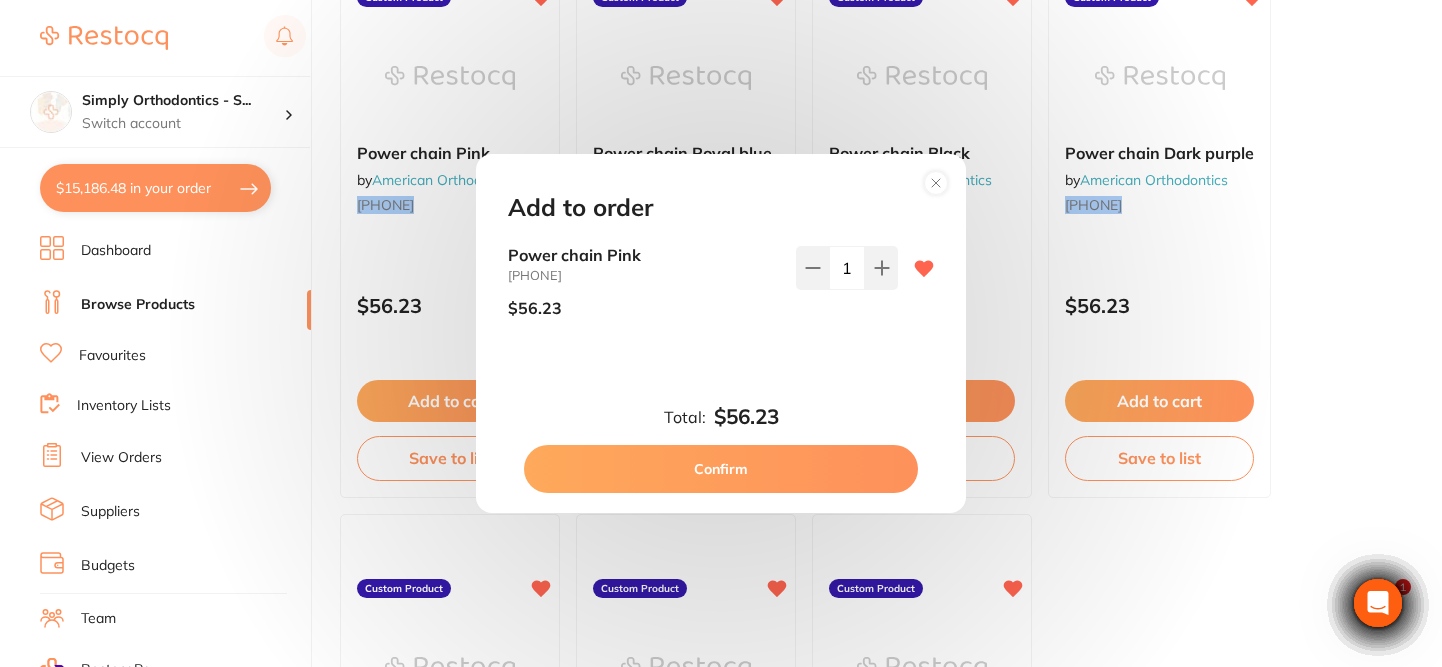 click on "Confirm" at bounding box center [721, 469] 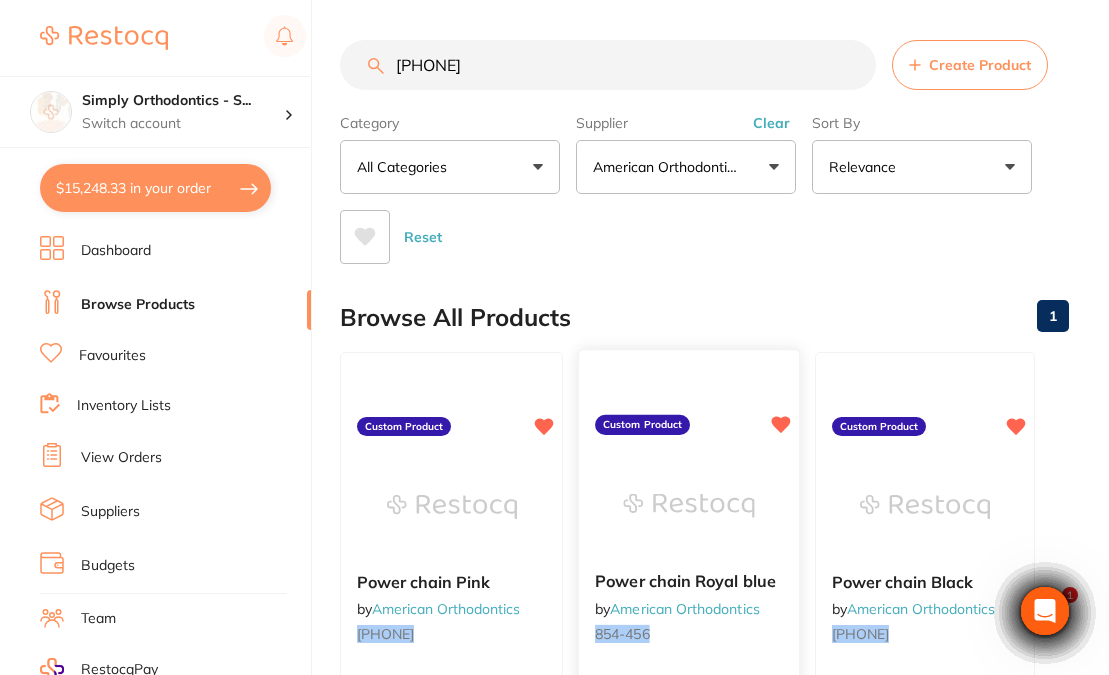 scroll, scrollTop: 0, scrollLeft: 0, axis: both 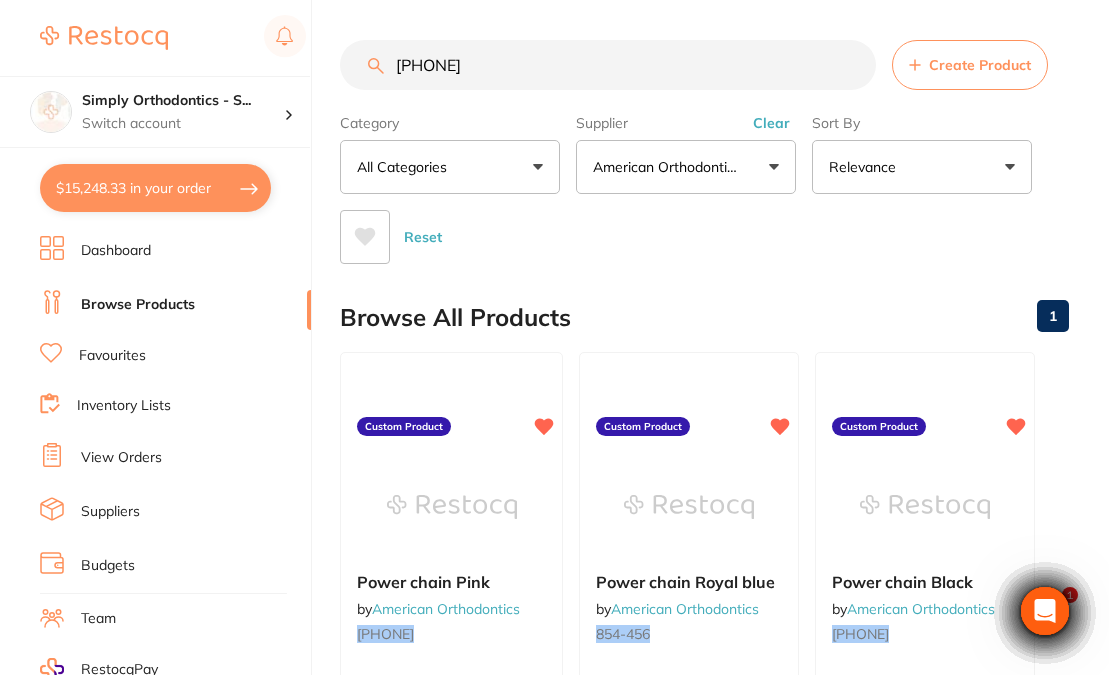click on "Favourites" at bounding box center [112, 356] 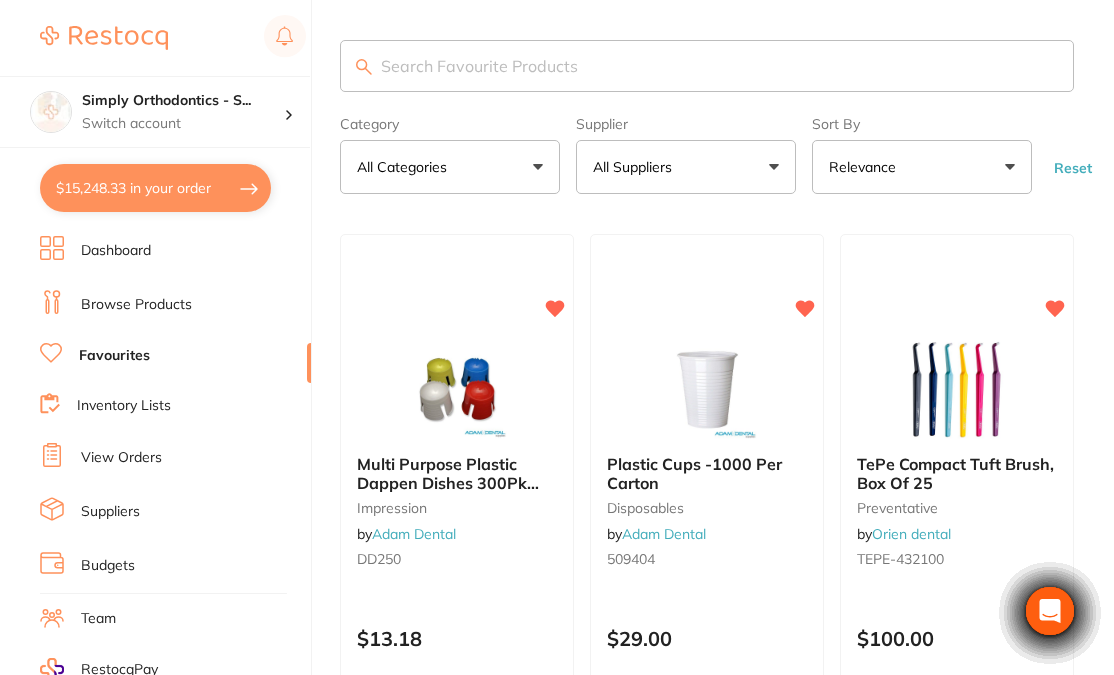 click on "All Suppliers" at bounding box center (636, 167) 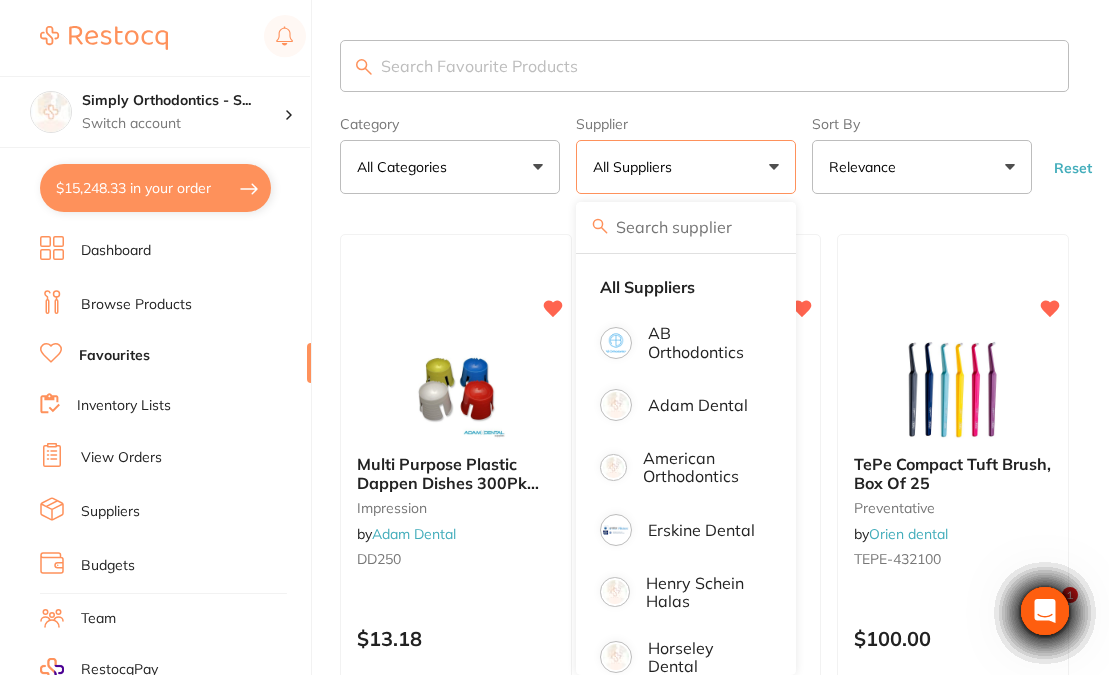 scroll, scrollTop: 0, scrollLeft: 0, axis: both 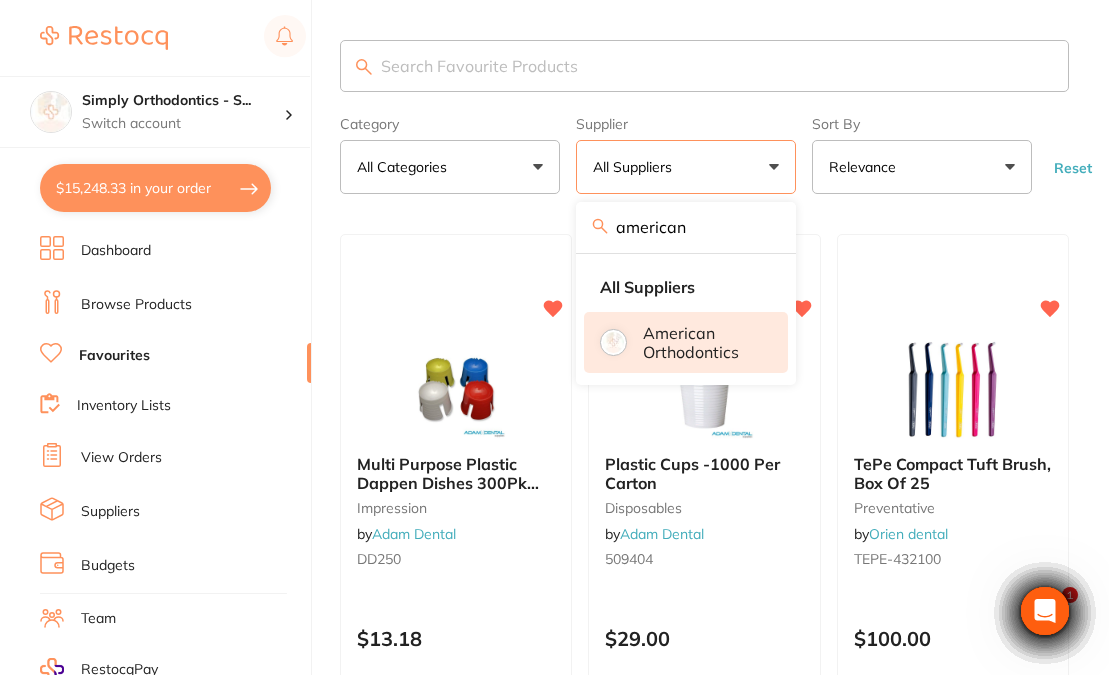 type on "american" 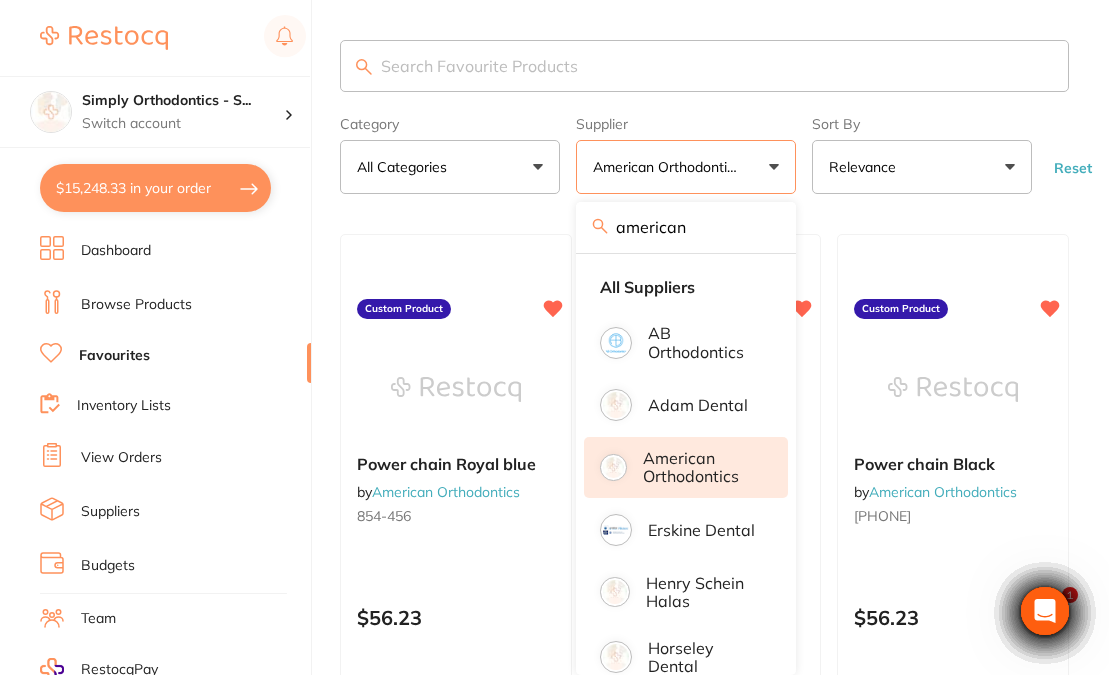 scroll, scrollTop: 0, scrollLeft: 0, axis: both 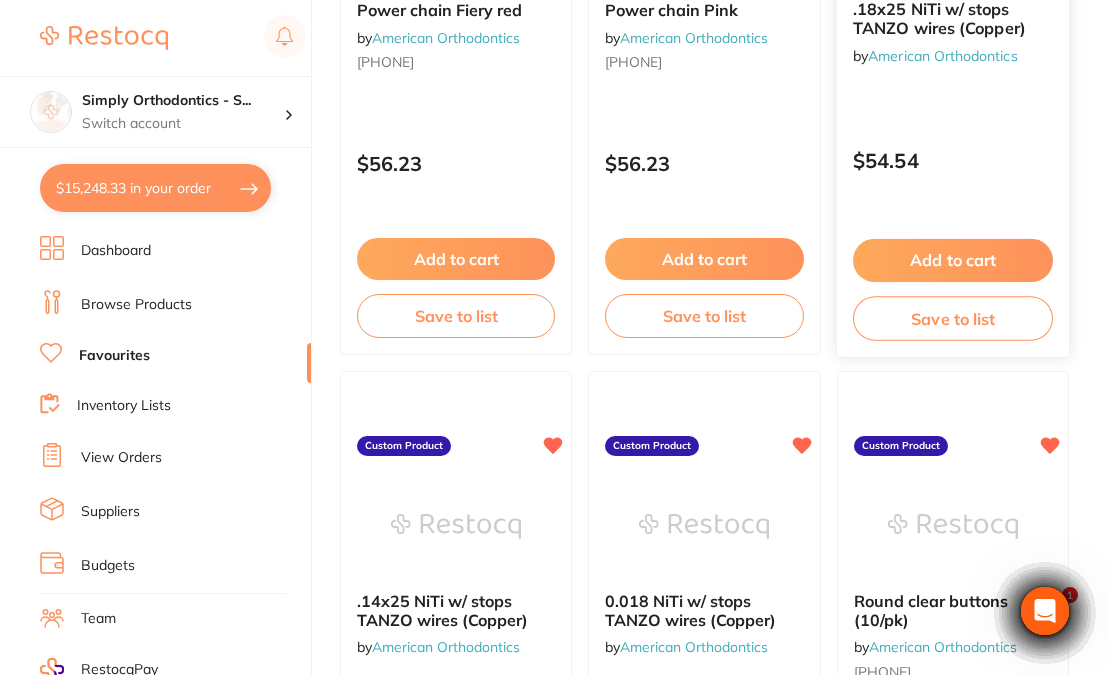 click on "Add to cart" at bounding box center [953, 260] 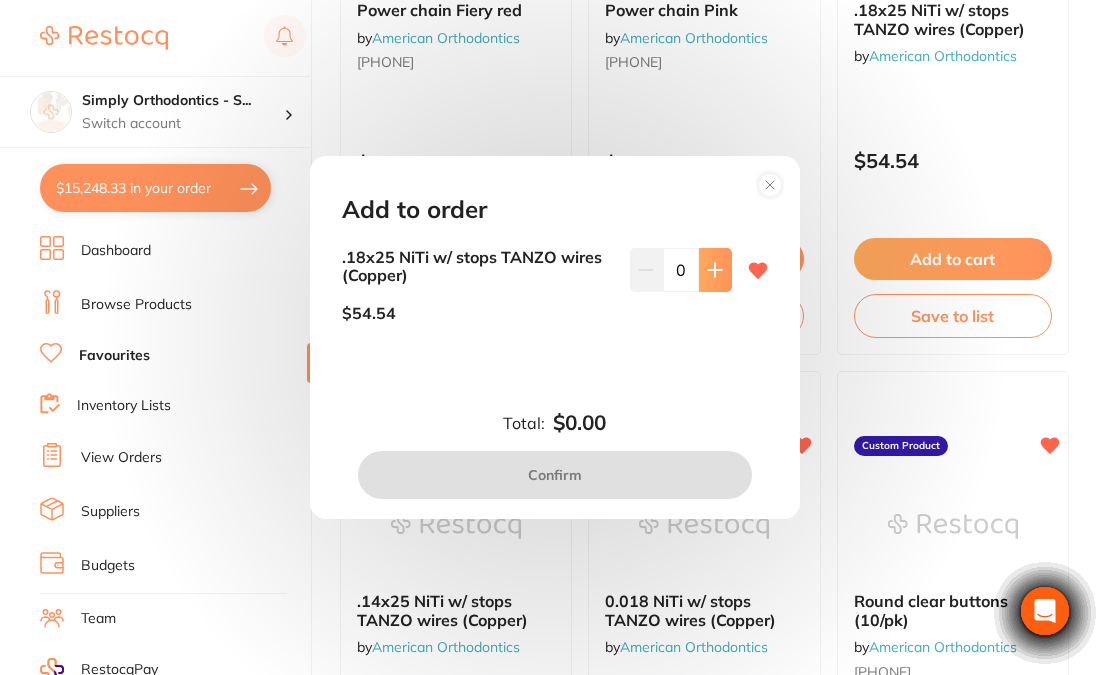 click 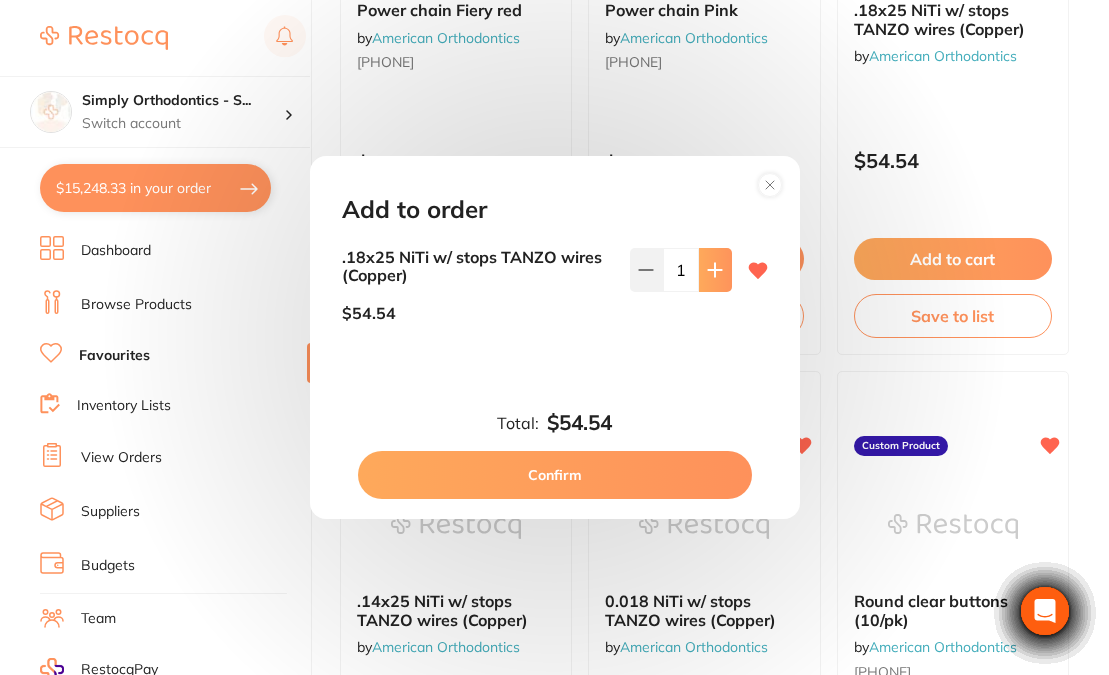 click 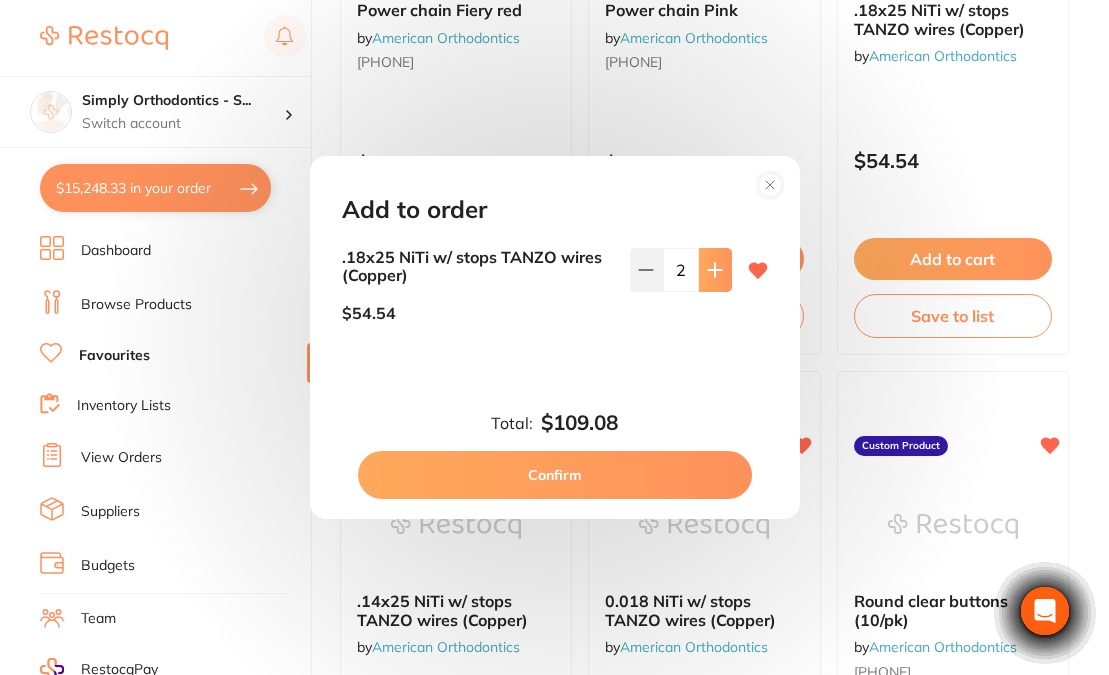 click 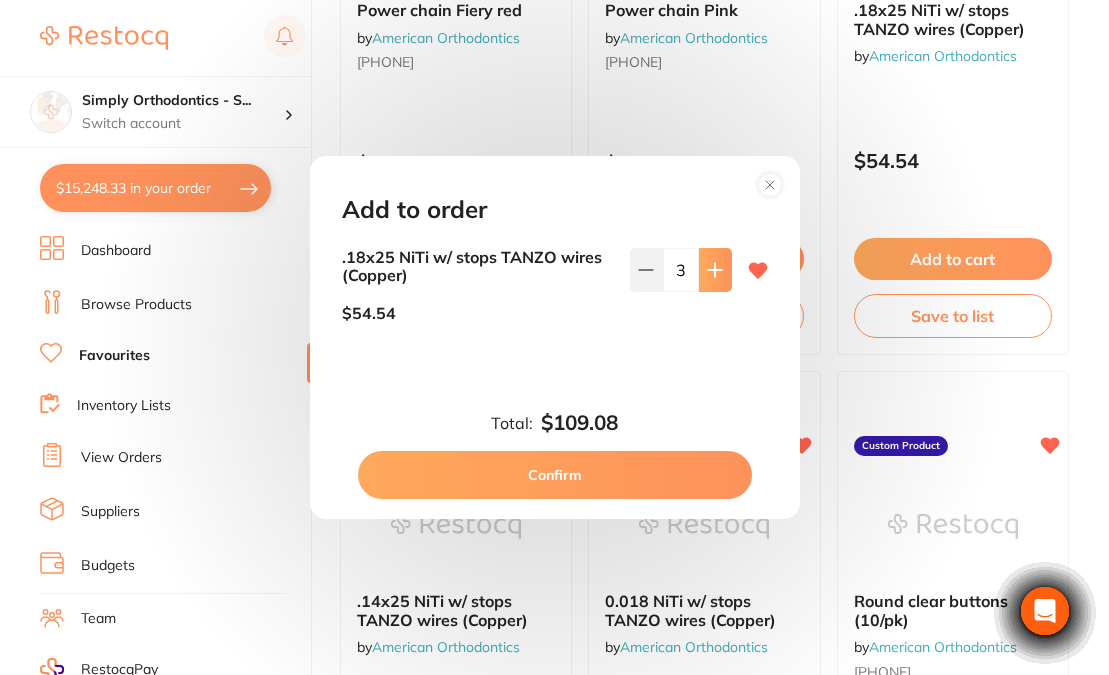 click 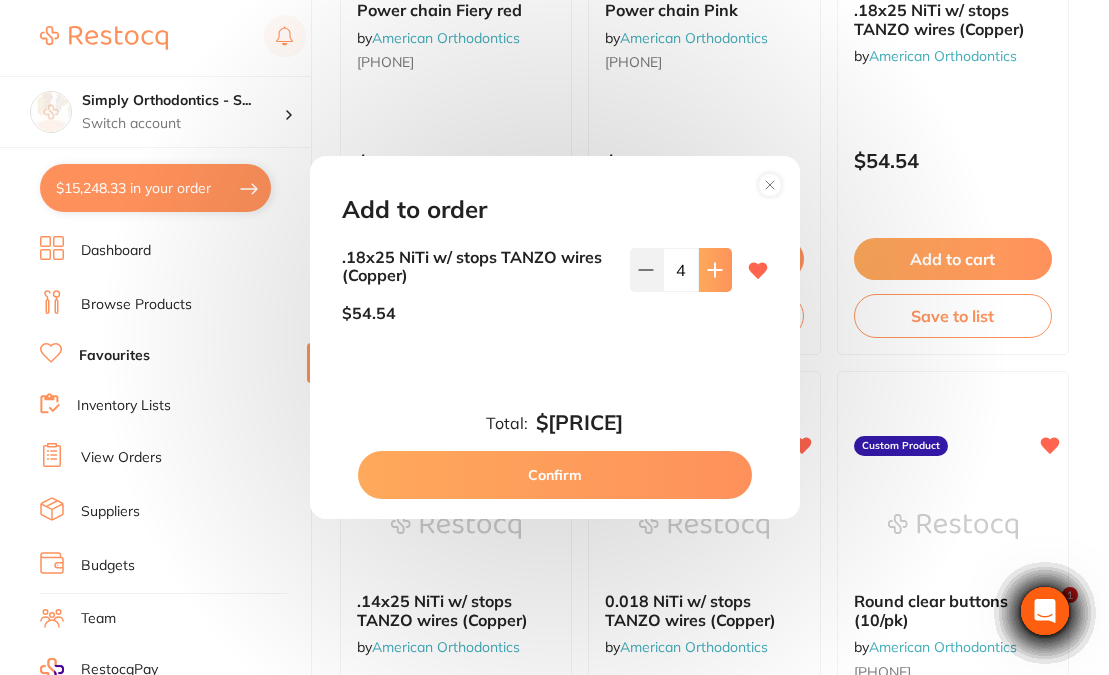 scroll, scrollTop: 0, scrollLeft: 0, axis: both 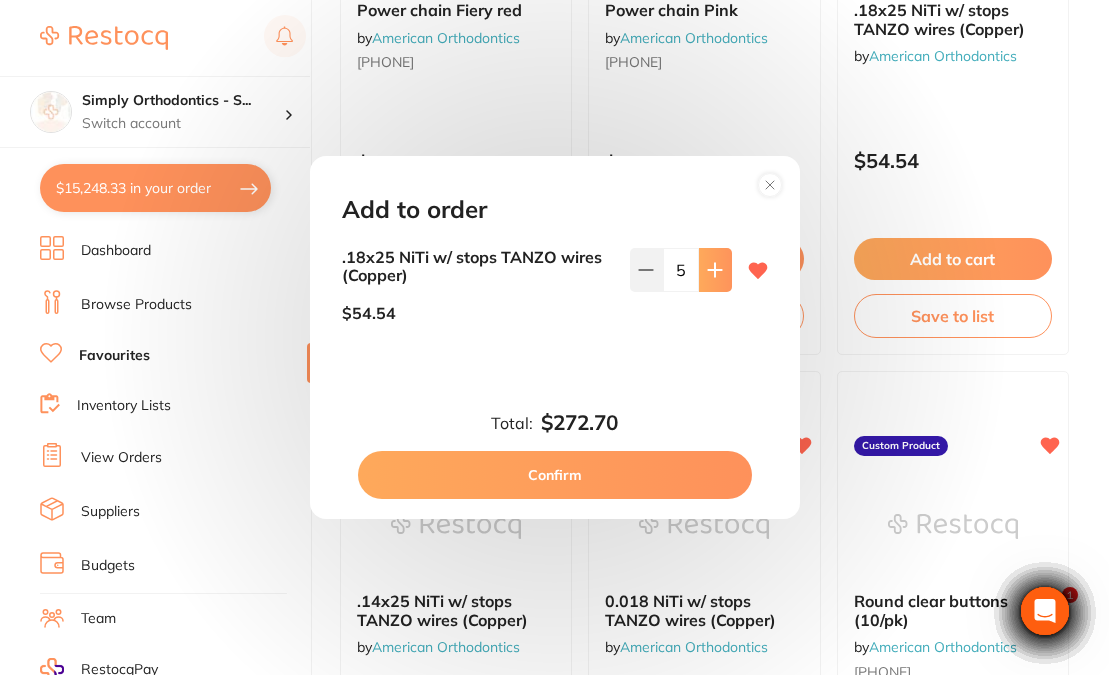 click 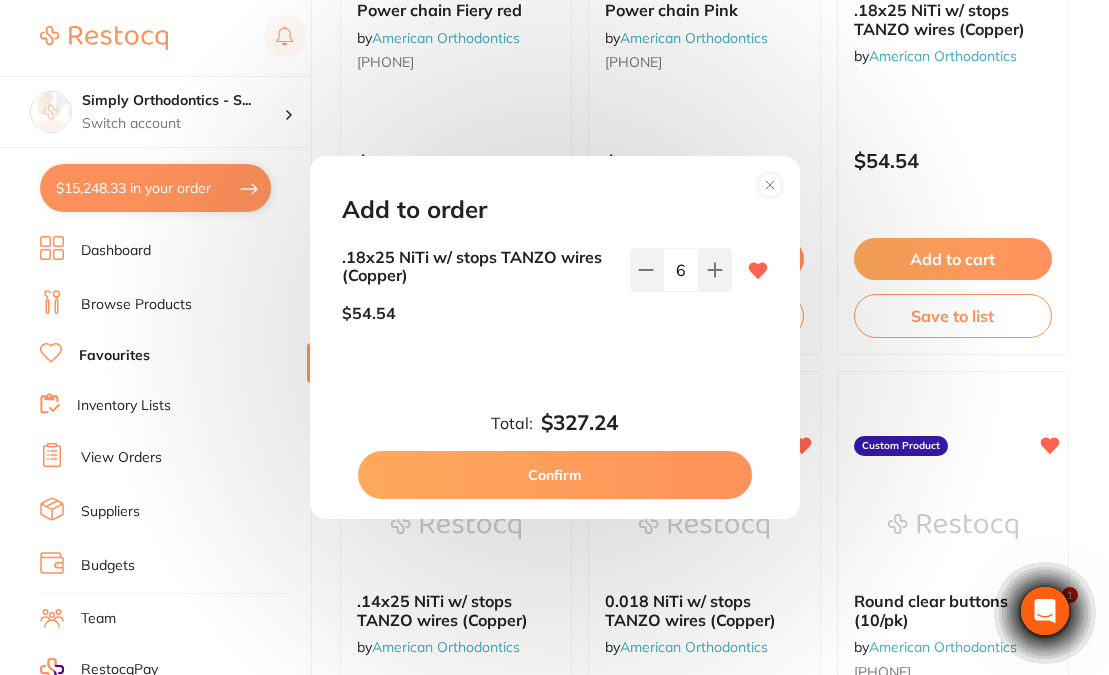 click on "Confirm" at bounding box center (555, 475) 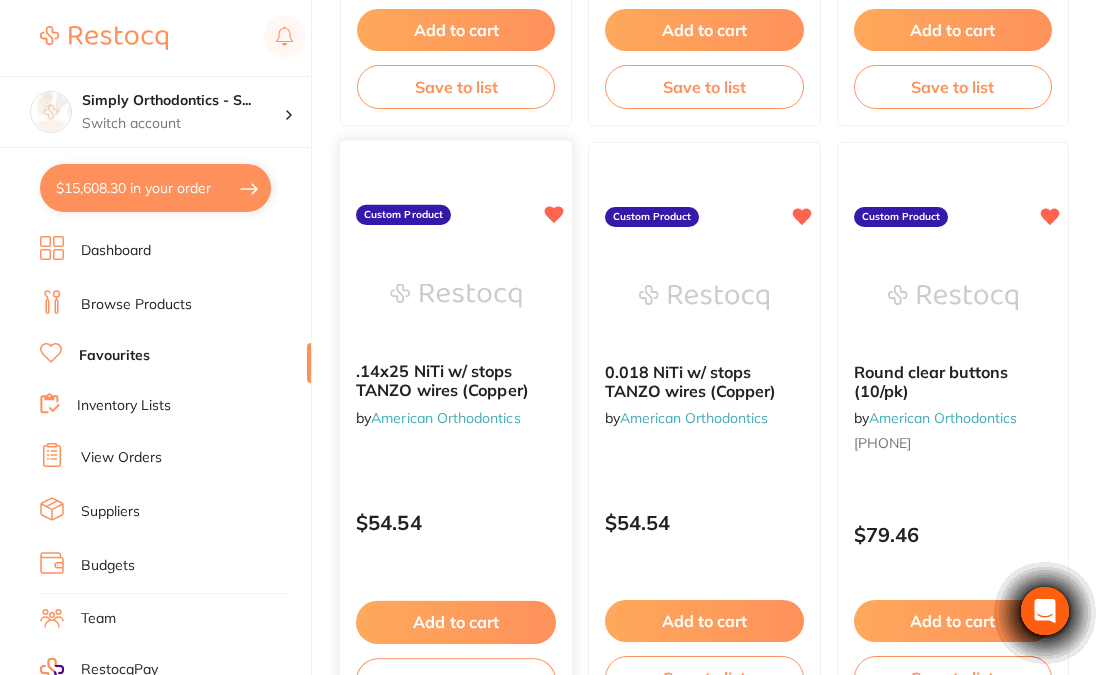 scroll, scrollTop: 2587, scrollLeft: 0, axis: vertical 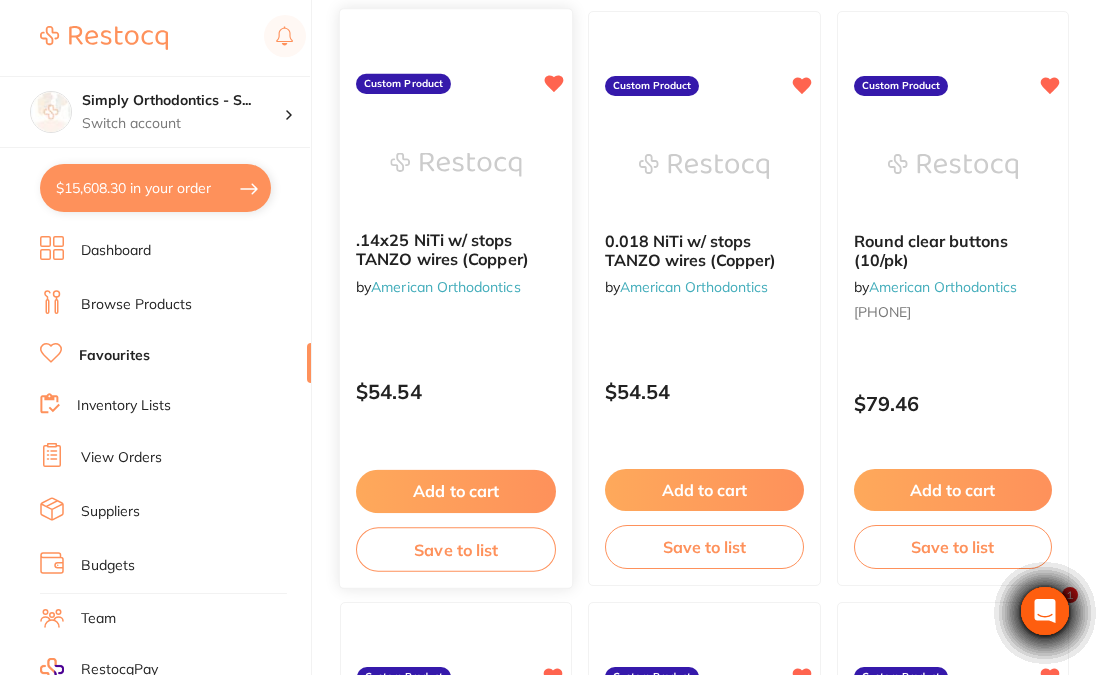 click on "Add to cart" at bounding box center (456, 491) 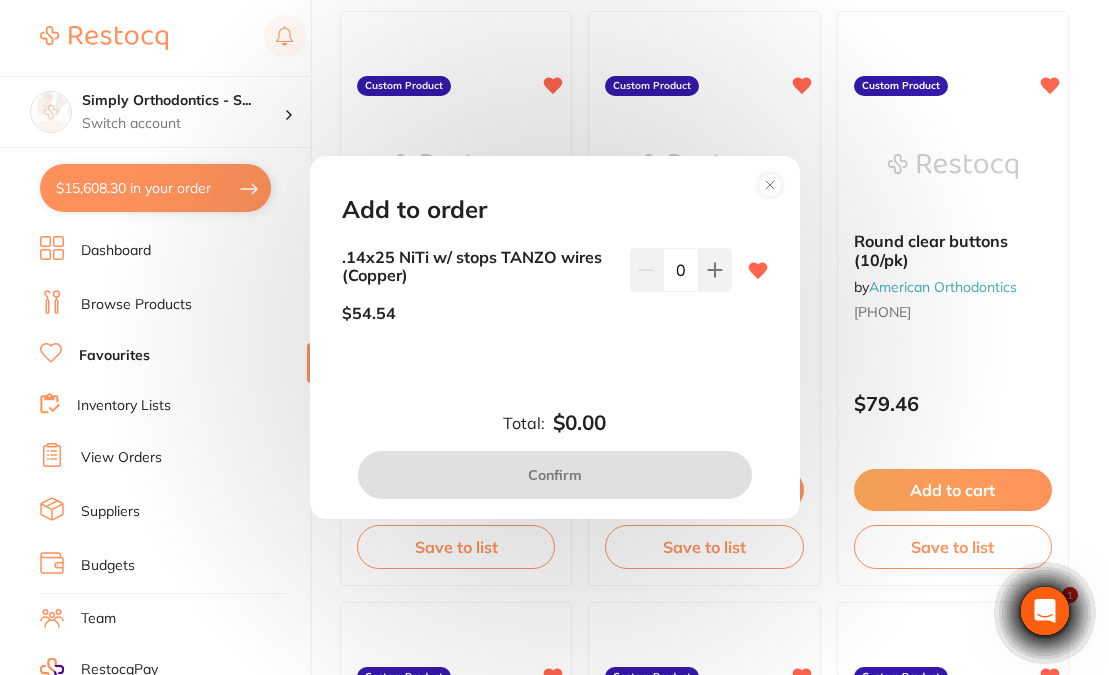 scroll, scrollTop: 0, scrollLeft: 0, axis: both 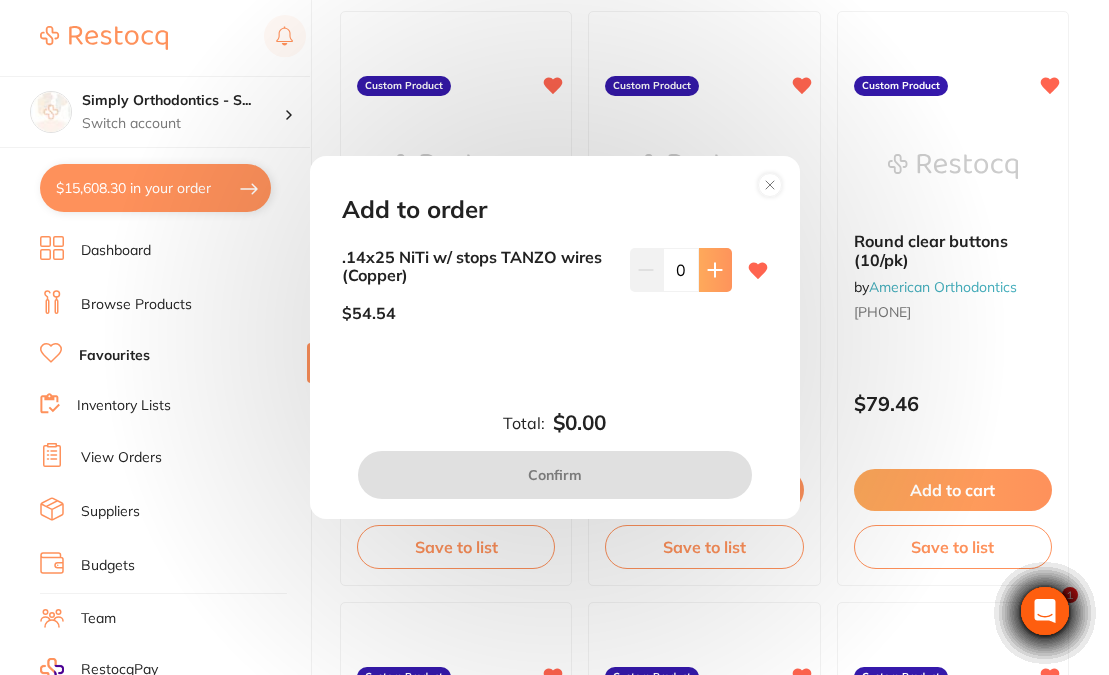 click 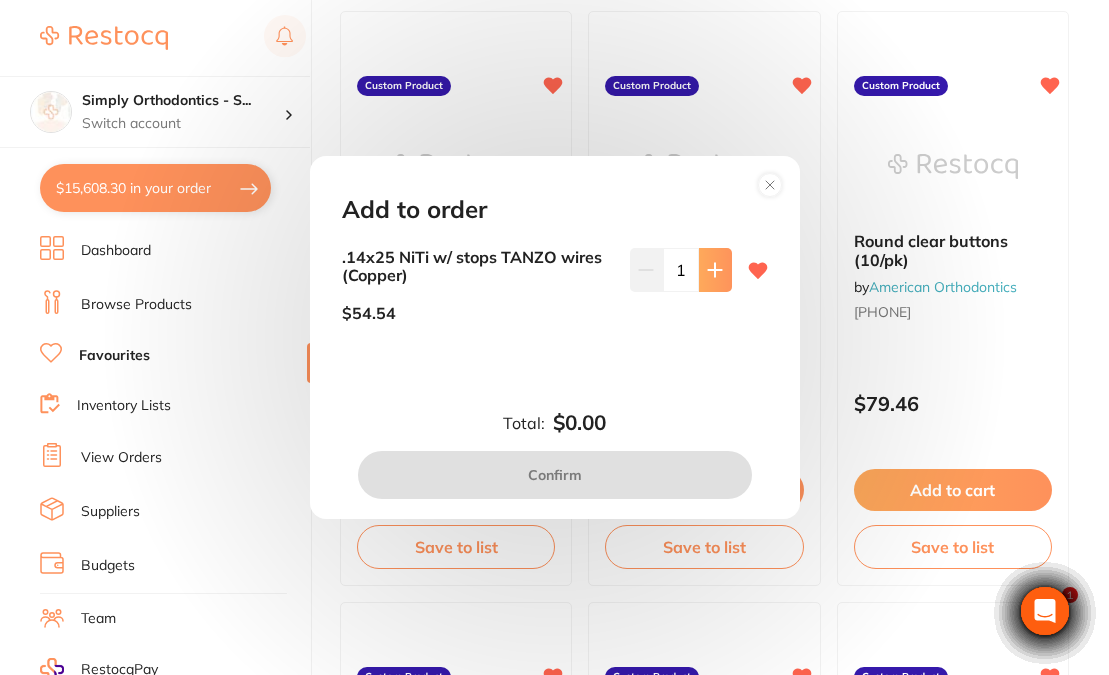 click 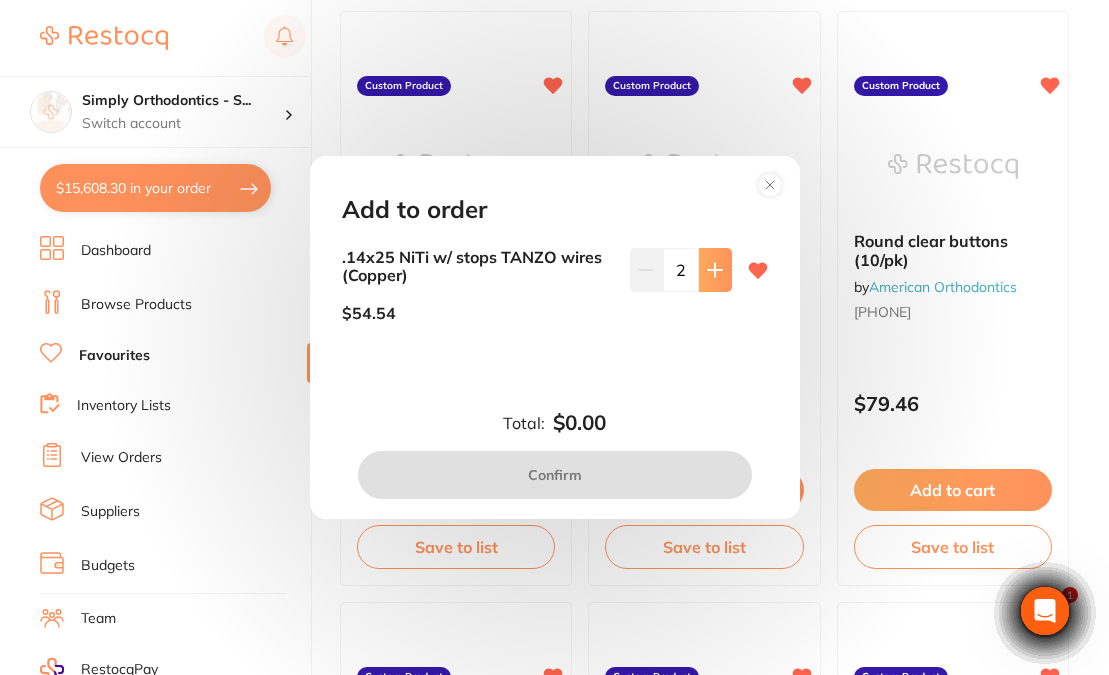 scroll, scrollTop: 0, scrollLeft: 0, axis: both 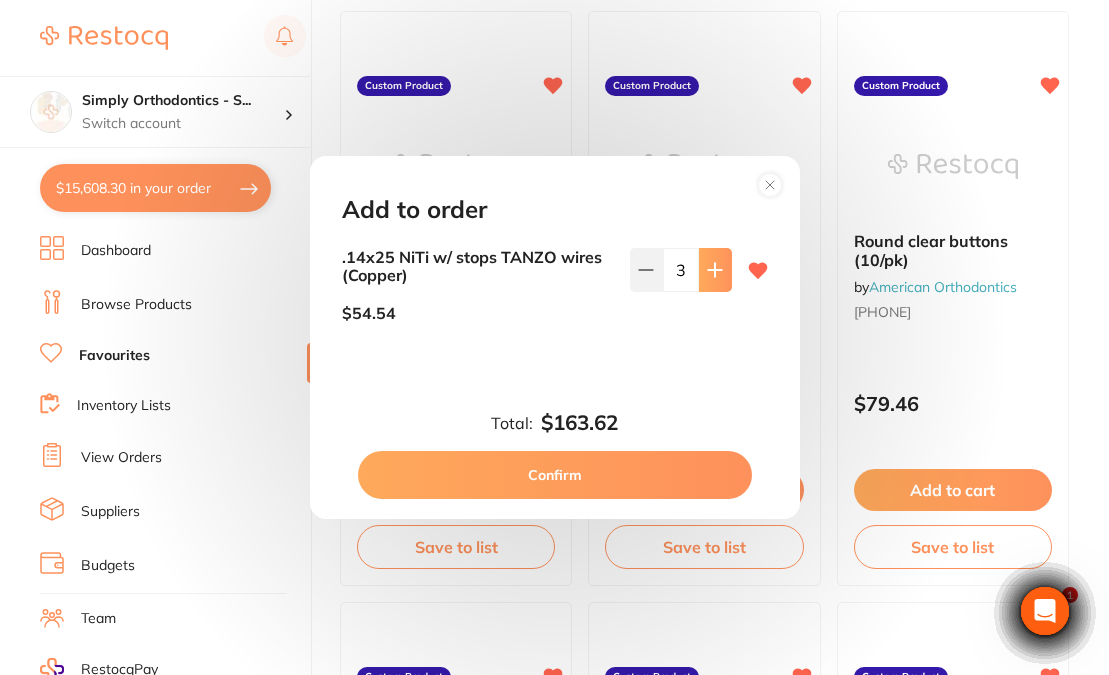 click 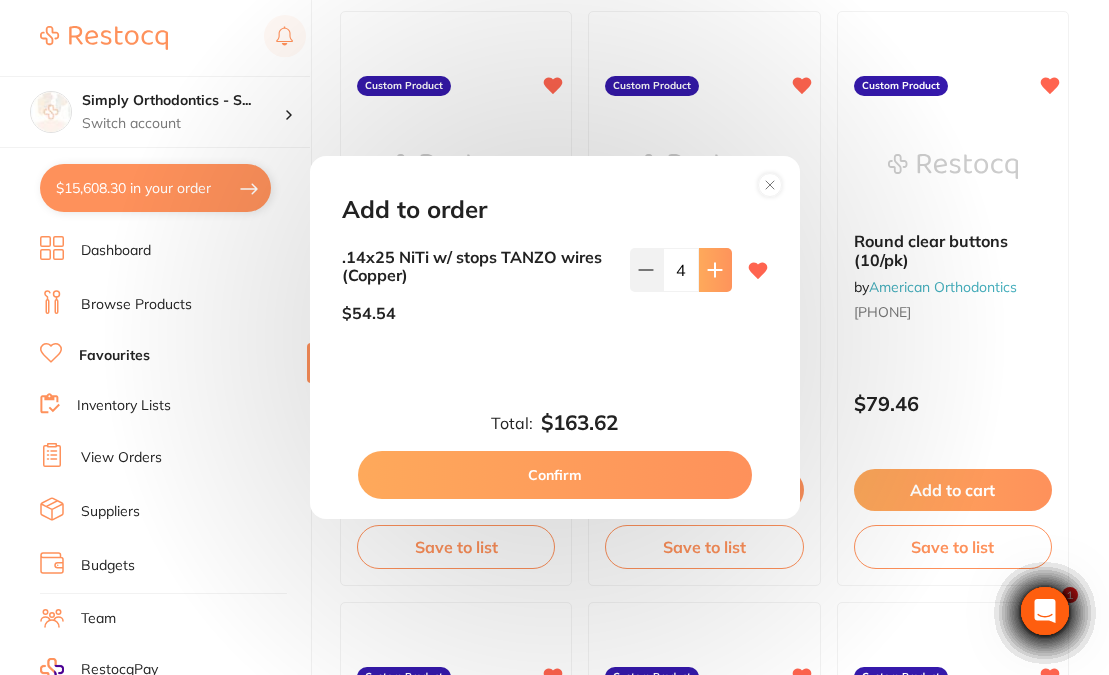 click 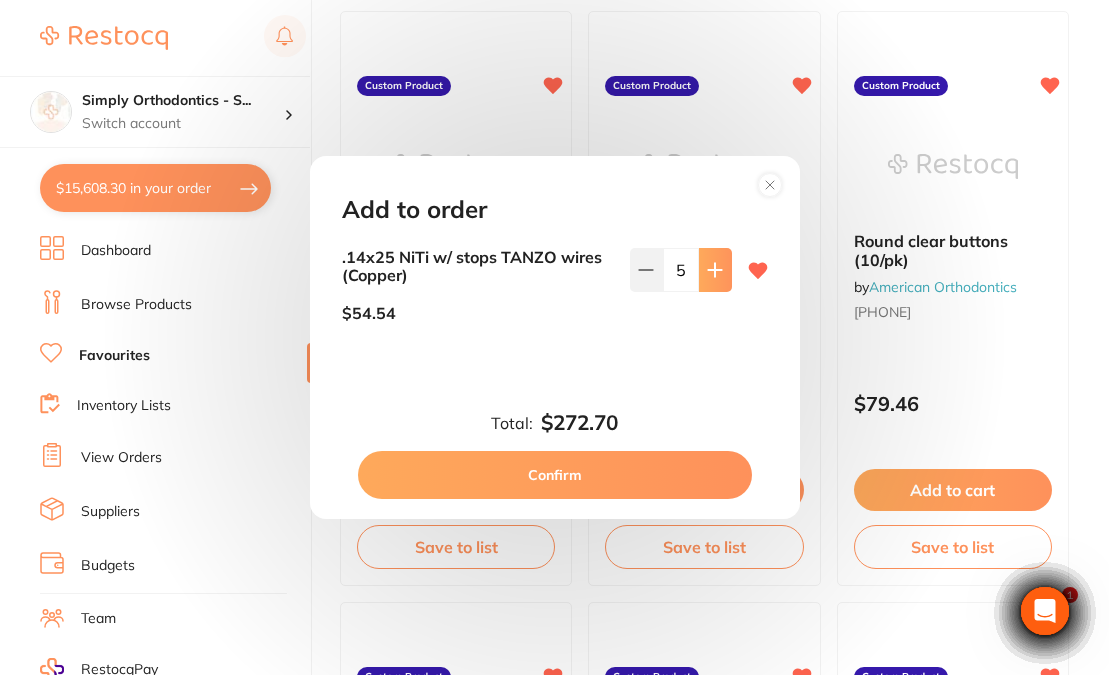 click 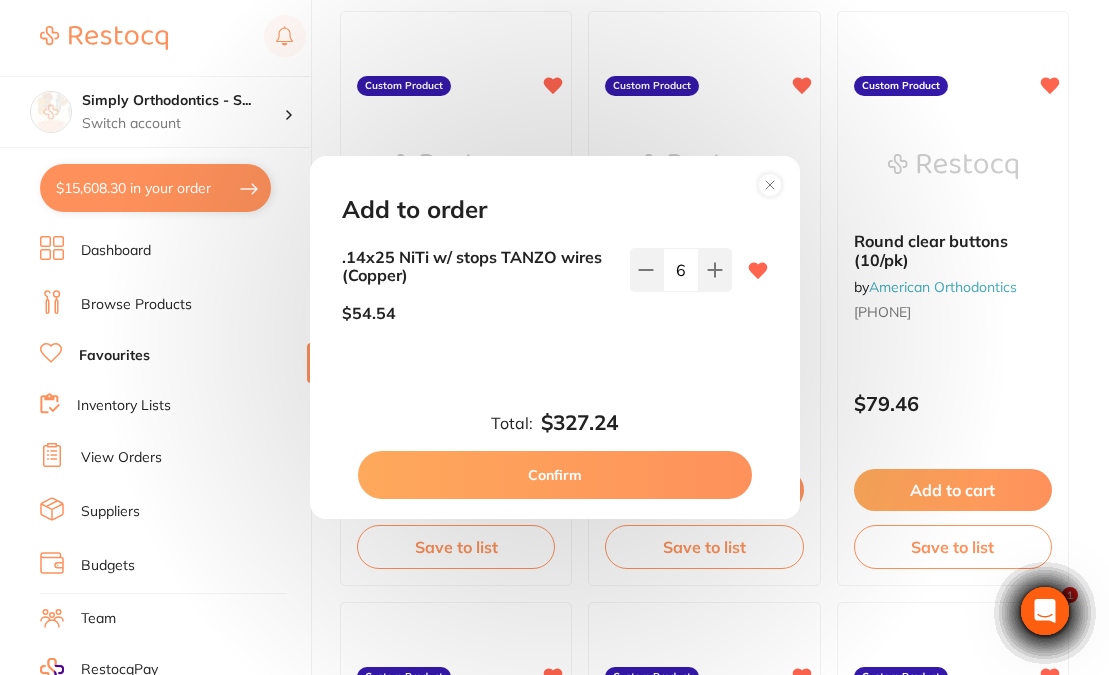 click on "Confirm" at bounding box center [555, 475] 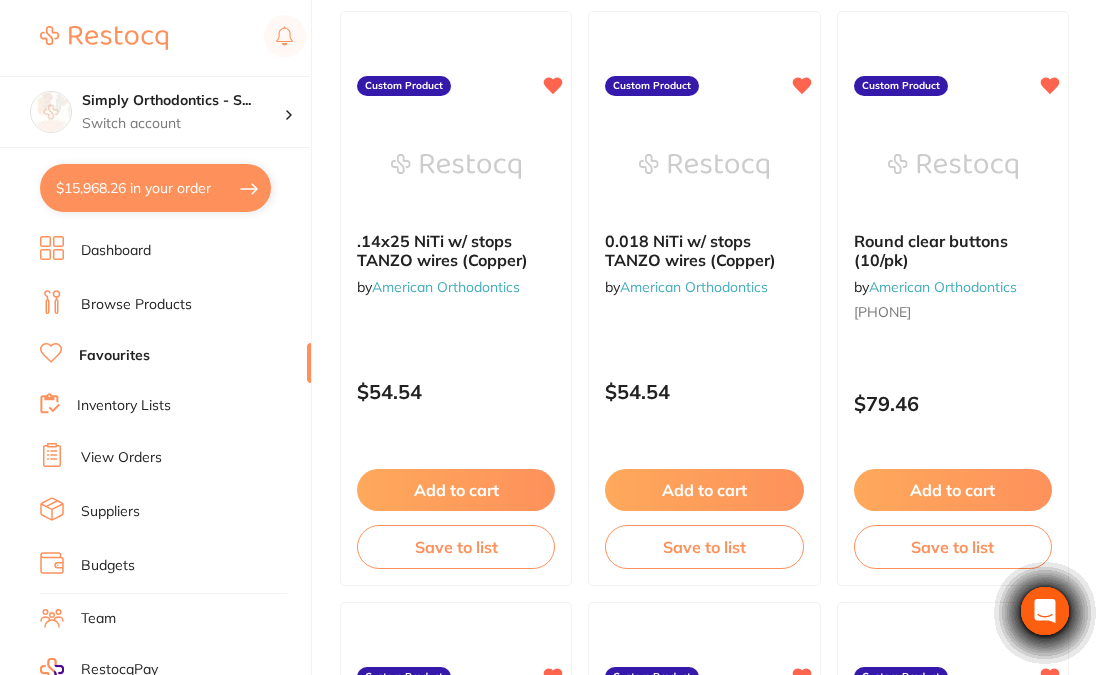 click on "Add to cart" at bounding box center [704, 490] 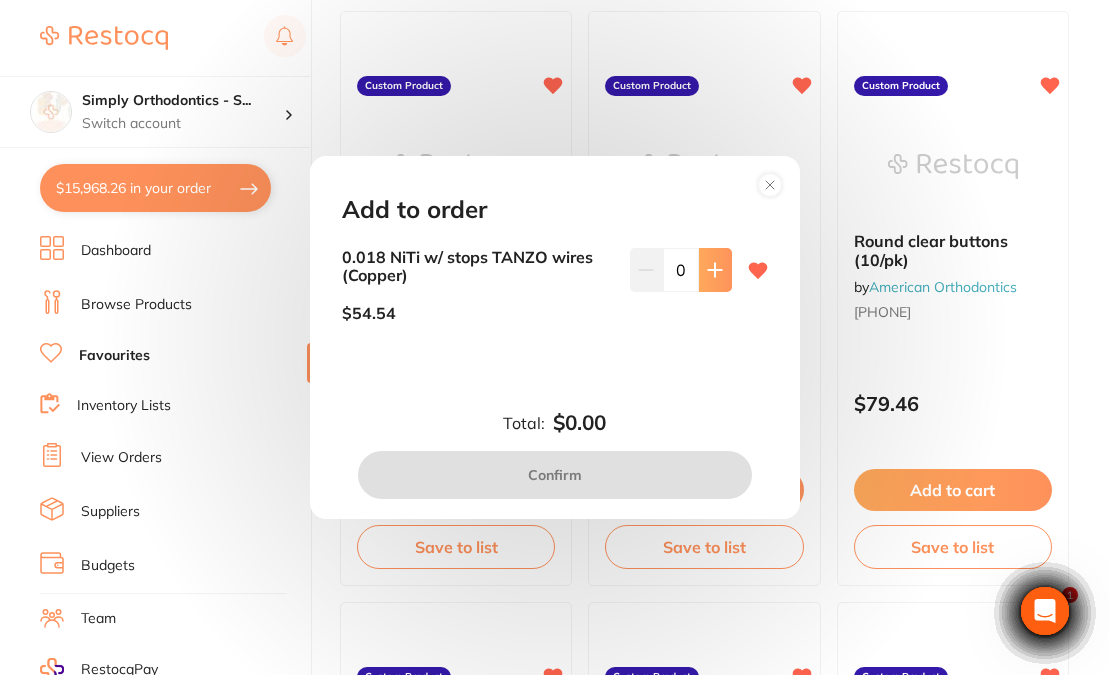 scroll, scrollTop: 0, scrollLeft: 0, axis: both 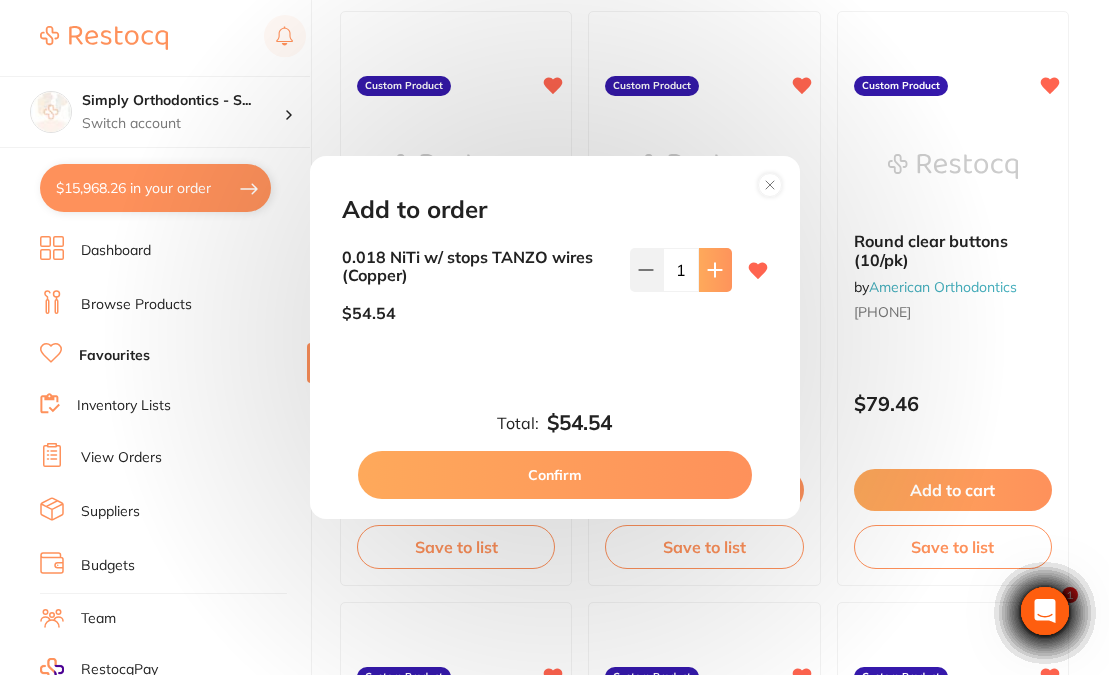 click at bounding box center (715, 270) 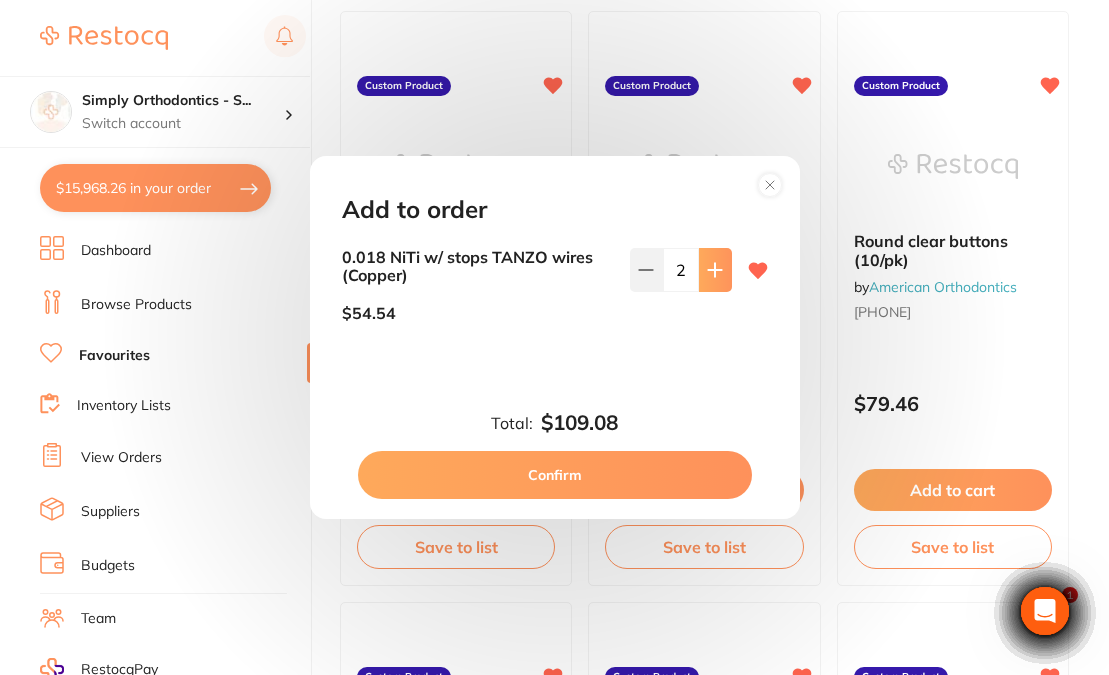 click at bounding box center [715, 270] 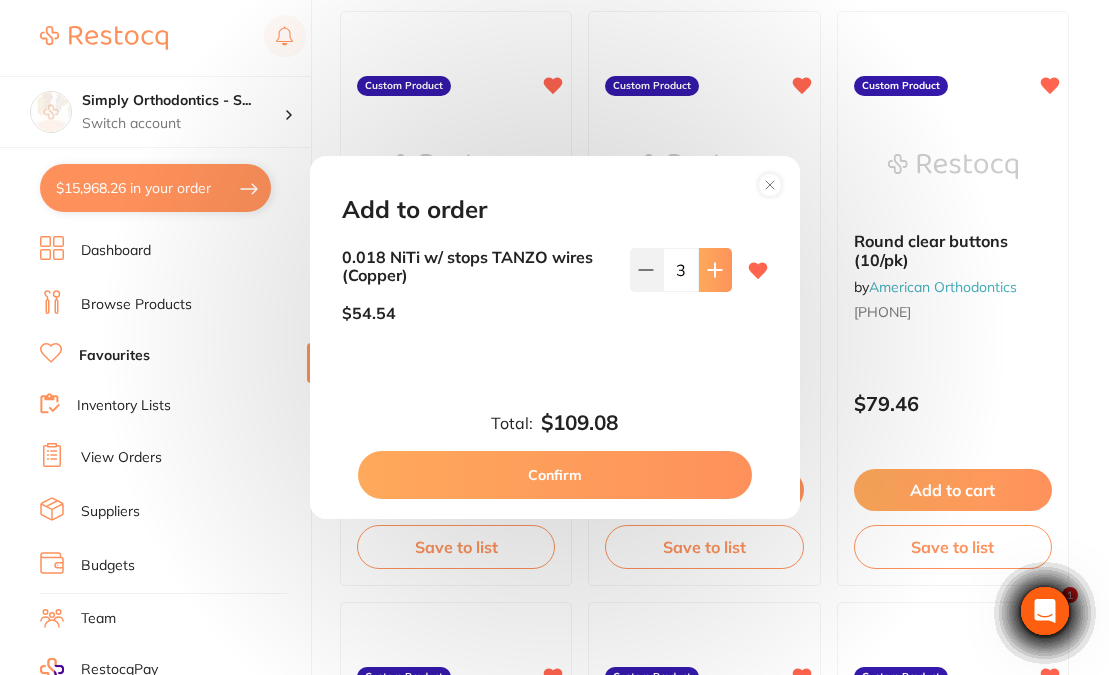 click at bounding box center (715, 270) 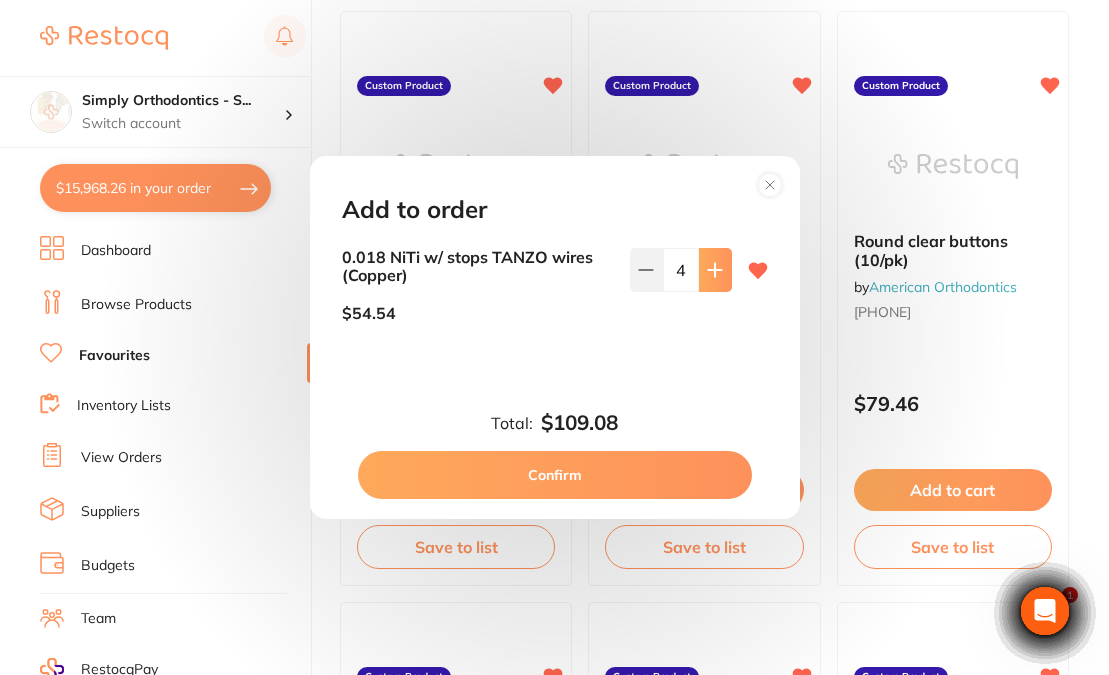 click at bounding box center (715, 270) 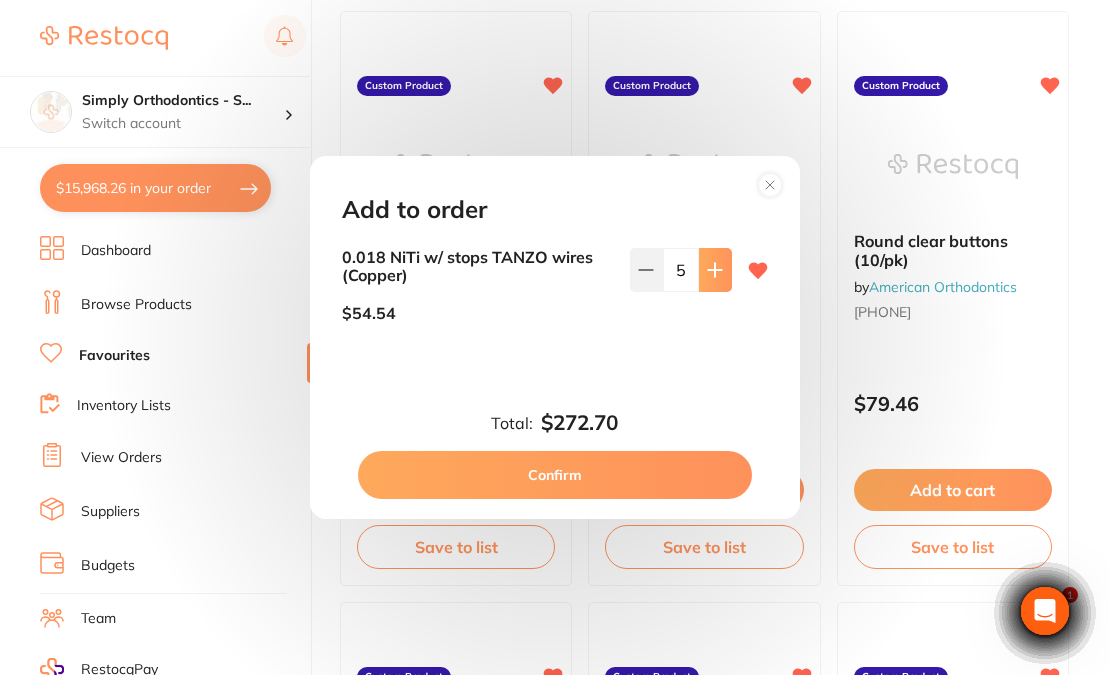 click at bounding box center (715, 270) 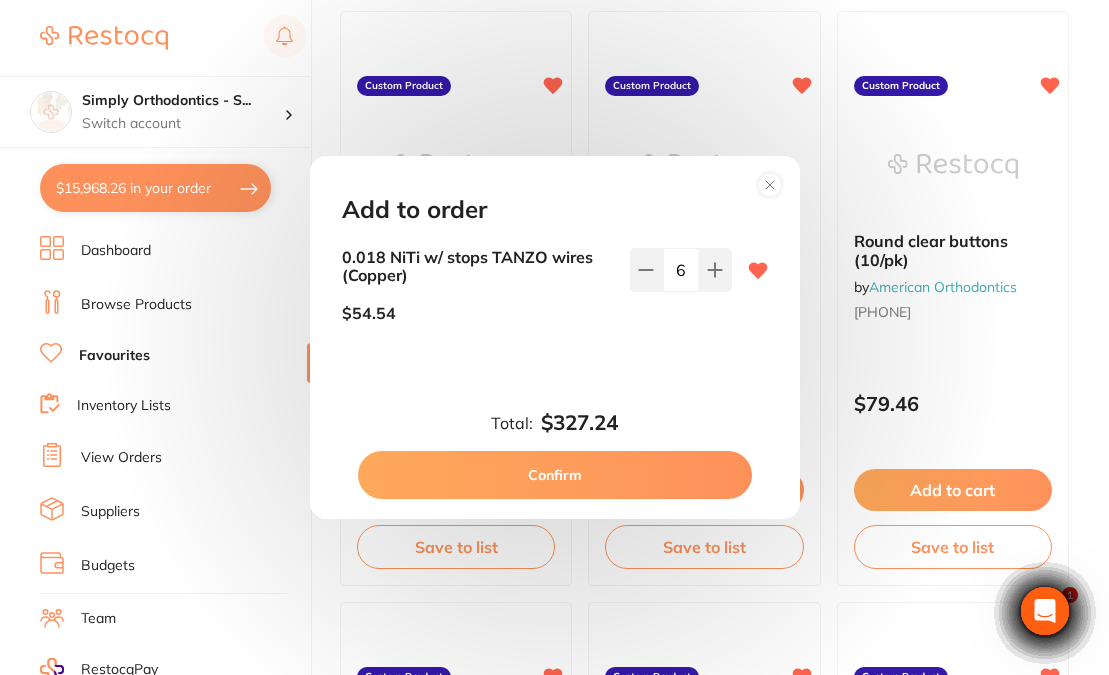 click on "Confirm" at bounding box center (555, 475) 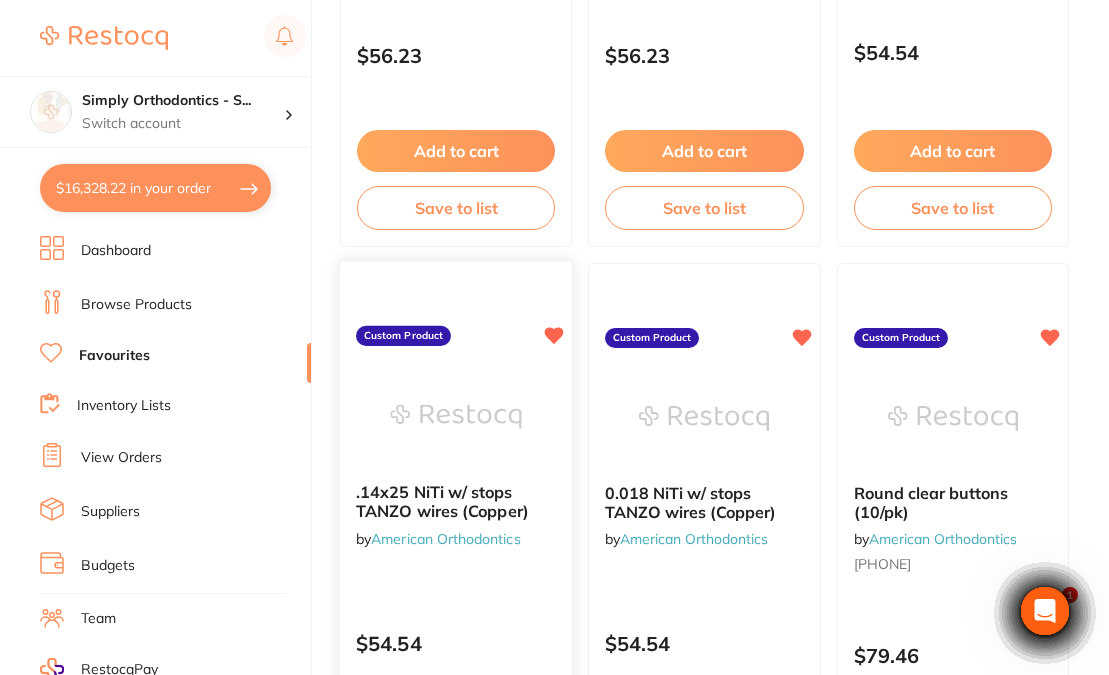 scroll, scrollTop: 0, scrollLeft: 0, axis: both 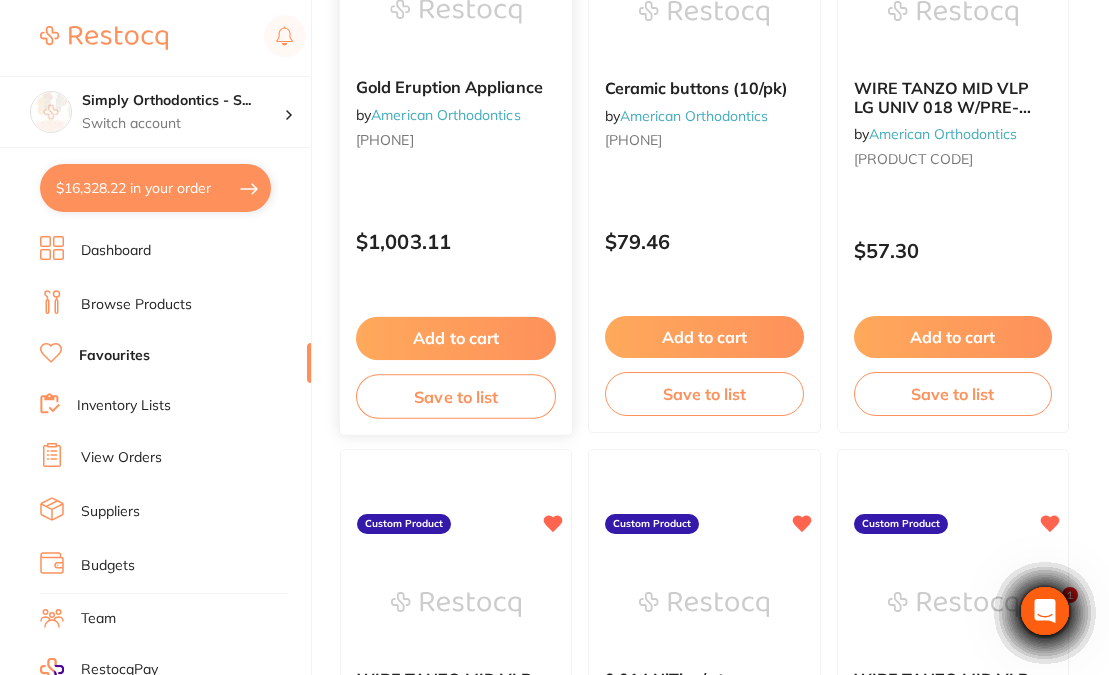 click on "Add to cart" at bounding box center (456, 338) 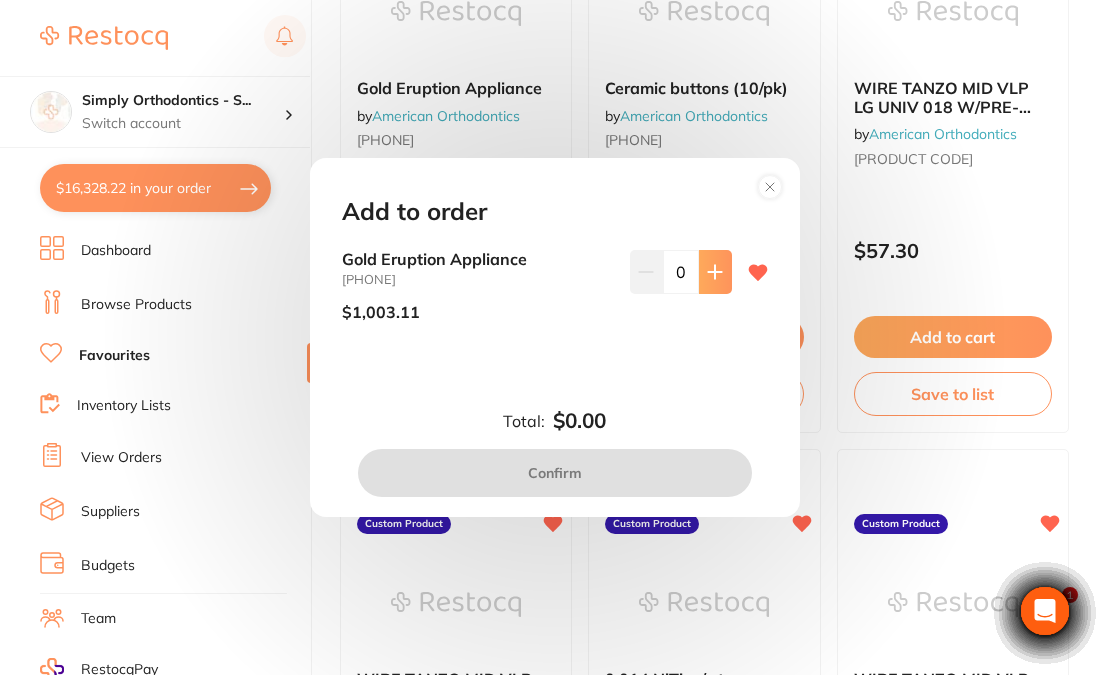click at bounding box center (715, 272) 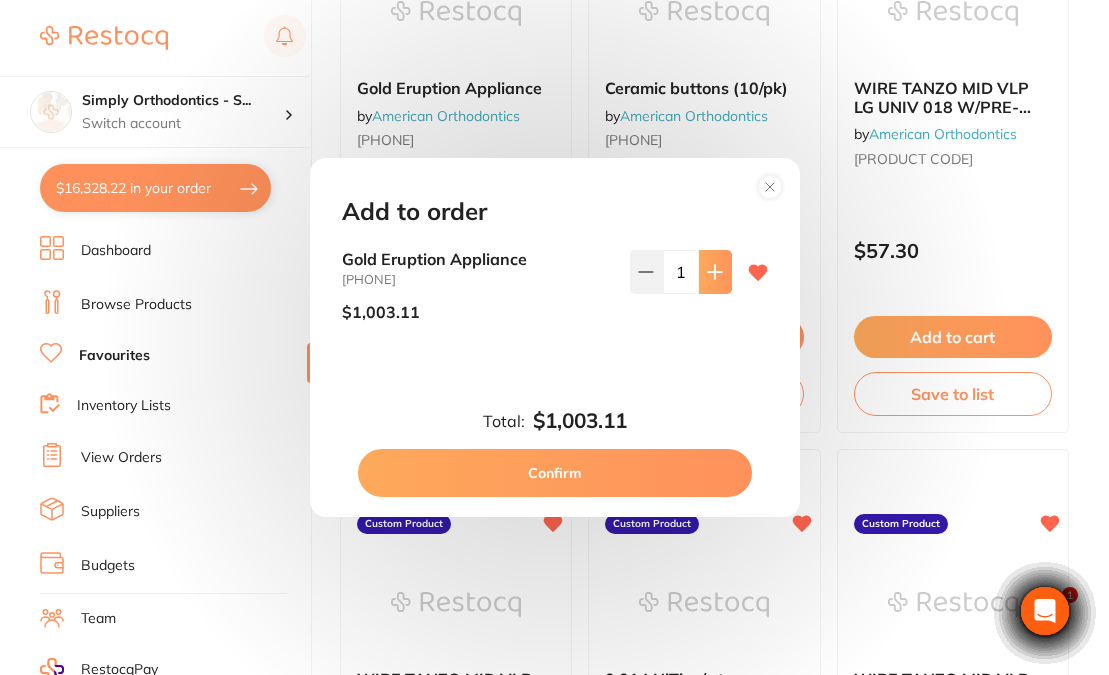 type on "1" 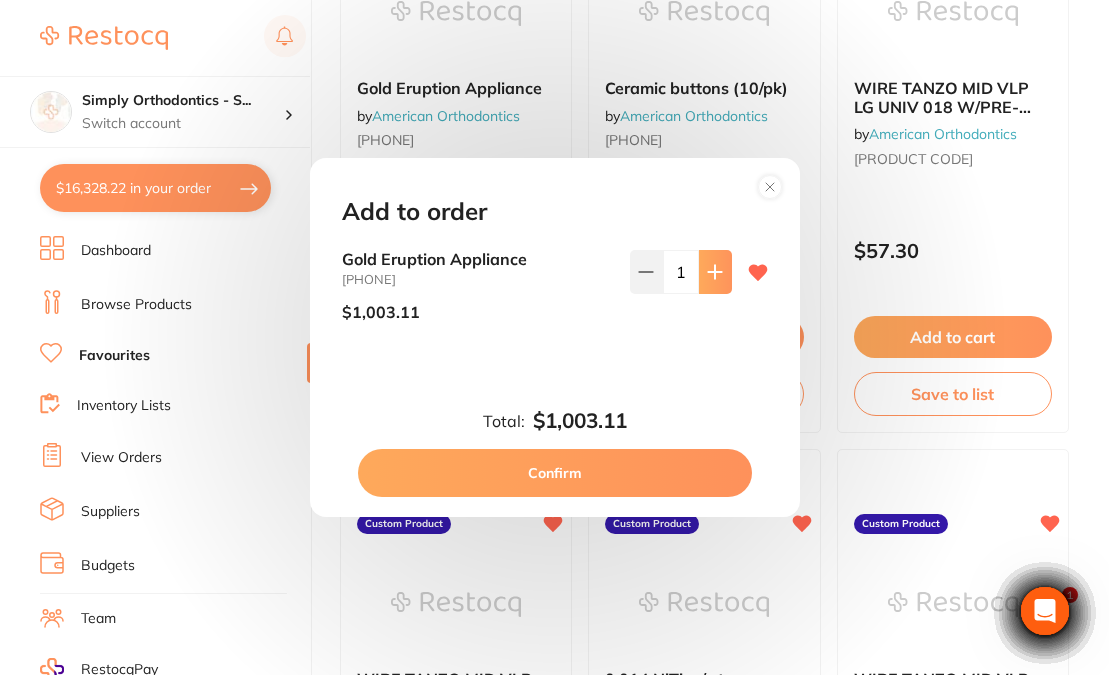 scroll, scrollTop: 0, scrollLeft: 0, axis: both 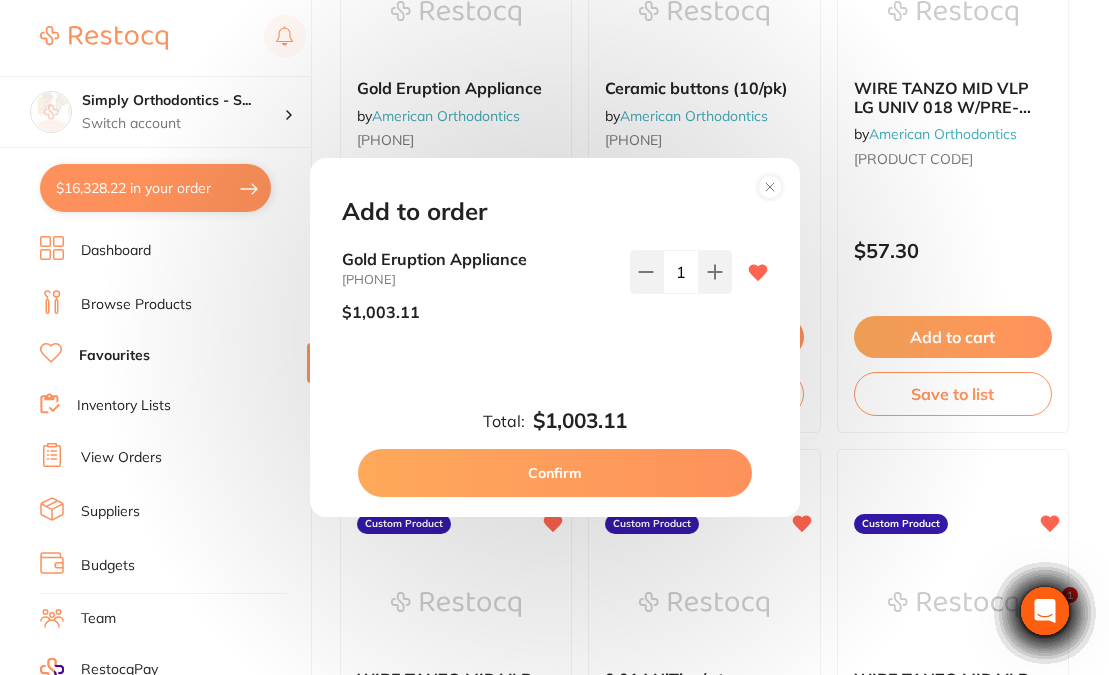 click on "Confirm" at bounding box center [555, 473] 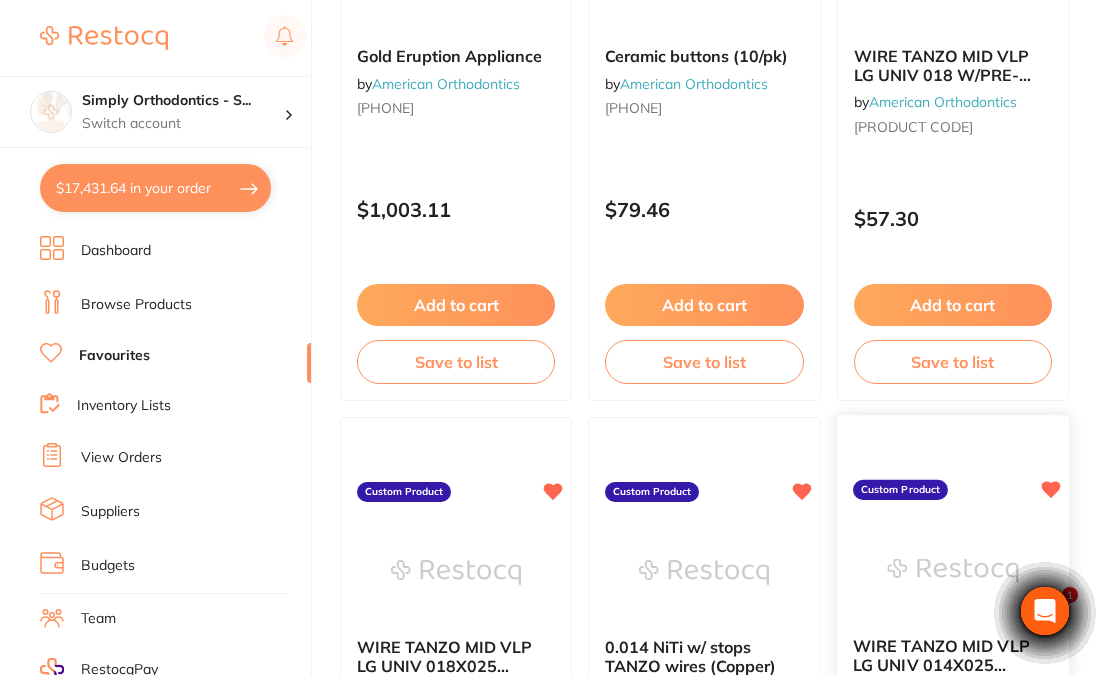 scroll, scrollTop: 9547, scrollLeft: 0, axis: vertical 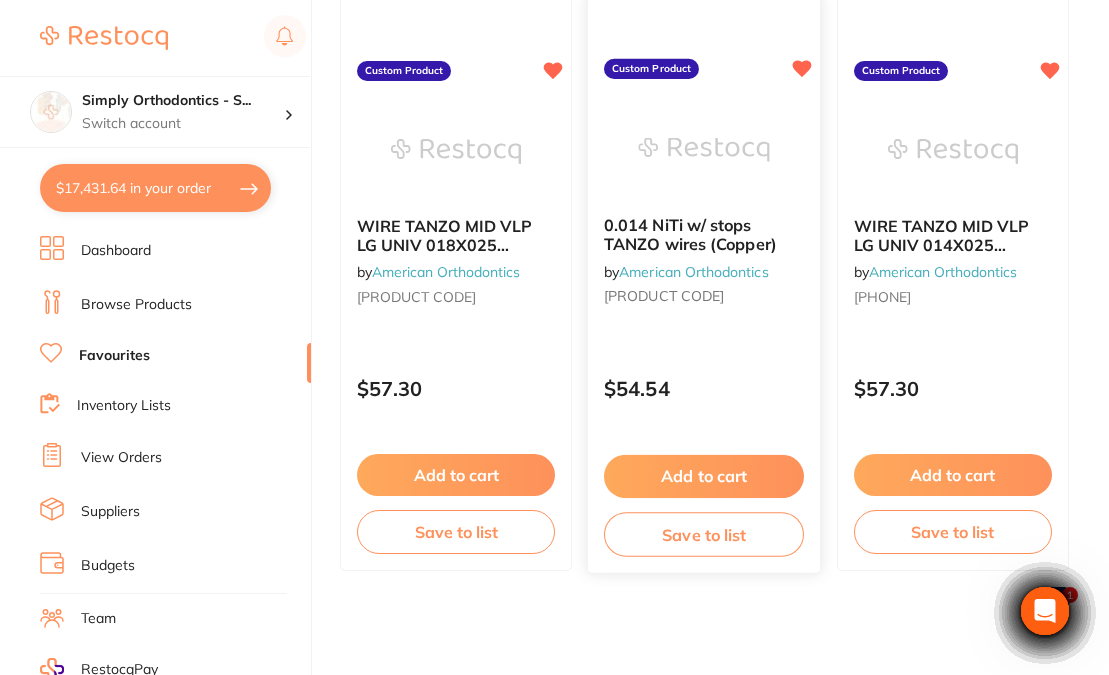 click on "Add to cart" at bounding box center (704, 476) 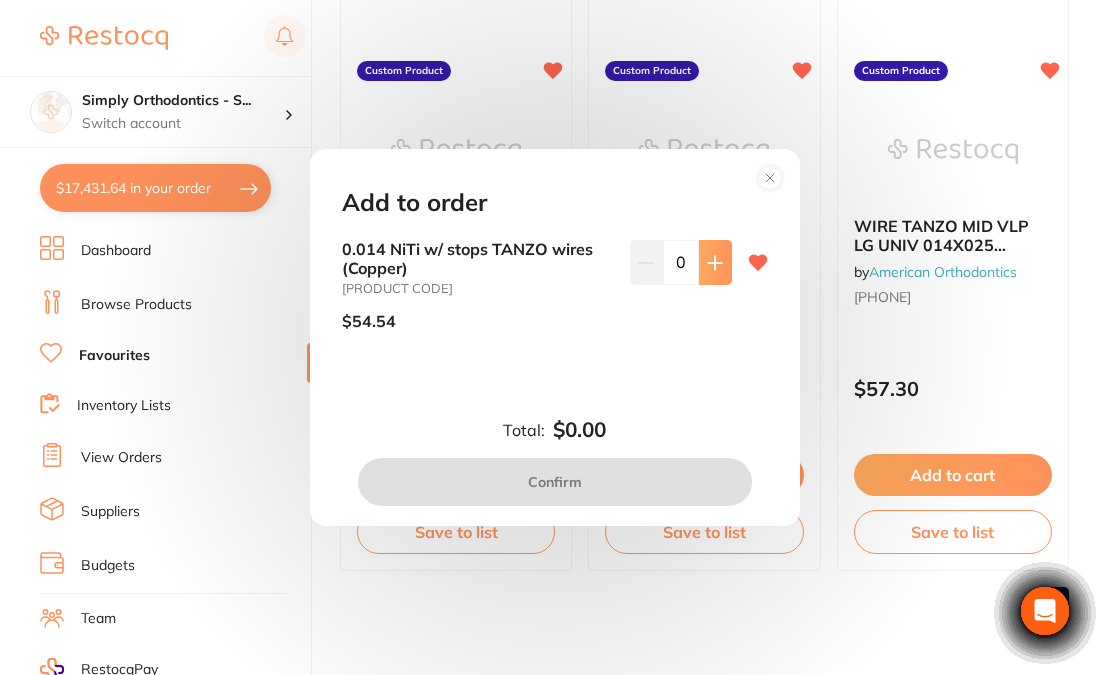 click 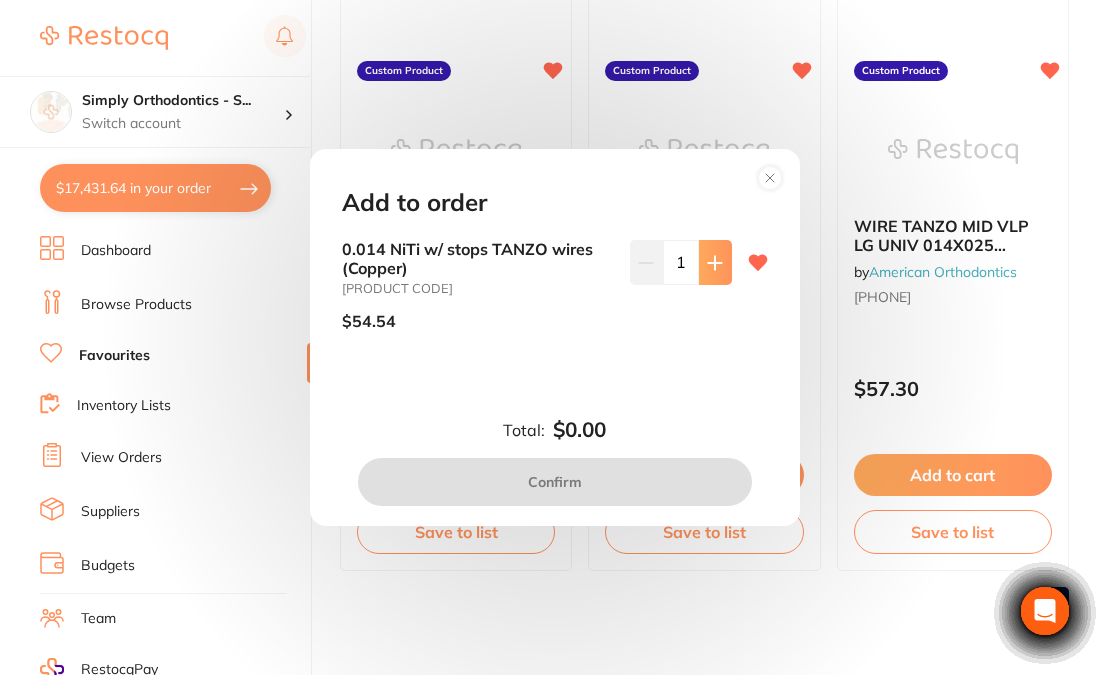 click 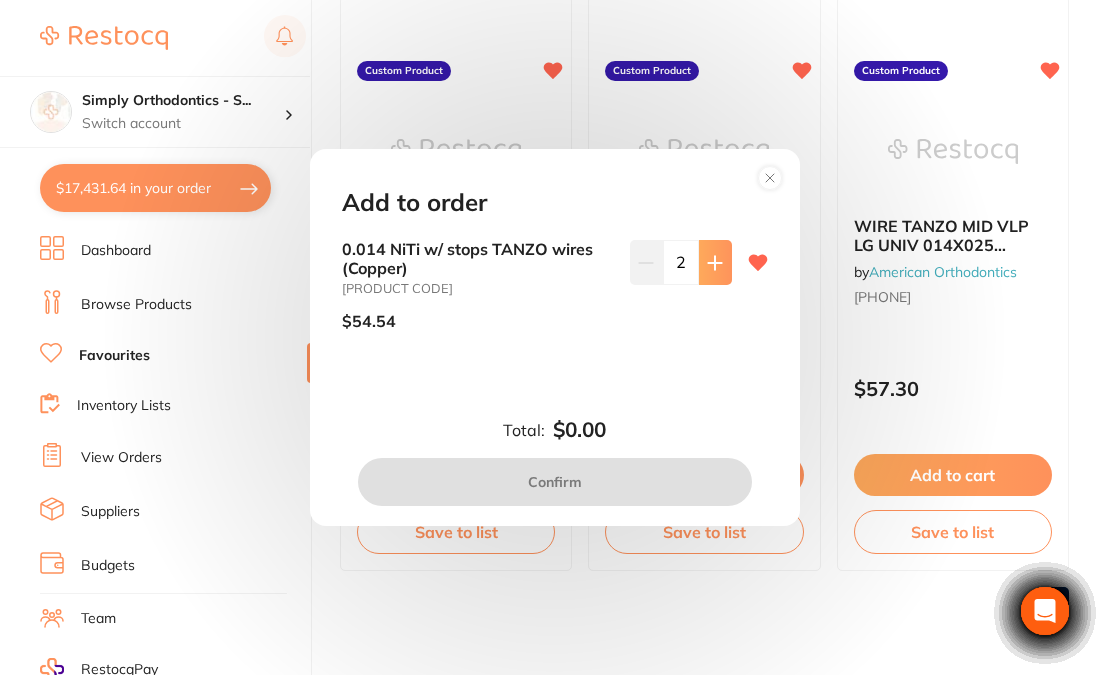 click 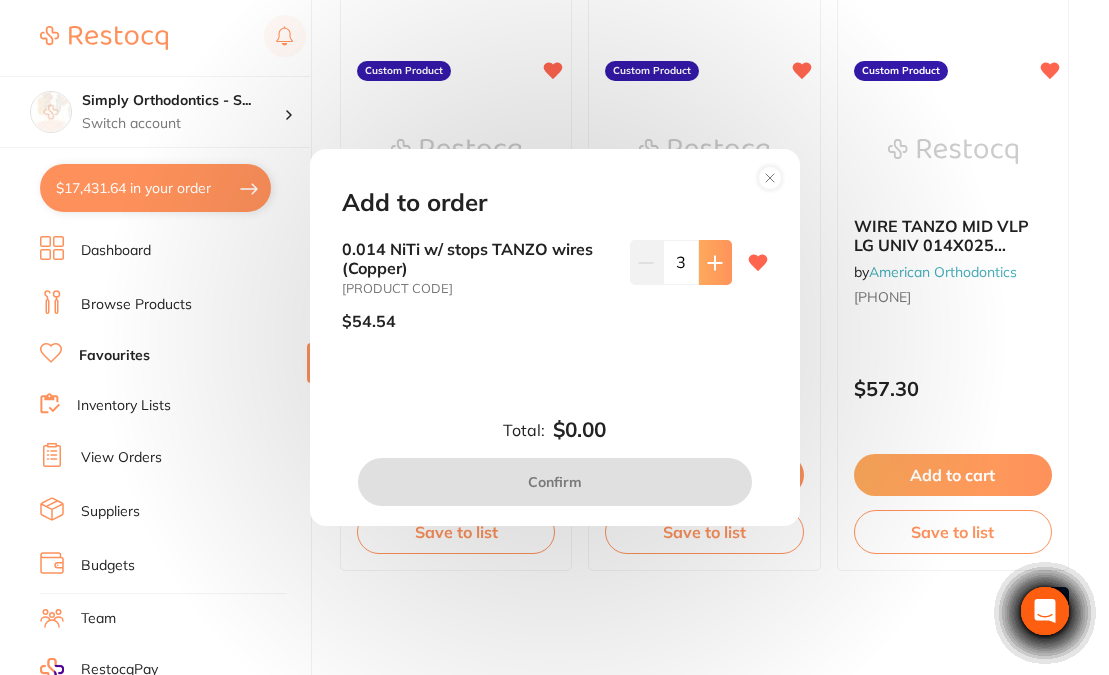 click 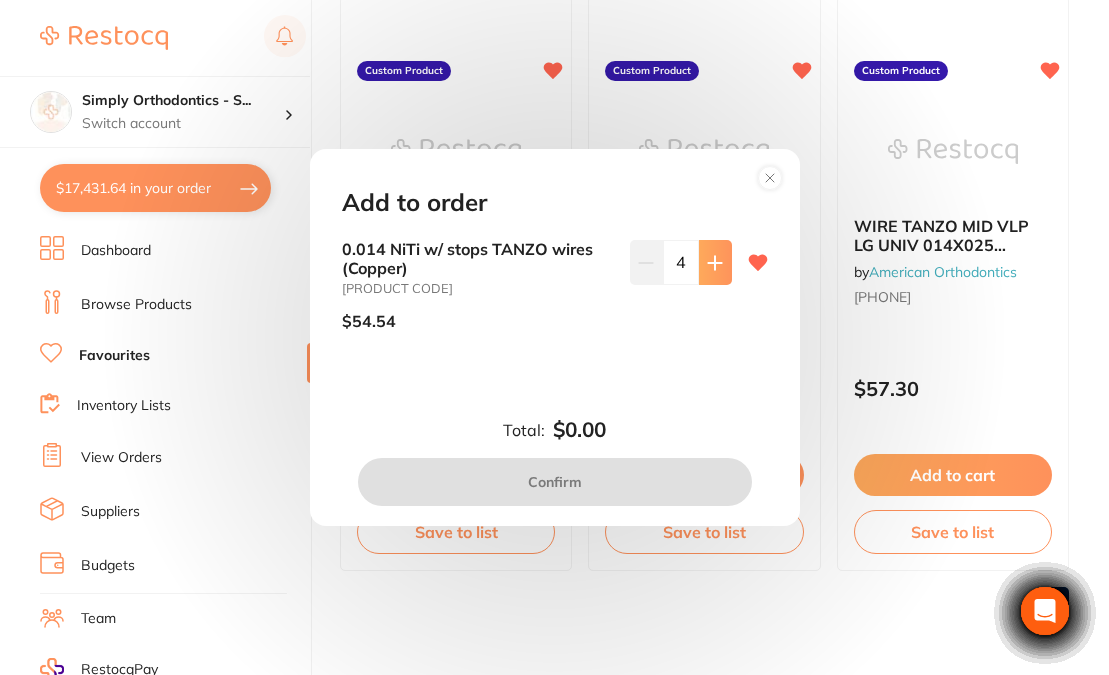 click 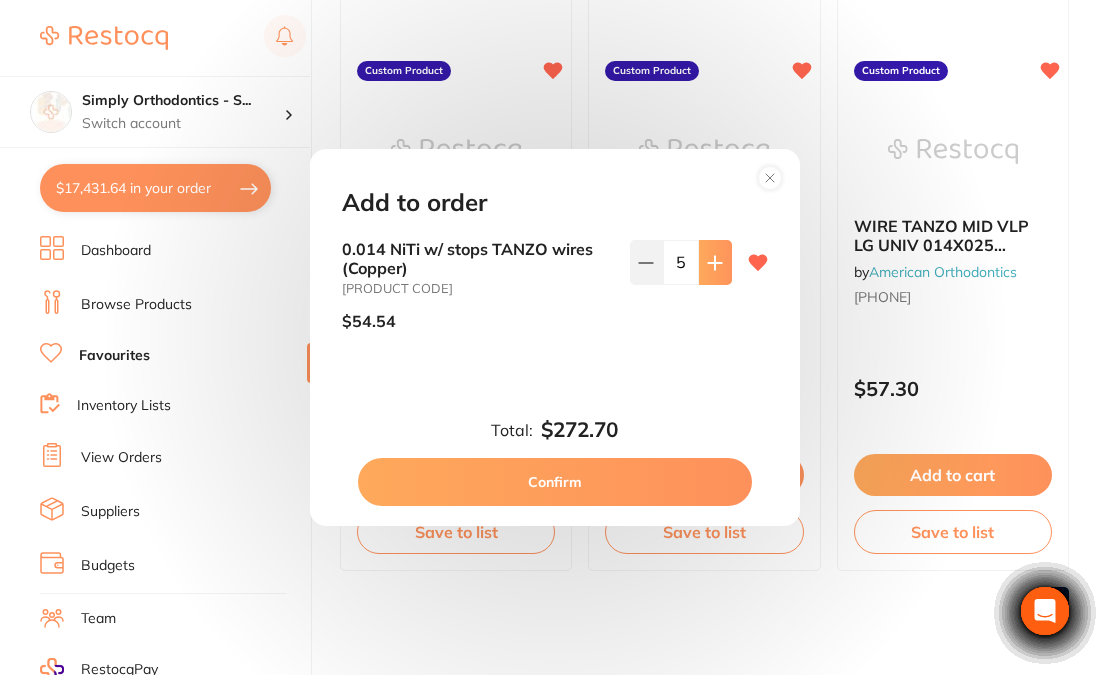 click 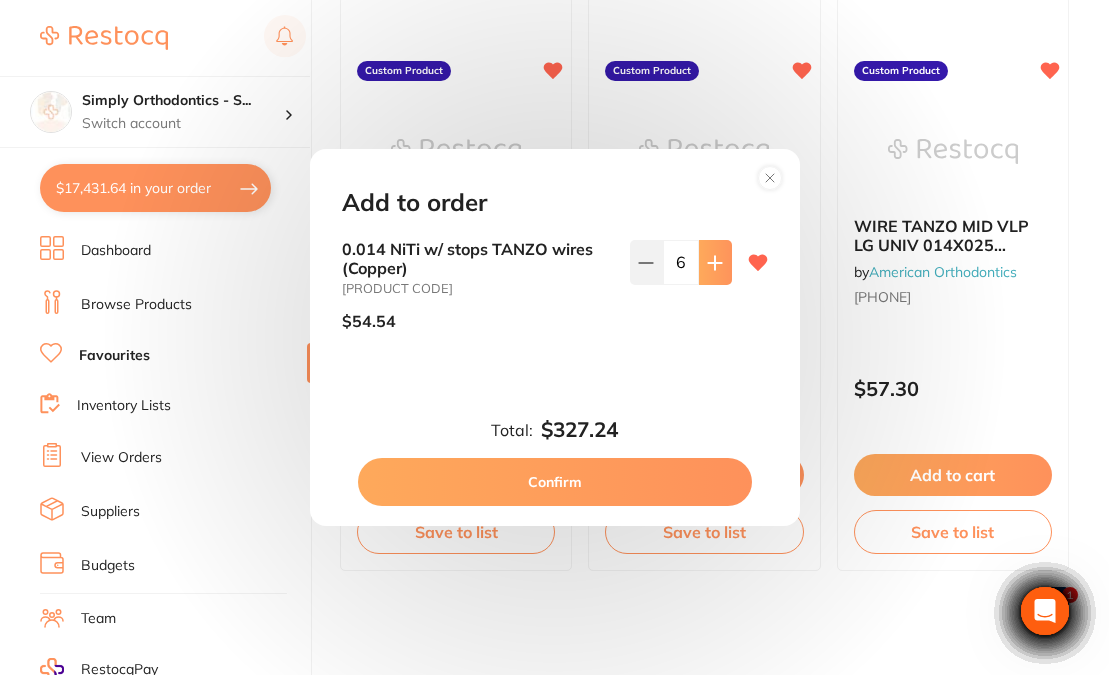 scroll, scrollTop: 0, scrollLeft: 0, axis: both 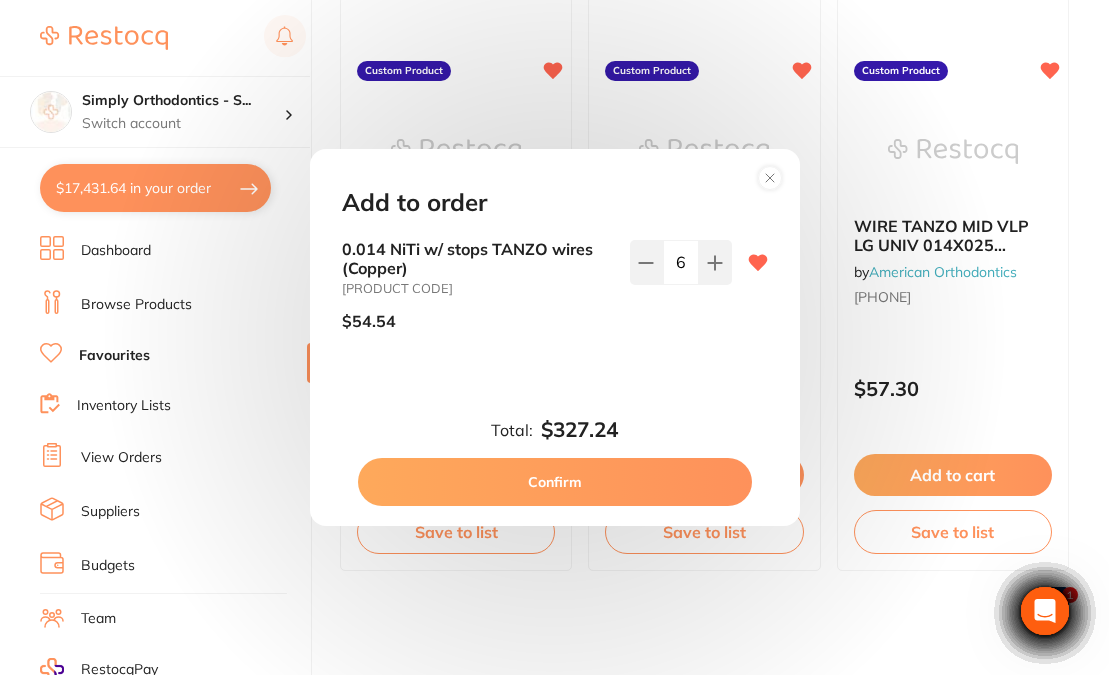 click on "Confirm" at bounding box center (555, 482) 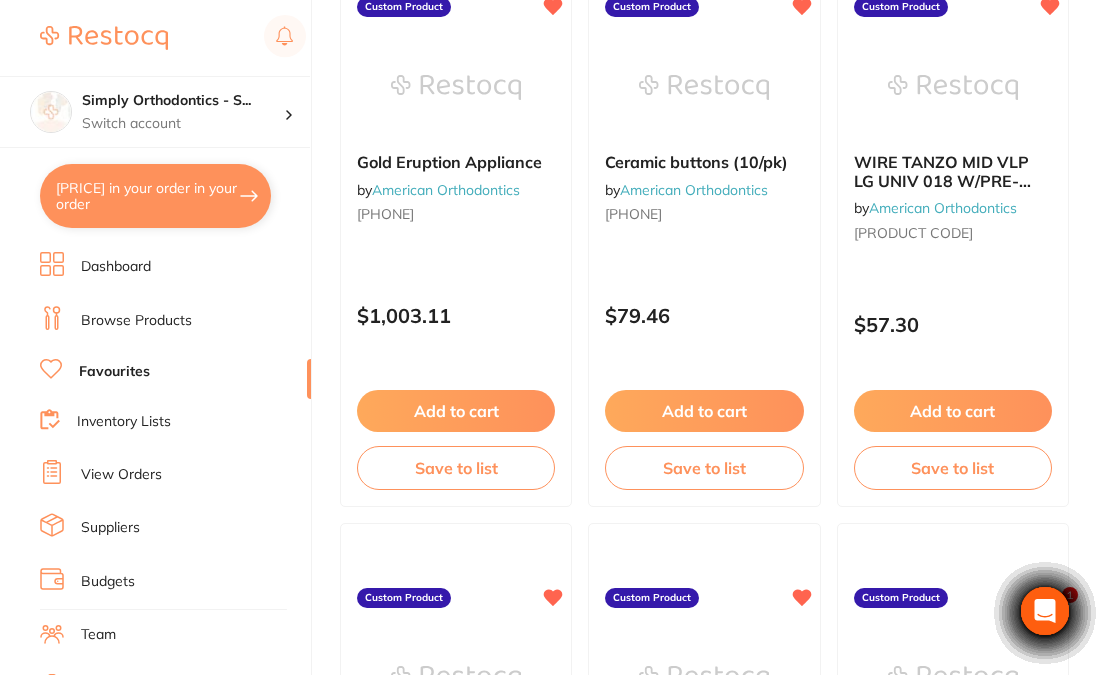 scroll, scrollTop: 9042, scrollLeft: 0, axis: vertical 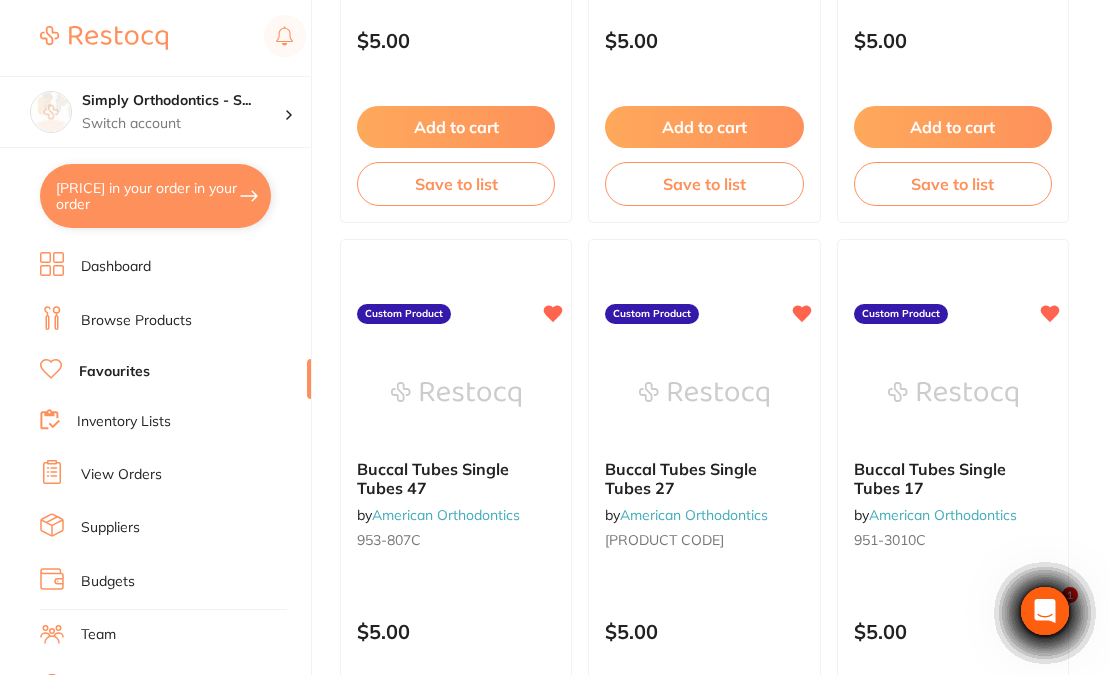 click on "$17,791.61   in your order" at bounding box center [155, 196] 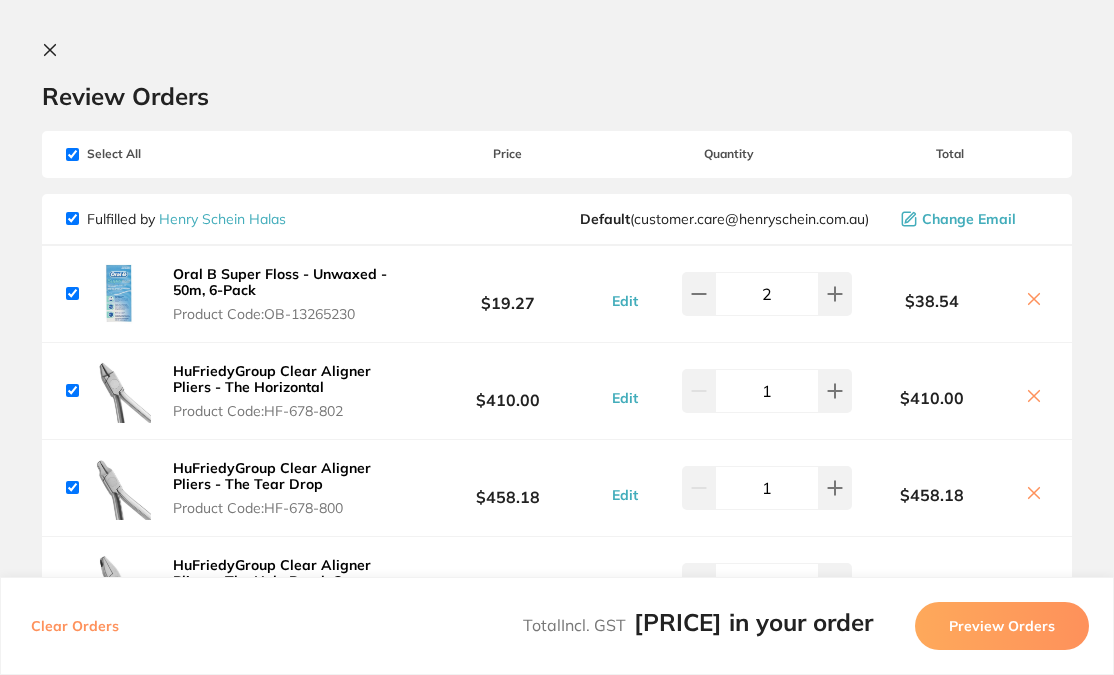 scroll, scrollTop: 0, scrollLeft: 0, axis: both 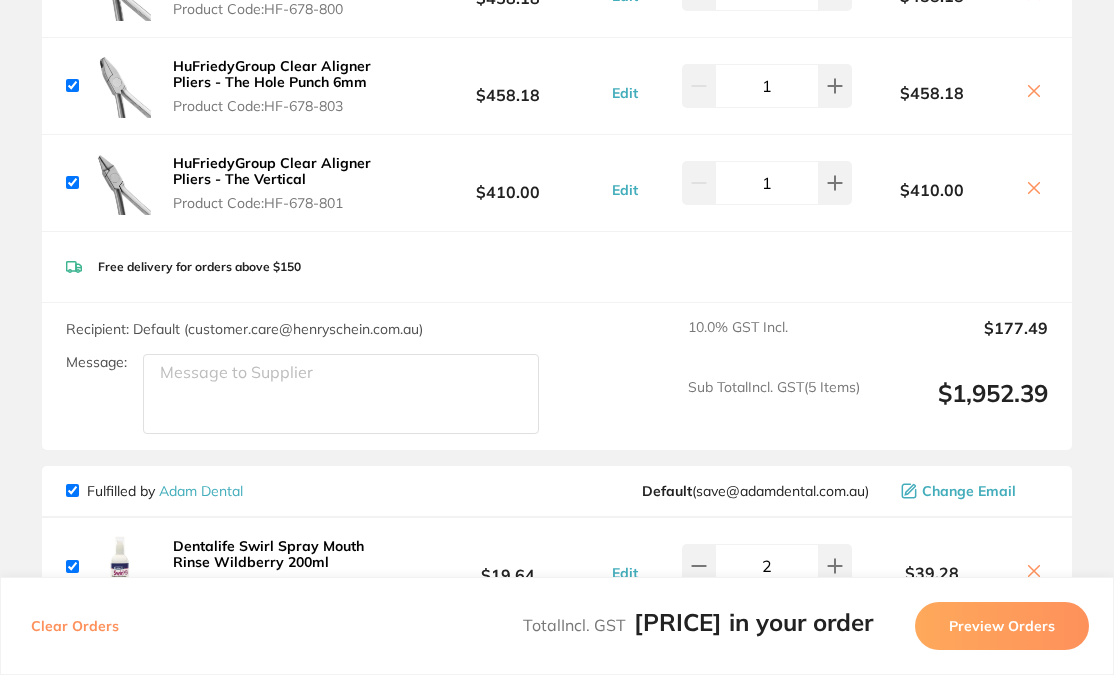 click on "Message:" at bounding box center (341, 394) 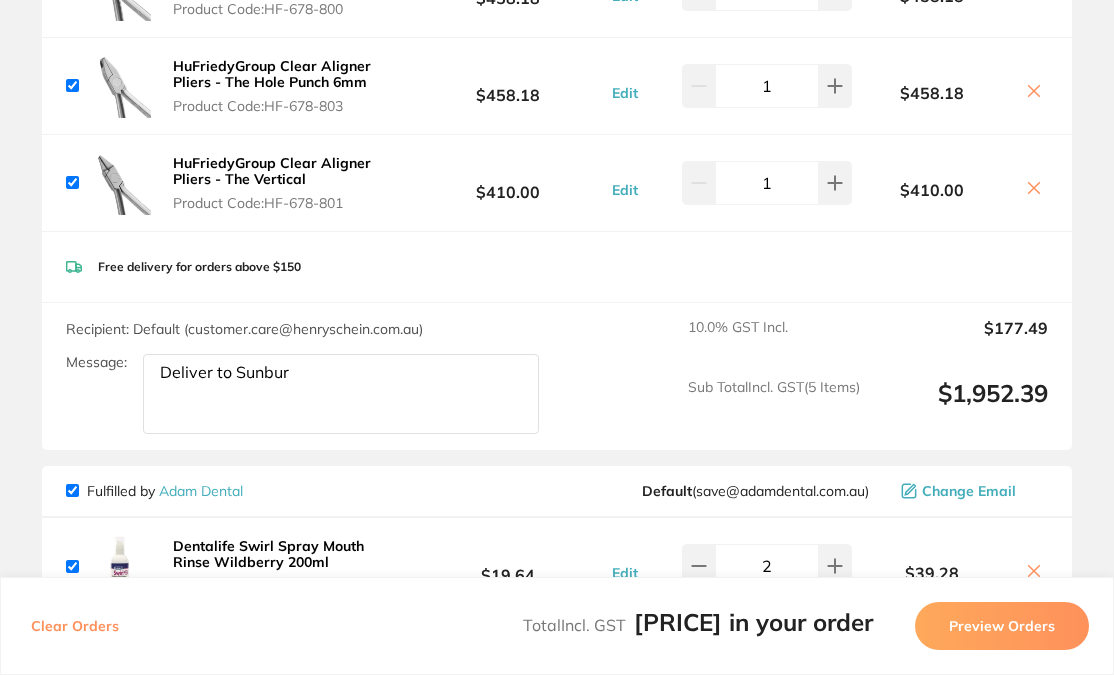 type on "Deliver to Sunbury" 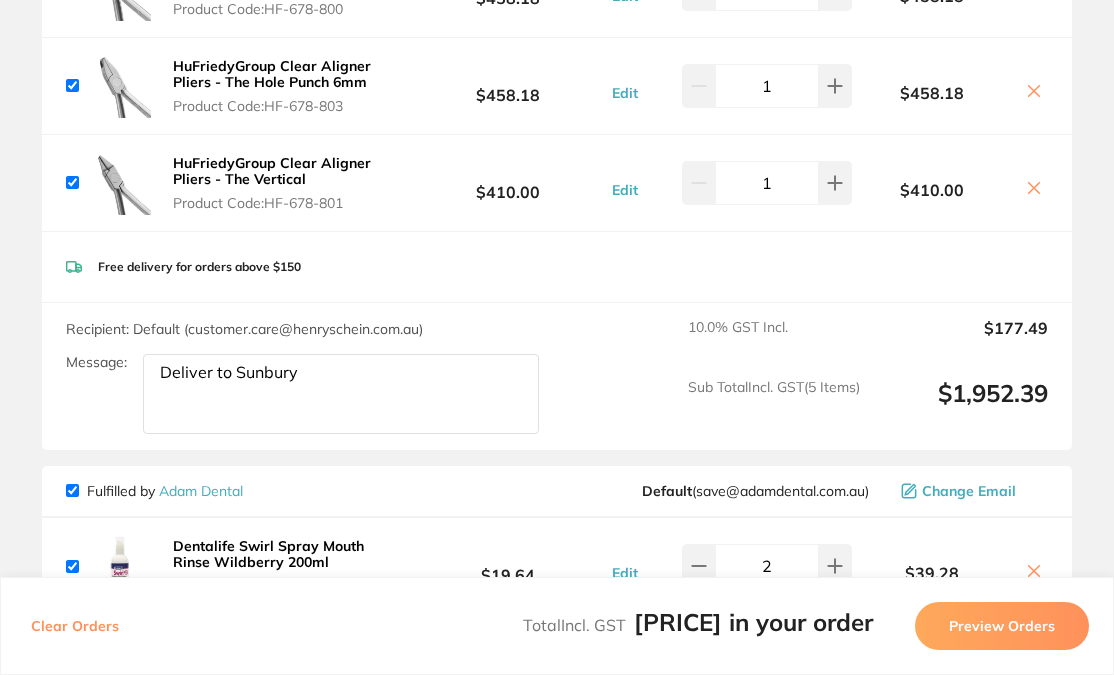 drag, startPoint x: 390, startPoint y: 379, endPoint x: 82, endPoint y: 362, distance: 308.4688 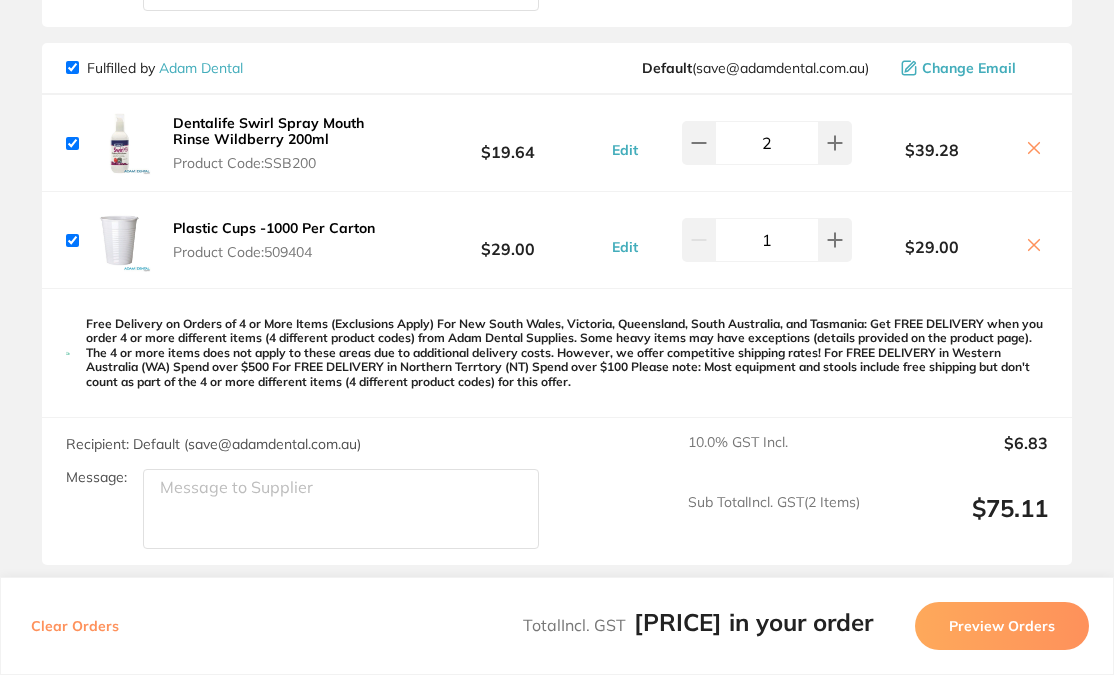 scroll, scrollTop: 949, scrollLeft: 0, axis: vertical 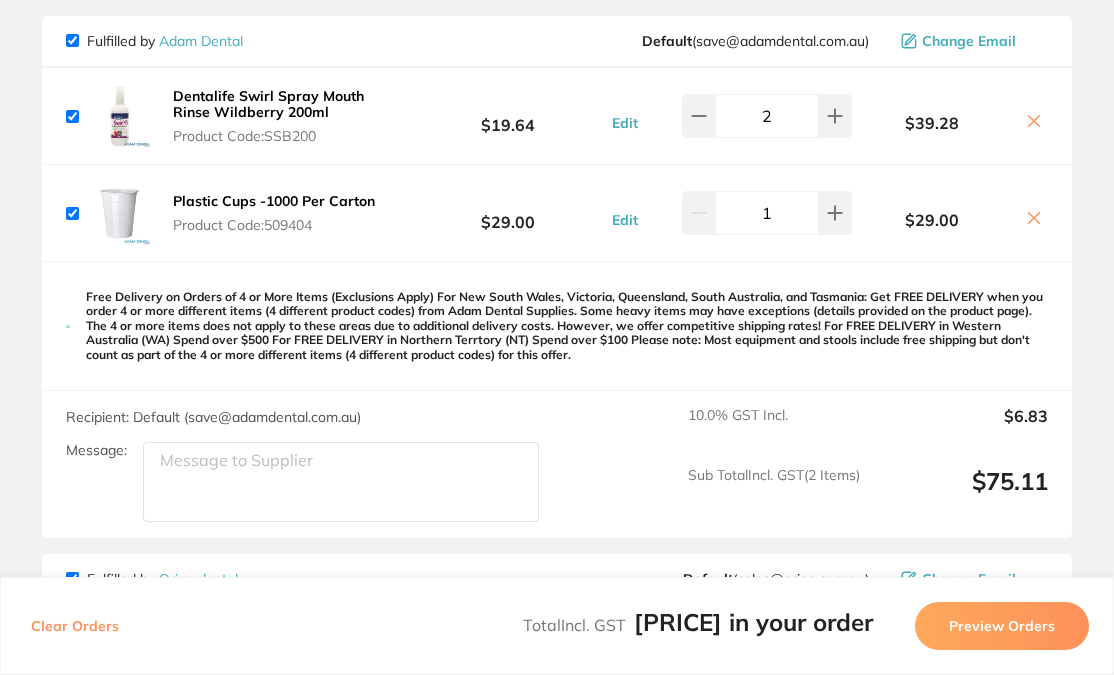 click on "Message:" at bounding box center (341, -56) 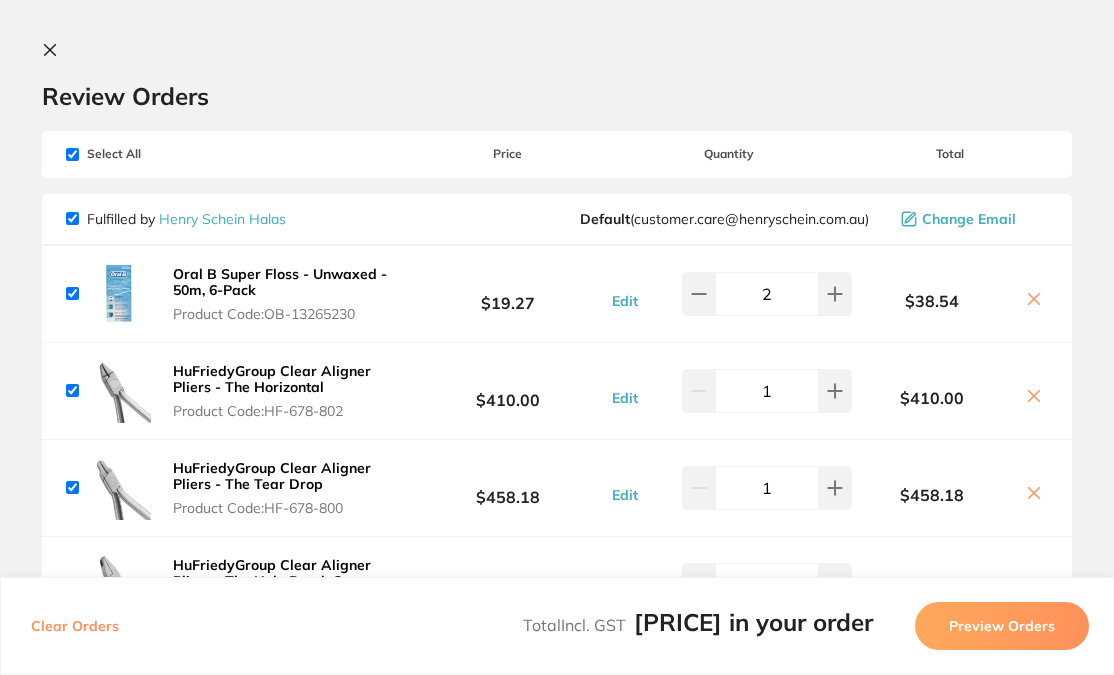 scroll, scrollTop: 0, scrollLeft: 0, axis: both 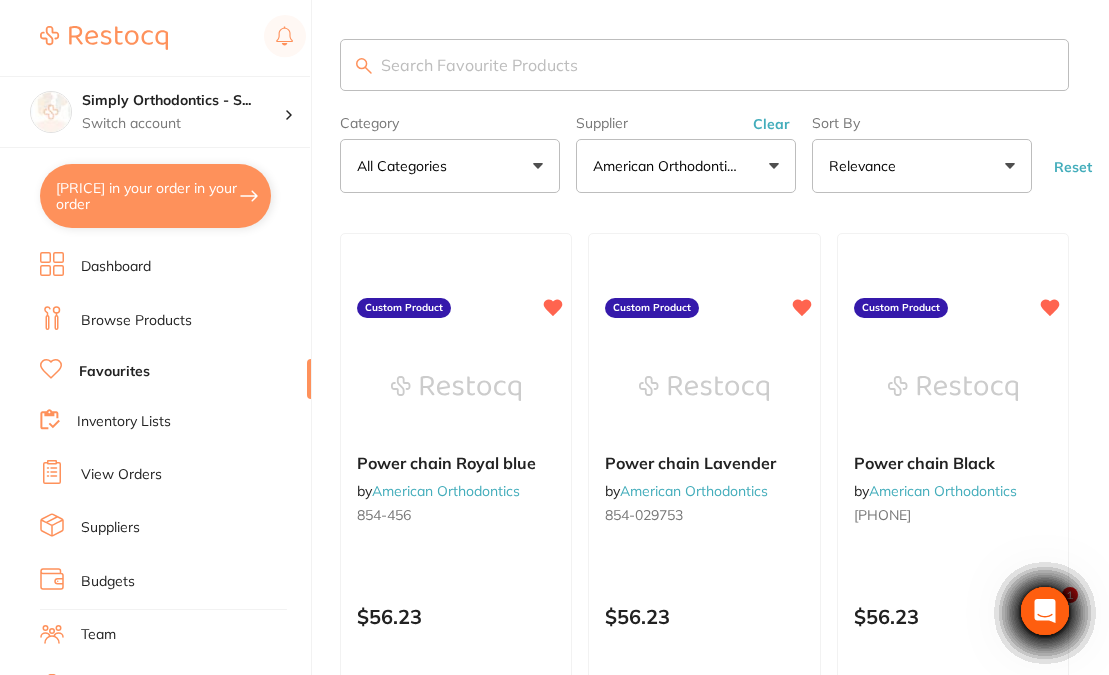 click on "American Orthodontics" at bounding box center (669, 166) 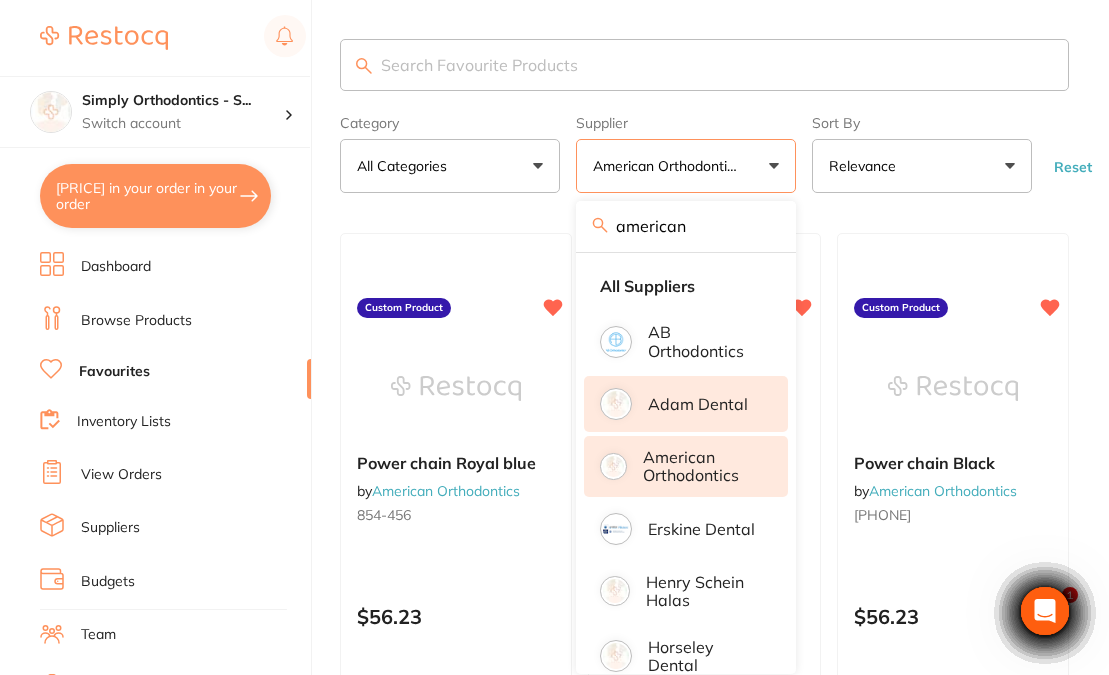 click on "Adam Dental" at bounding box center [686, 404] 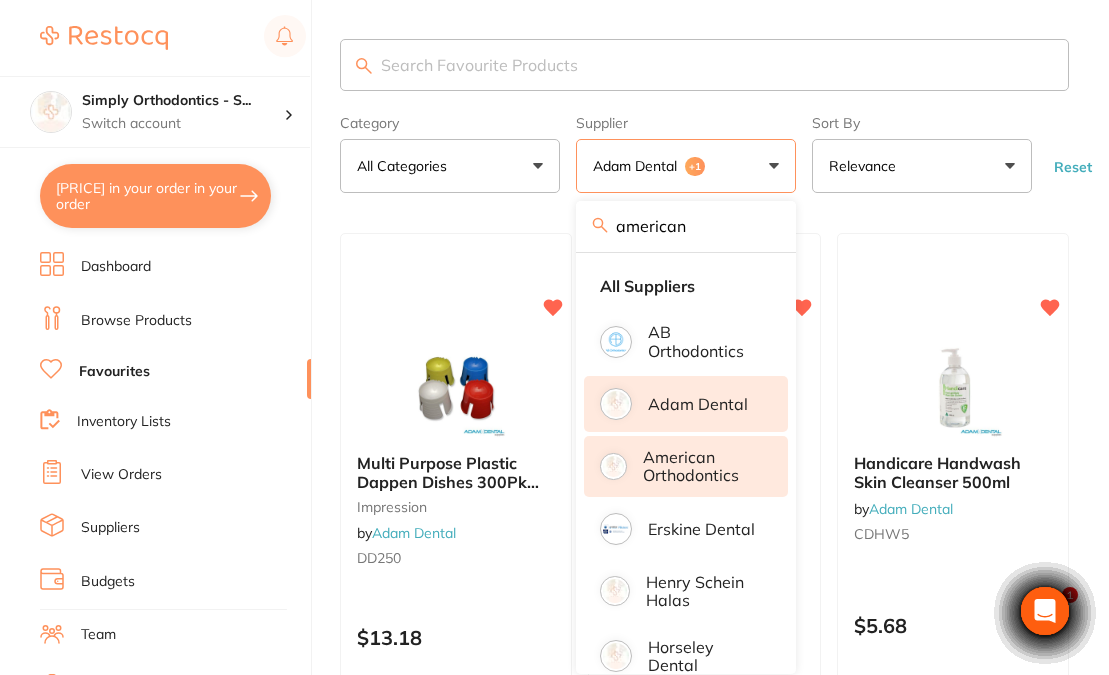 click on "Reset" at bounding box center (1073, 167) 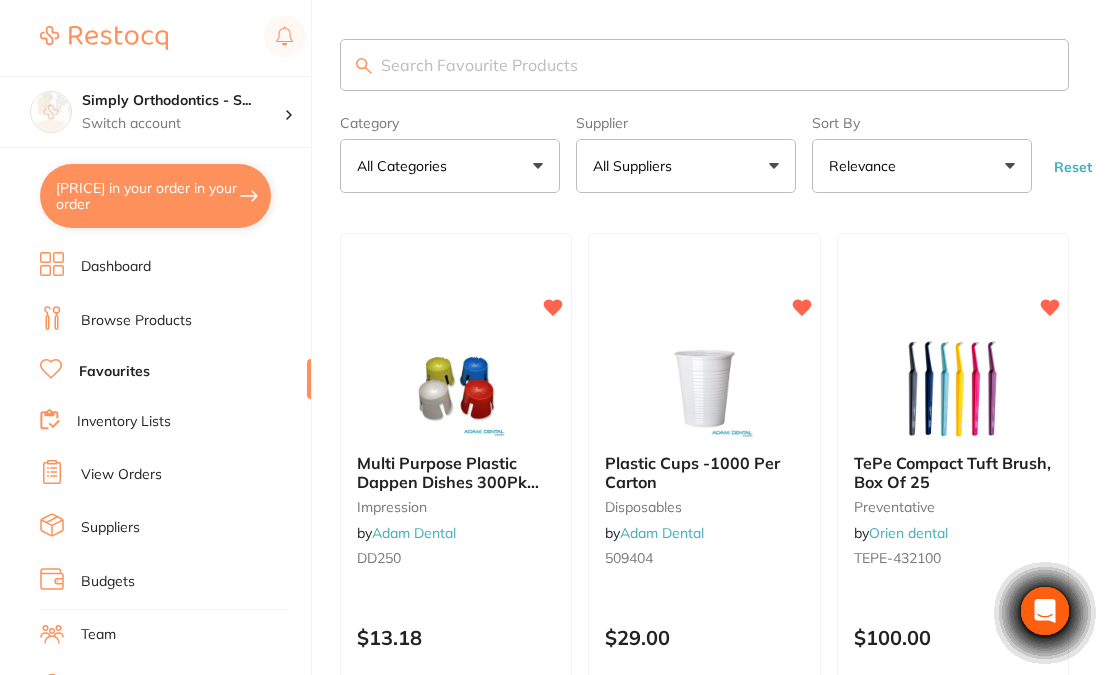 click on "Reset" at bounding box center [1073, 167] 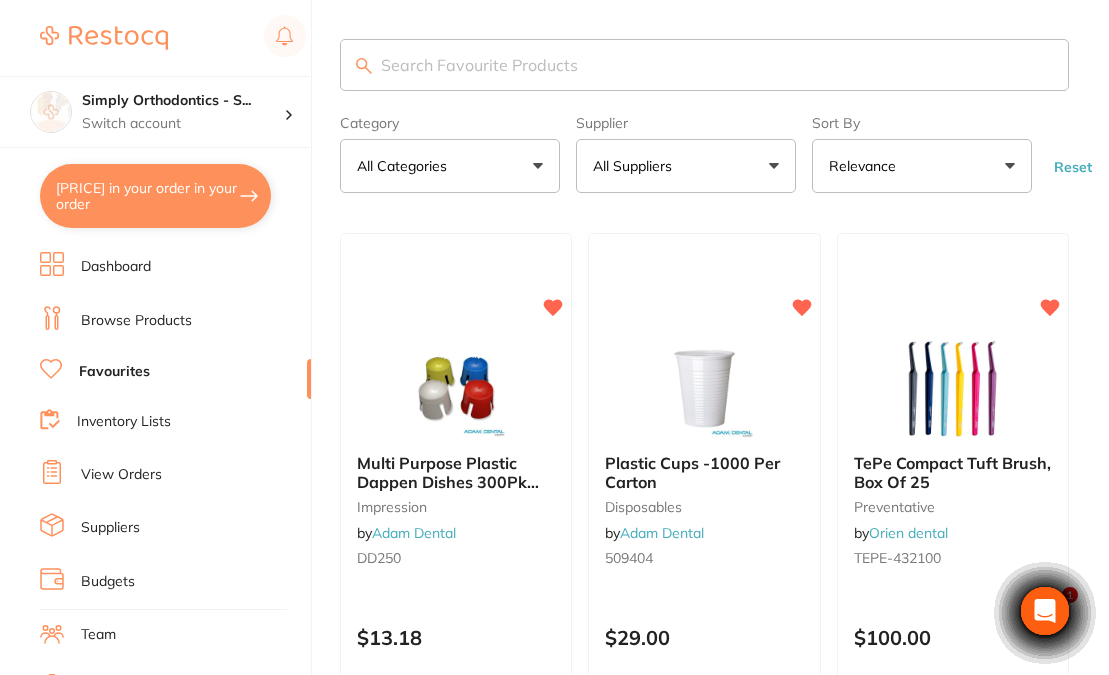 drag, startPoint x: 742, startPoint y: 181, endPoint x: 740, endPoint y: 239, distance: 58.034473 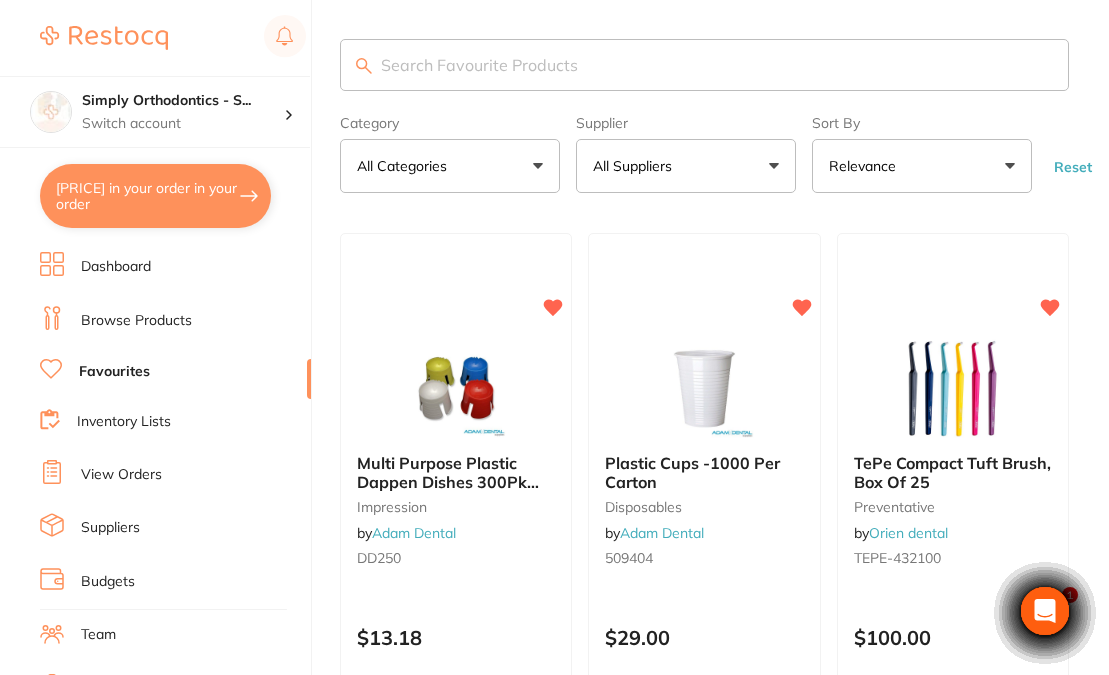 click on "All Suppliers" at bounding box center [686, 166] 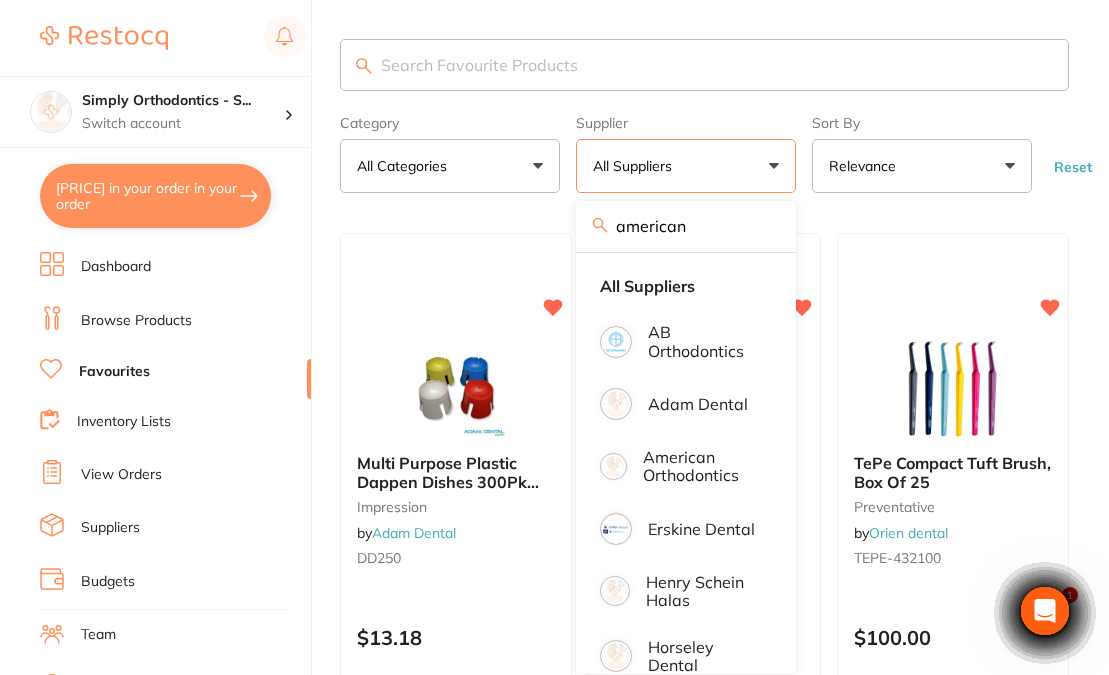 scroll, scrollTop: 0, scrollLeft: 0, axis: both 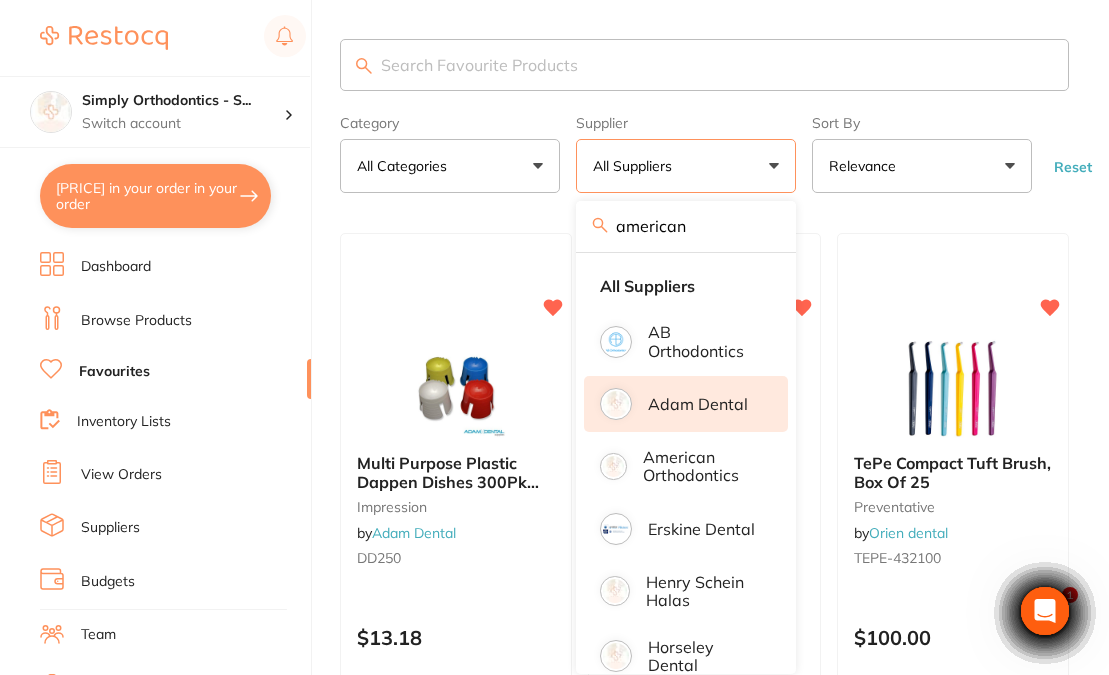 click on "Adam Dental" at bounding box center [698, 404] 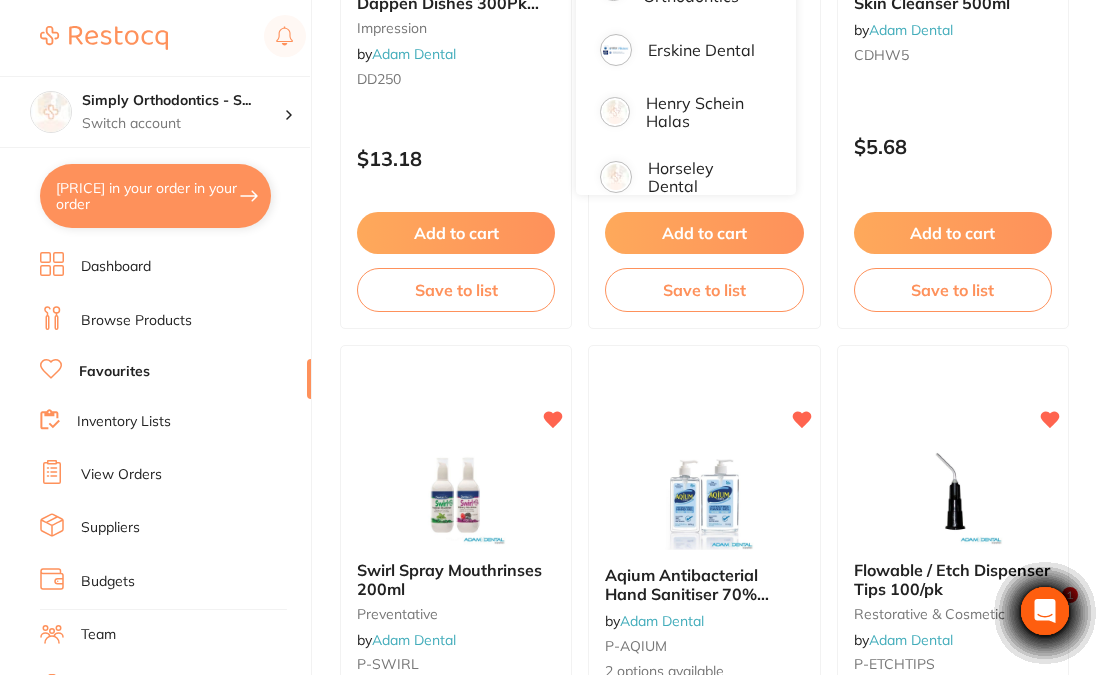 scroll, scrollTop: 836, scrollLeft: 0, axis: vertical 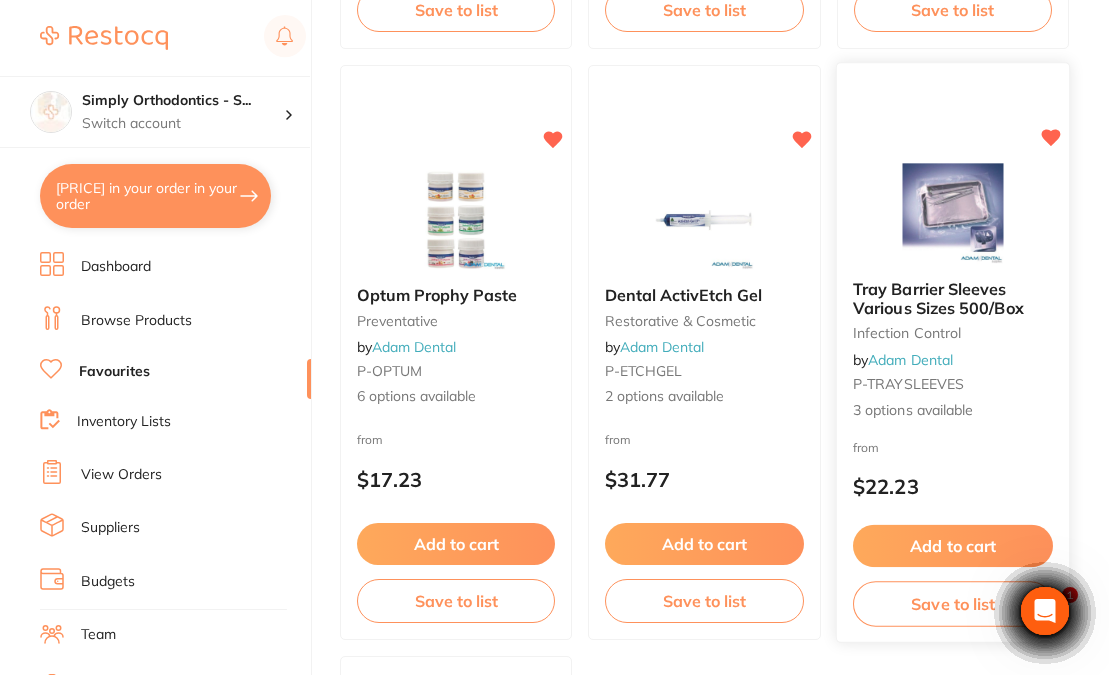 click on "Add to cart" at bounding box center [953, 546] 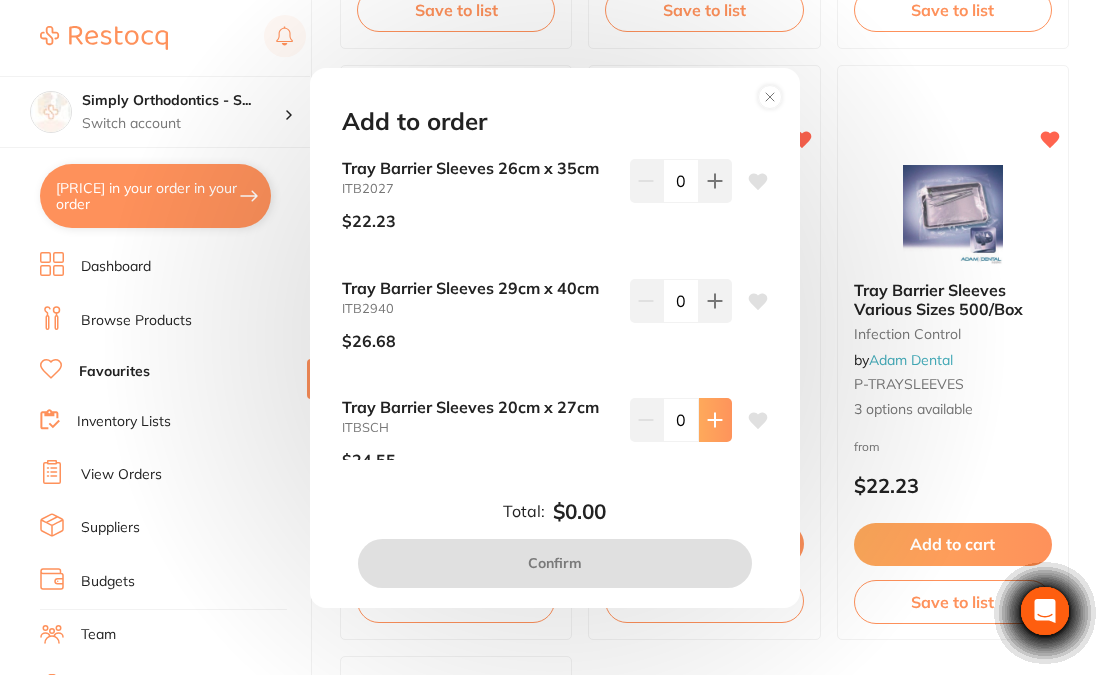 scroll, scrollTop: 3006, scrollLeft: 0, axis: vertical 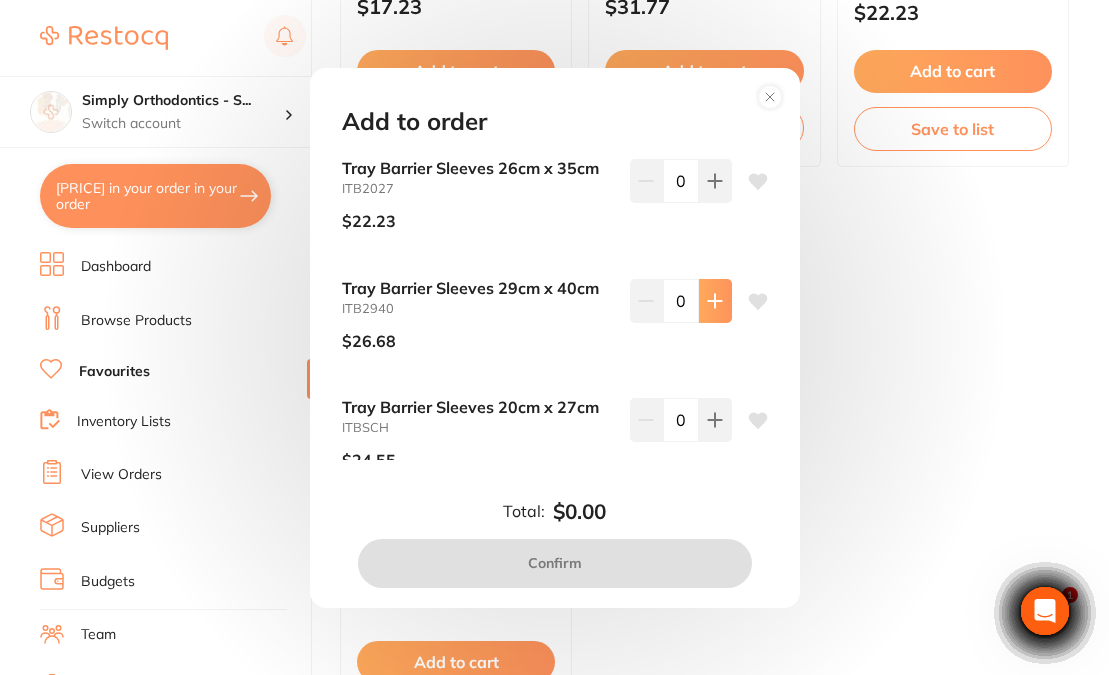 click 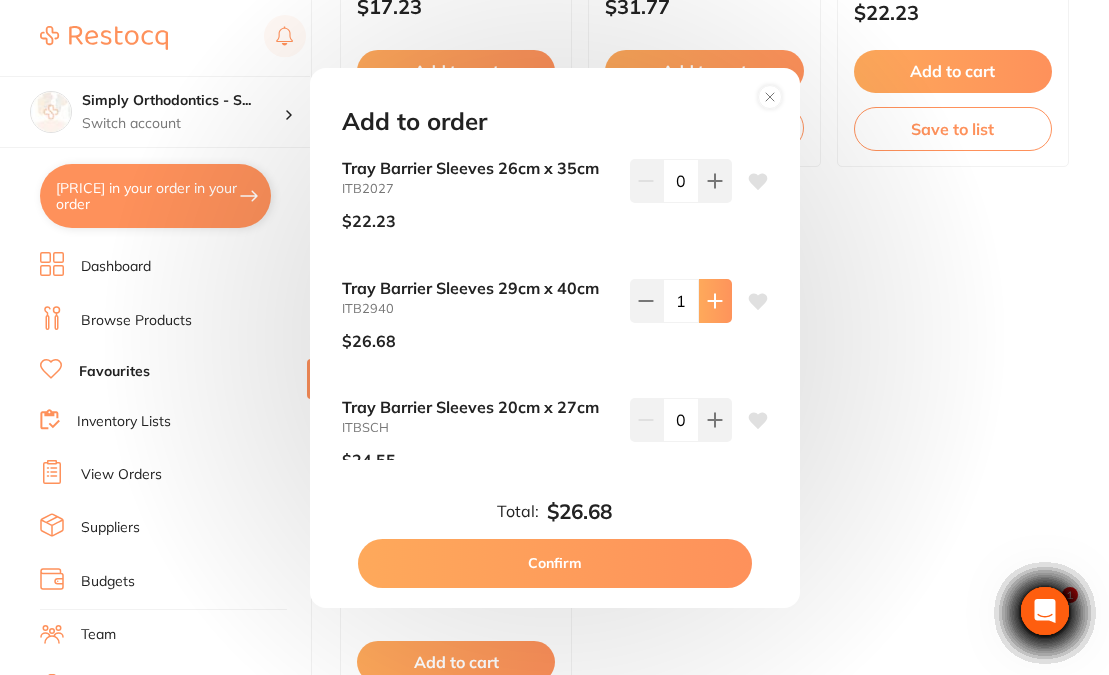 click 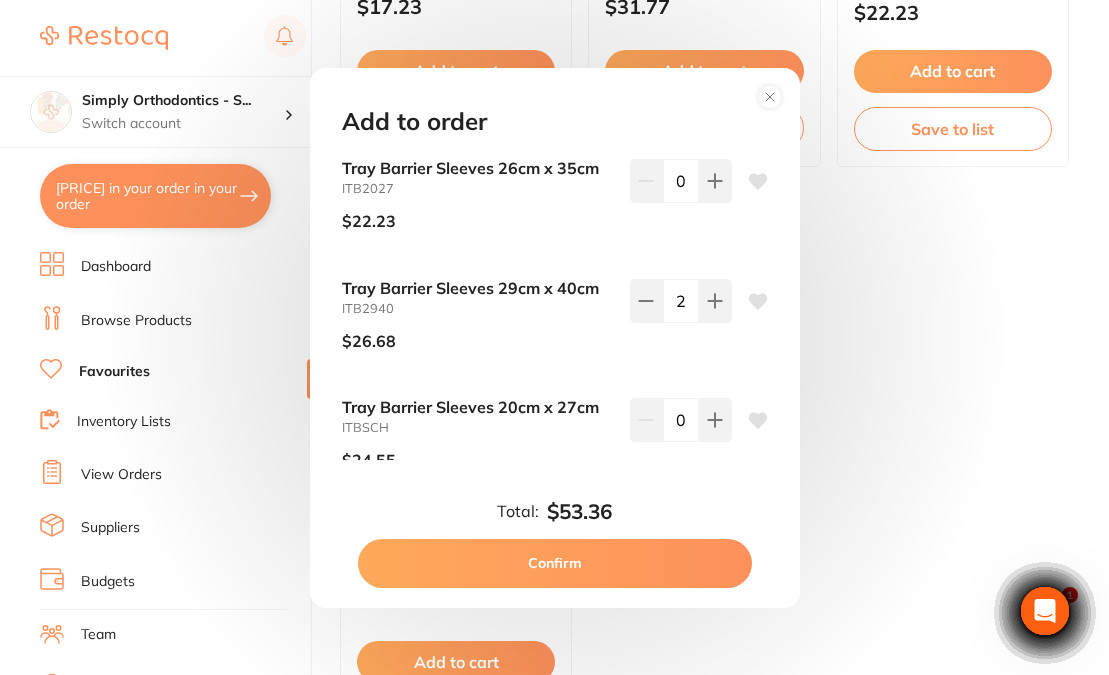 click on "Confirm" at bounding box center [555, 563] 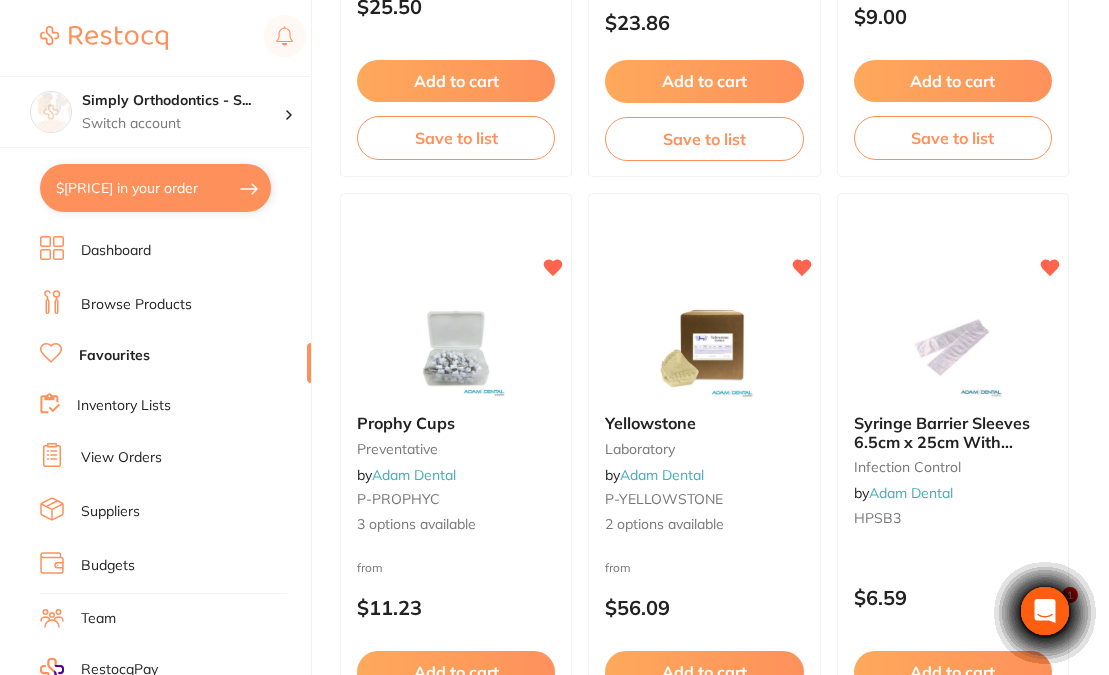 scroll, scrollTop: 1527, scrollLeft: 0, axis: vertical 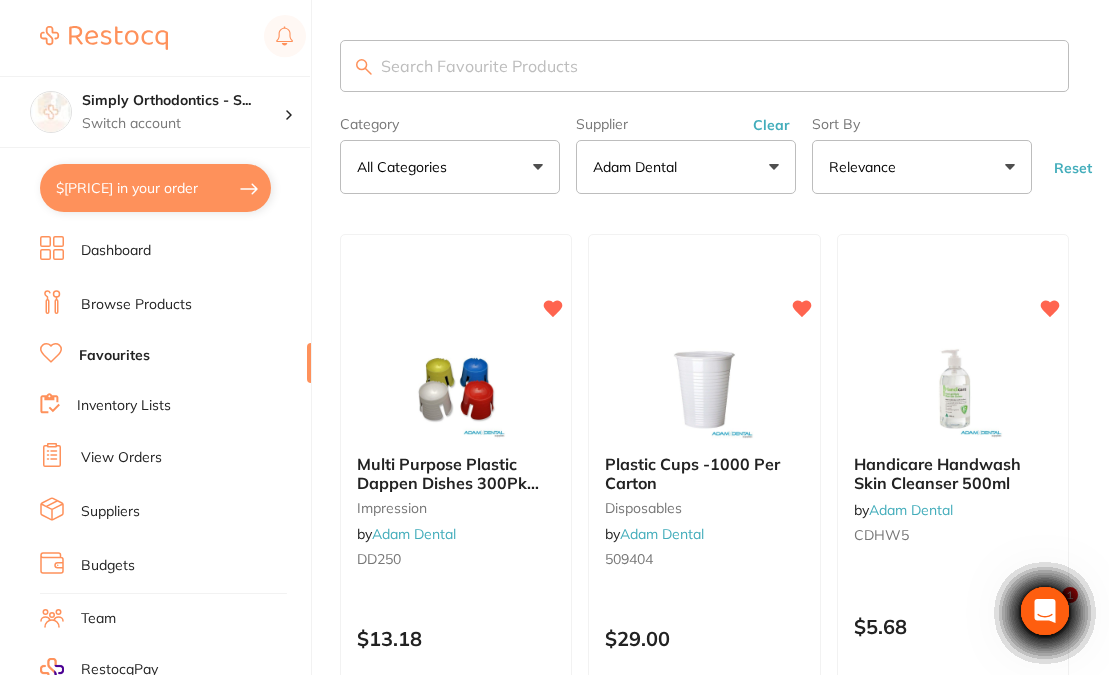 click on "$[PRICE]   in your order" at bounding box center (155, 188) 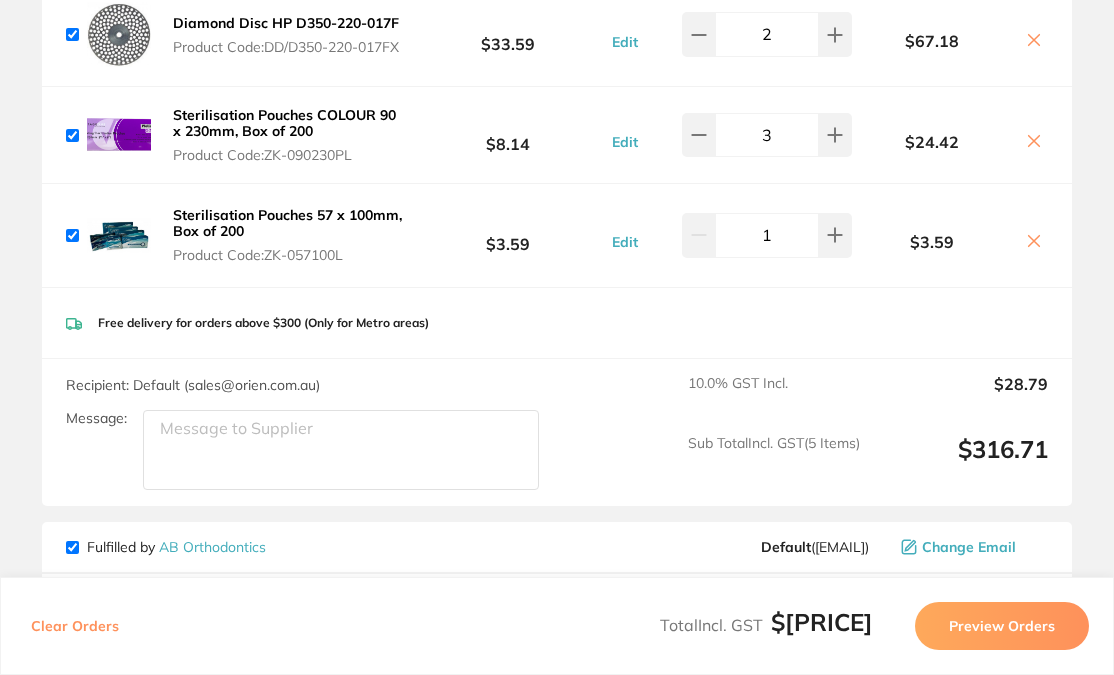 scroll, scrollTop: 1877, scrollLeft: 0, axis: vertical 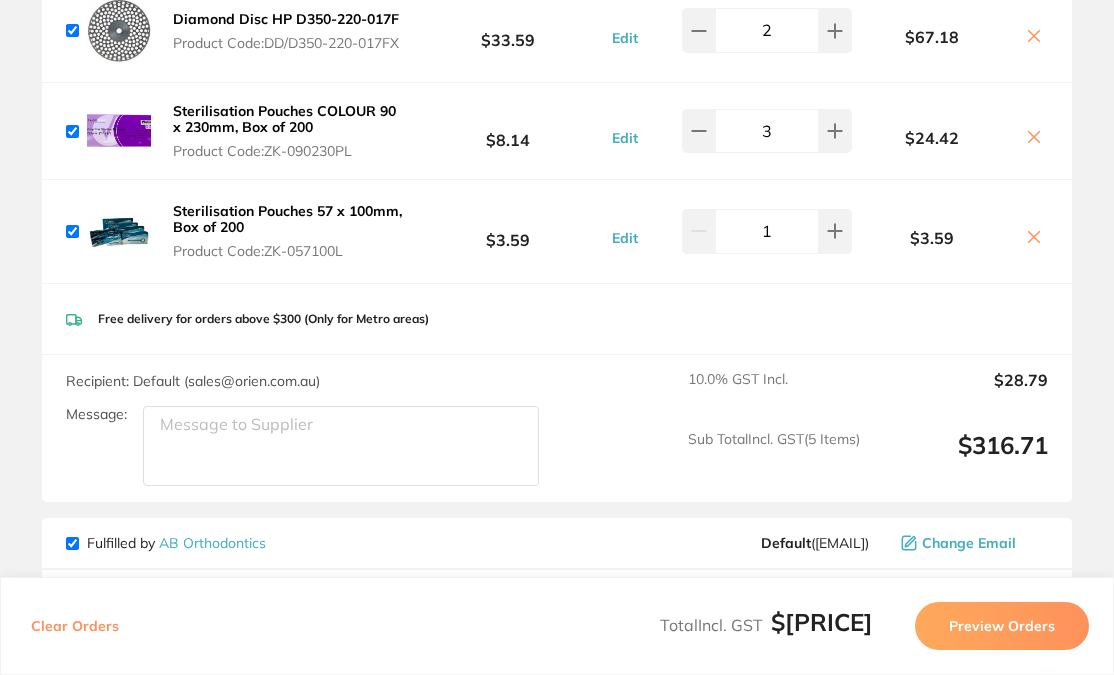 click on "Message:" at bounding box center [341, -984] 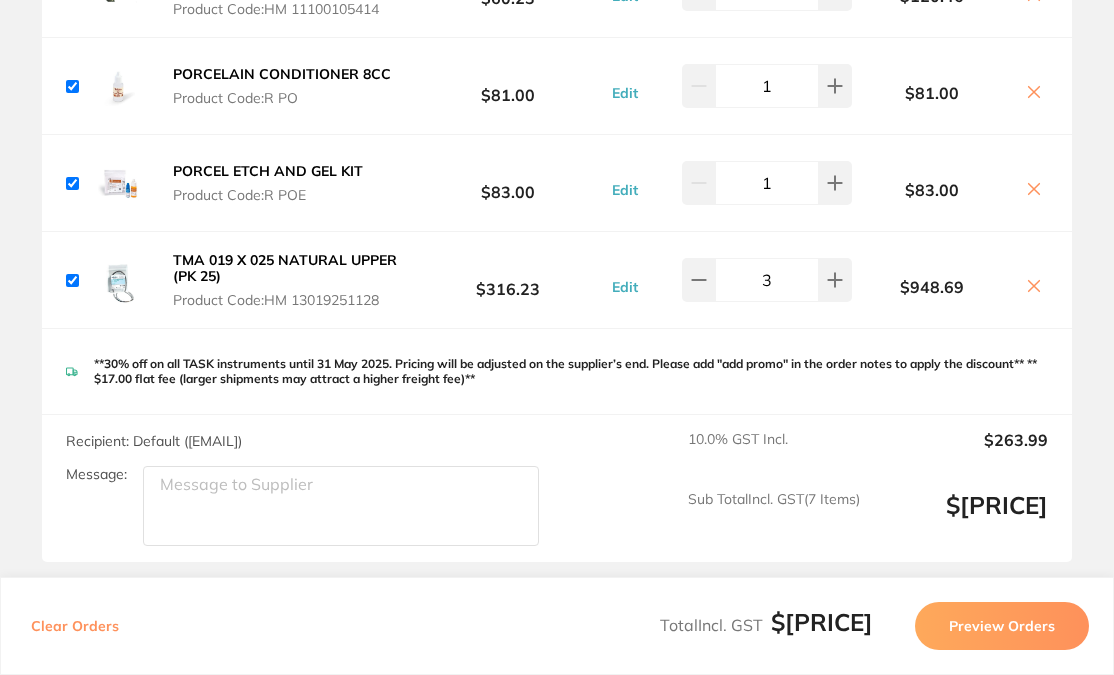 scroll, scrollTop: 2829, scrollLeft: 0, axis: vertical 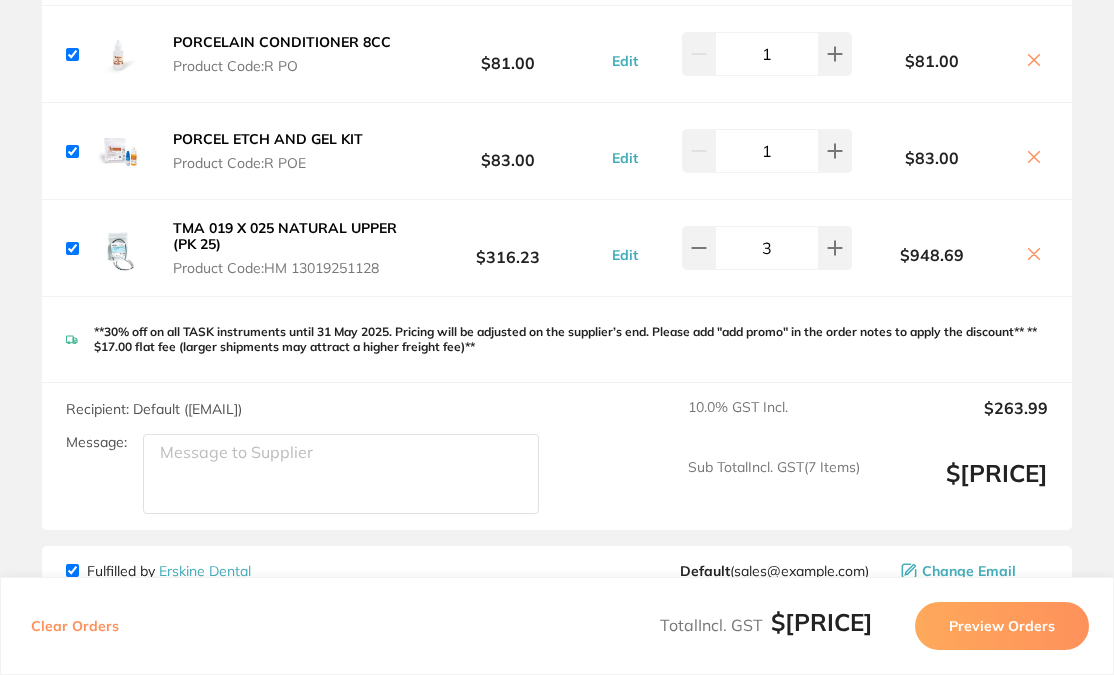click on "Message:" at bounding box center (341, -1936) 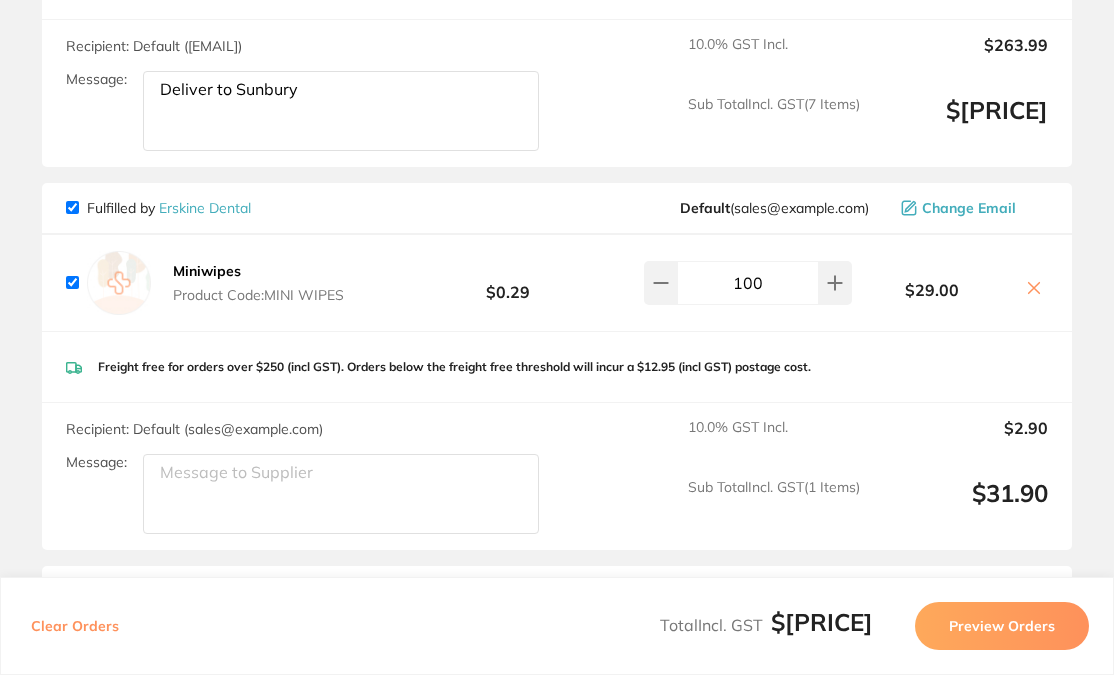 scroll, scrollTop: 3290, scrollLeft: 0, axis: vertical 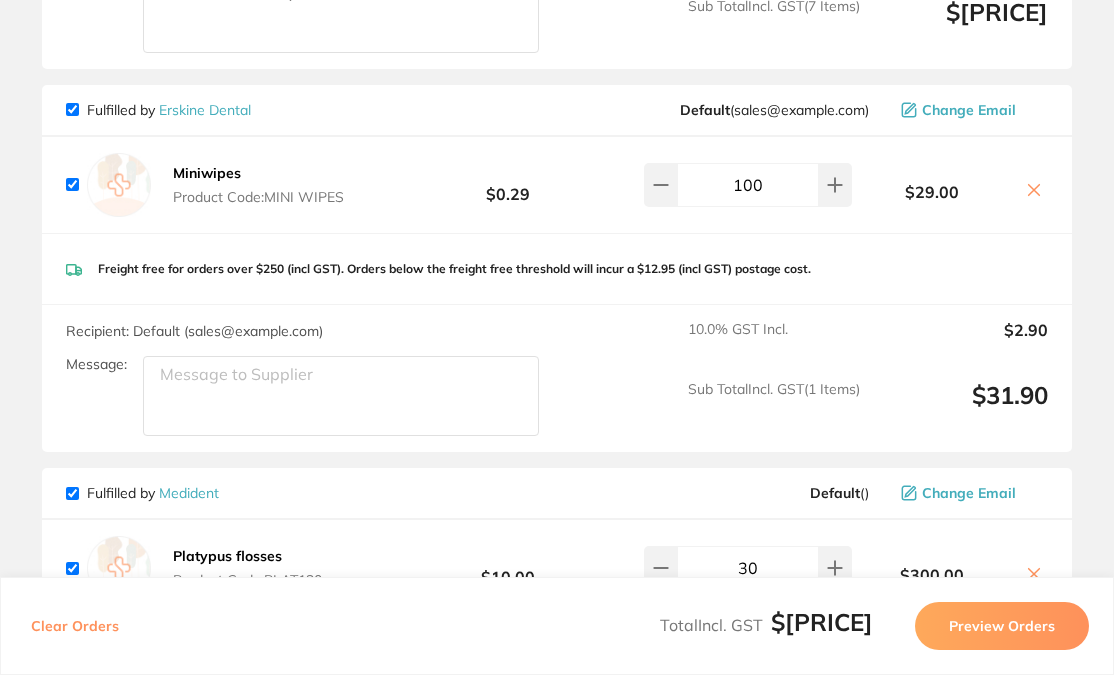 click on "Message:" at bounding box center [341, -2397] 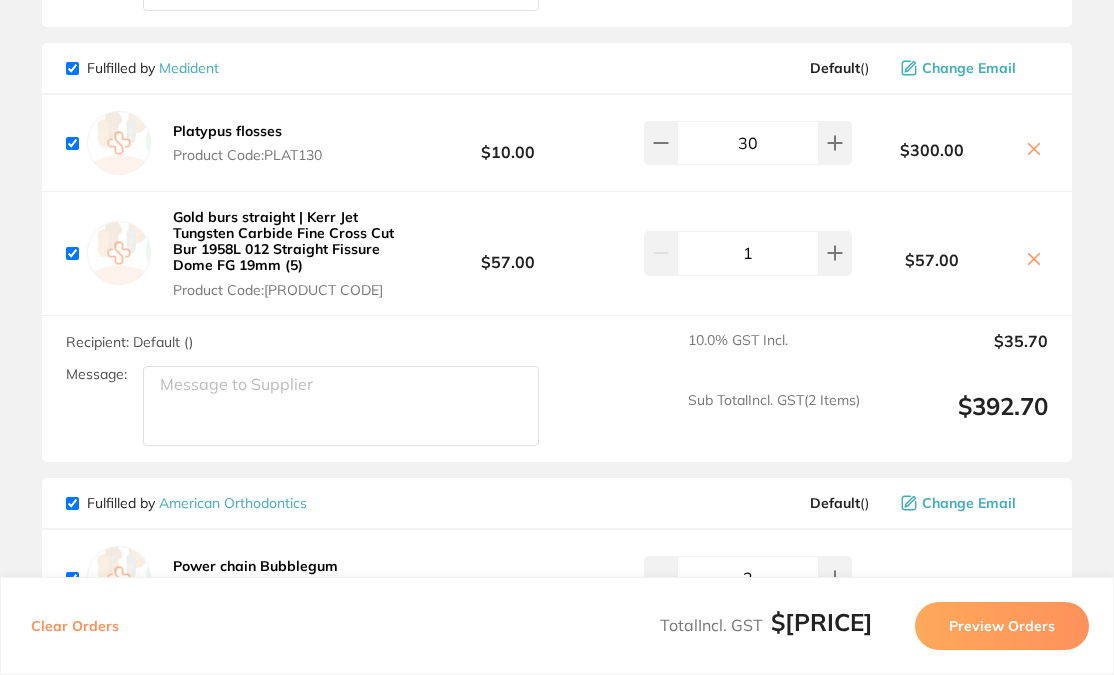 scroll, scrollTop: 3717, scrollLeft: 0, axis: vertical 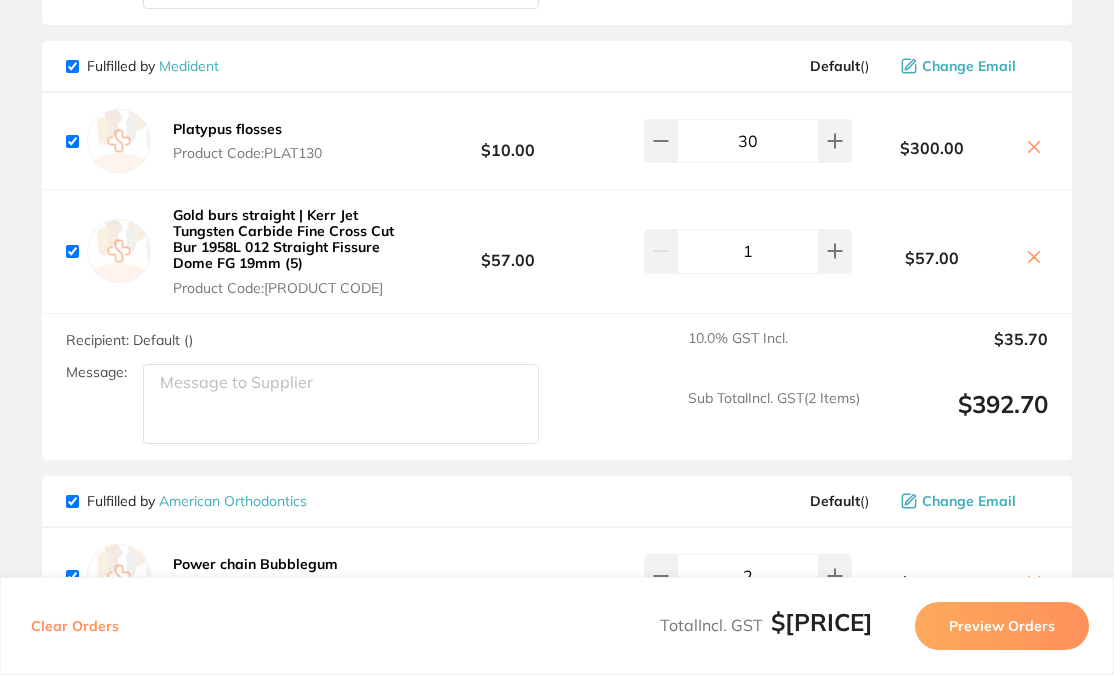 click on "Message:" at bounding box center (341, -2824) 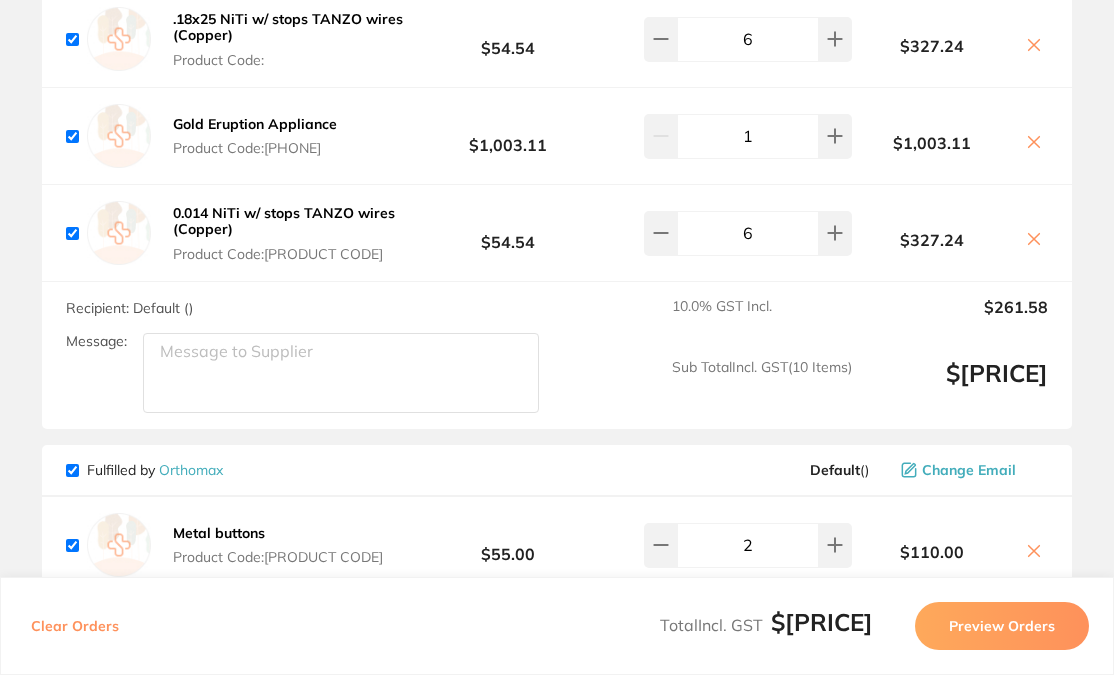 scroll, scrollTop: 4936, scrollLeft: 0, axis: vertical 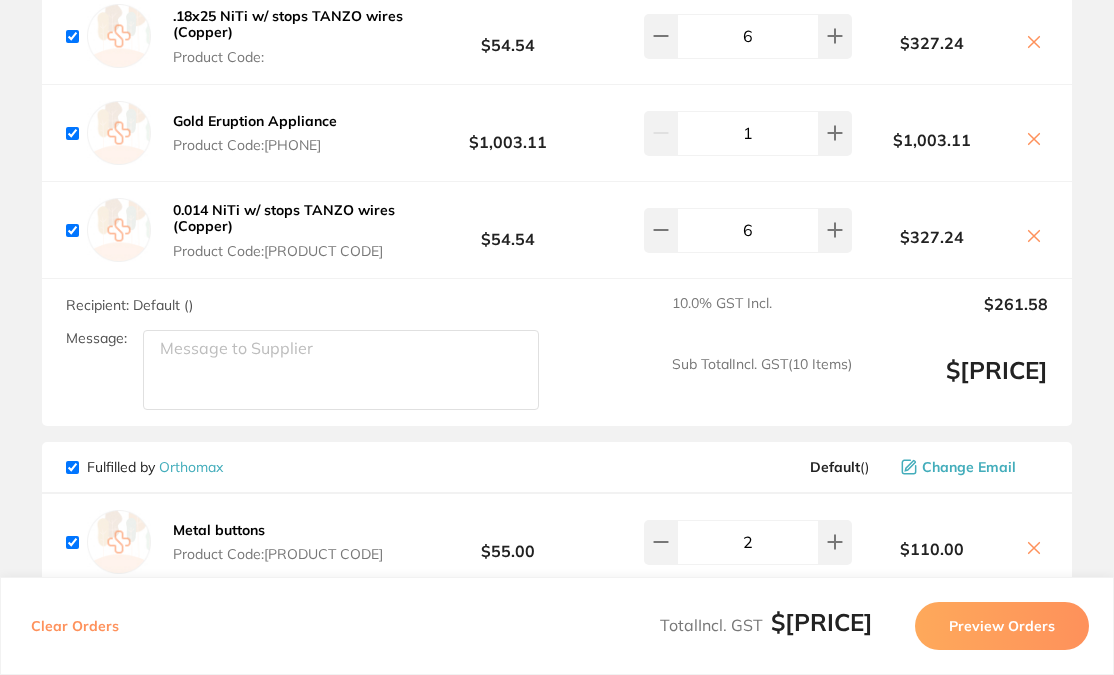 click on "Message:" at bounding box center (341, -4043) 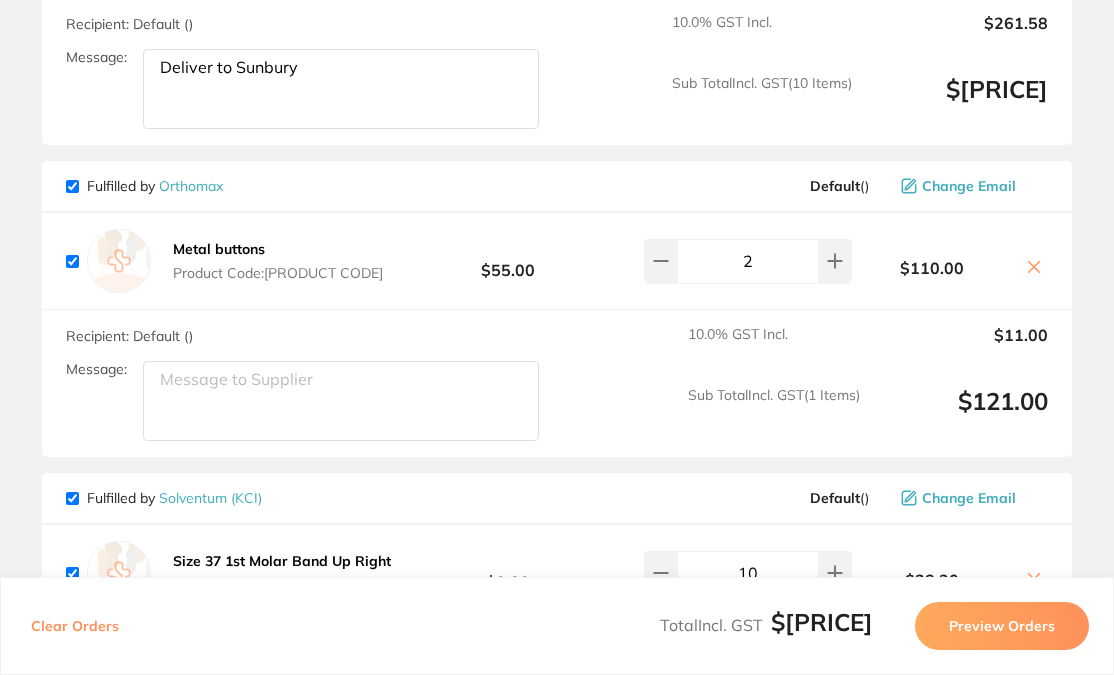 scroll, scrollTop: 5227, scrollLeft: 0, axis: vertical 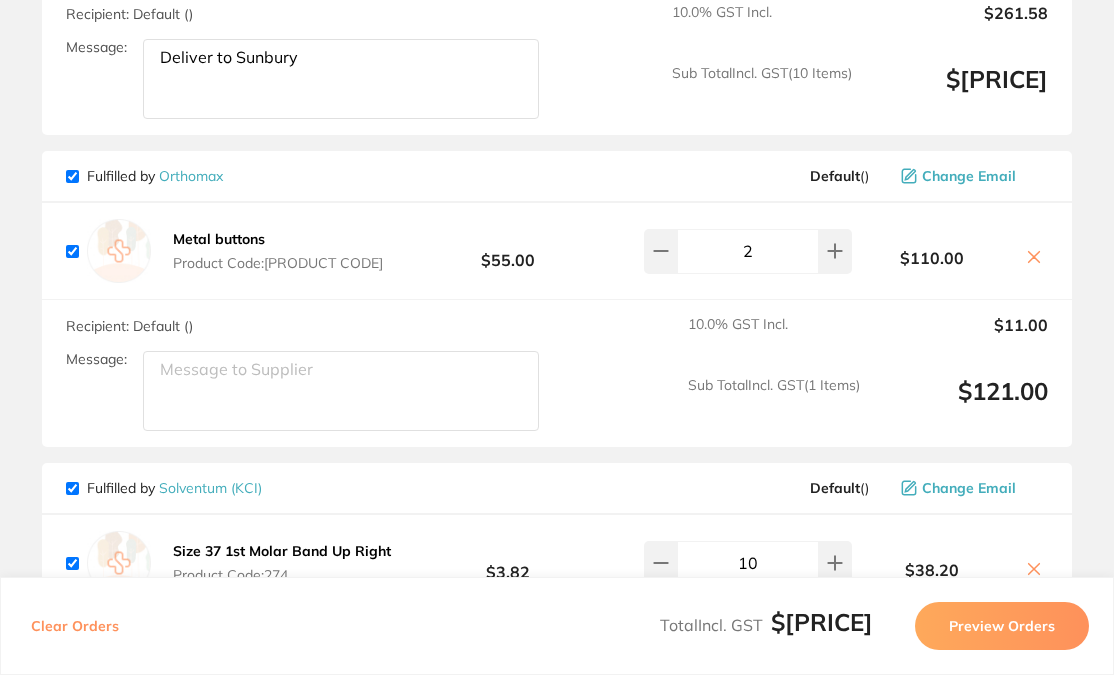 click on "Message:" at bounding box center (341, -4334) 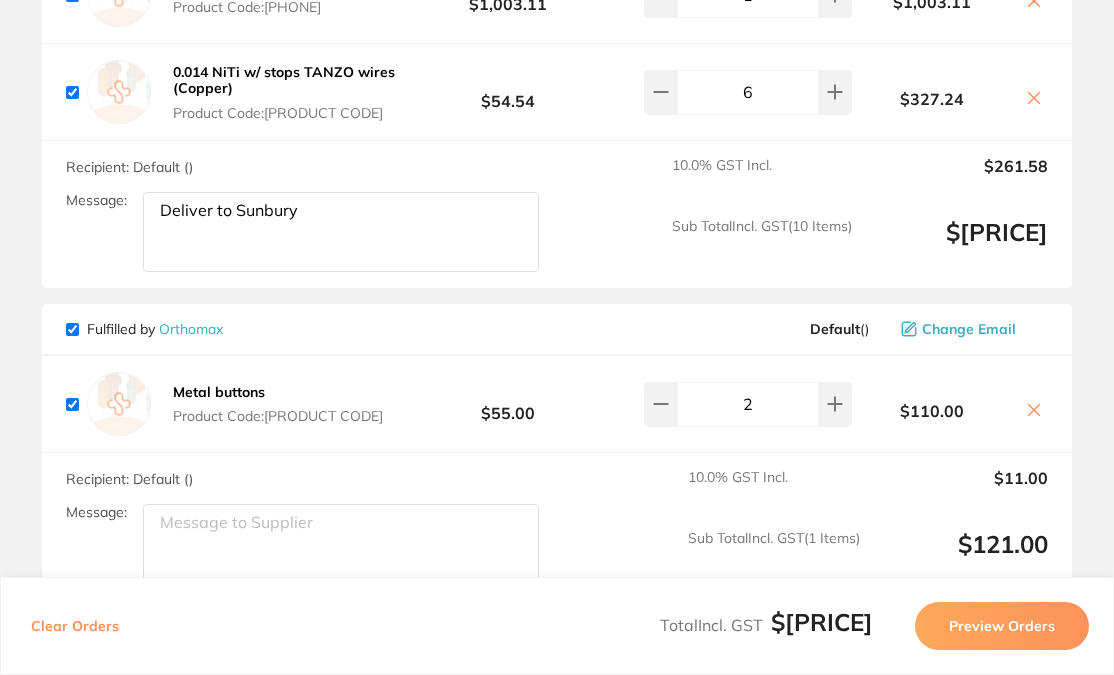scroll, scrollTop: 5340, scrollLeft: 0, axis: vertical 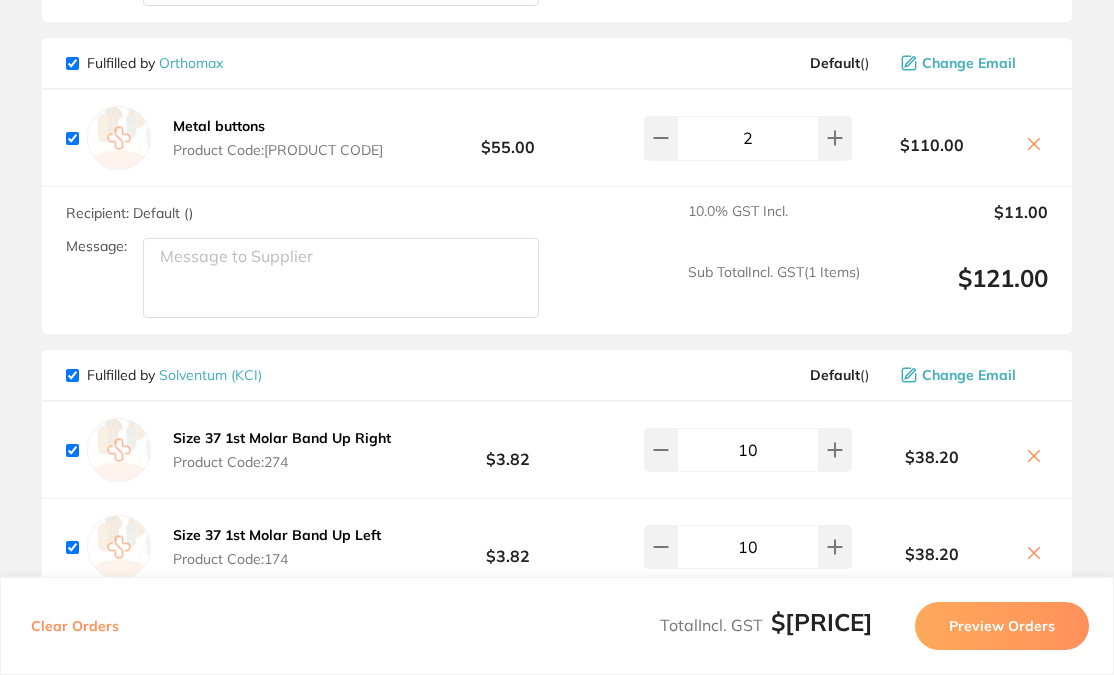 paste on "Deliver to Sunbury" 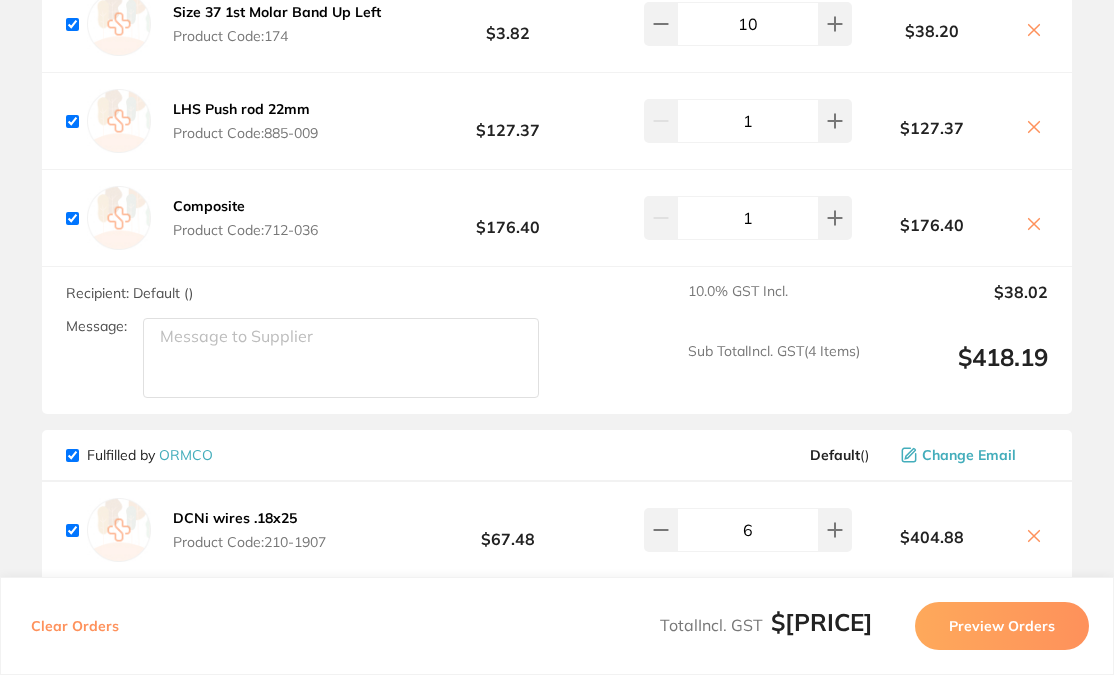 scroll, scrollTop: 5942, scrollLeft: 0, axis: vertical 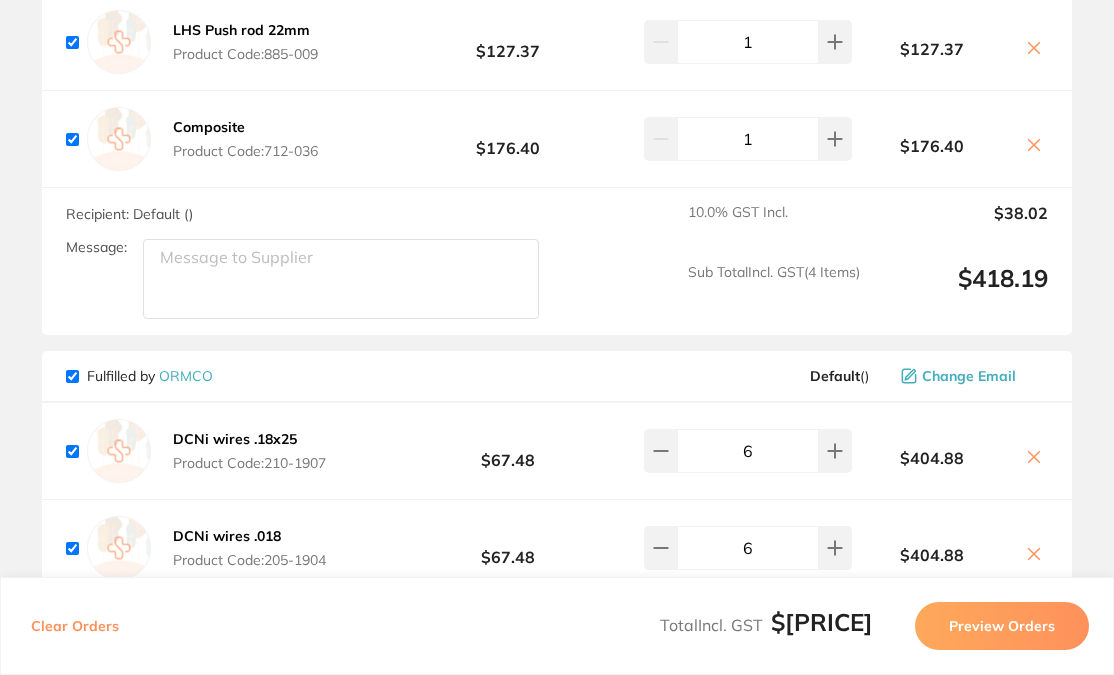 click on "Message:" at bounding box center [341, -5049] 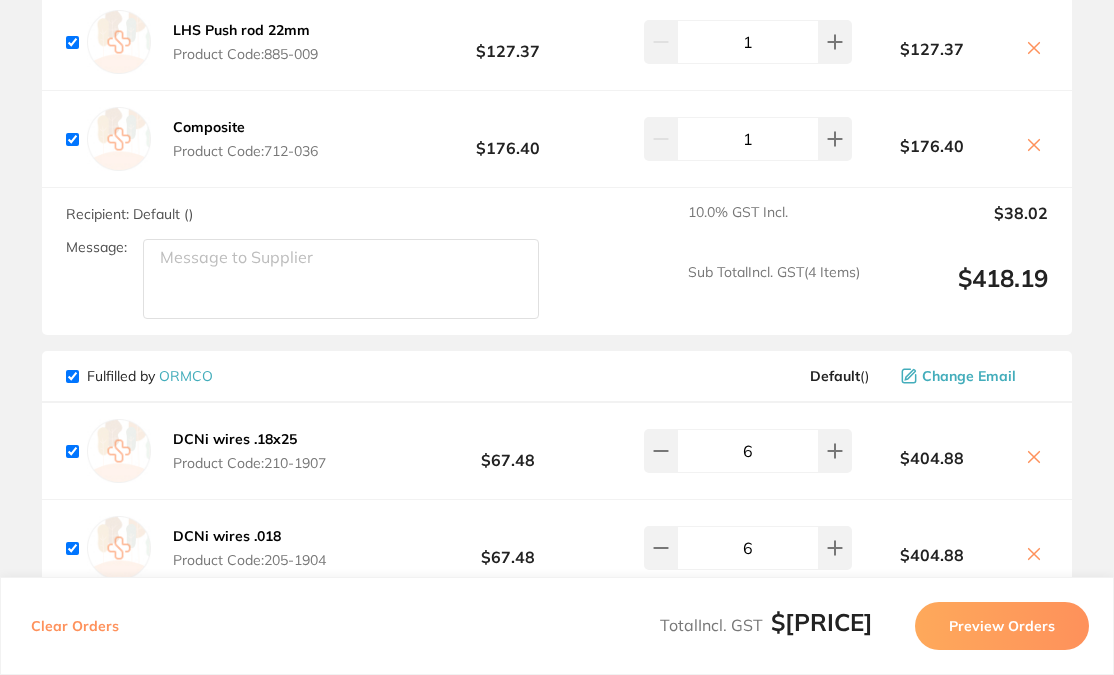 paste on "Deliver to Sunbury" 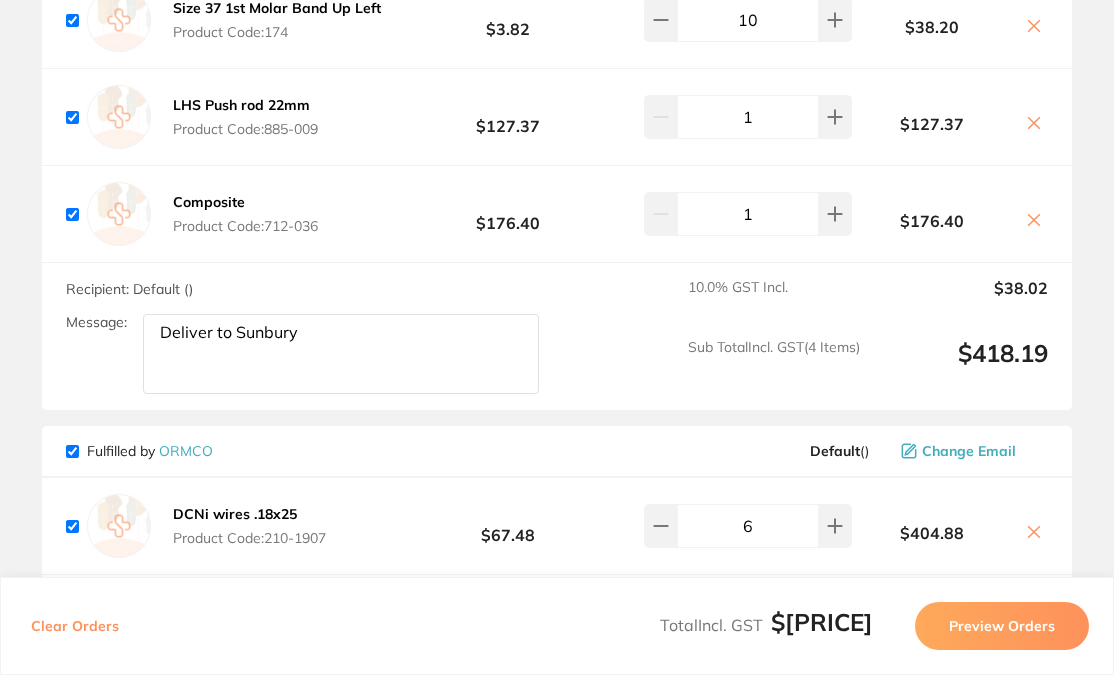 scroll, scrollTop: 5860, scrollLeft: 0, axis: vertical 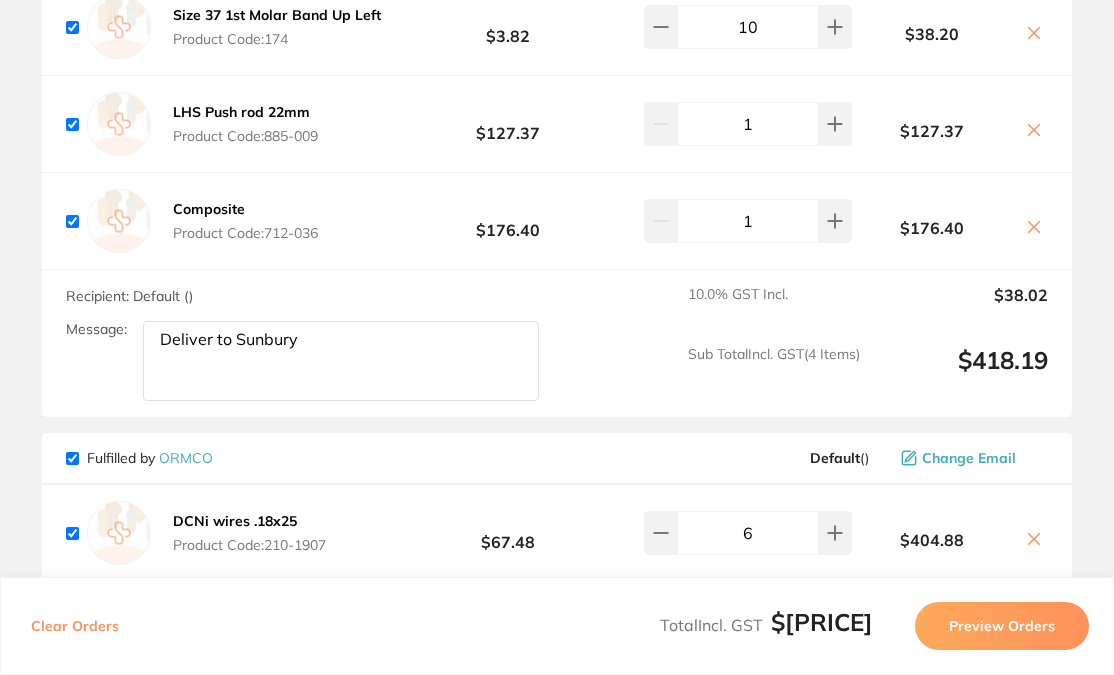 paste on "[PRODUCT CODE]
[PRODUCT CODE]
[PRODUCT CODE]
[PRODUCT CODE]
**[TEXT]**" 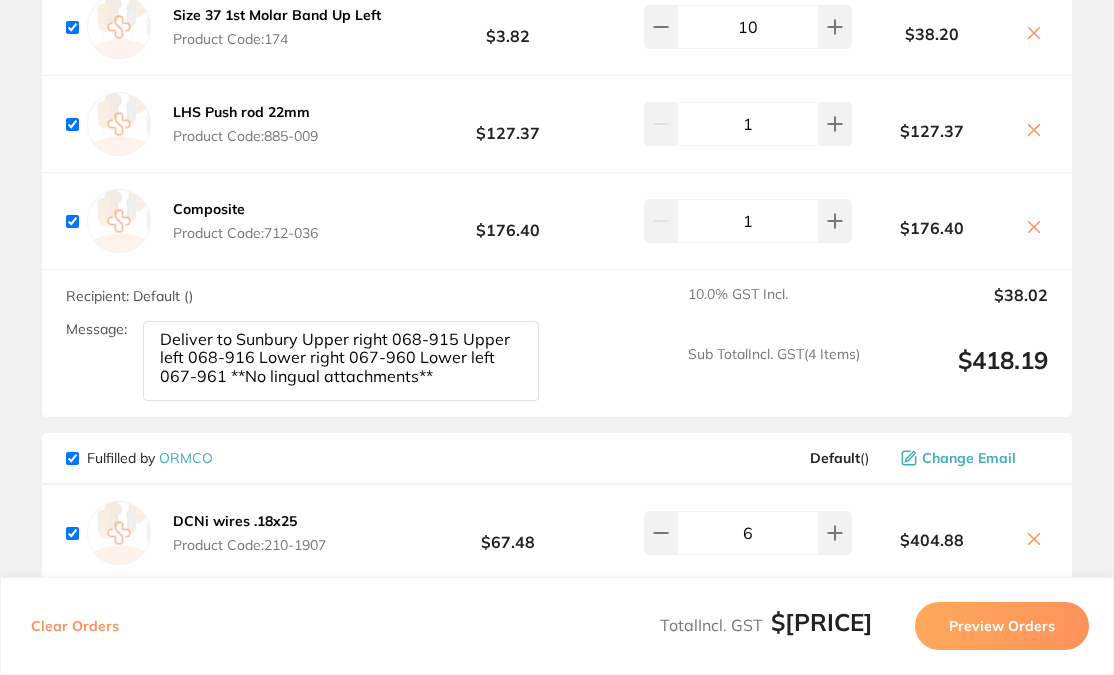 scroll, scrollTop: 46, scrollLeft: 0, axis: vertical 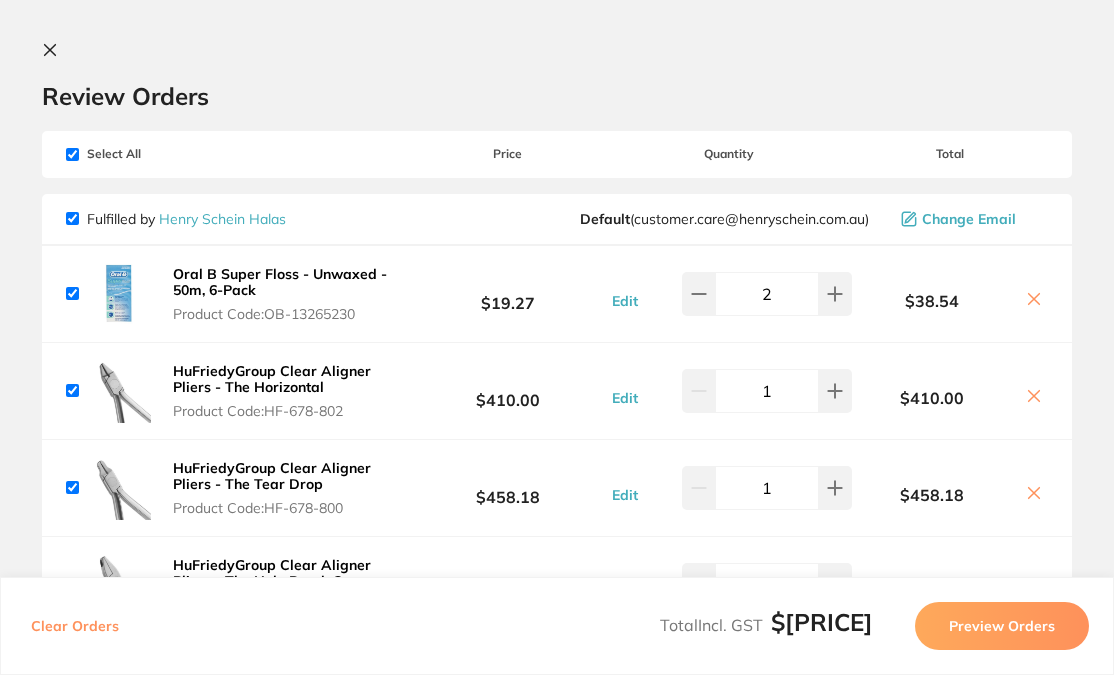 click on "Review Orders Your orders are being processed and we will notify you once we have placed the orders. You may close this window Back to Preview Orders [DATE], [TIME] Henry Schein Halas # [NUMBER] Adam Dental # [NUMBER] Orien dental # [NUMBER] AB Orthodontics # [NUMBER] Erskine Dental # [NUMBER] Medident # [NUMBER] American Orthodontics # [NUMBER] Orthomax # [NUMBER] Solventum (KCI) # [NUMBER] ORMCO # [NUMBER] Deliver To Jason Yap ( Simply Orthodontics - Sunbury ) 31 Brook St Sunbury VIC [POSTAL CODE] ([PHONE]) orders@simplyortho.com.au Select All Price Quantity Total Fulfilled by Henry Schein Halas Default ( customer.care@henryschein.com.au ) Change Email Oral B Super Floss - Unwaxed - 50m, 6-Pack Product Code: OB-13265230 $[PRICE] Edit 2 $[PRICE] HuFriedyGroup Clear Aligner Pliers - The Horizontal Product Code: HF-678-802 $[PRICE] Edit 1 $[PRICE] HuFriedyGroup Clear Aligner Pliers - The Tear Drop Product Code: HF-678-800 $[PRICE] Edit 1 $[PRICE] Product Code: HF-678-803" at bounding box center (557, 337) 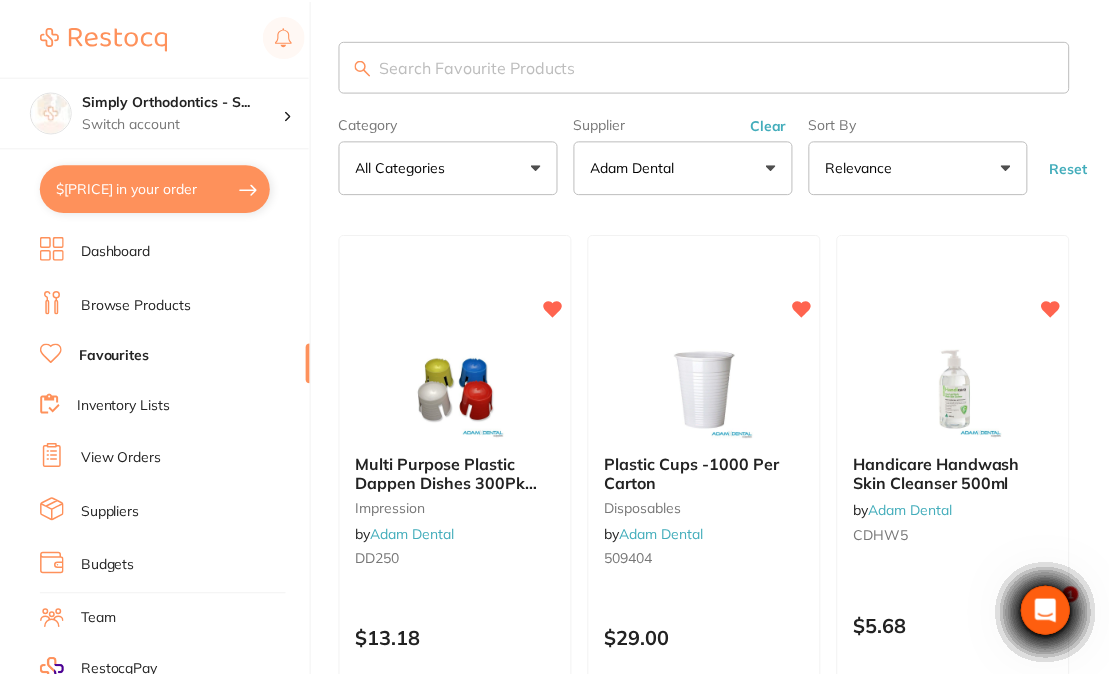 scroll, scrollTop: 1, scrollLeft: 0, axis: vertical 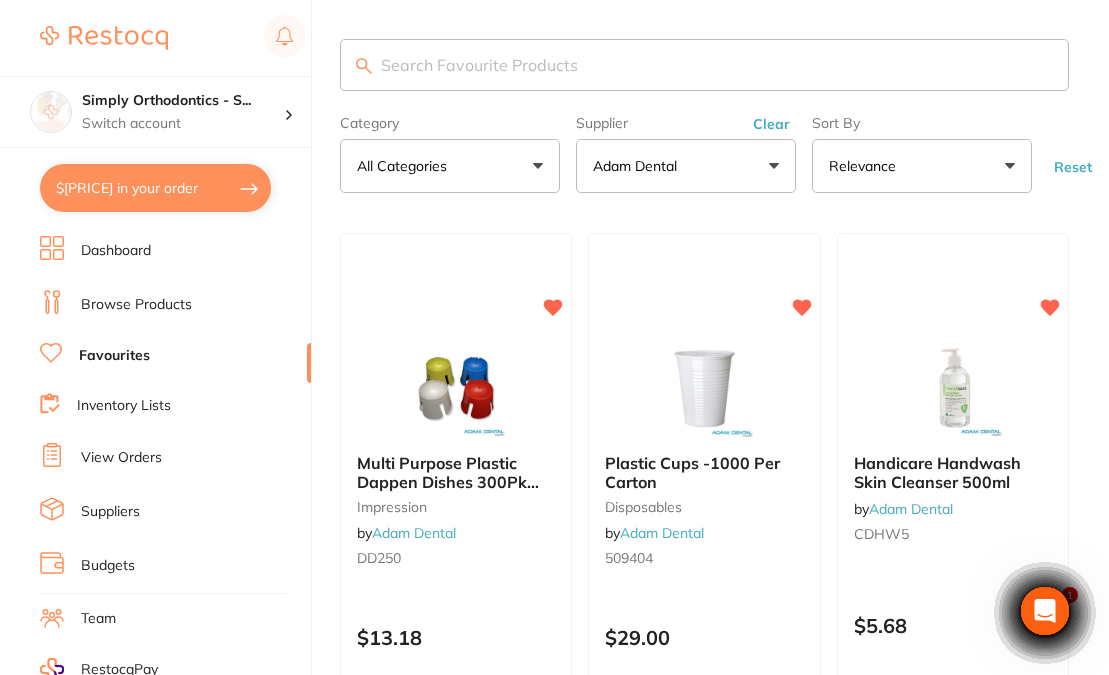 click on "Adam Dental" at bounding box center [686, 166] 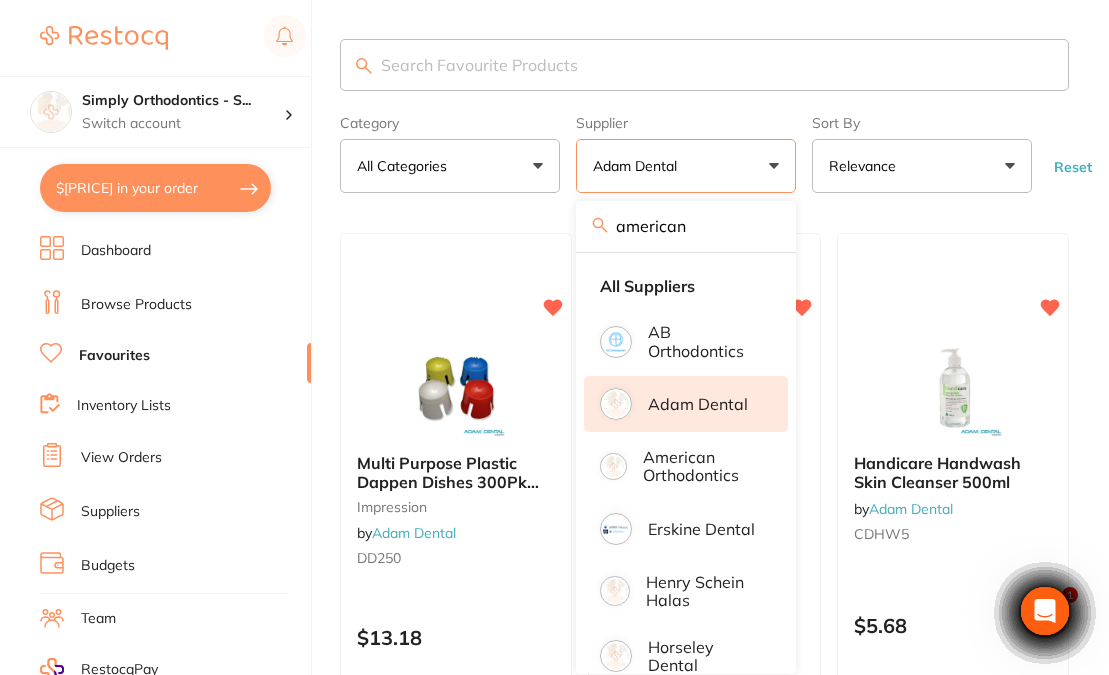 click on "american" at bounding box center [686, 226] 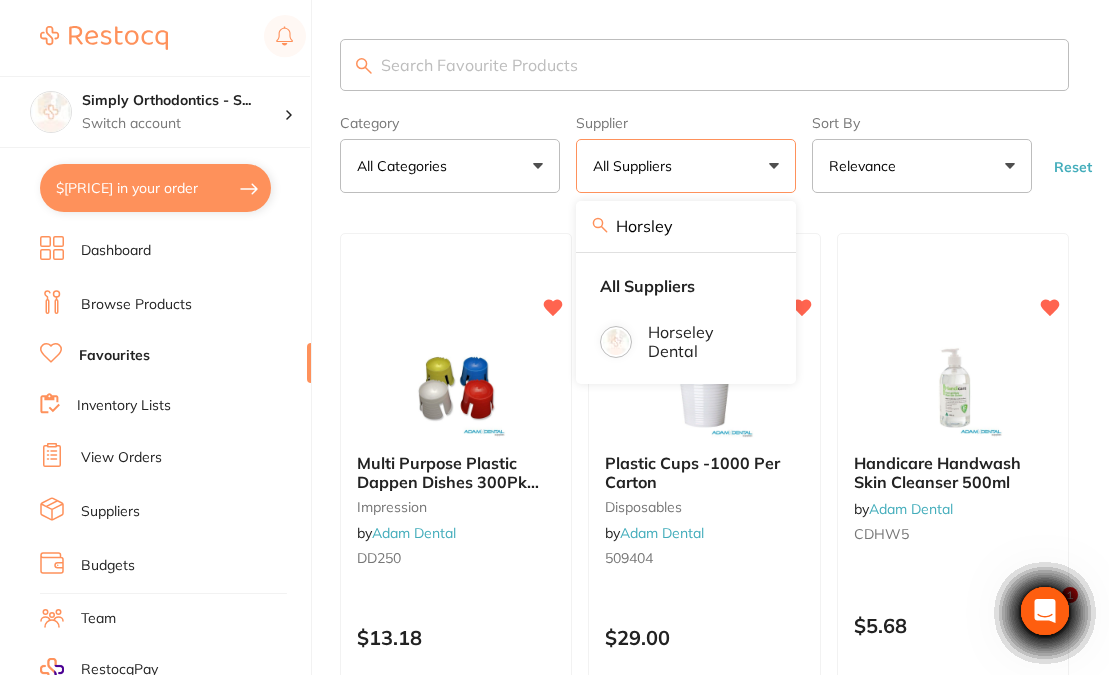 type on "Horsley" 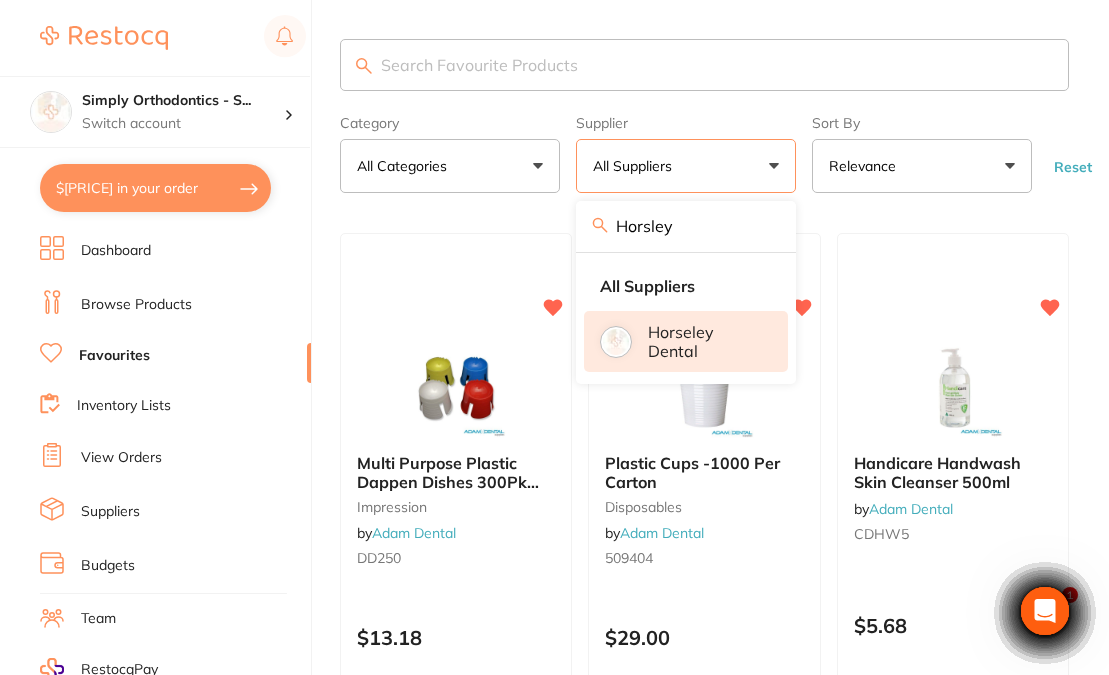 drag, startPoint x: 739, startPoint y: 237, endPoint x: 712, endPoint y: 360, distance: 125.92855 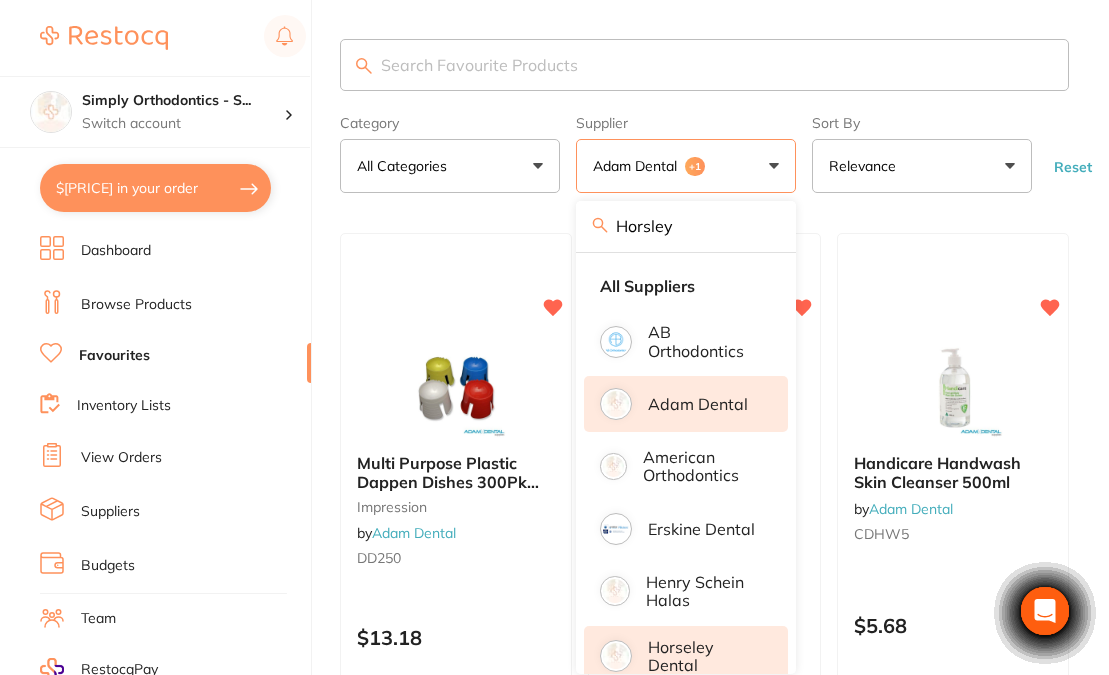 click on "Reset" at bounding box center [1073, 167] 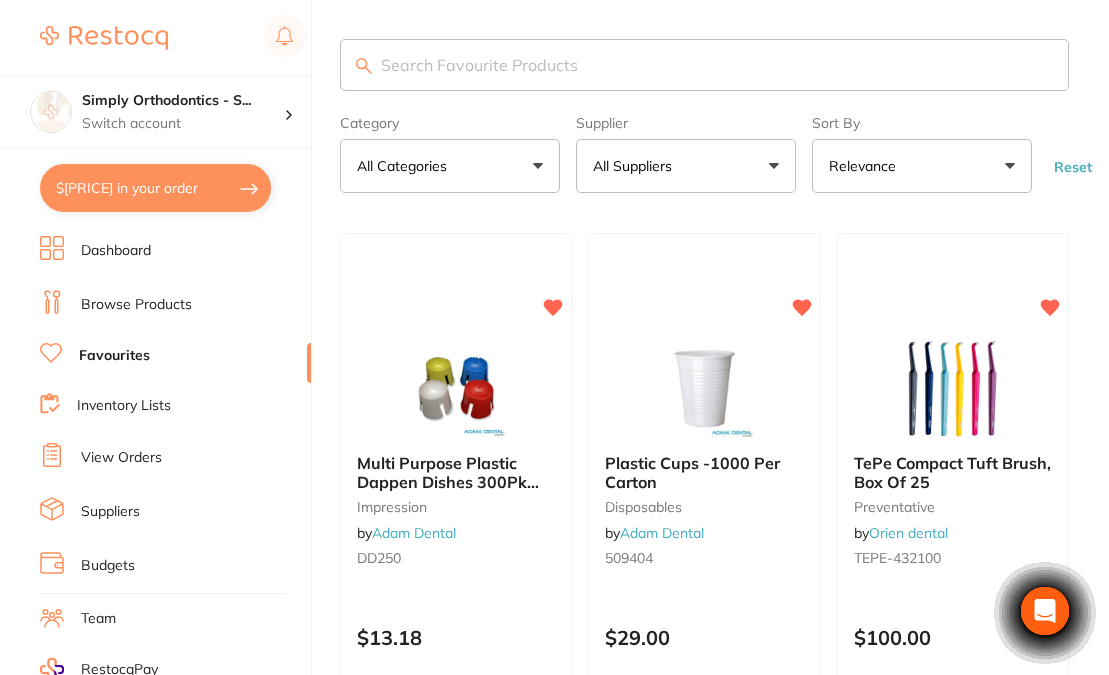 click on "Reset" at bounding box center (1073, 167) 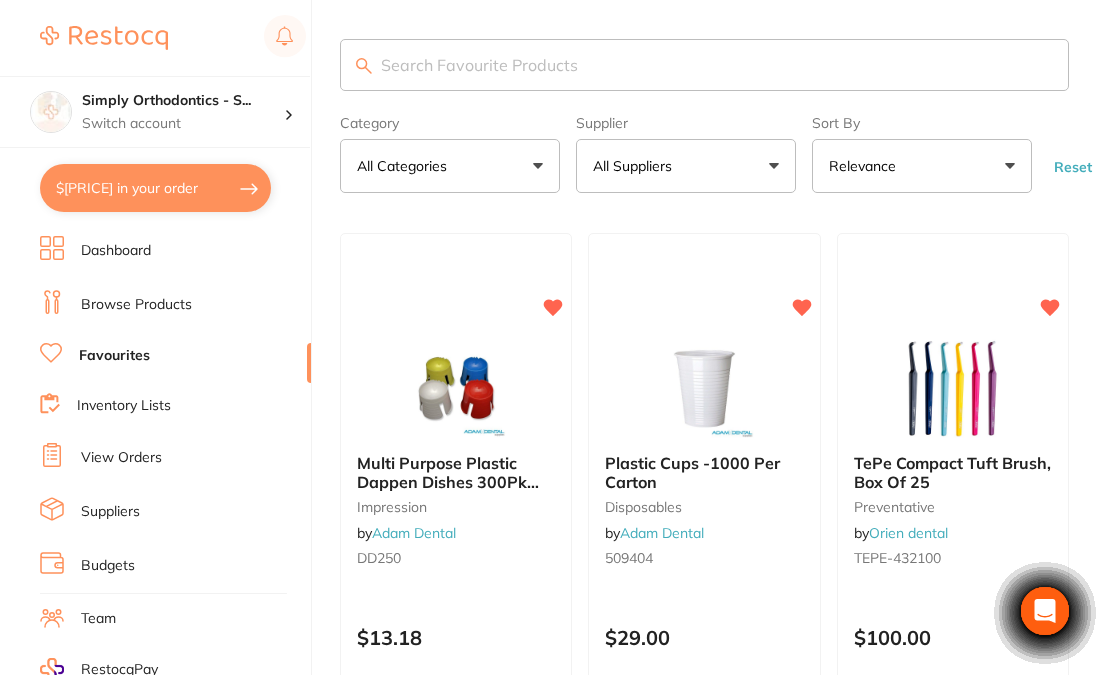 click on "All Suppliers" at bounding box center [686, 166] 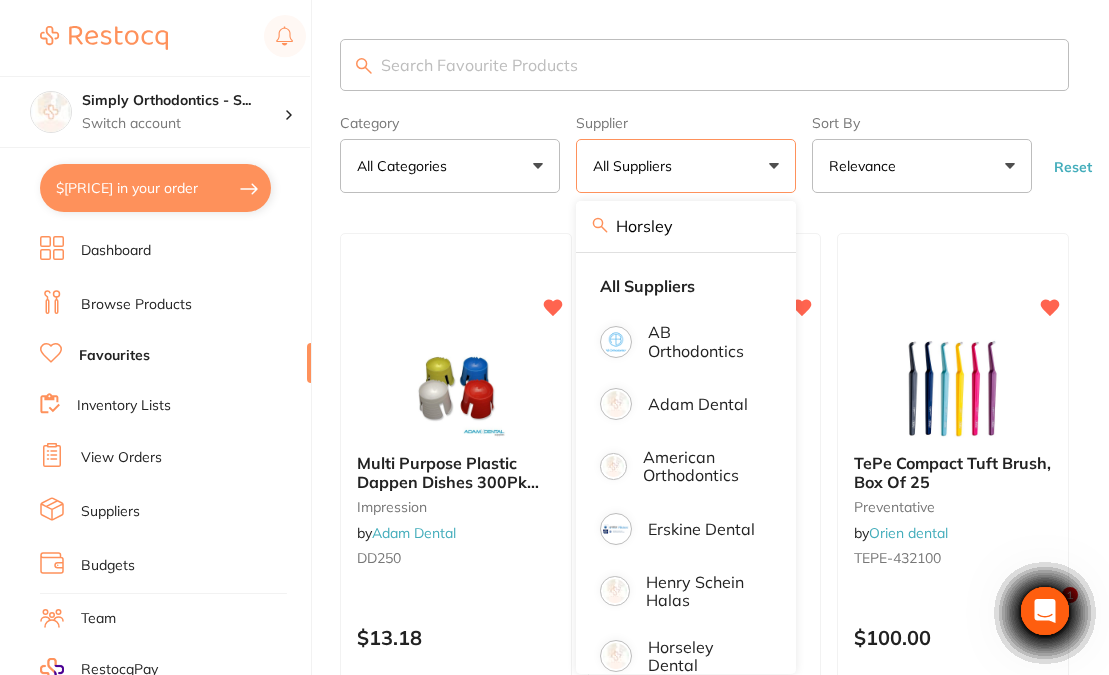 scroll, scrollTop: 0, scrollLeft: 0, axis: both 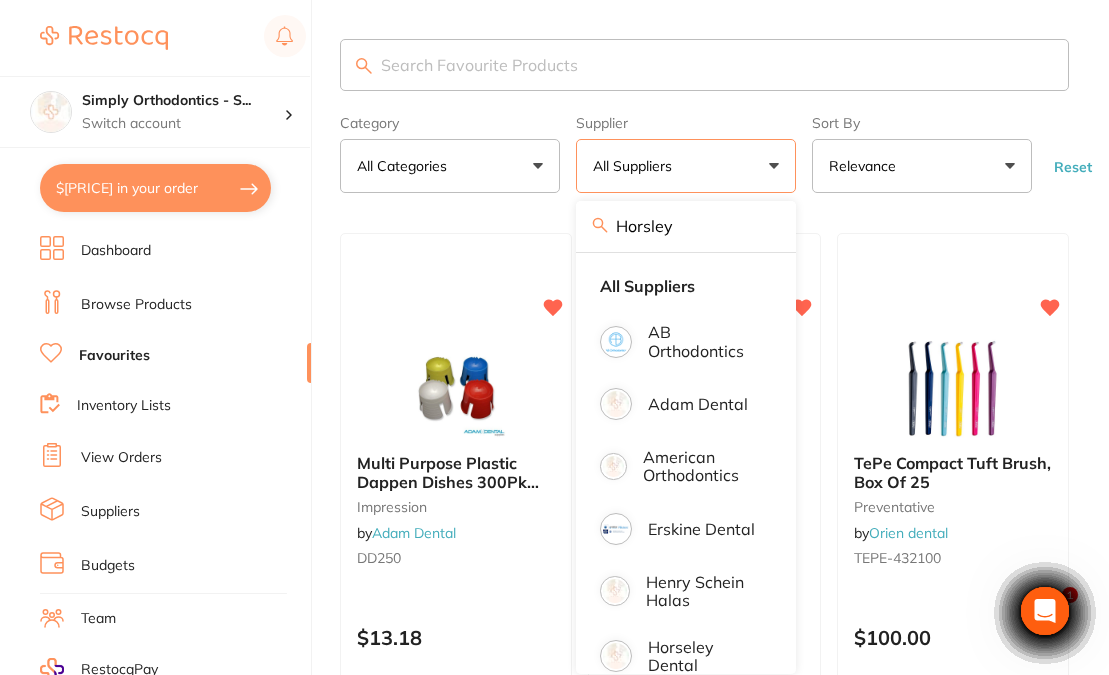 drag, startPoint x: 720, startPoint y: 173, endPoint x: 710, endPoint y: 175, distance: 10.198039 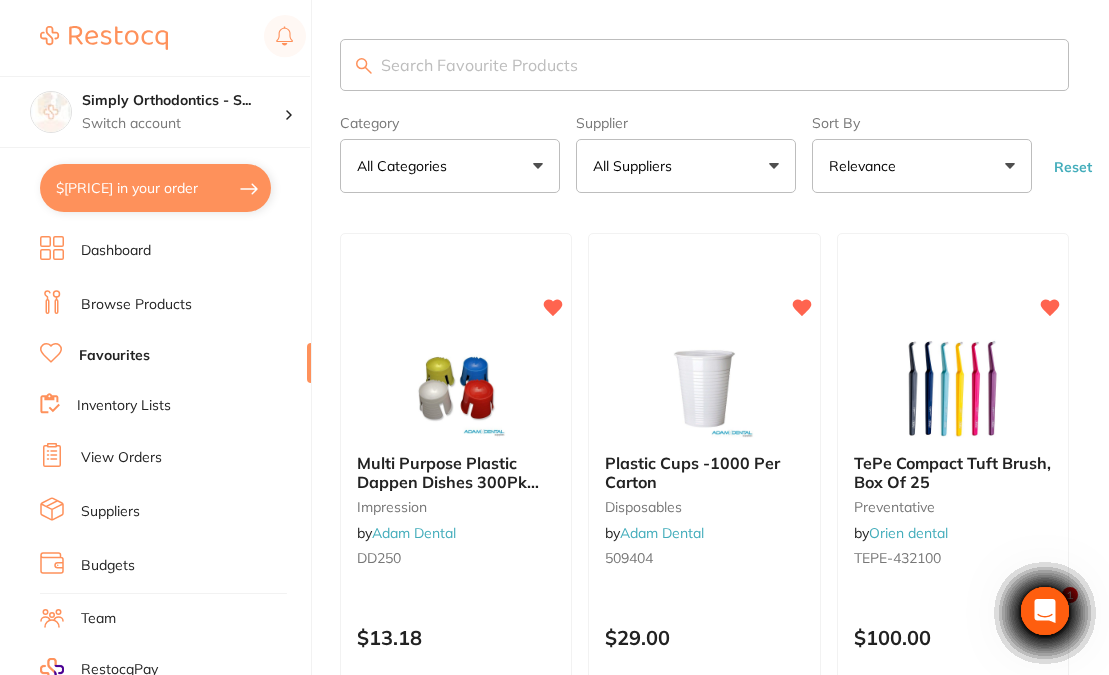 click on "All Suppliers" at bounding box center (686, 166) 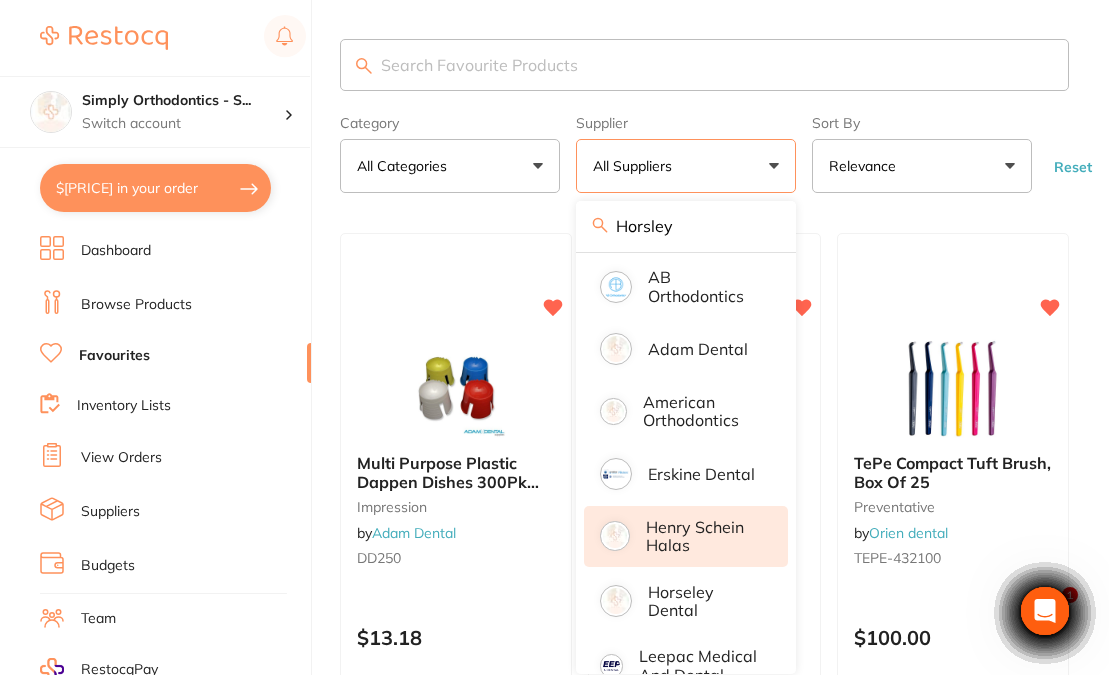 scroll, scrollTop: 57, scrollLeft: 0, axis: vertical 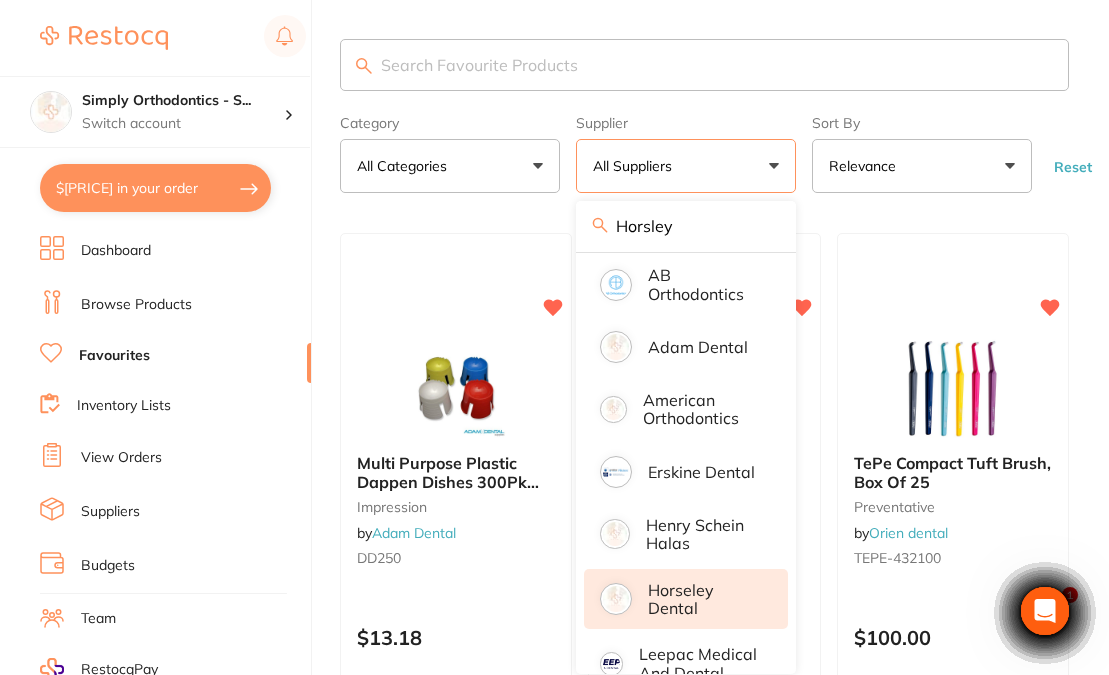 click on "Horseley Dental" at bounding box center (704, 599) 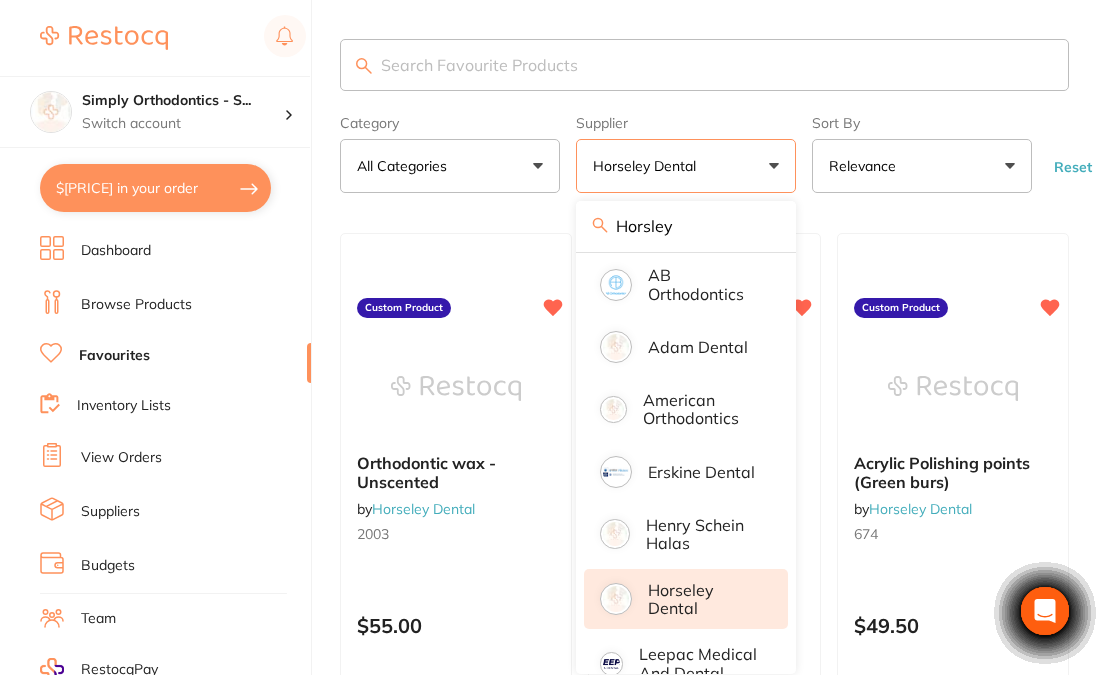 click on "Category All Categories All Categories Clear Category   false    All Categories Category All Categories Supplier Horseley Dental Horsley All Suppliers AB Orthodontics Adam Dental American Orthodontics Erskine Dental Henry Schein Halas Horseley Dental Leepac Medical and Dental Medident Orien dental ORMCO Orthomax Solventum (KCI) Clear Supplier   true    Horseley Dental Supplier Horsley All Suppliers AB Orthodontics Adam Dental American Orthodontics Erskine Dental Henry Schein Halas Horseley Dental Leepac Medical and Dental Medident Orien dental ORMCO Orthomax Solventum (KCI) Sort By Relevance Highest Price Lowest Price On Sale Relevance Clear Sort By   false    Relevance Sort By Highest Price Lowest Price On Sale Relevance Reset Filters Reset Filter By Category All Categories All Categories Clear Filter By Category   false    All Categories Filter By Category All Categories Filter By Supplier Horseley Dental All Suppliers AB Orthodontics Adam Dental American Orthodontics Erskine Dental Henry Schein Halas ORMCO" at bounding box center (724, 4001) 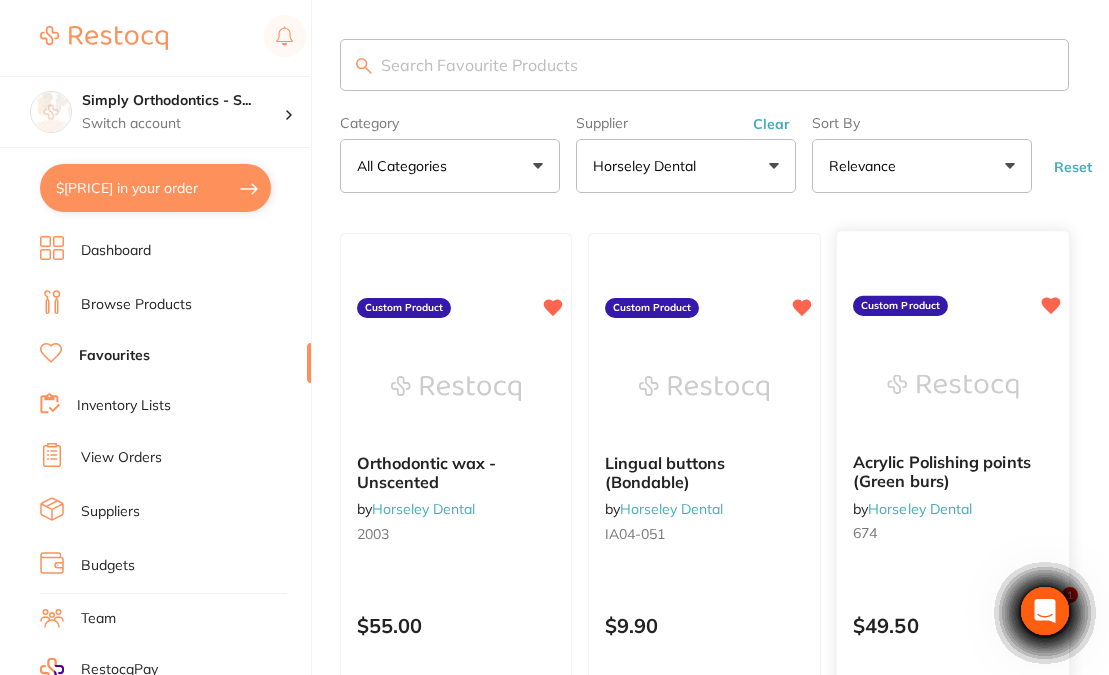 scroll, scrollTop: 0, scrollLeft: 0, axis: both 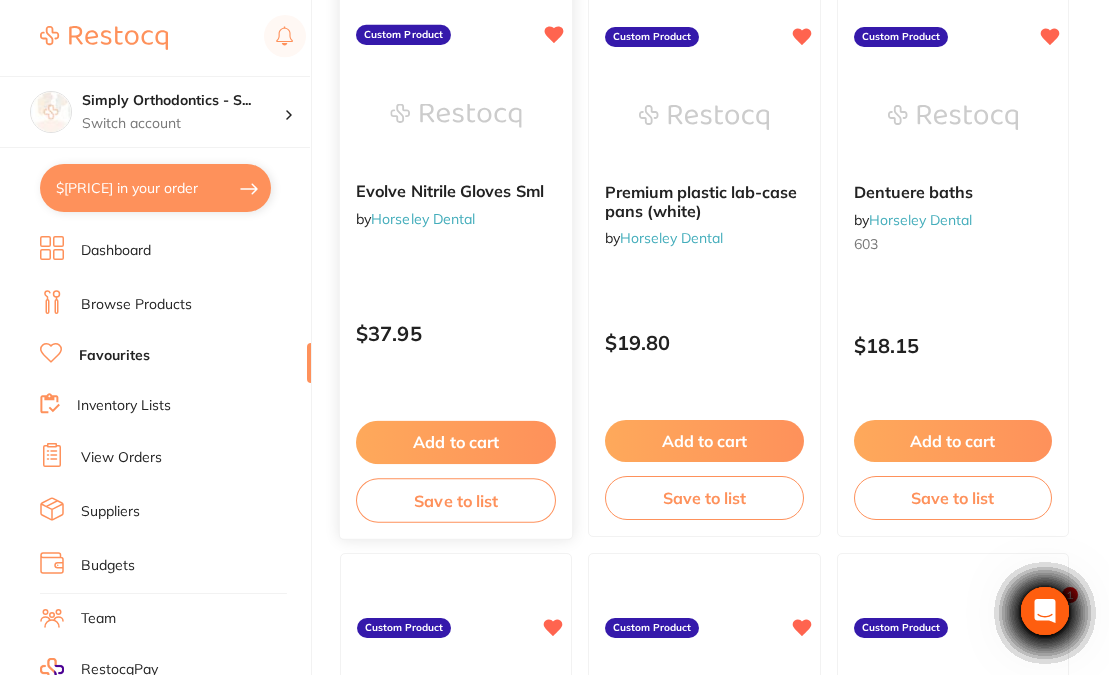 click on "Add to cart" at bounding box center (456, 442) 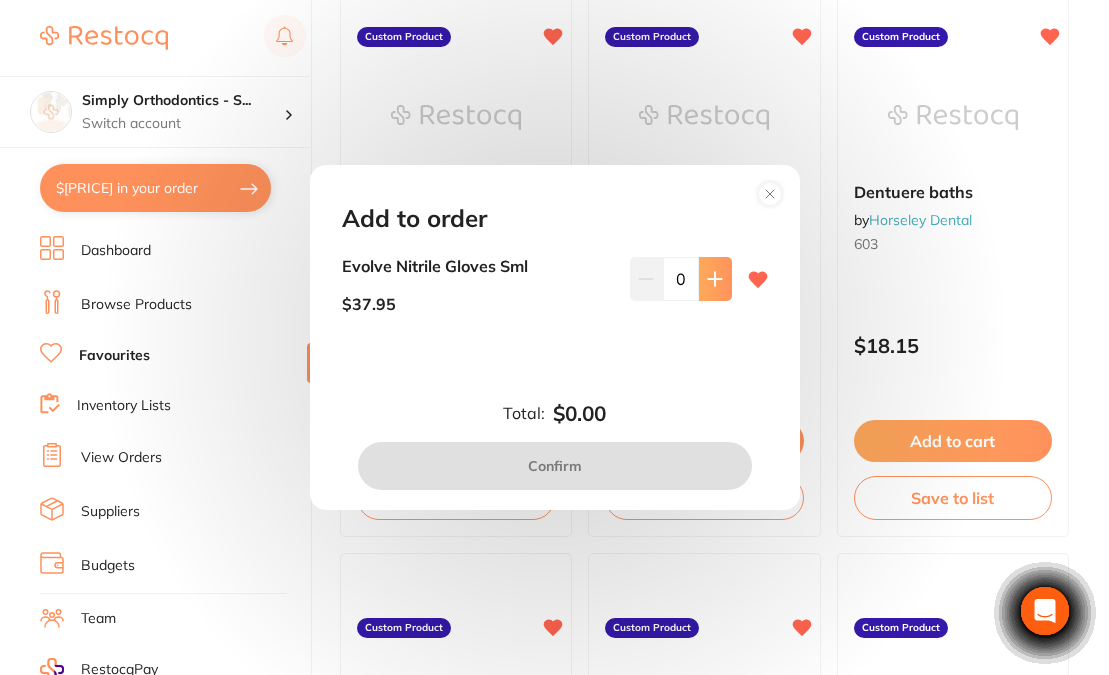 click at bounding box center (715, 279) 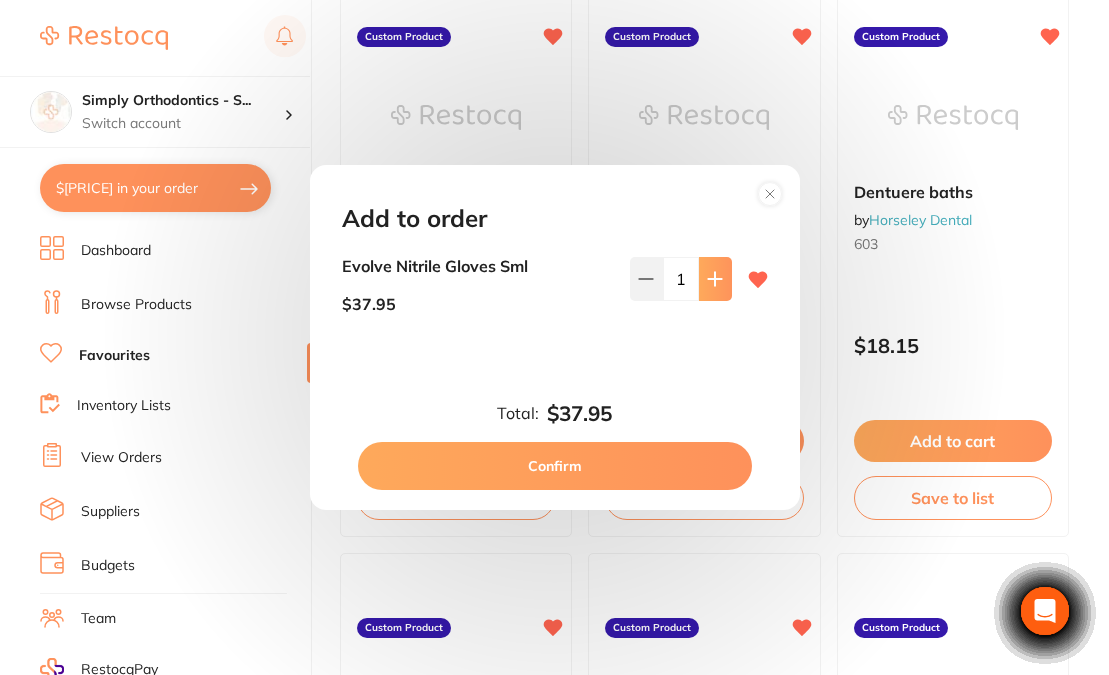 click at bounding box center (715, 279) 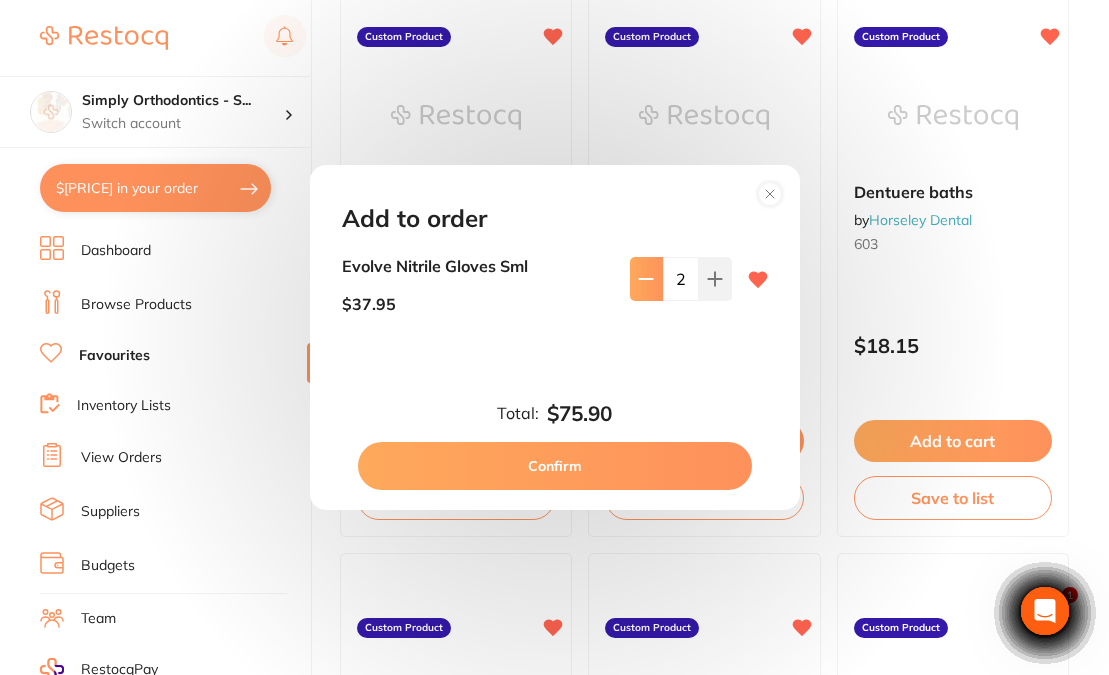 scroll, scrollTop: 0, scrollLeft: 0, axis: both 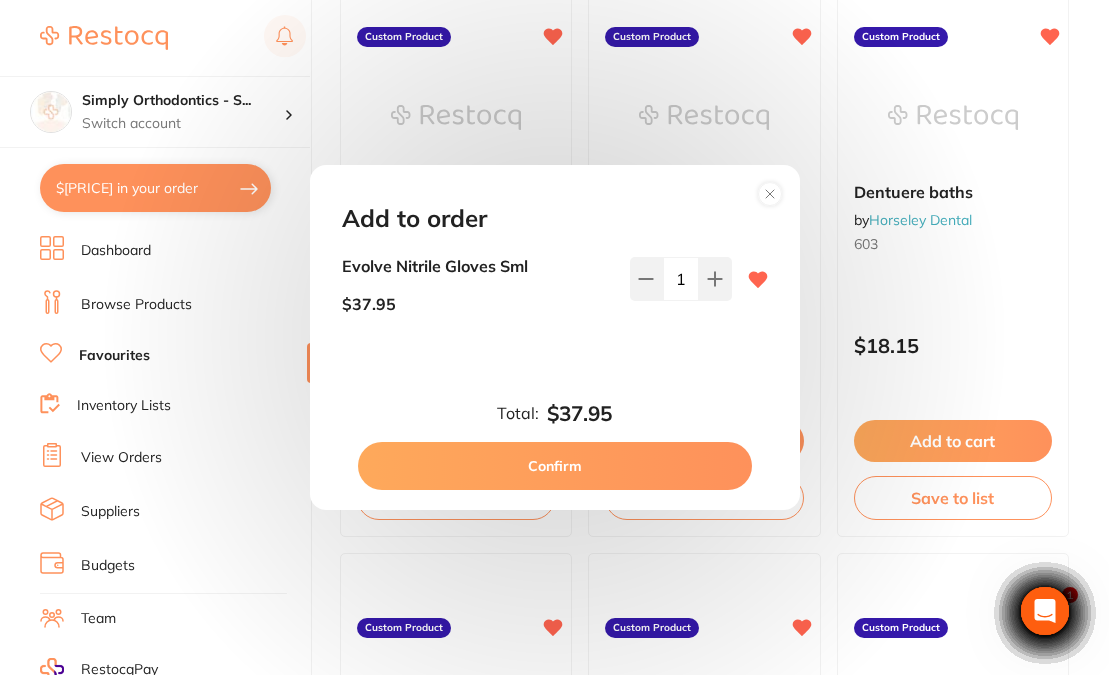 click on "Confirm" at bounding box center (555, 466) 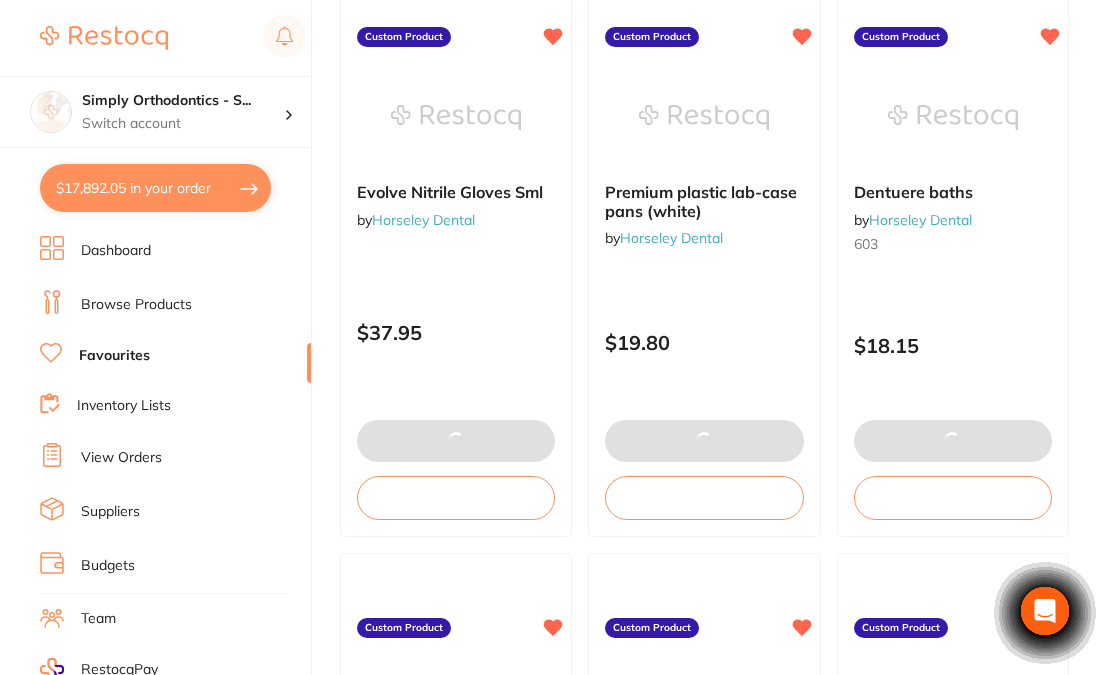 scroll, scrollTop: 1877, scrollLeft: 0, axis: vertical 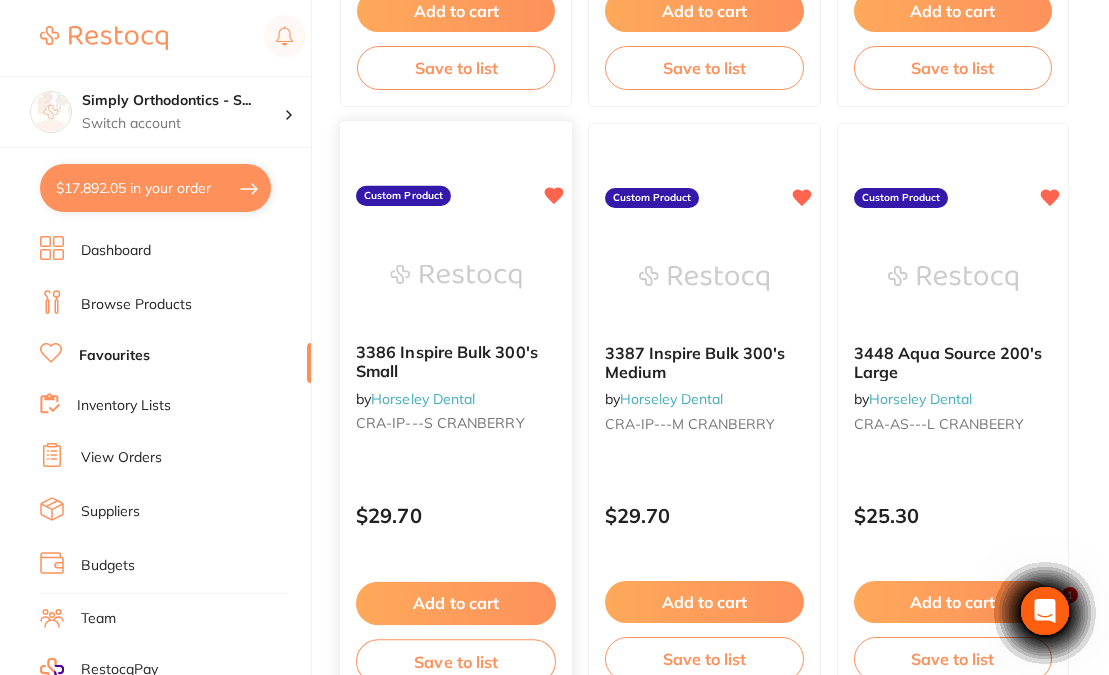 click on "Add to cart" at bounding box center (456, 603) 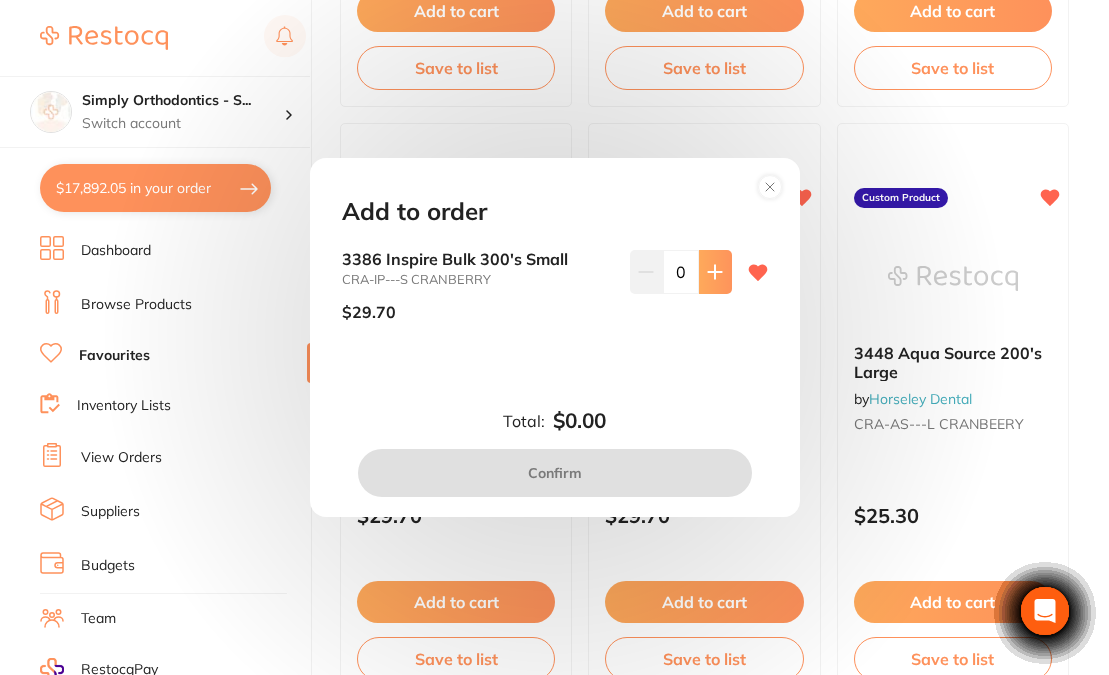 click at bounding box center (715, 272) 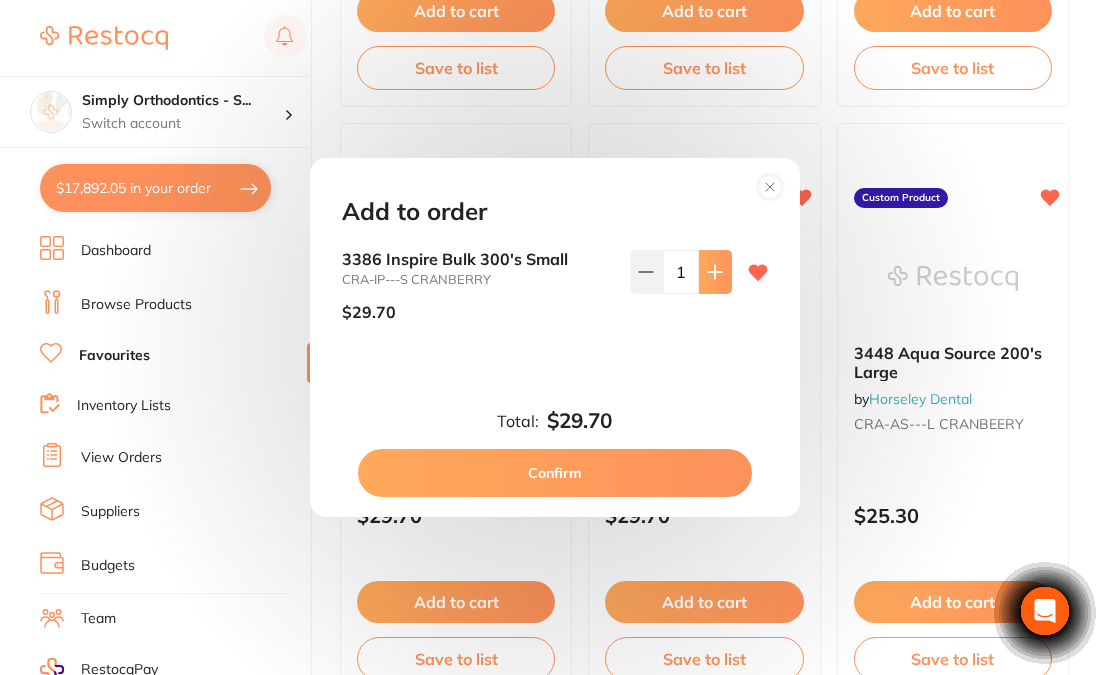 type on "1" 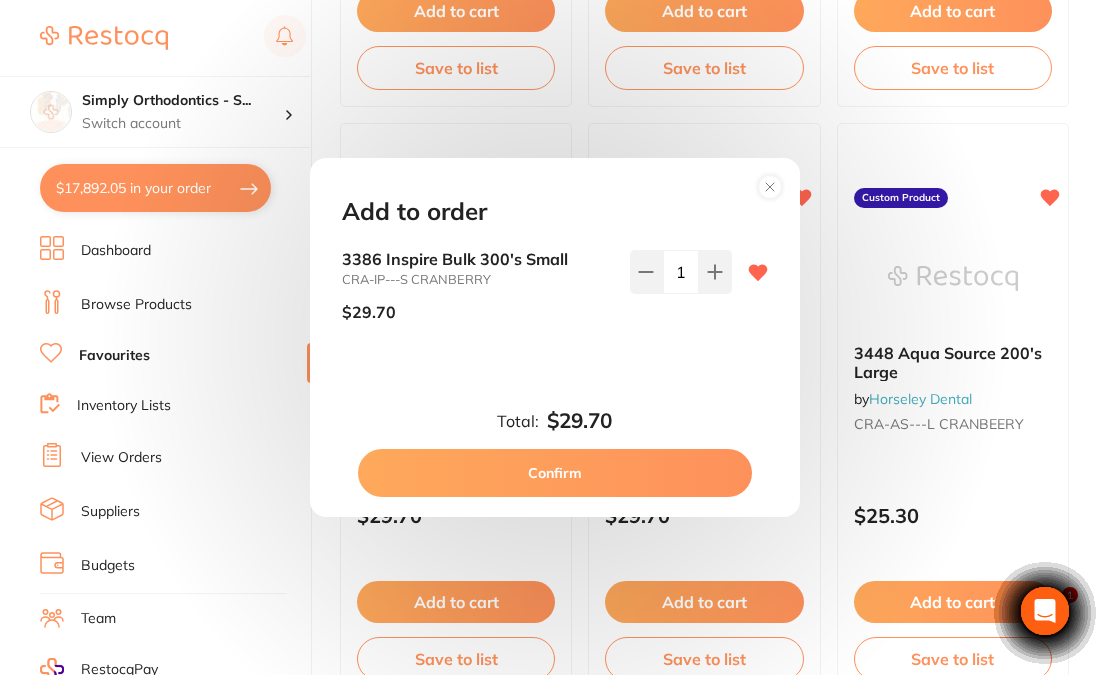 click on "Confirm" at bounding box center [555, 473] 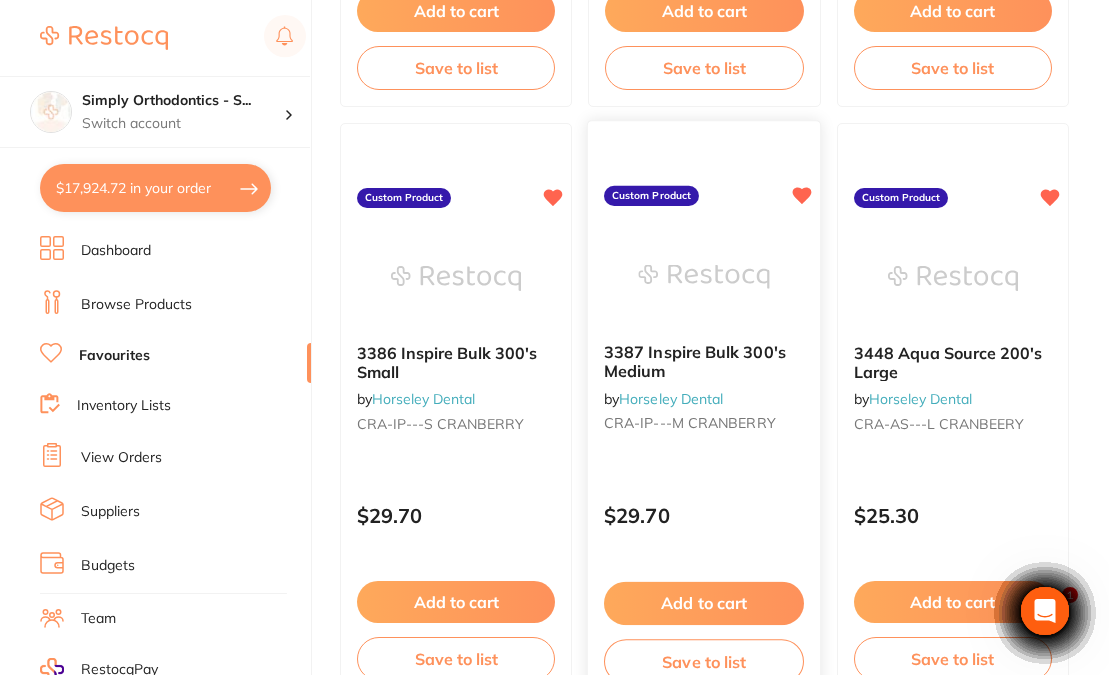 scroll, scrollTop: 0, scrollLeft: 0, axis: both 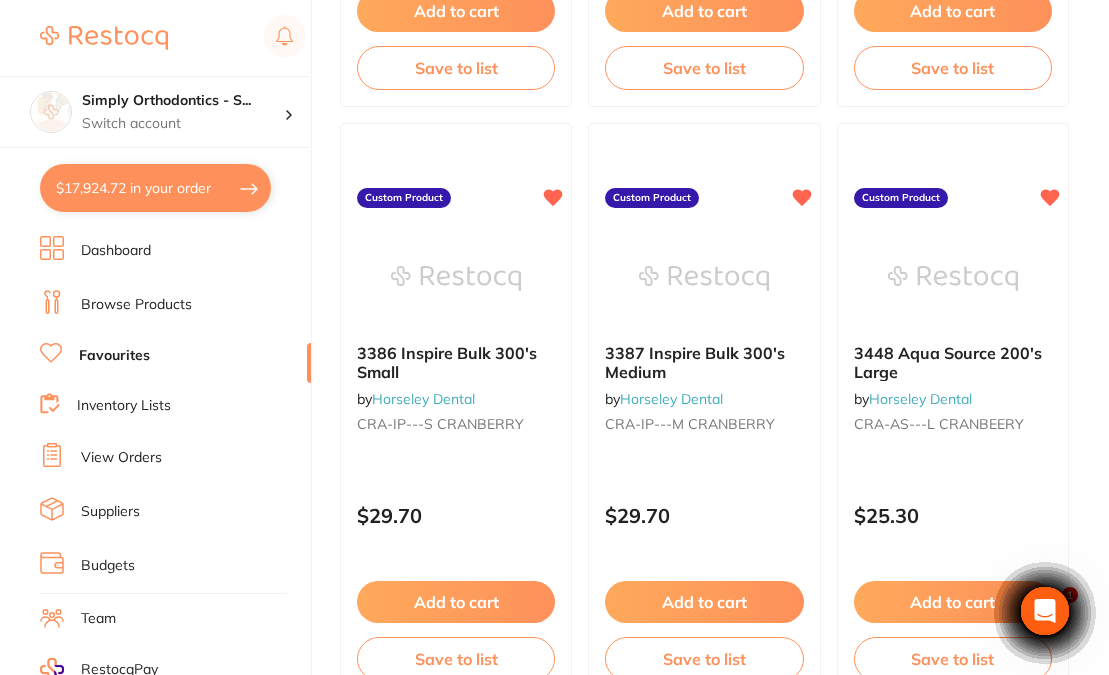 click on "$17,924.72   in your order" at bounding box center [155, 188] 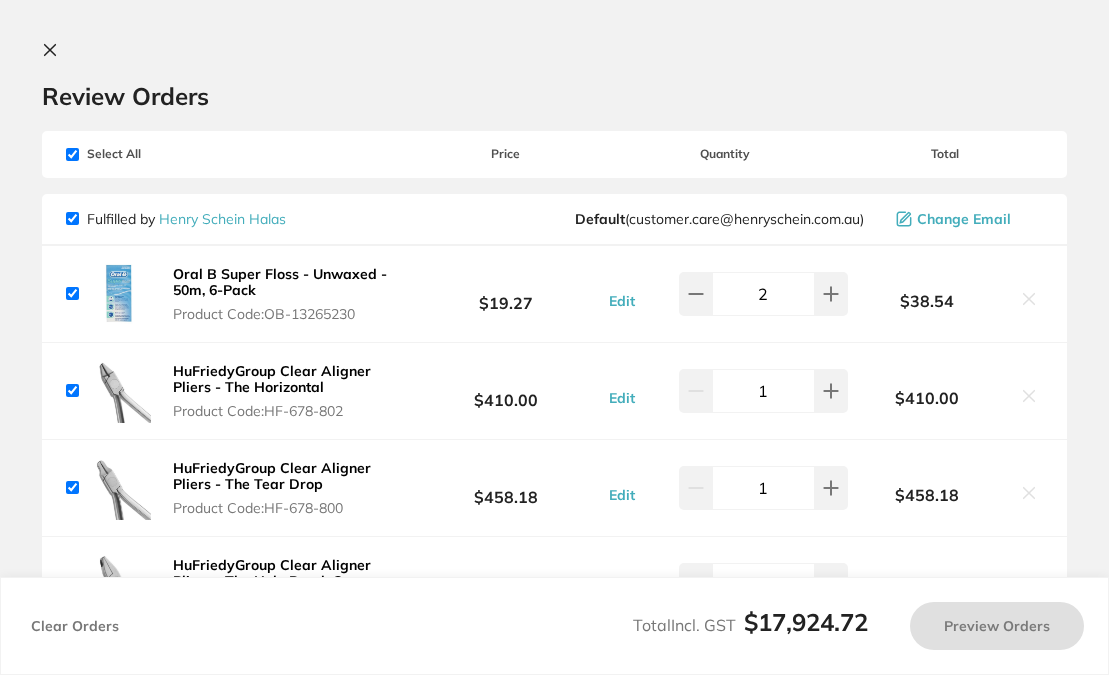 checkbox on "true" 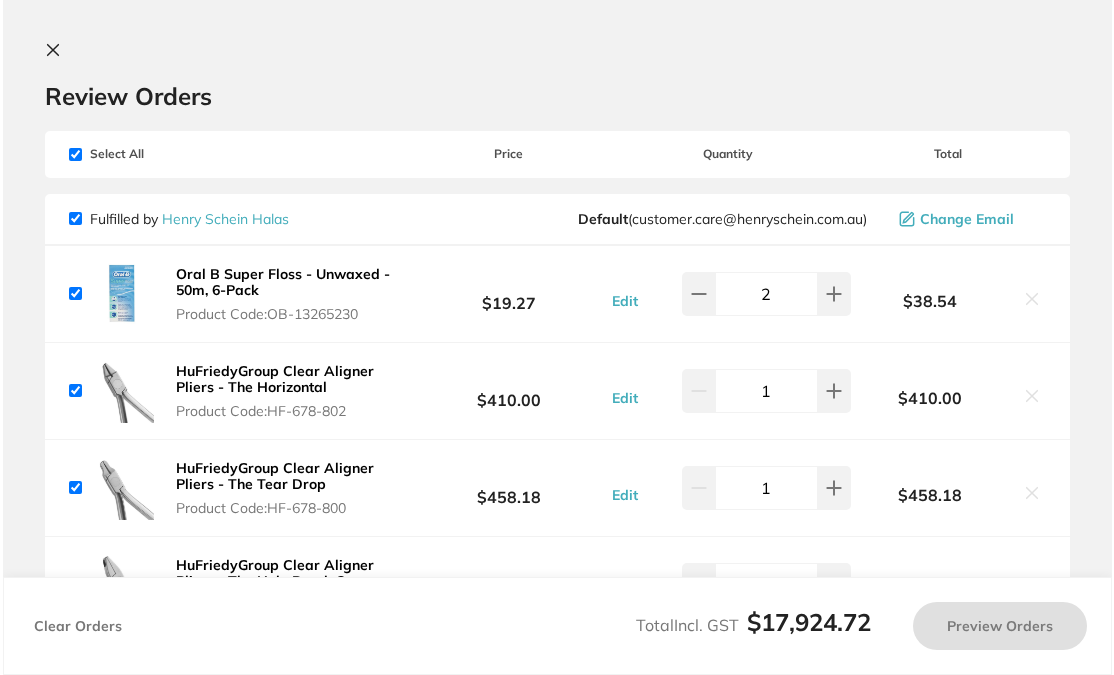 scroll, scrollTop: 0, scrollLeft: 0, axis: both 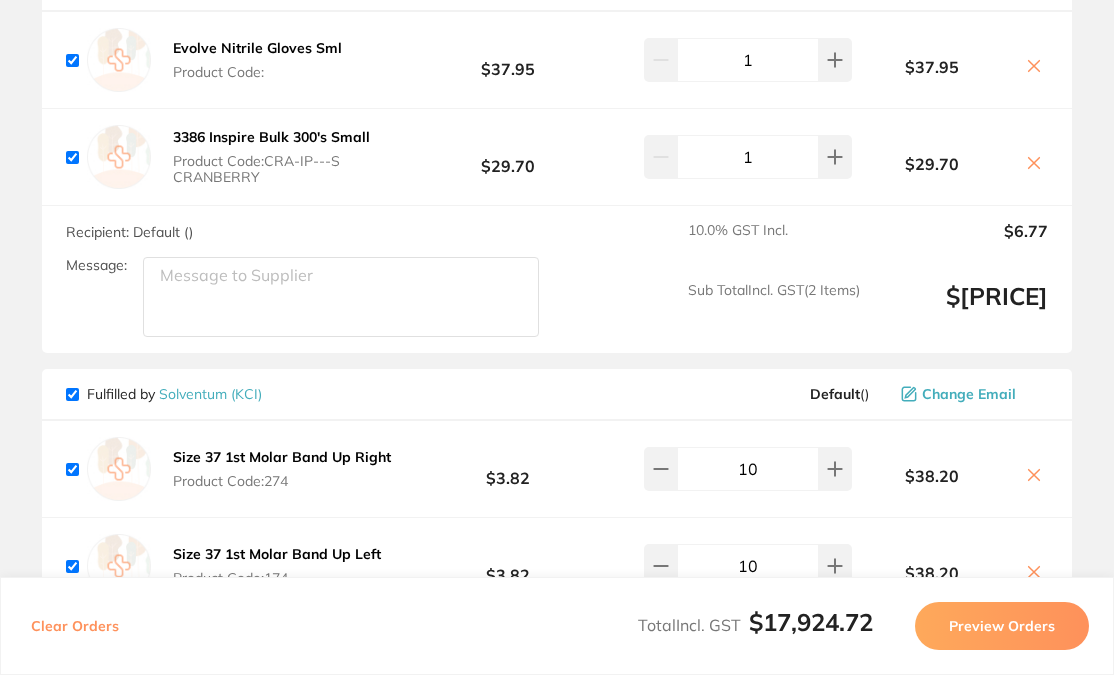 click 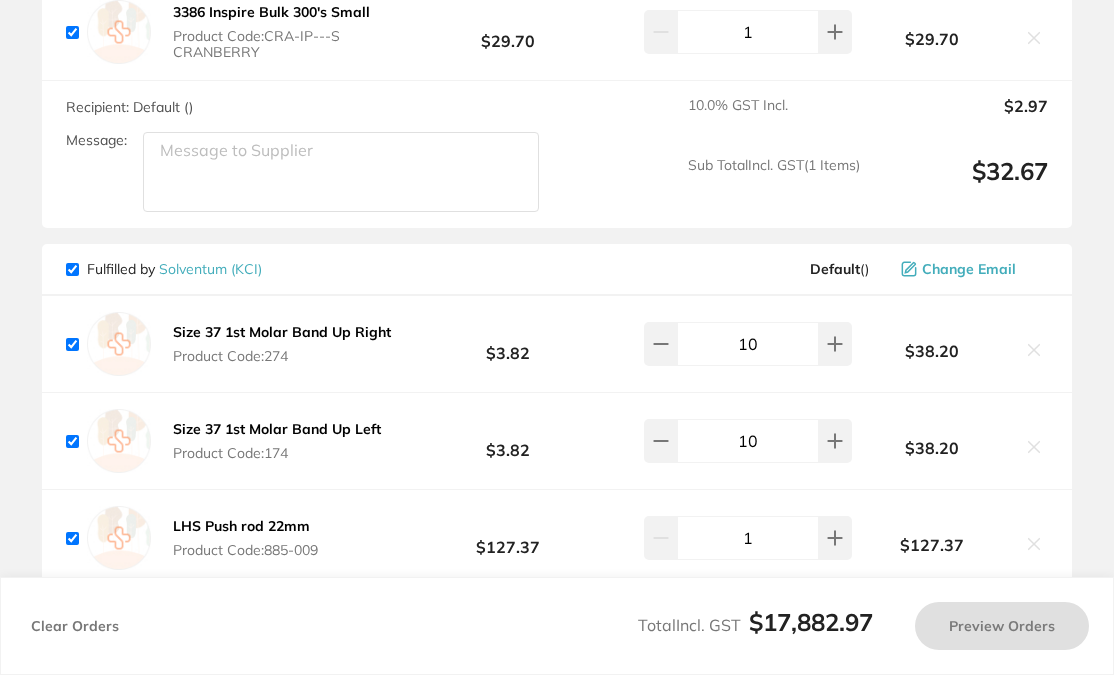 scroll, scrollTop: 5710, scrollLeft: 0, axis: vertical 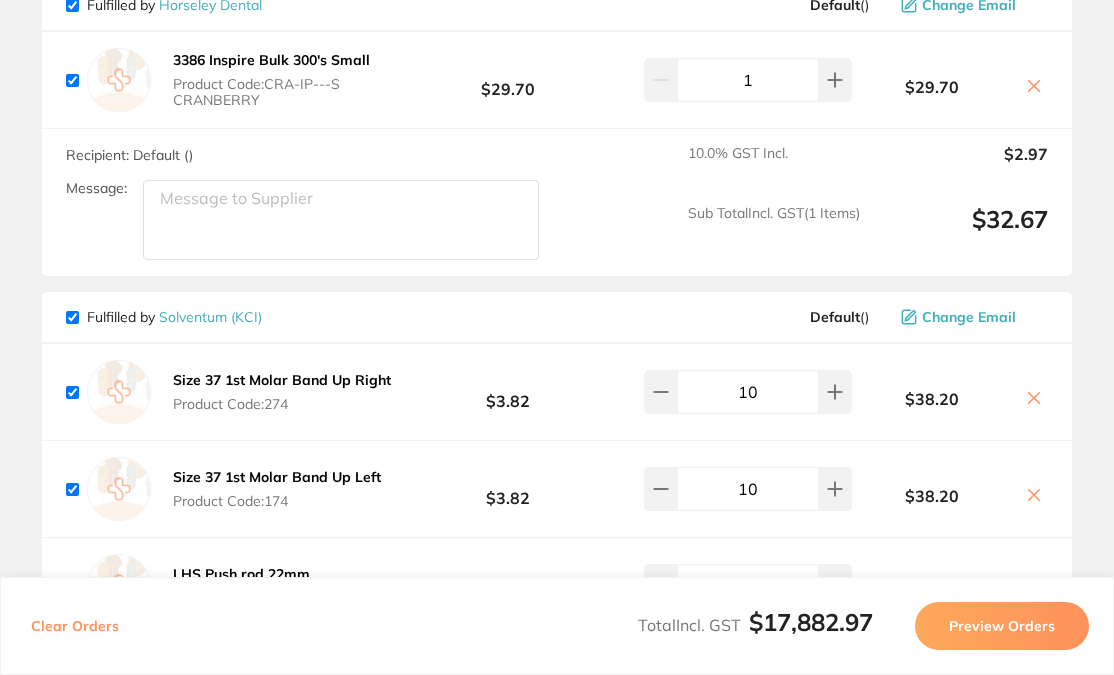 checkbox on "true" 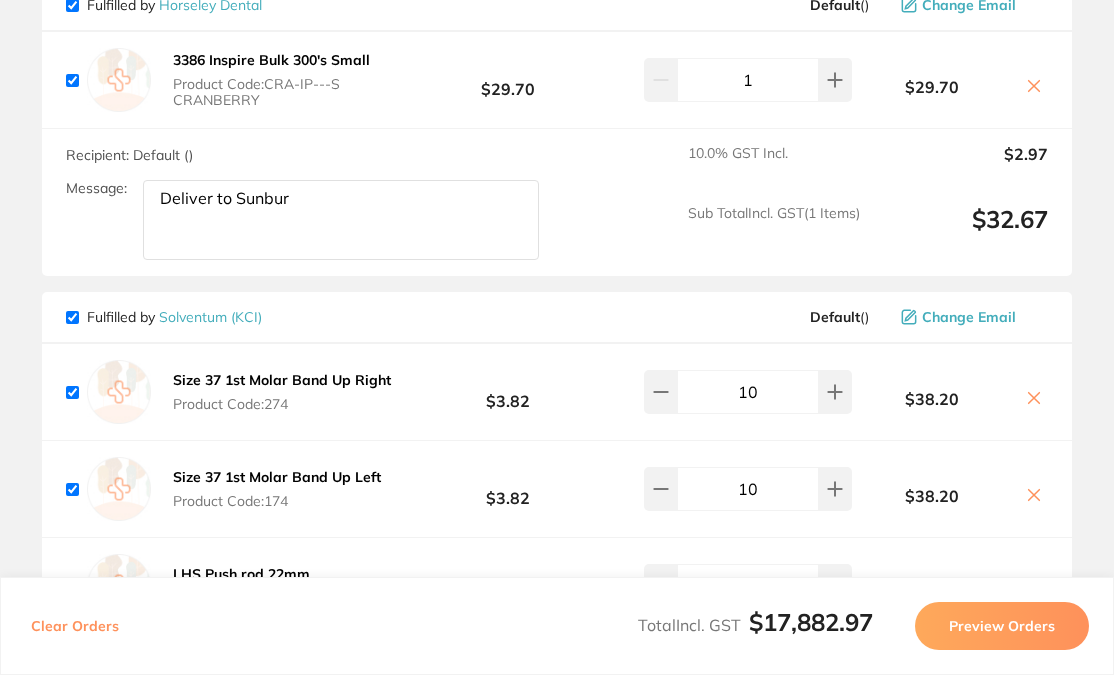 type on "Deliver to Sunbury" 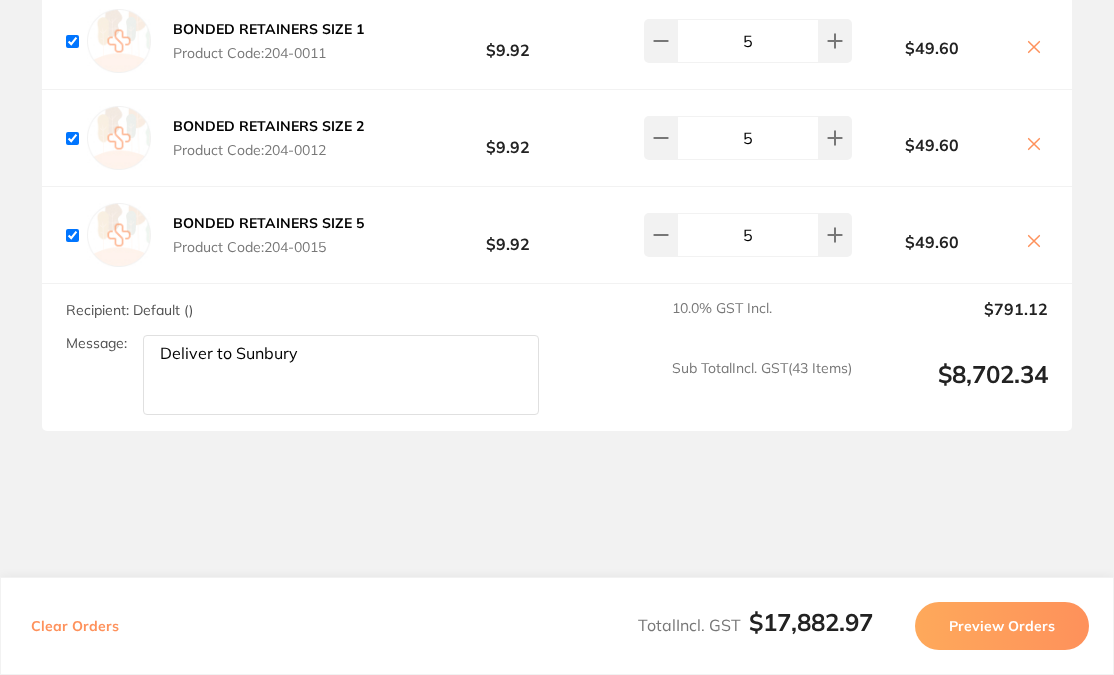 scroll, scrollTop: 10568, scrollLeft: 0, axis: vertical 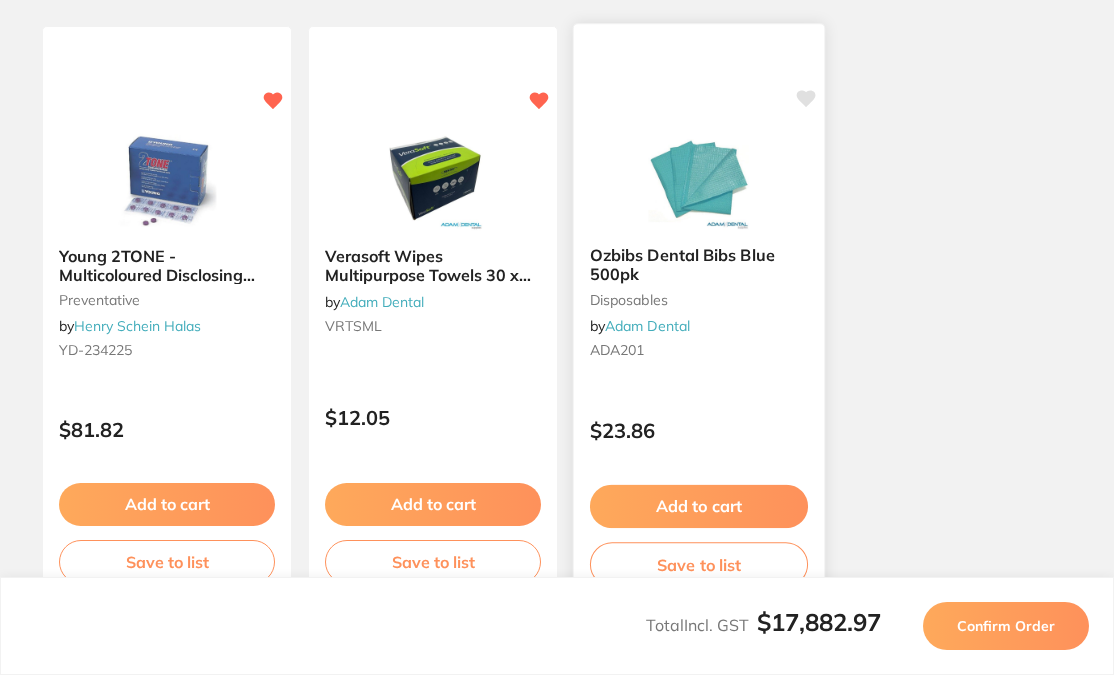 click on "Add to cart" at bounding box center (699, 506) 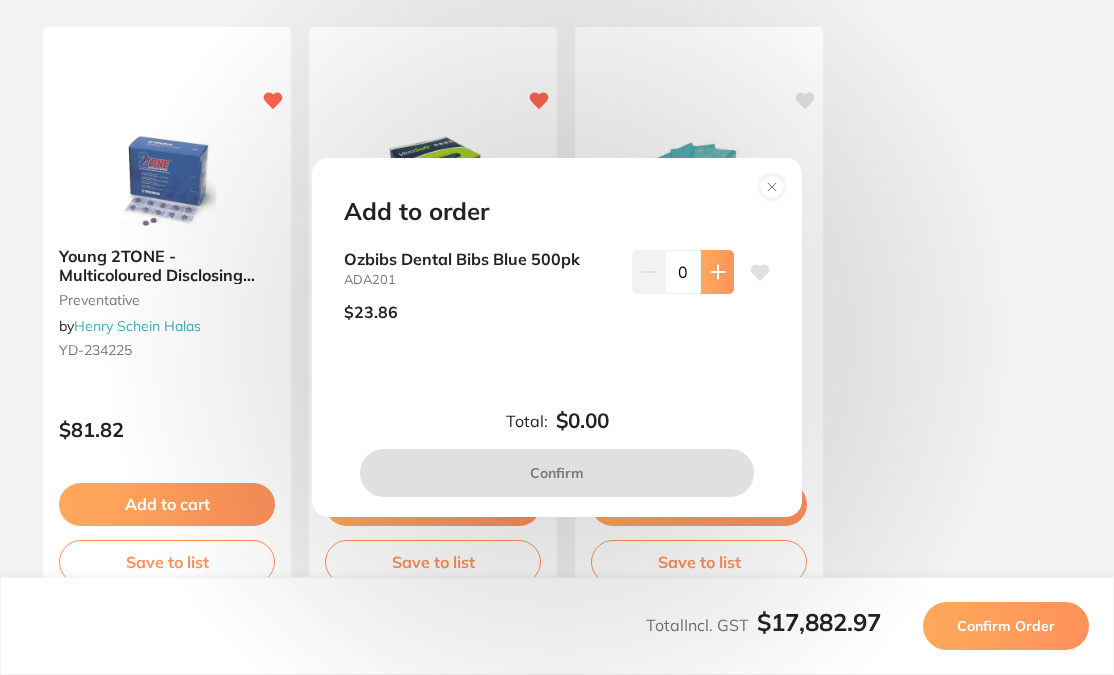 drag, startPoint x: 712, startPoint y: 297, endPoint x: 712, endPoint y: 286, distance: 11 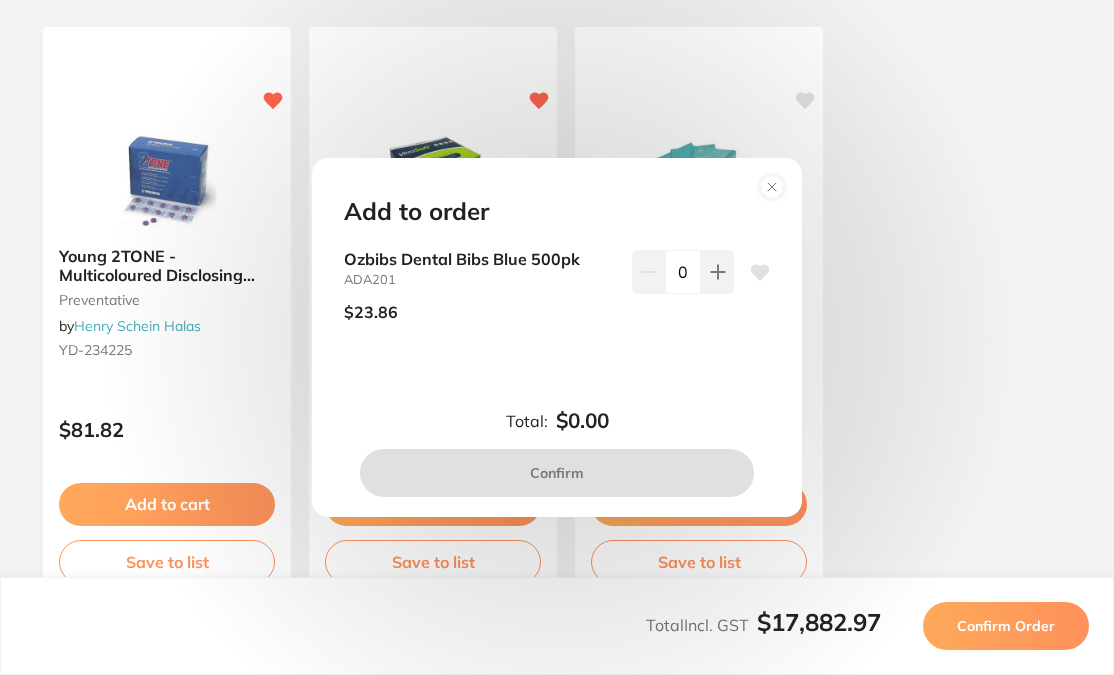 type on "1" 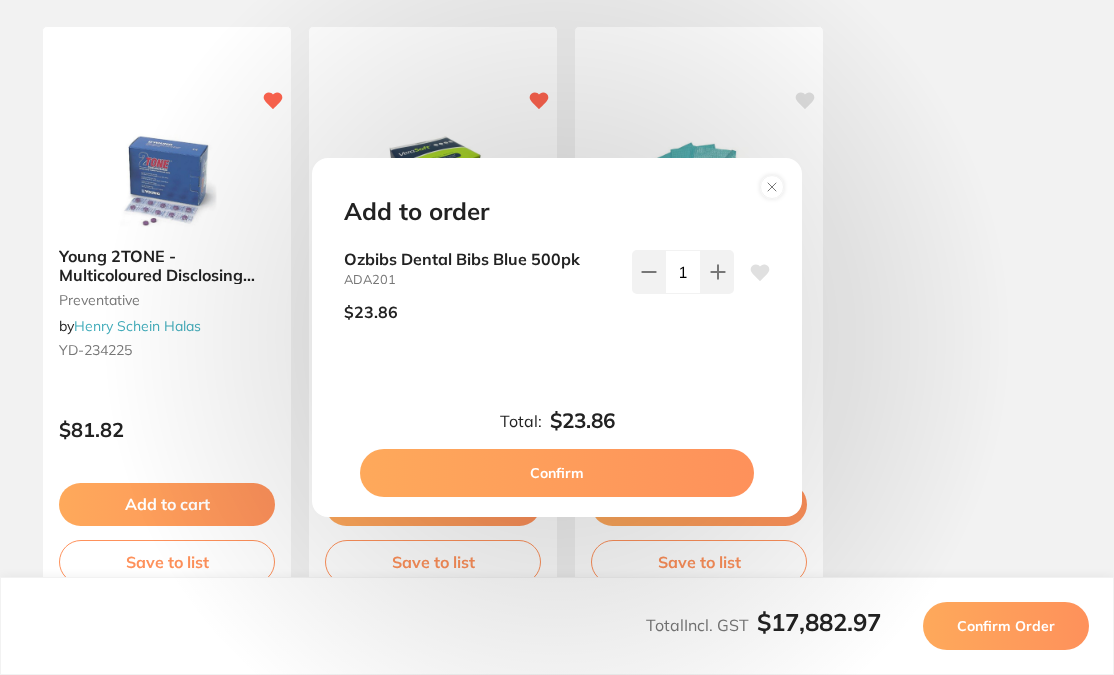 click on "Confirm" at bounding box center [557, 473] 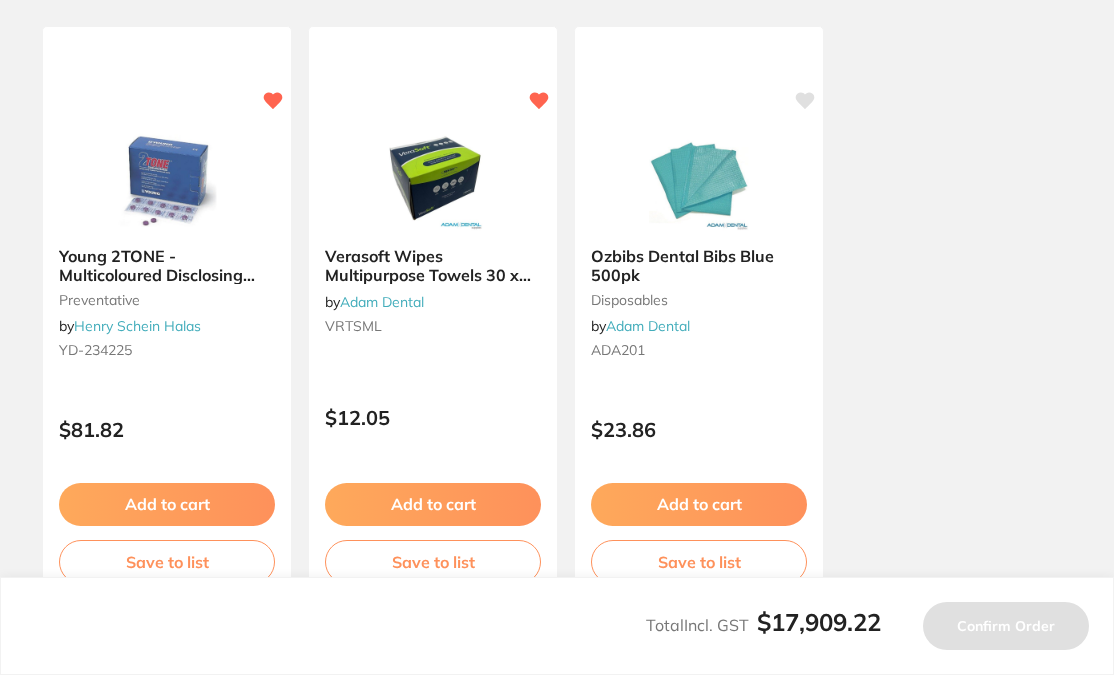 scroll, scrollTop: 0, scrollLeft: 0, axis: both 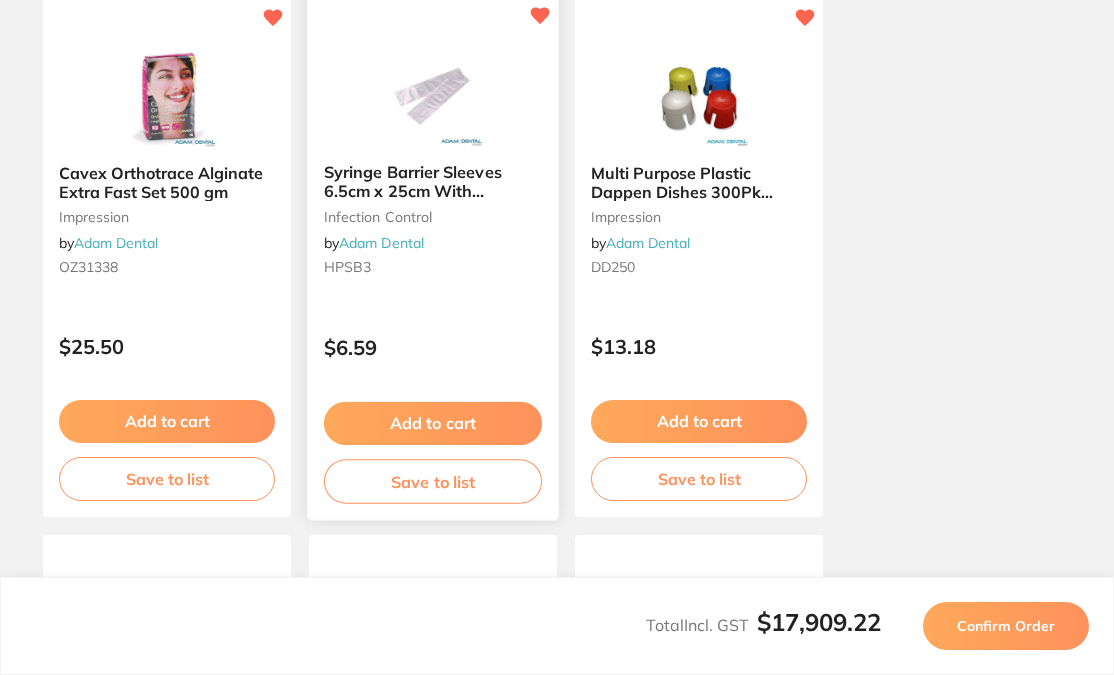 click on "Add to cart" at bounding box center [433, 423] 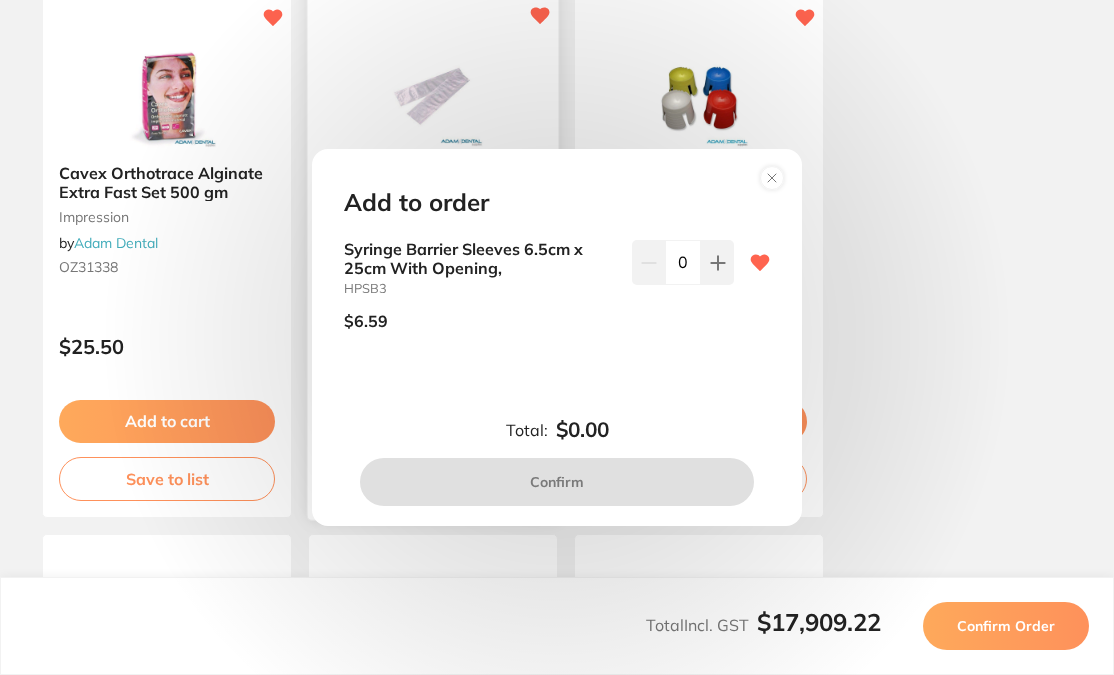 scroll, scrollTop: 0, scrollLeft: 0, axis: both 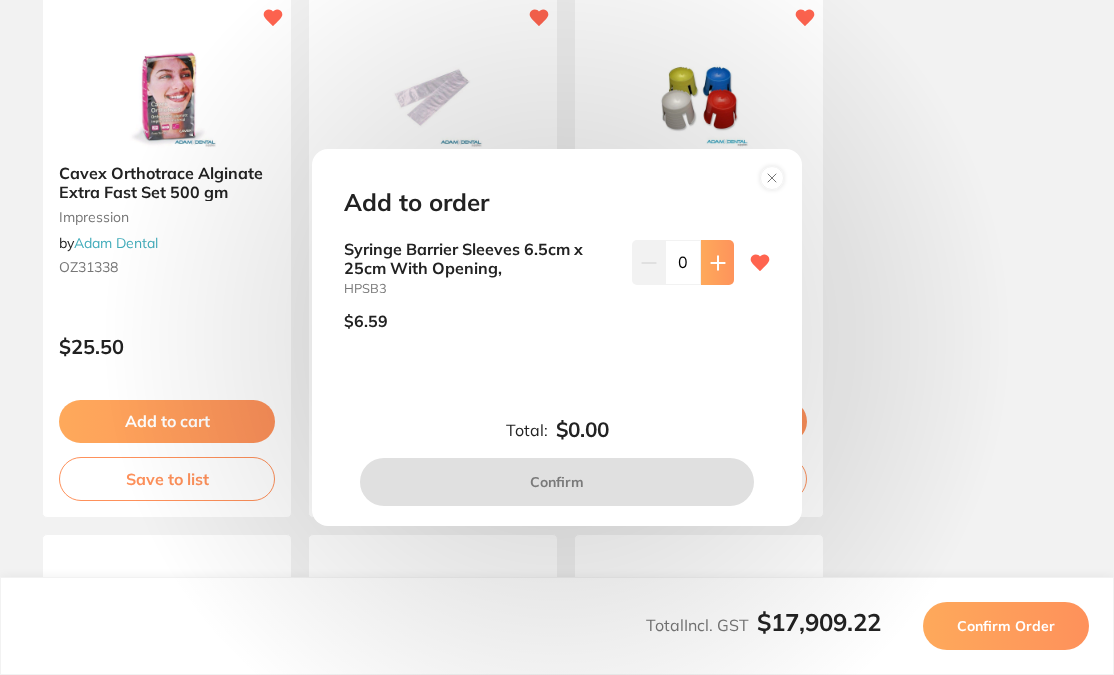 click at bounding box center (717, 262) 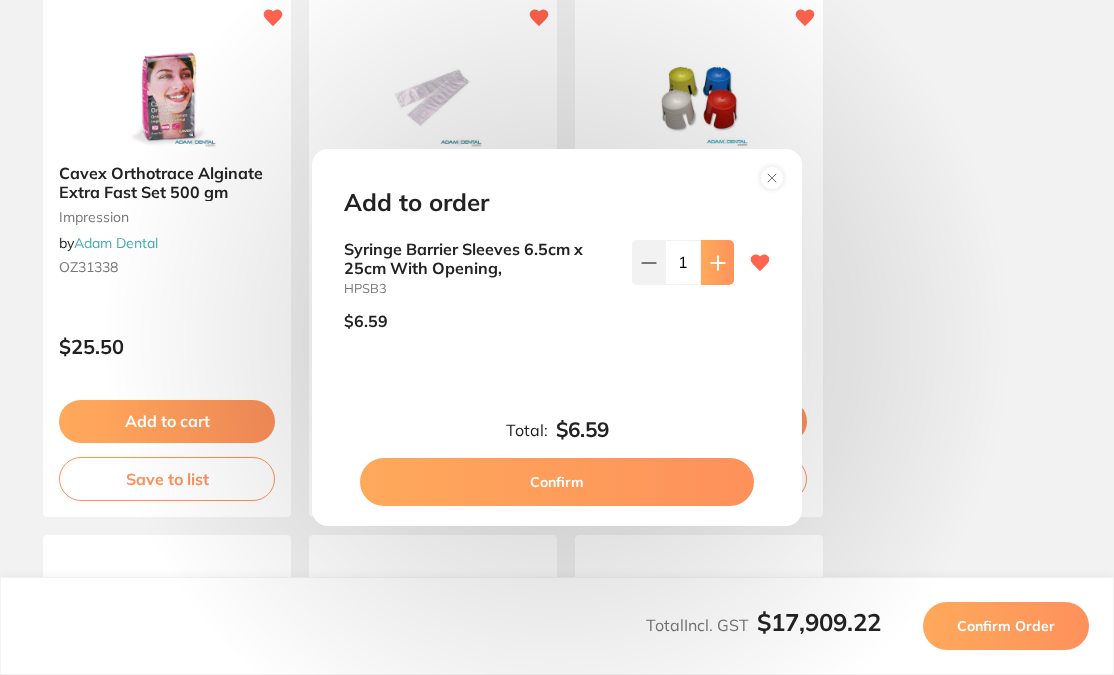 click at bounding box center (717, 262) 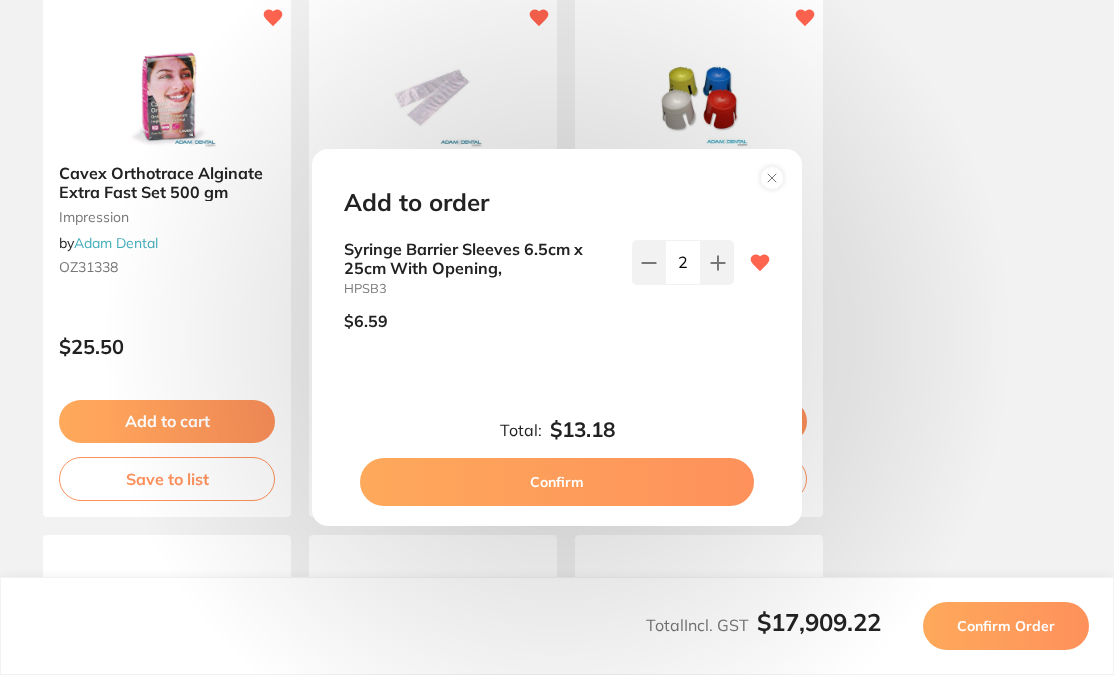 click on "Add to order Syringe Barrier Sleeves 6.5cm x 25cm With Opening, HPSB3 $6.59     2         Total:    $13.18 Confirm" at bounding box center [557, 337] 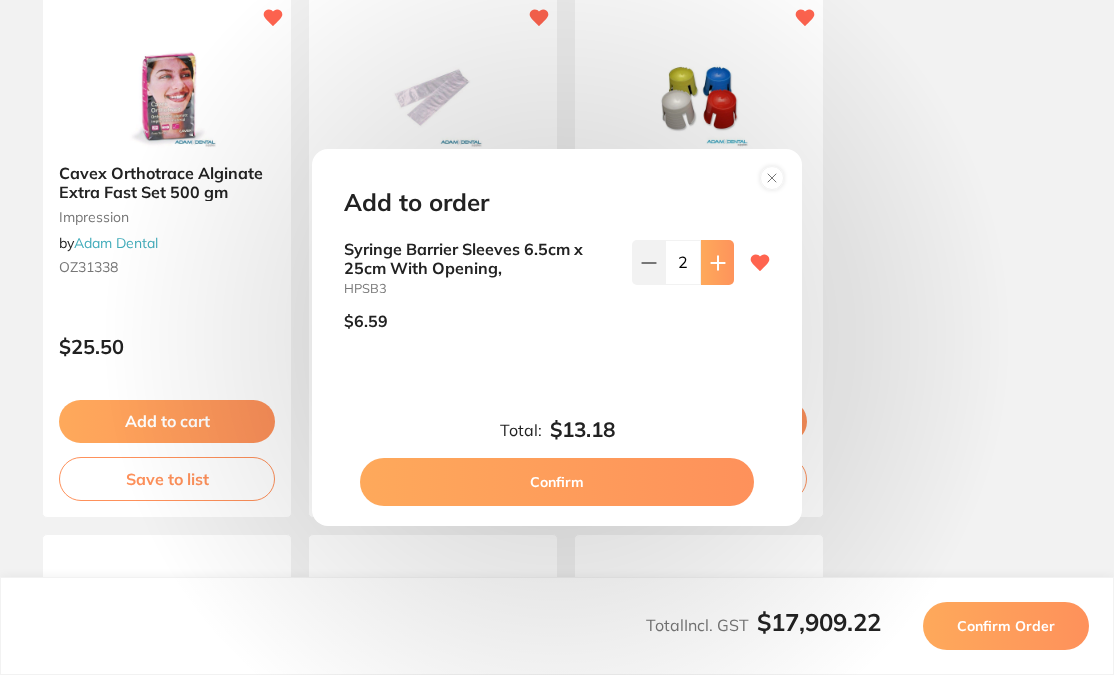 click at bounding box center (717, 262) 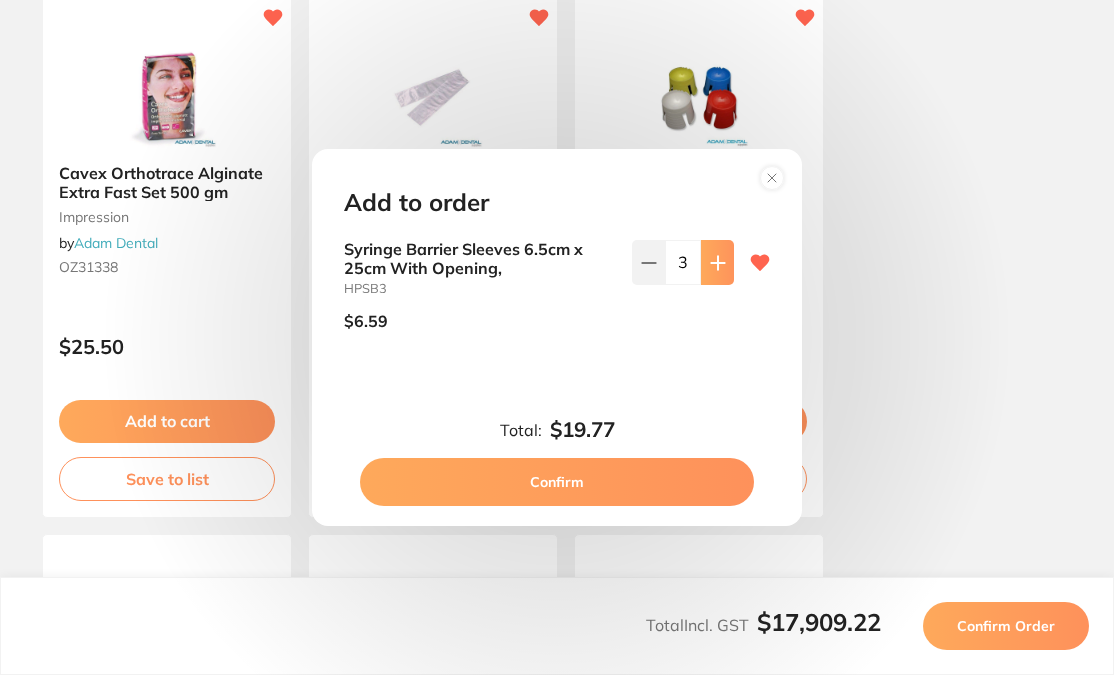 click at bounding box center (717, 262) 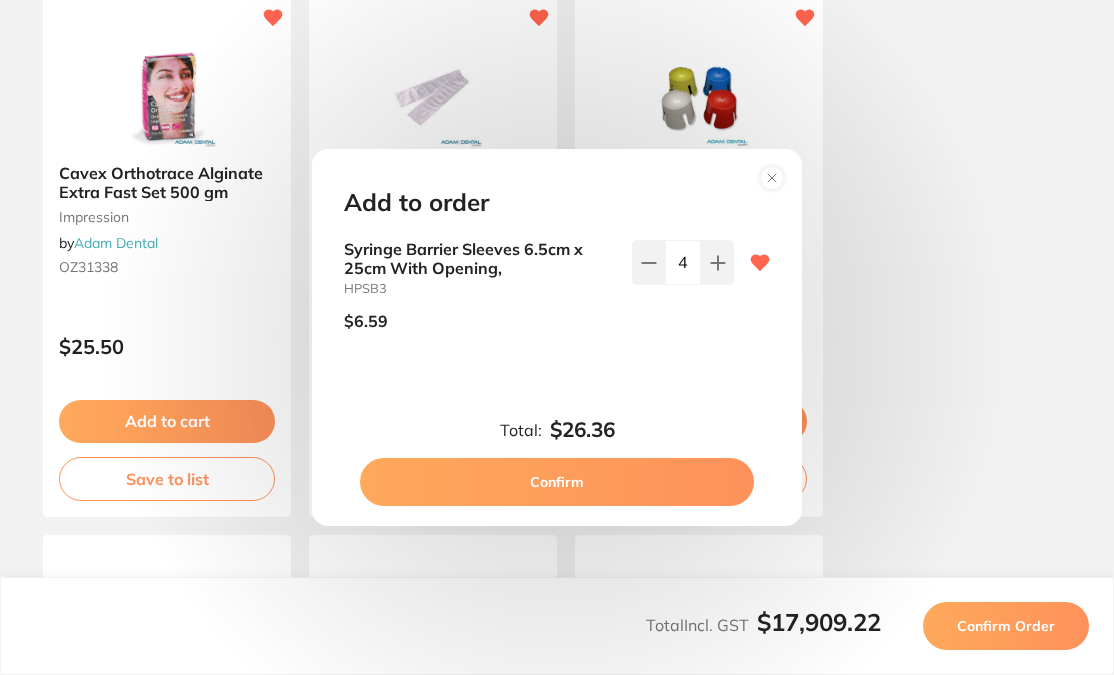 click on "Confirm" at bounding box center (557, 482) 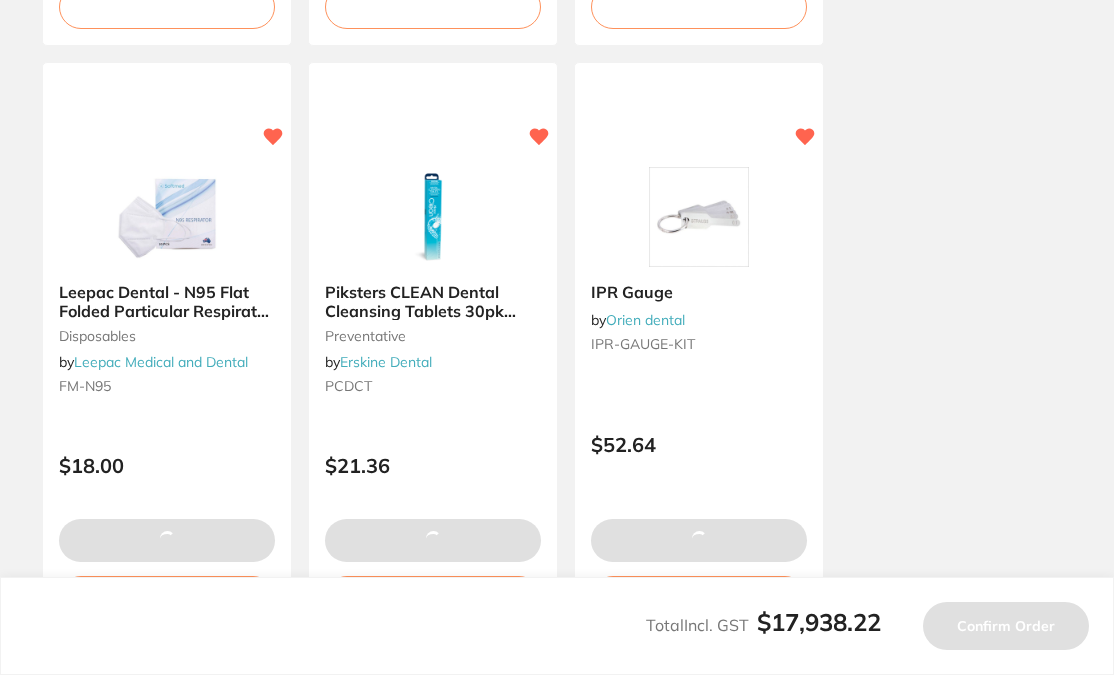 scroll, scrollTop: 1321, scrollLeft: 0, axis: vertical 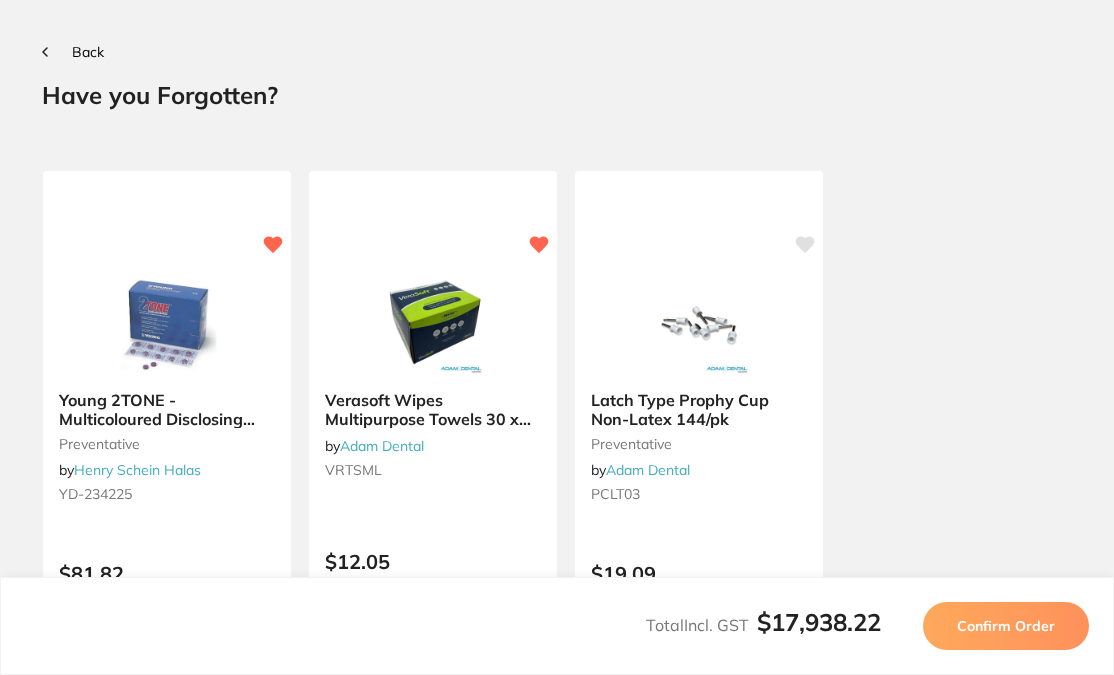 click on "Confirm Order" at bounding box center [1006, 626] 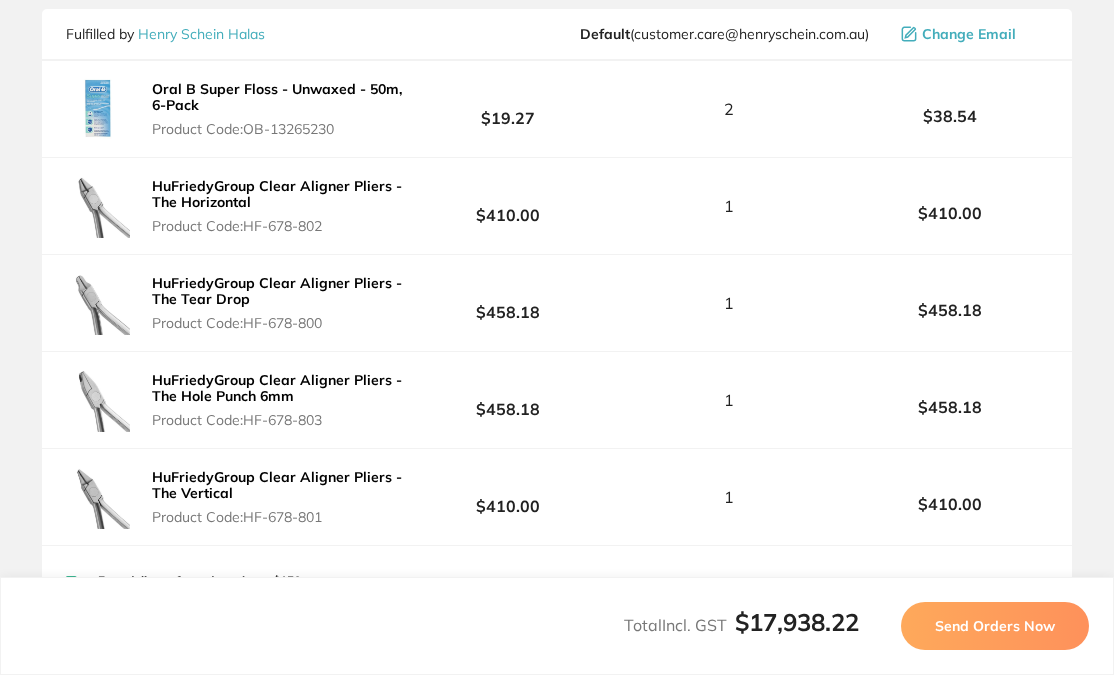 scroll, scrollTop: 354, scrollLeft: 0, axis: vertical 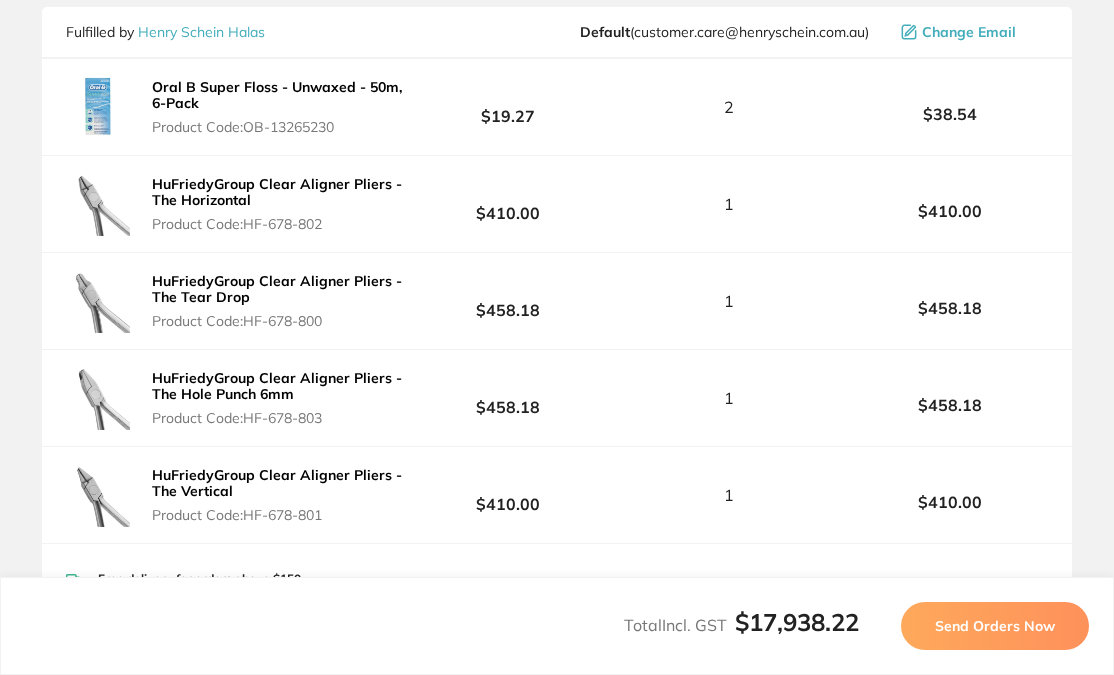 click on "Send Orders Now" at bounding box center [995, 626] 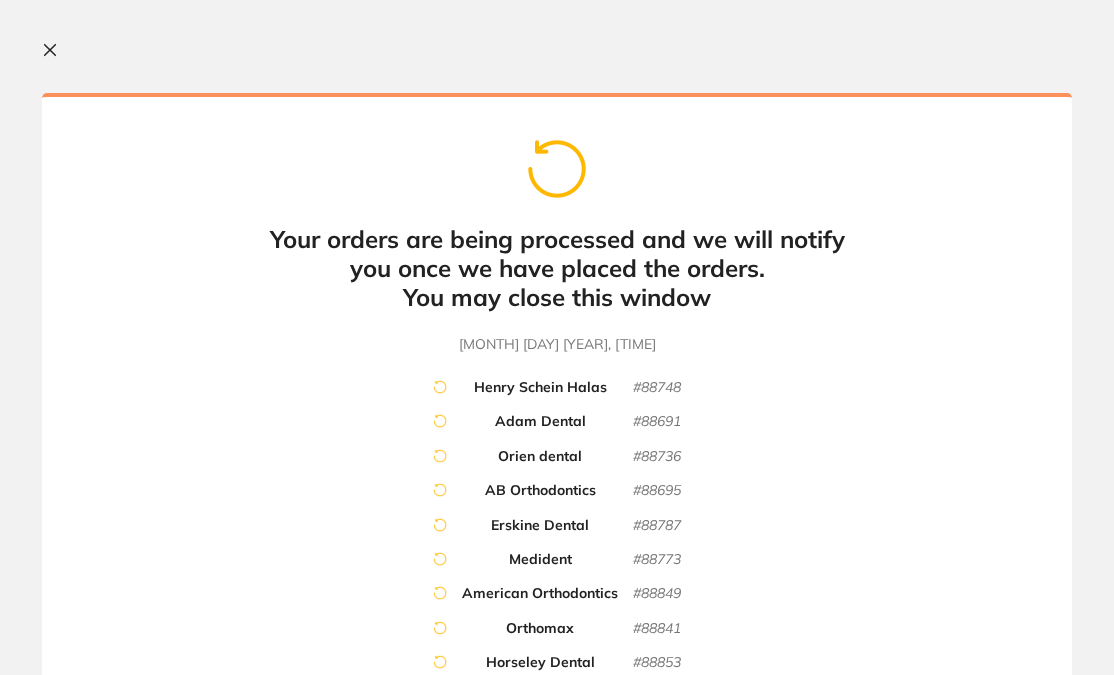 scroll, scrollTop: 252, scrollLeft: 0, axis: vertical 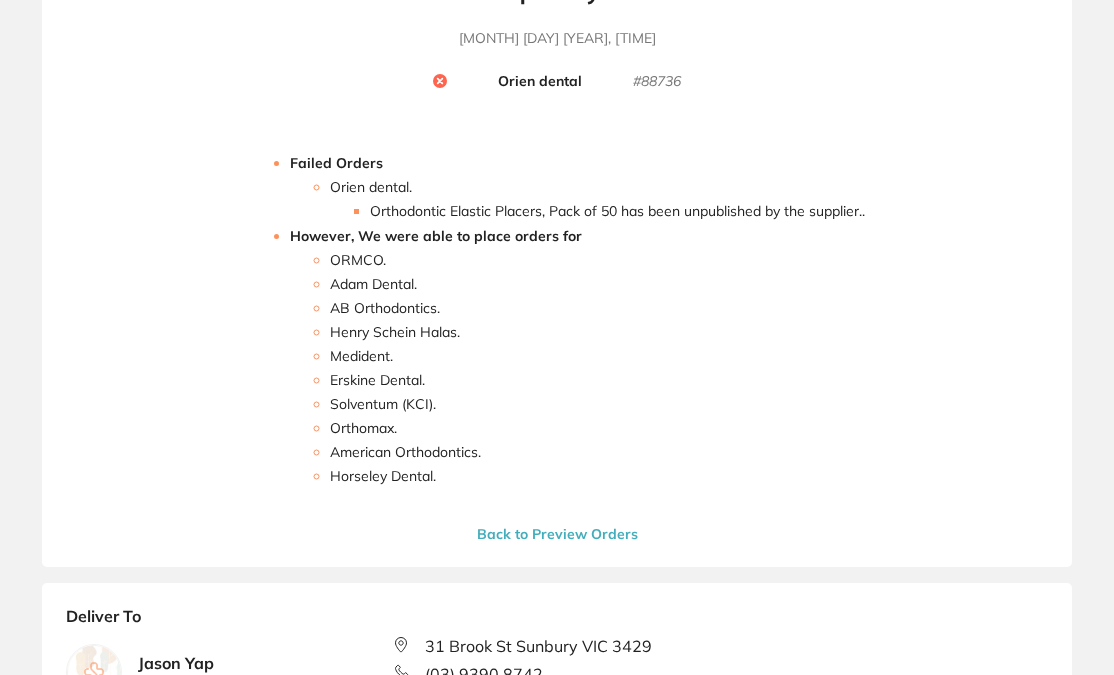 click on "Back to Preview Orders" at bounding box center (557, 534) 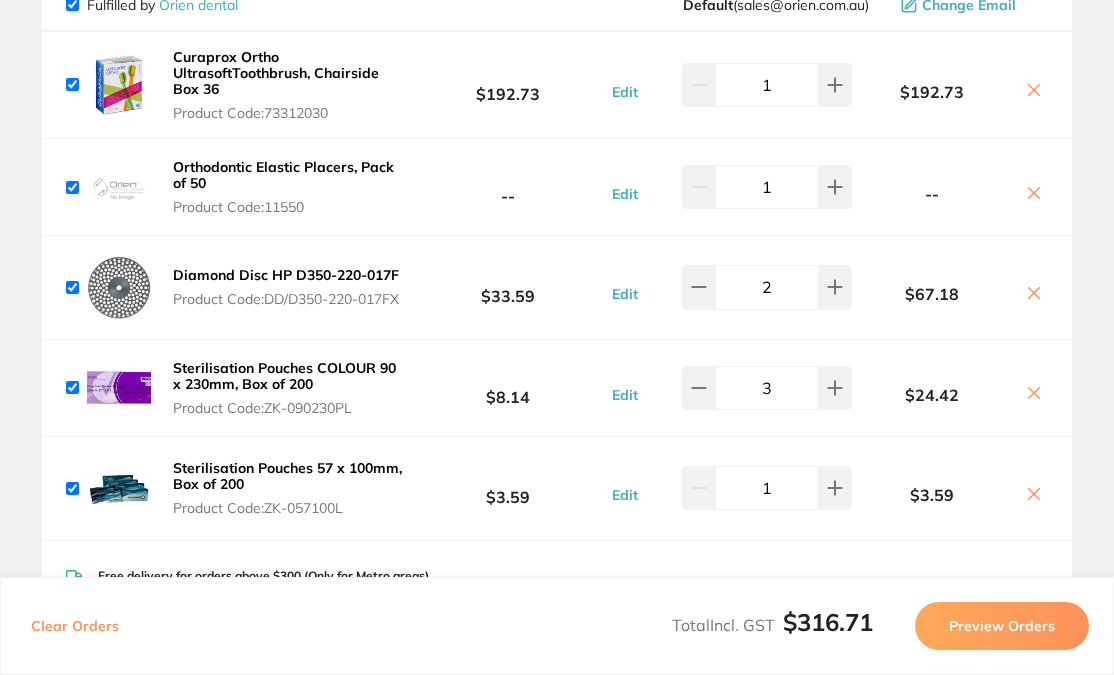 scroll, scrollTop: 287, scrollLeft: 0, axis: vertical 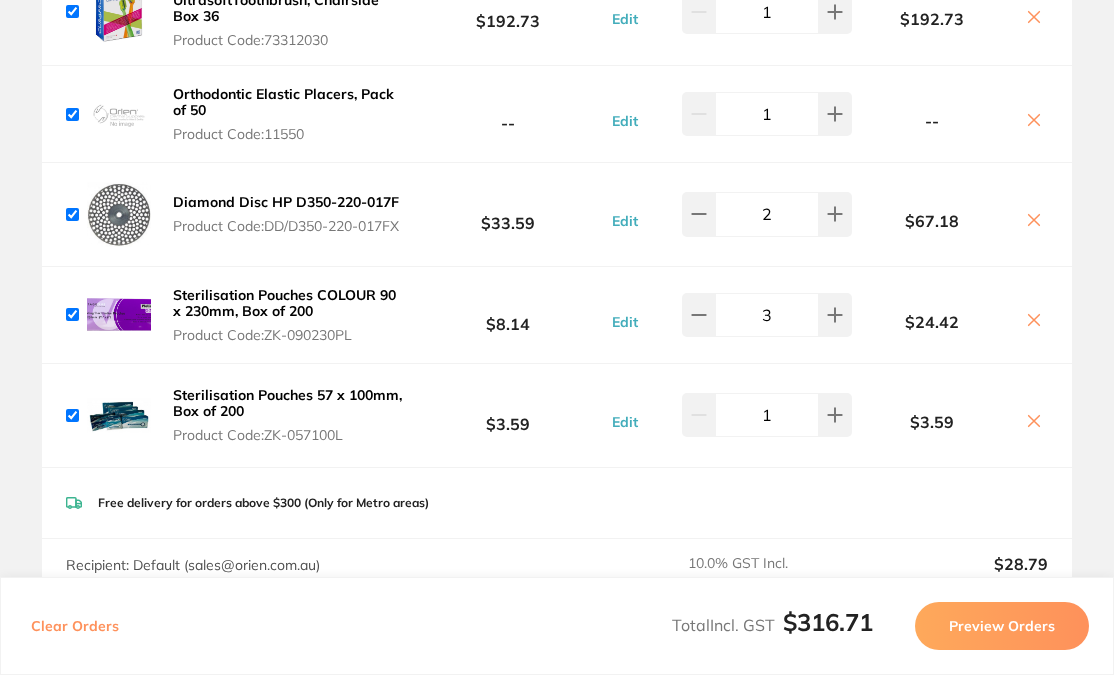 click 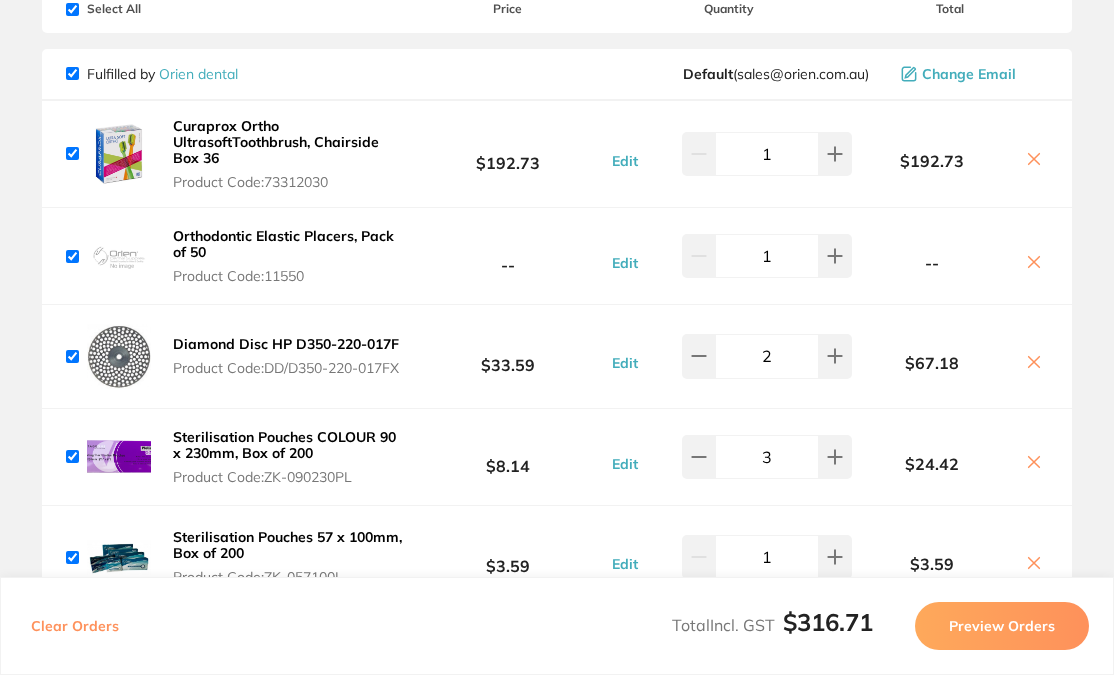 scroll, scrollTop: 162, scrollLeft: 0, axis: vertical 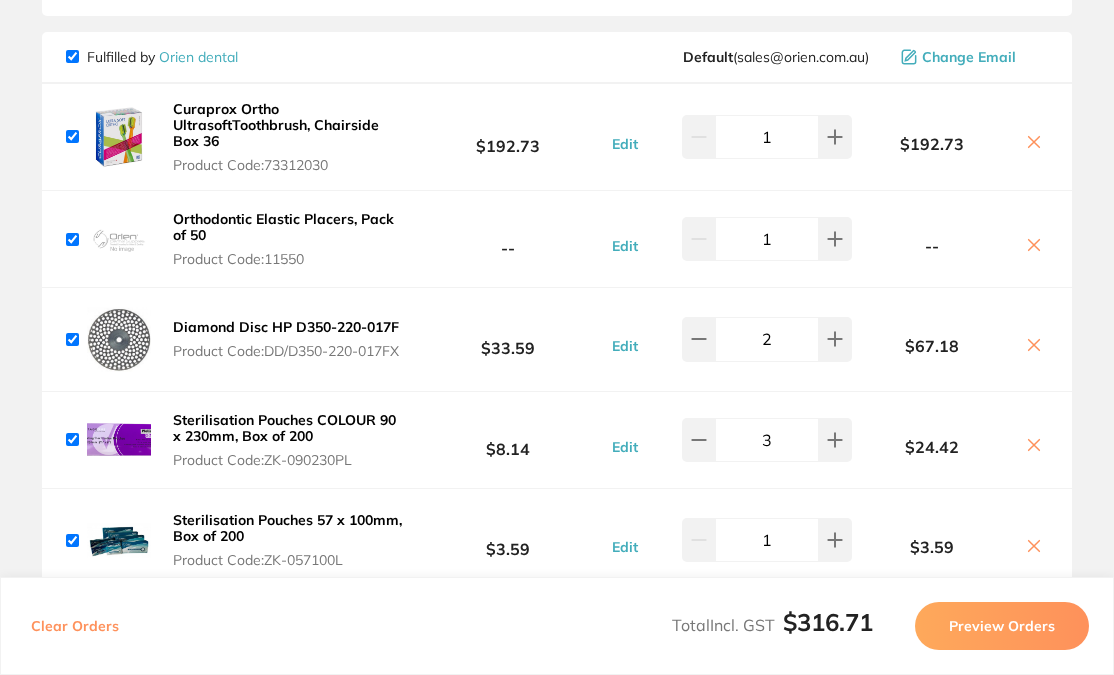 click 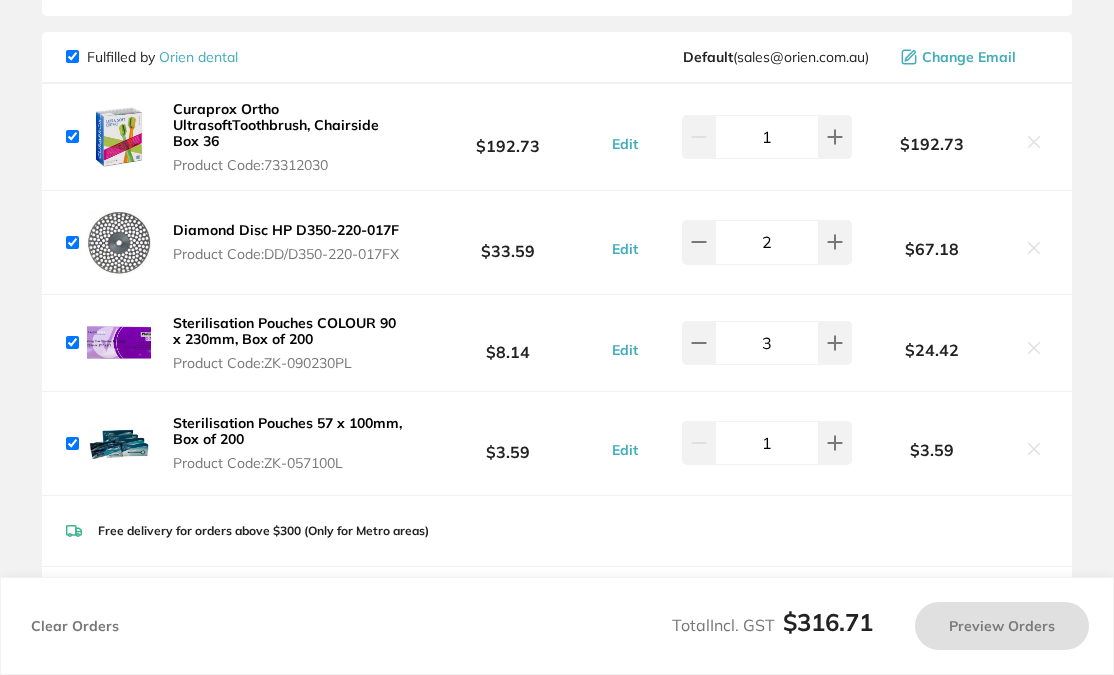 checkbox on "true" 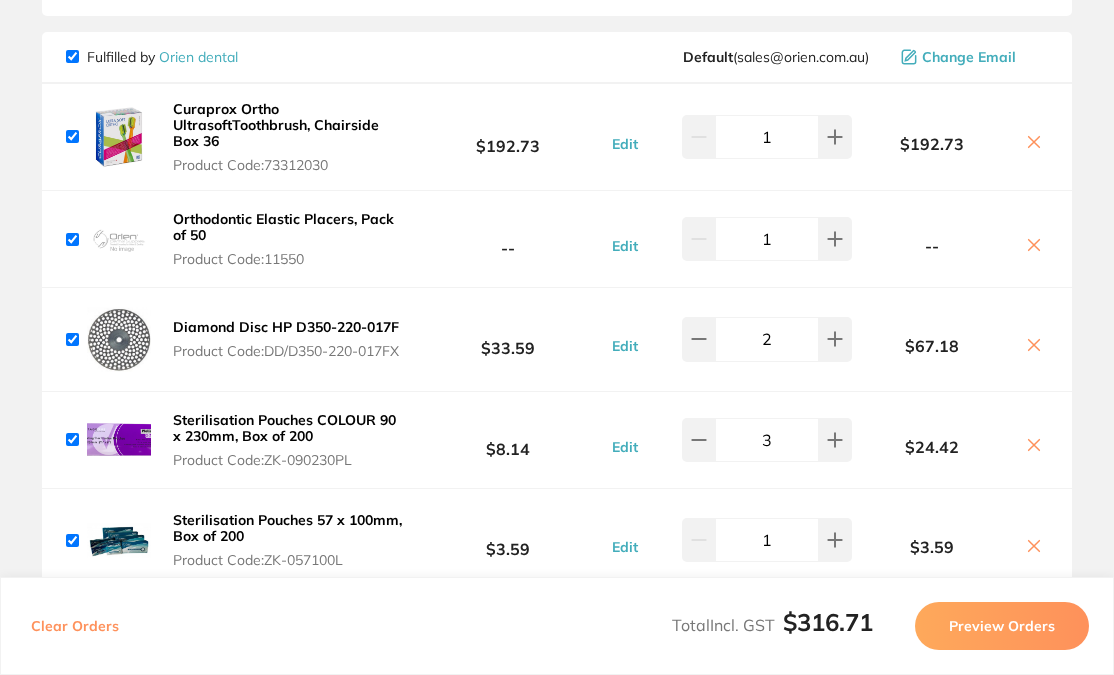 click on "Orthodontic Elastic Placers, Pack of 50   Product Code:  11550" at bounding box center [238, 239] 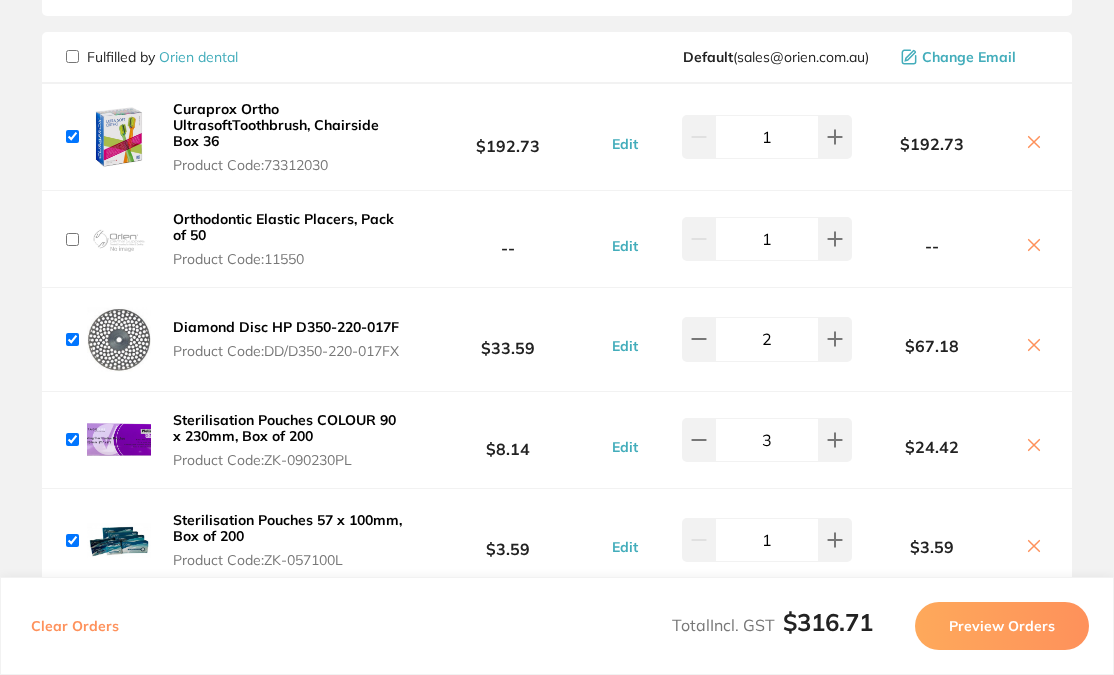 checkbox on "false" 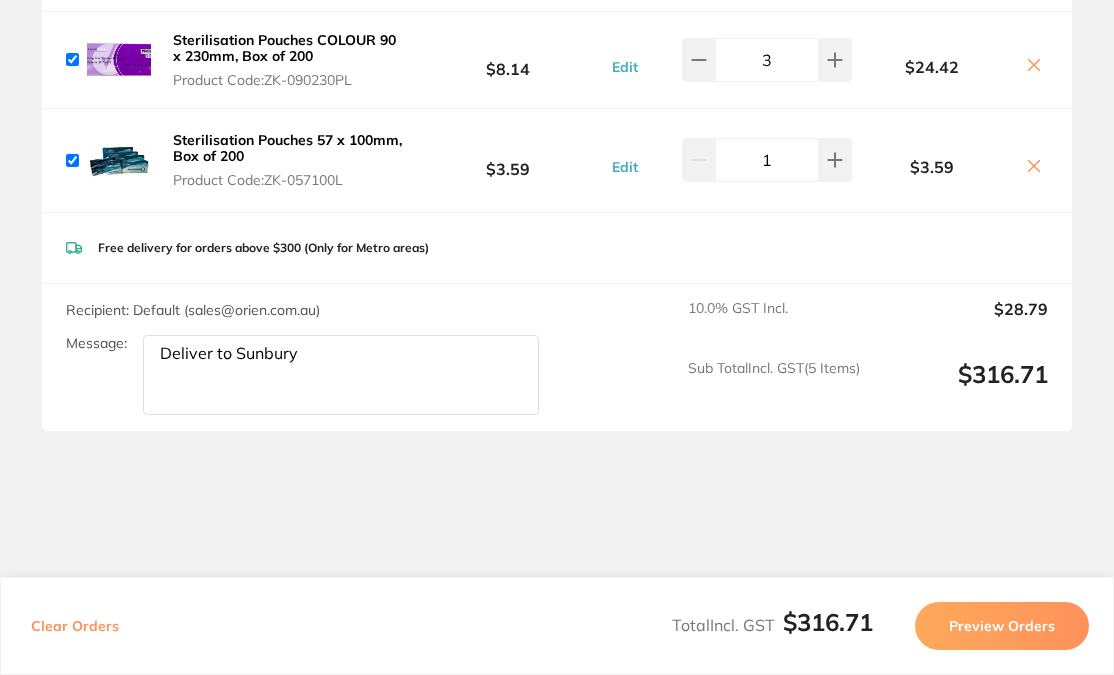 click on "Preview Orders" at bounding box center (1002, 626) 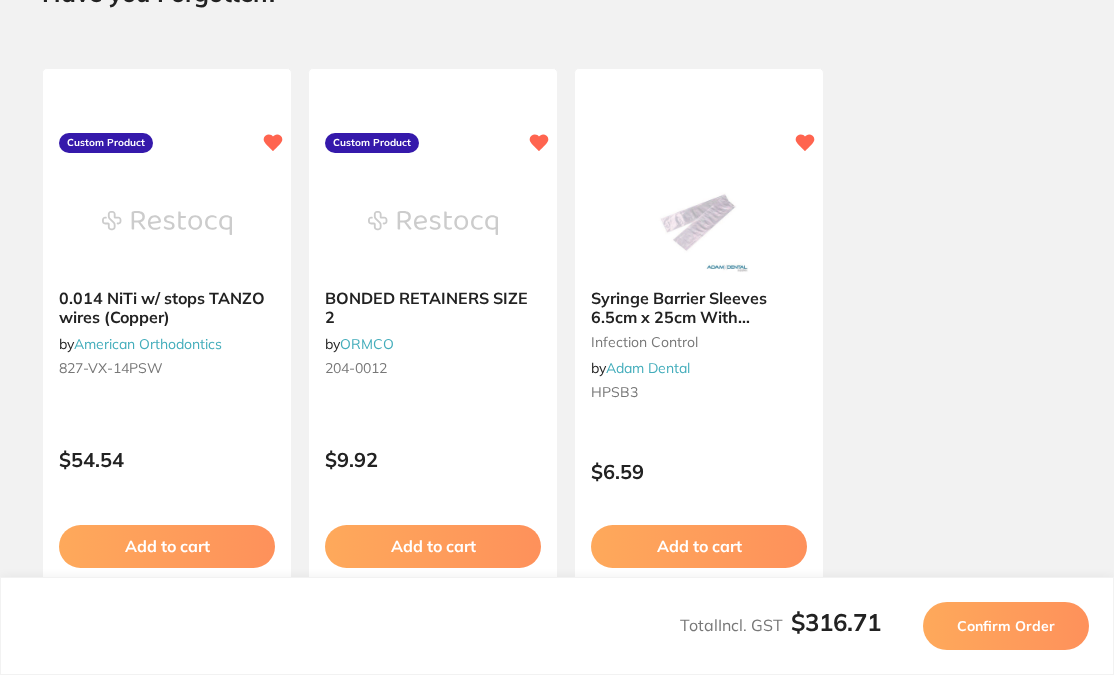 scroll, scrollTop: 0, scrollLeft: 0, axis: both 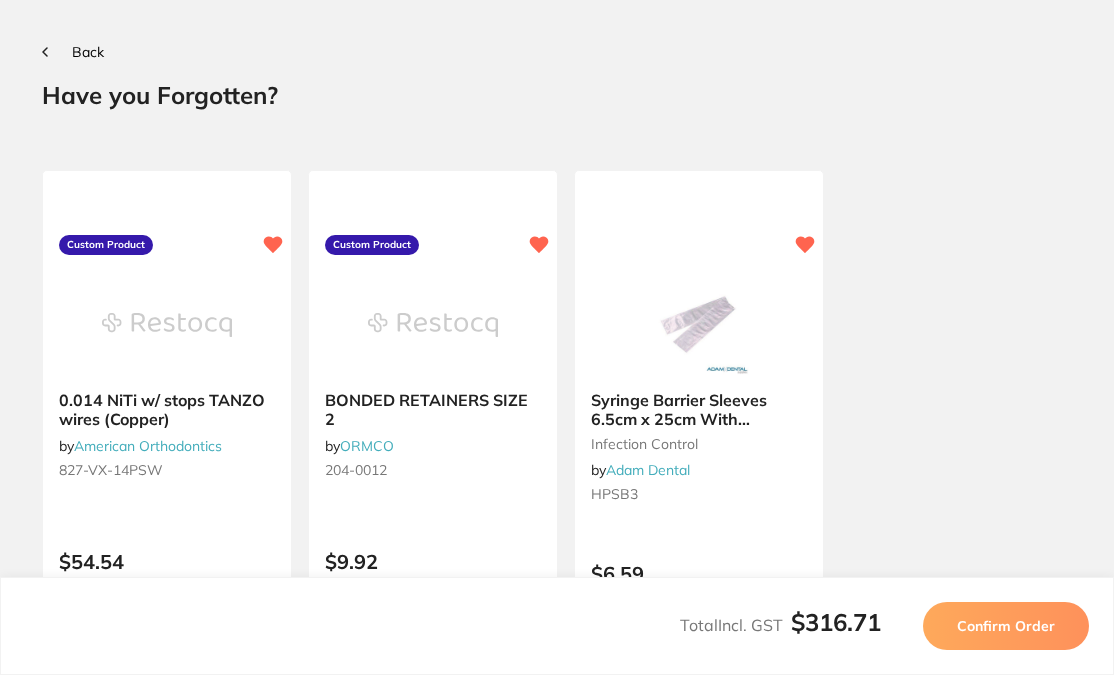 click on "Confirm Order" at bounding box center [1006, 626] 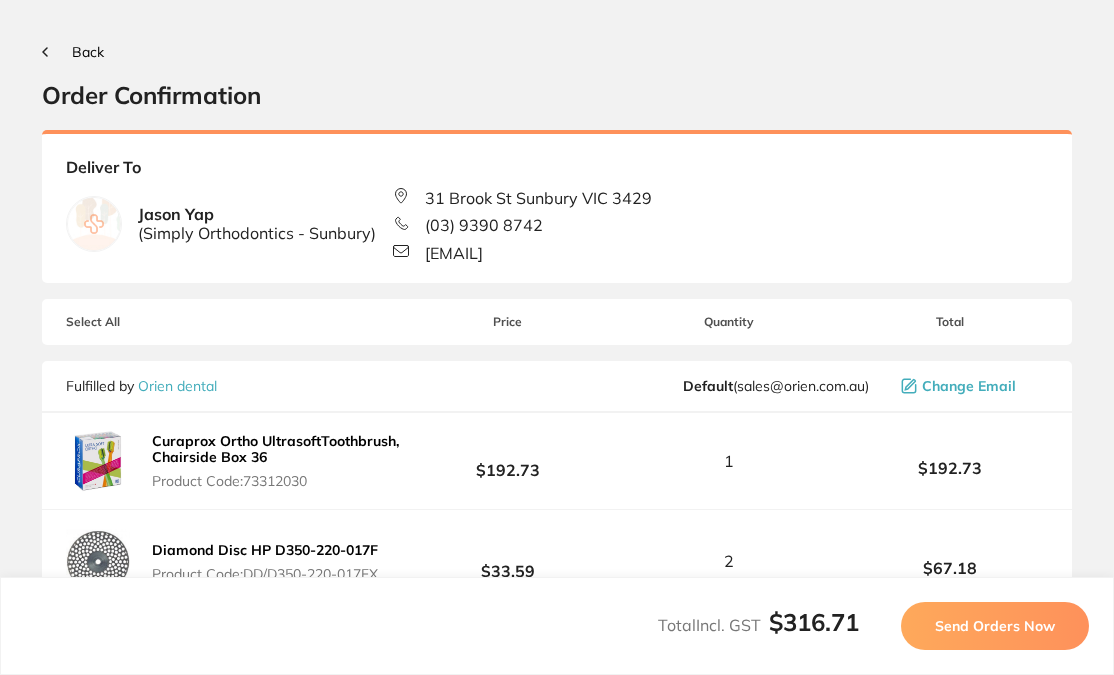 click on "Send Orders Now" at bounding box center (995, 626) 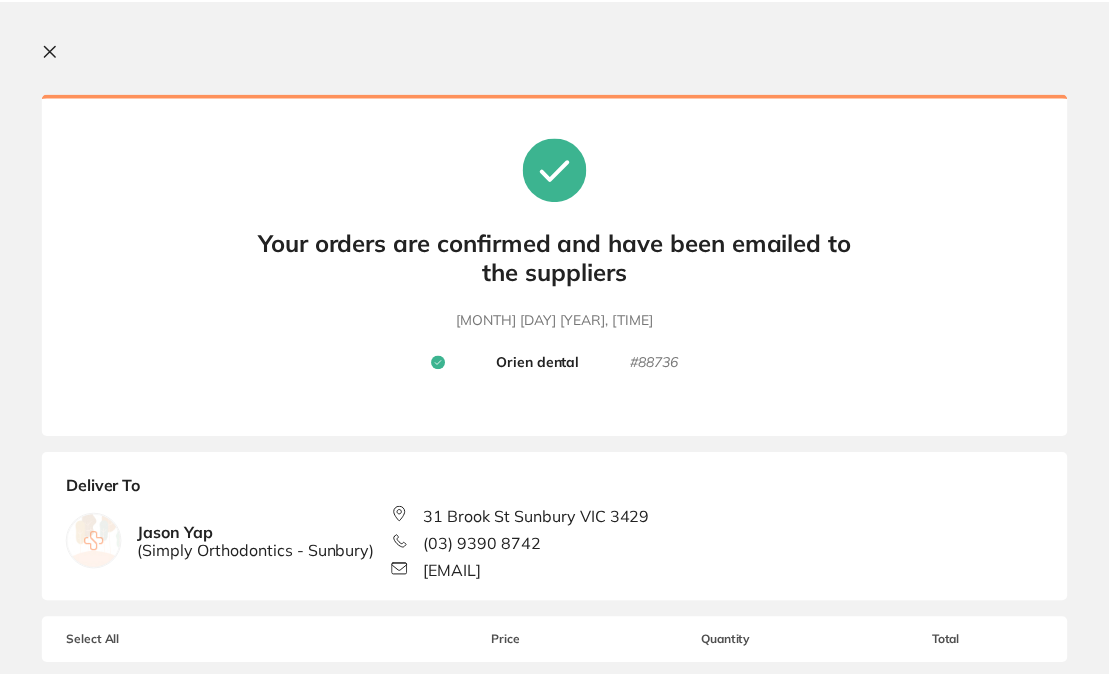 scroll, scrollTop: 0, scrollLeft: 0, axis: both 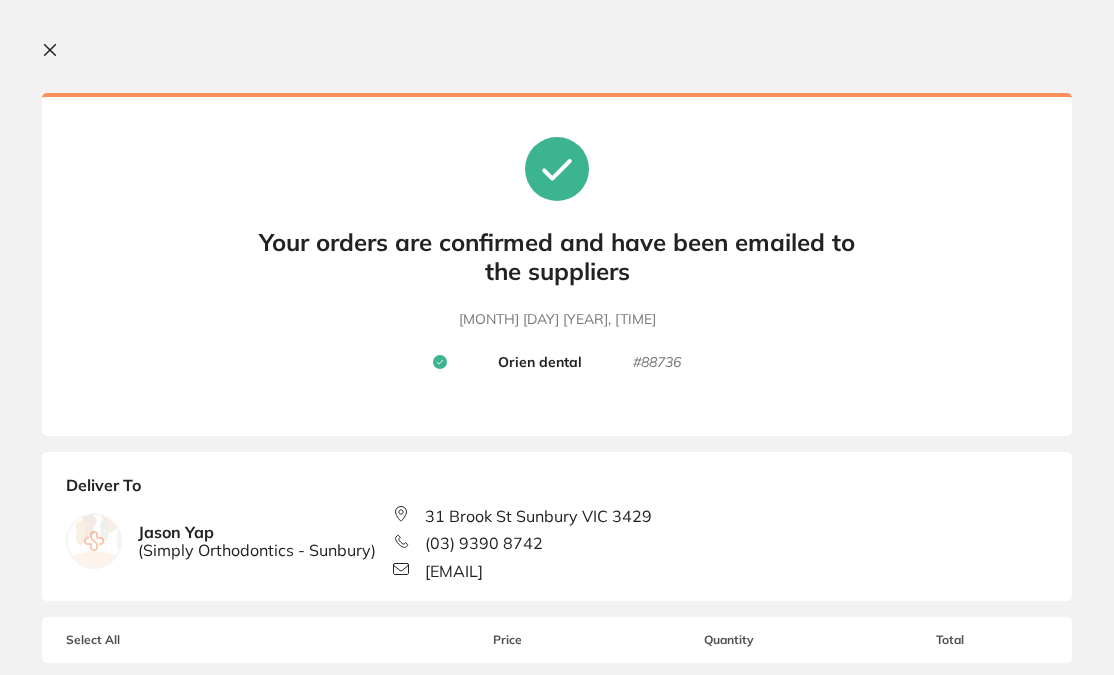 click 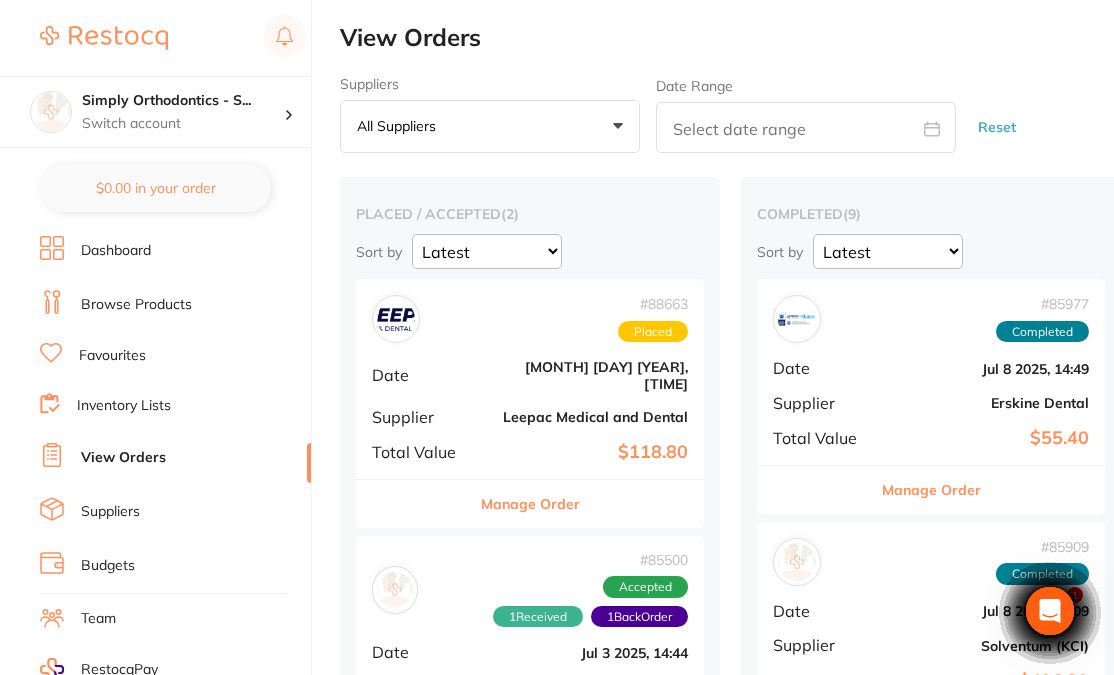 checkbox on "false" 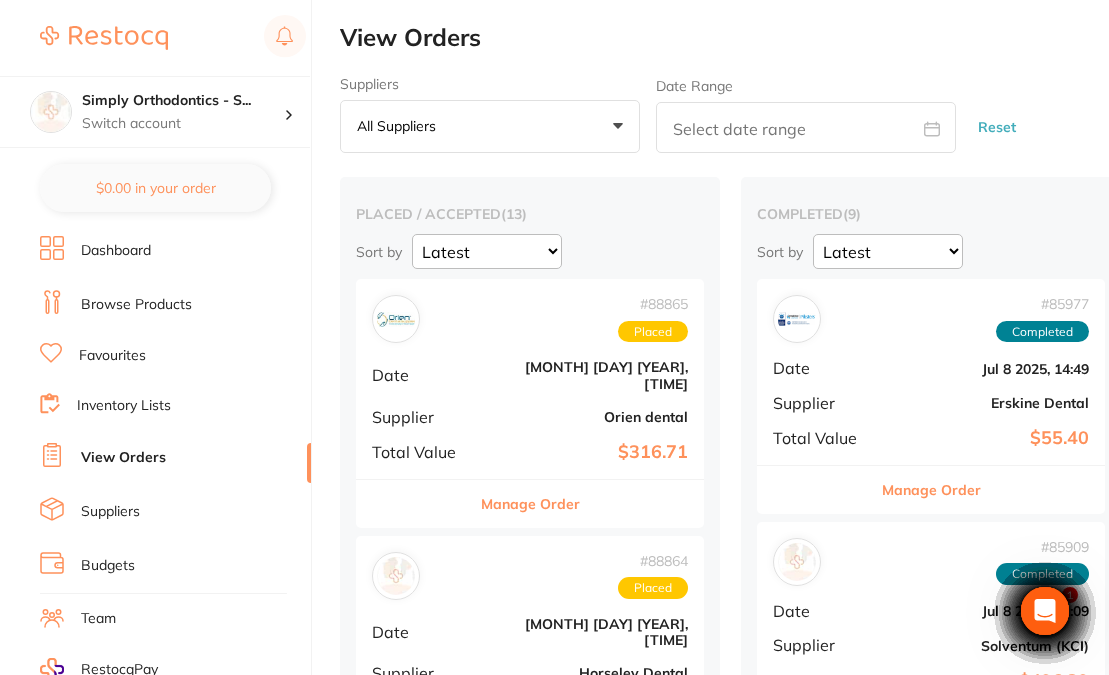 scroll, scrollTop: 0, scrollLeft: 0, axis: both 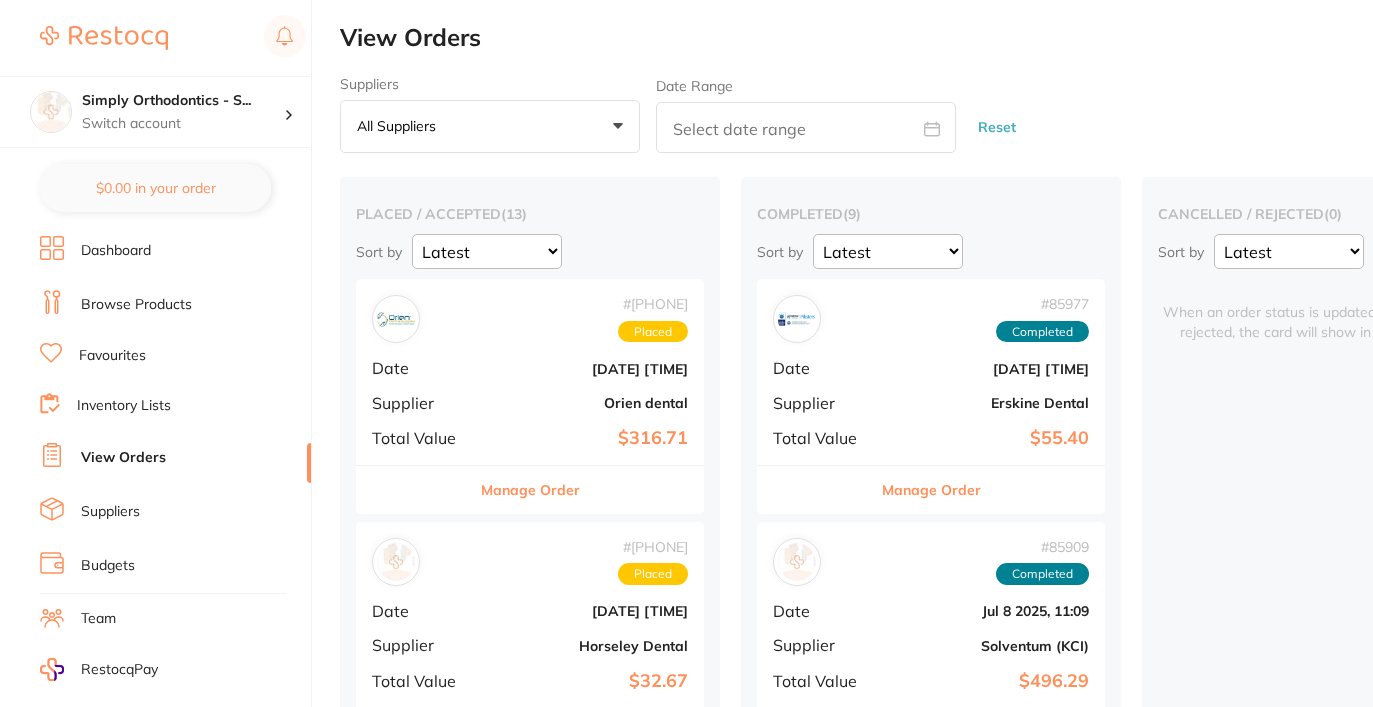 click on "Browse Products" at bounding box center (175, 305) 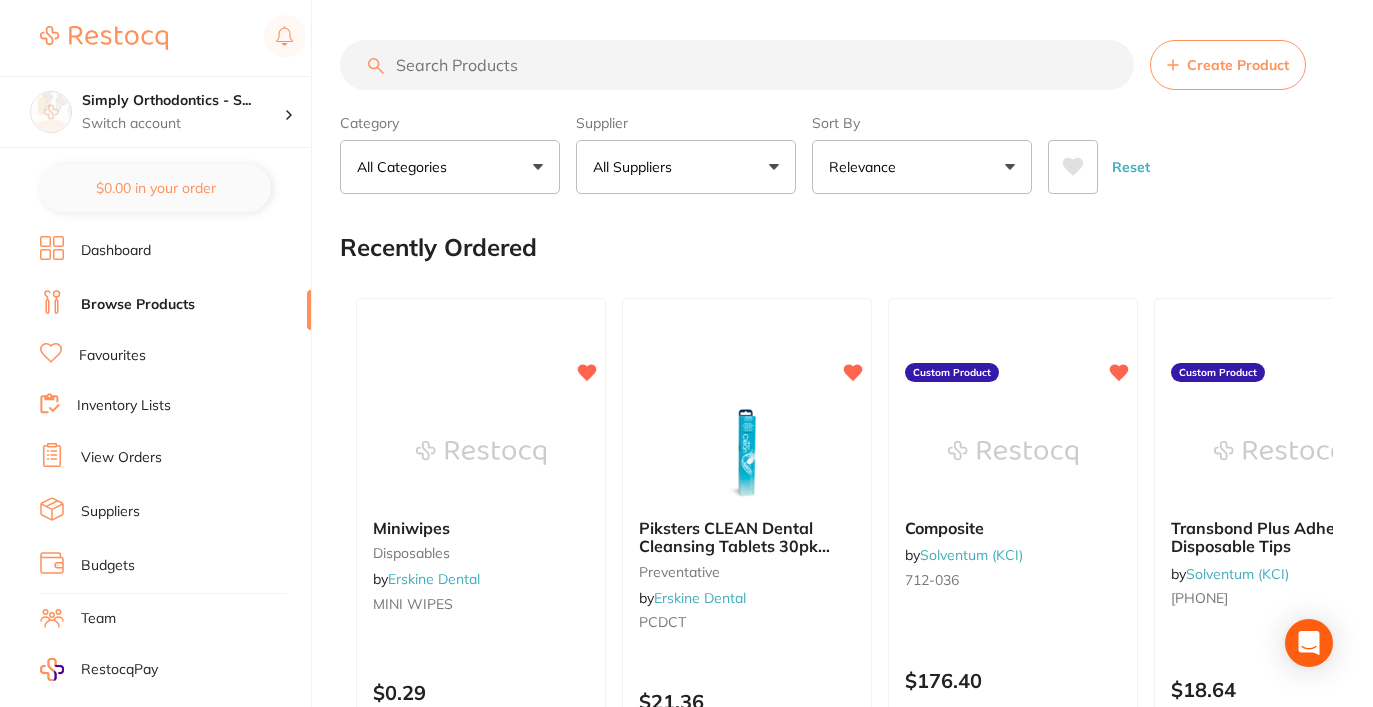drag, startPoint x: 94, startPoint y: 316, endPoint x: 91, endPoint y: 362, distance: 46.09772 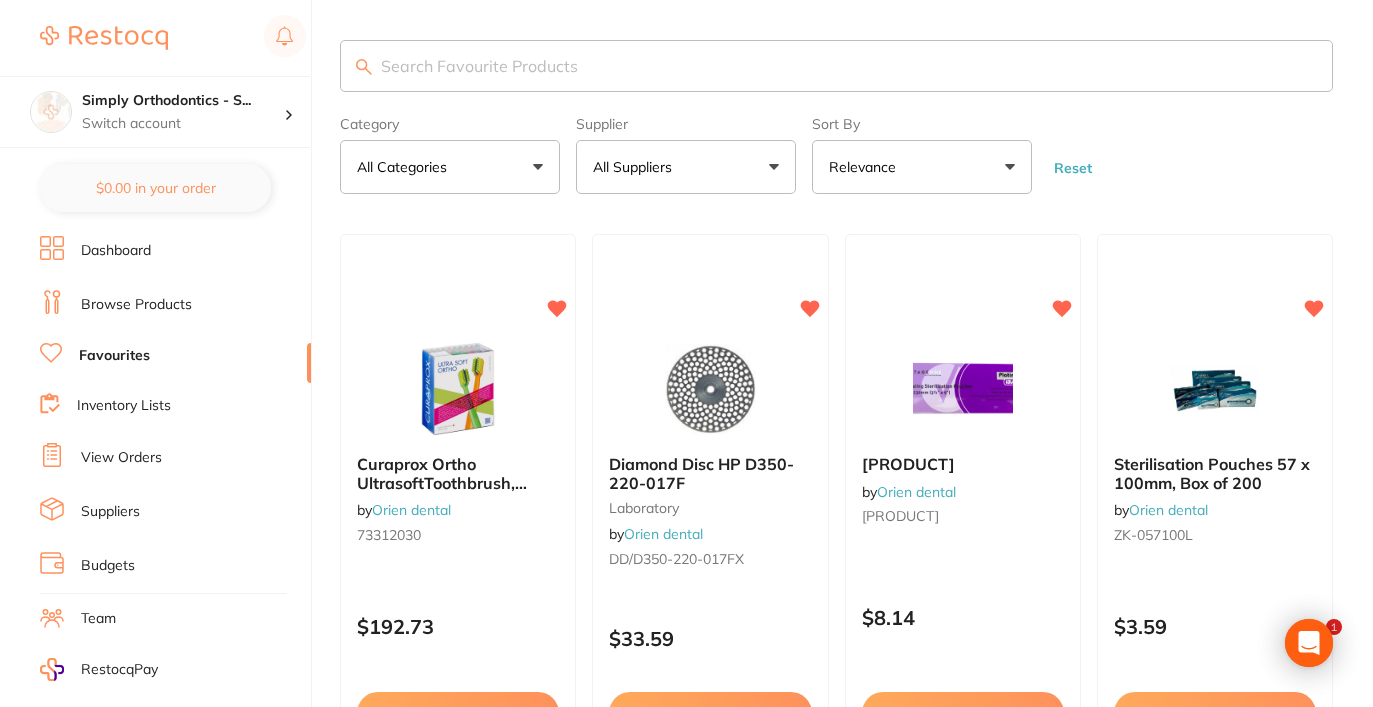 click on "All Suppliers" at bounding box center [686, 167] 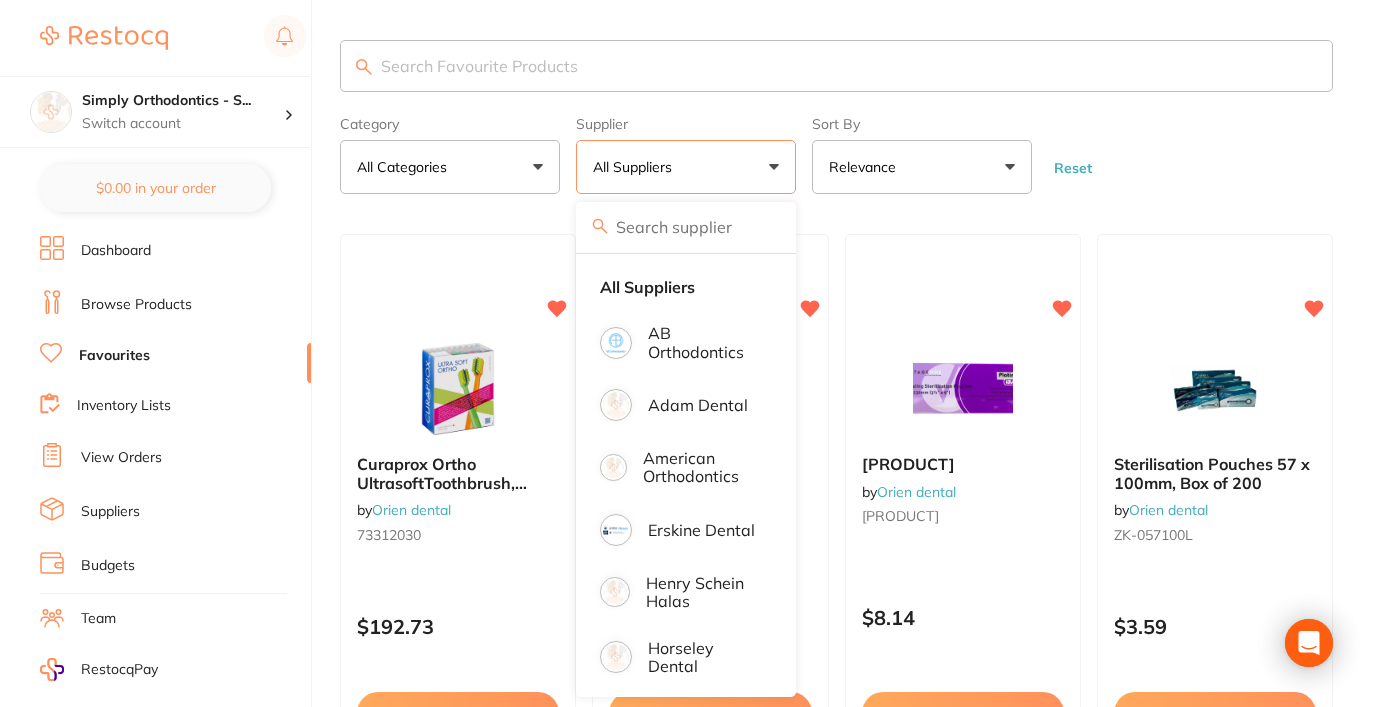 scroll, scrollTop: 0, scrollLeft: 0, axis: both 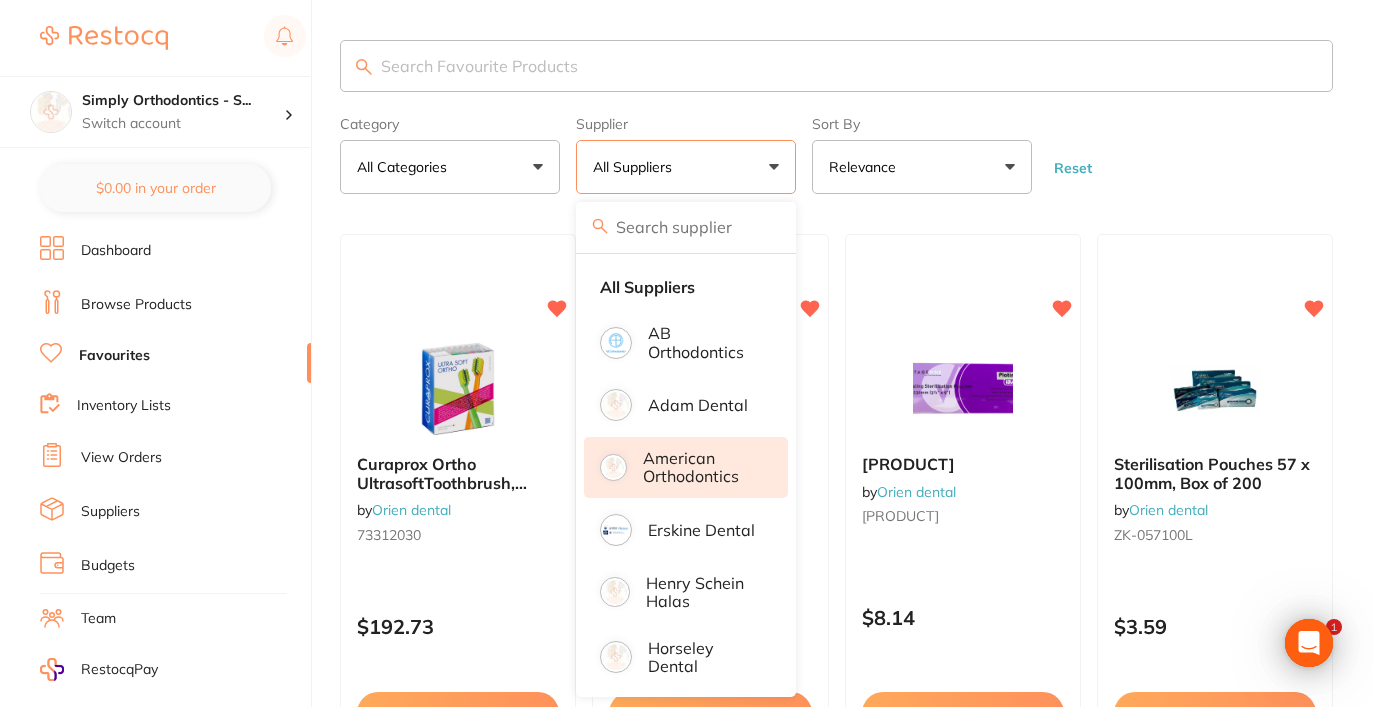 click on "American Orthodontics" at bounding box center [702, 467] 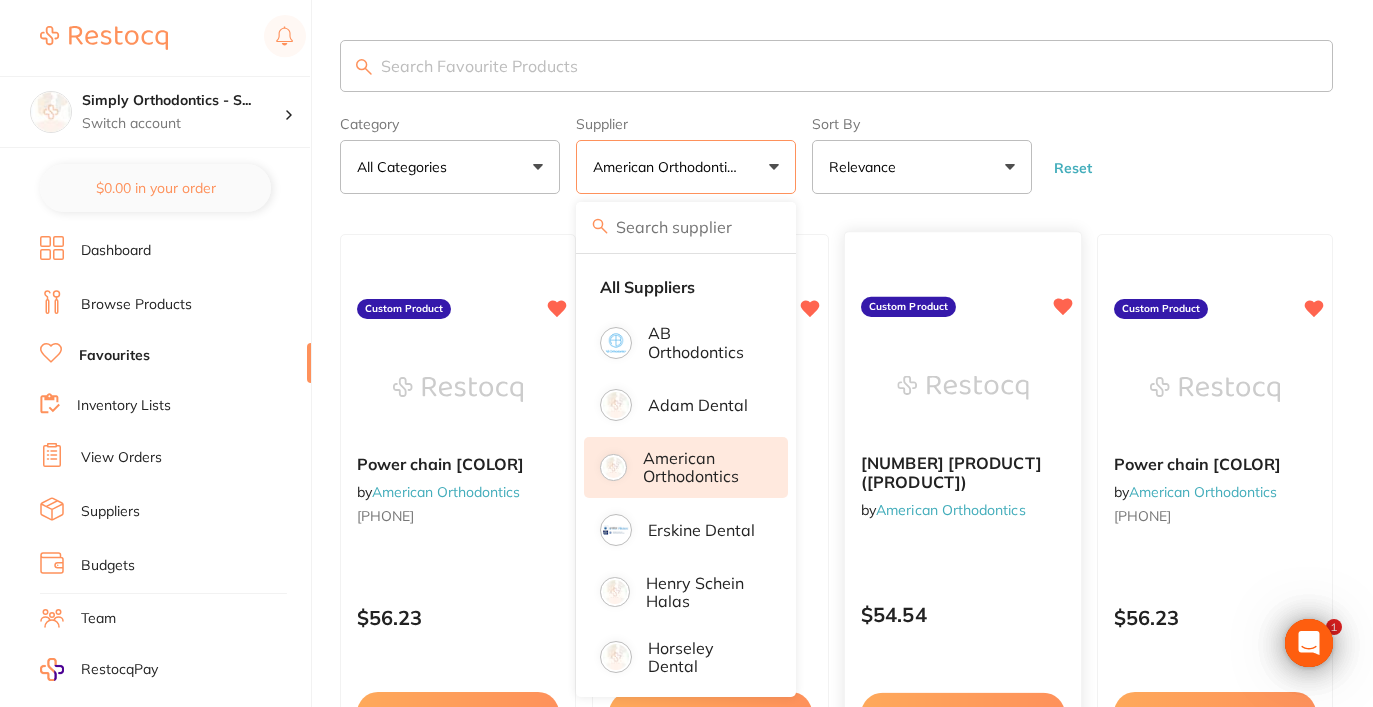 scroll, scrollTop: 0, scrollLeft: 0, axis: both 